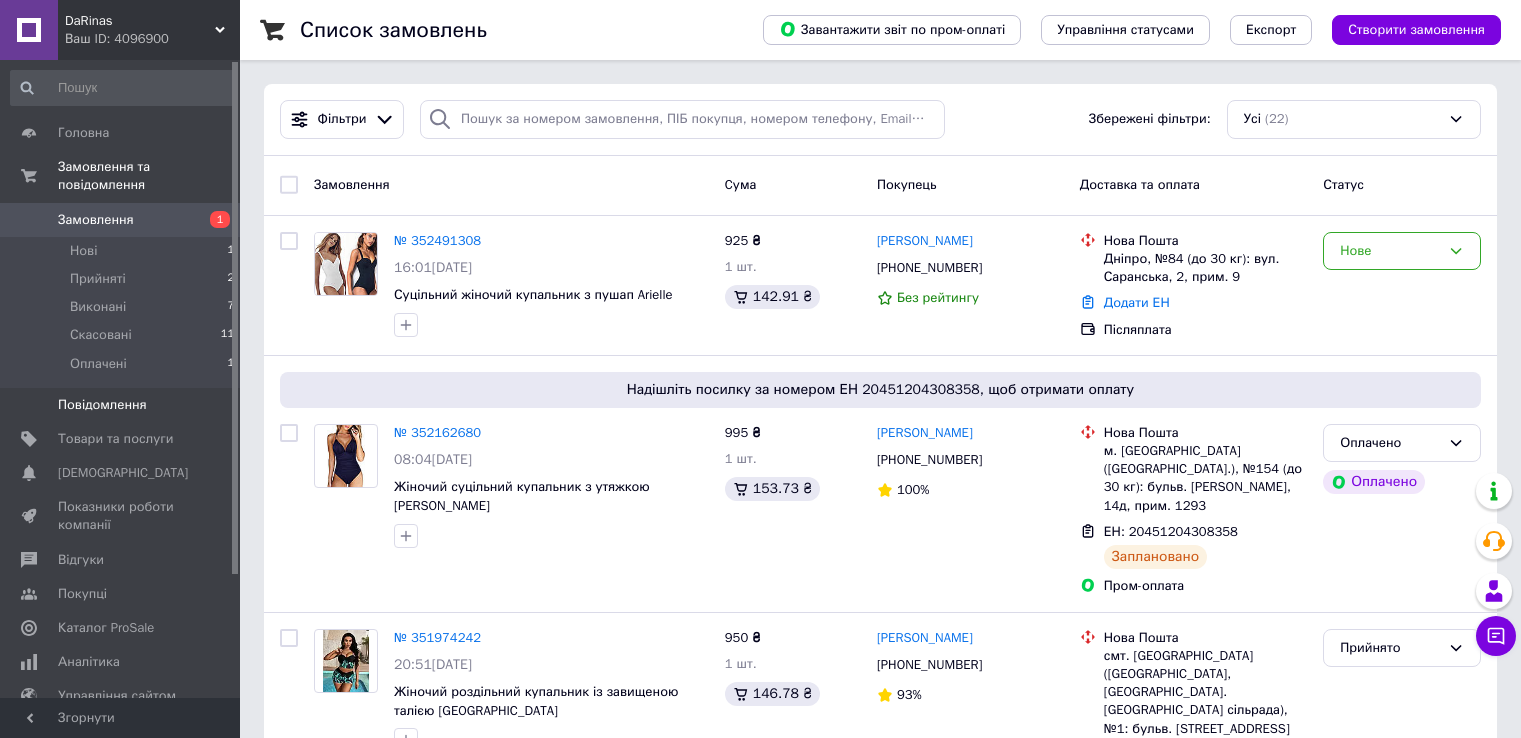 scroll, scrollTop: 0, scrollLeft: 0, axis: both 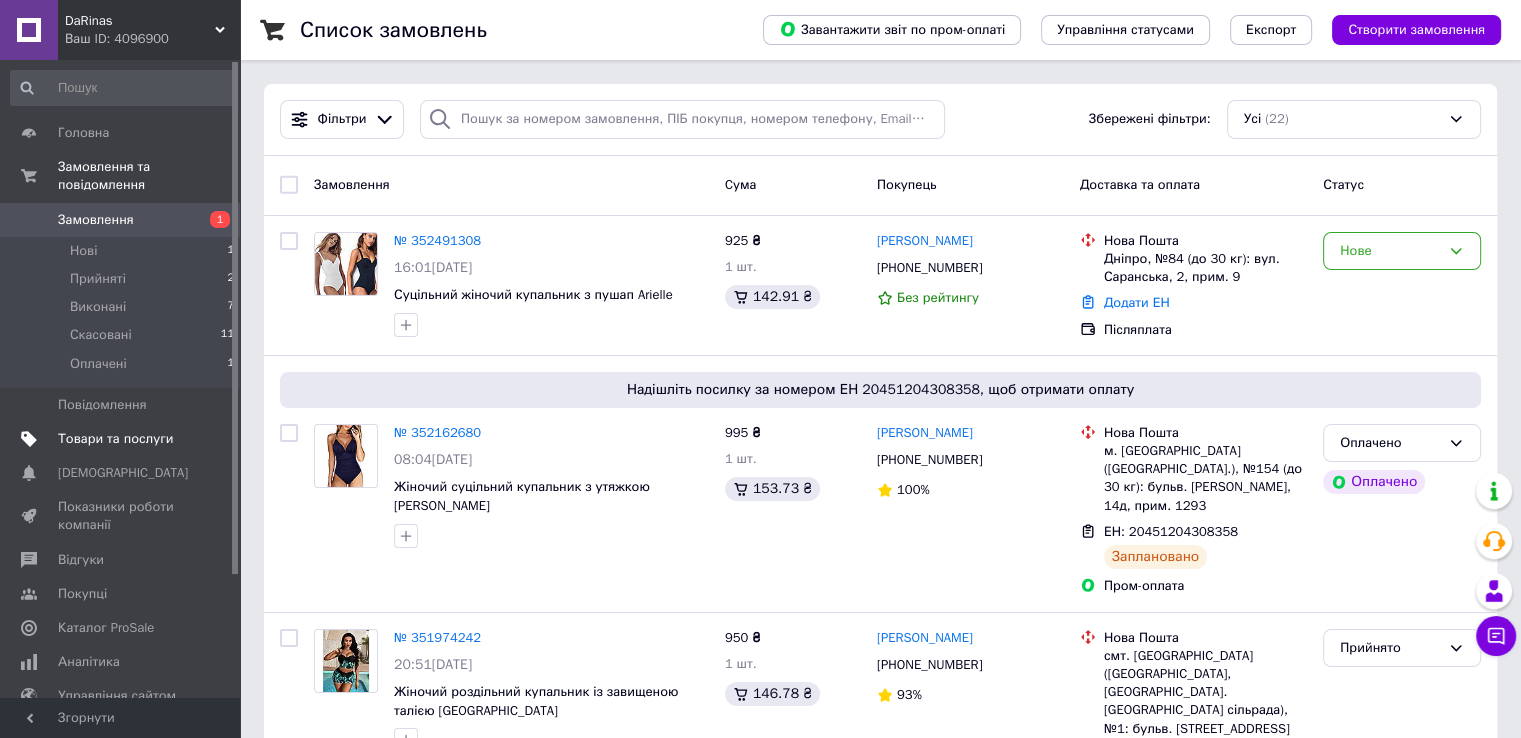 click on "Товари та послуги" at bounding box center [115, 439] 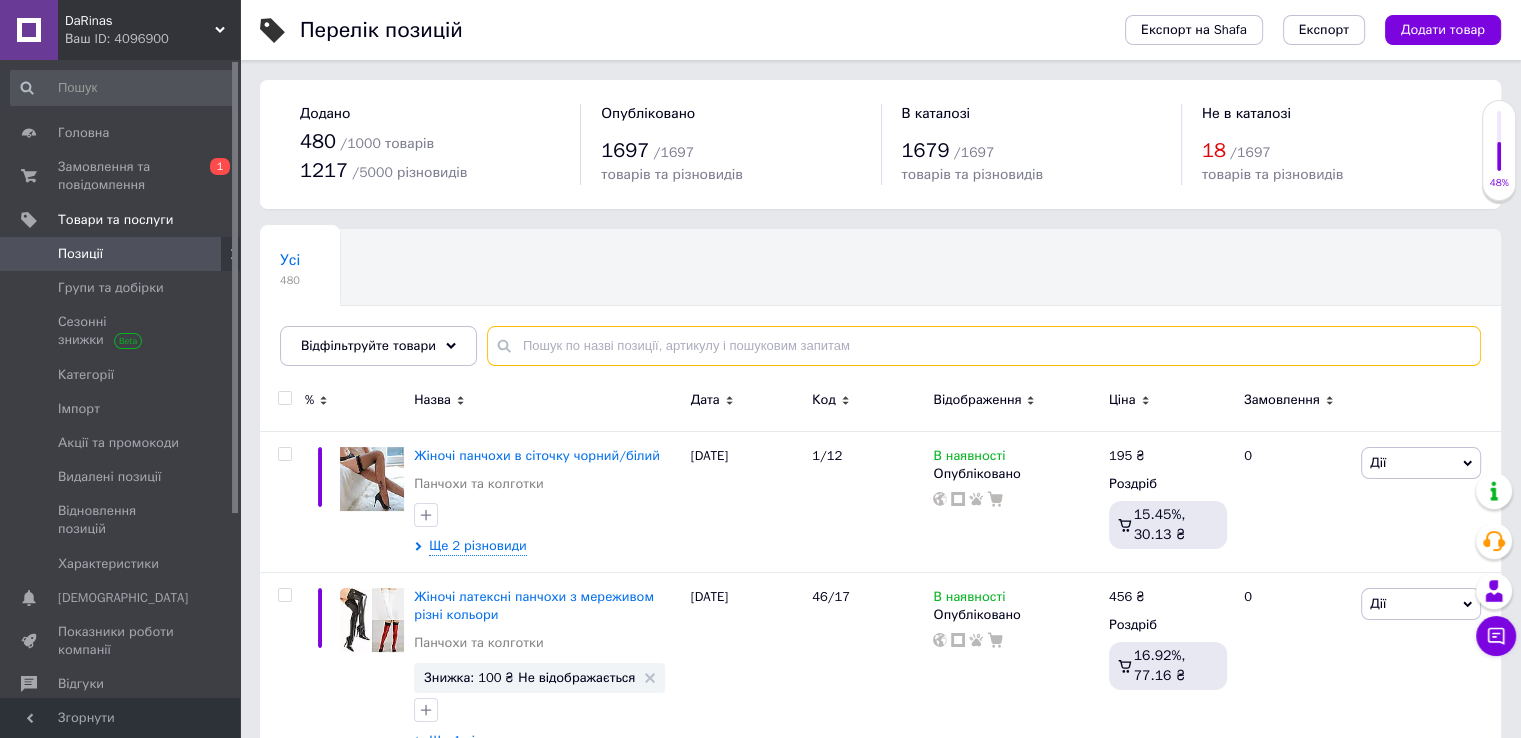 click at bounding box center [984, 346] 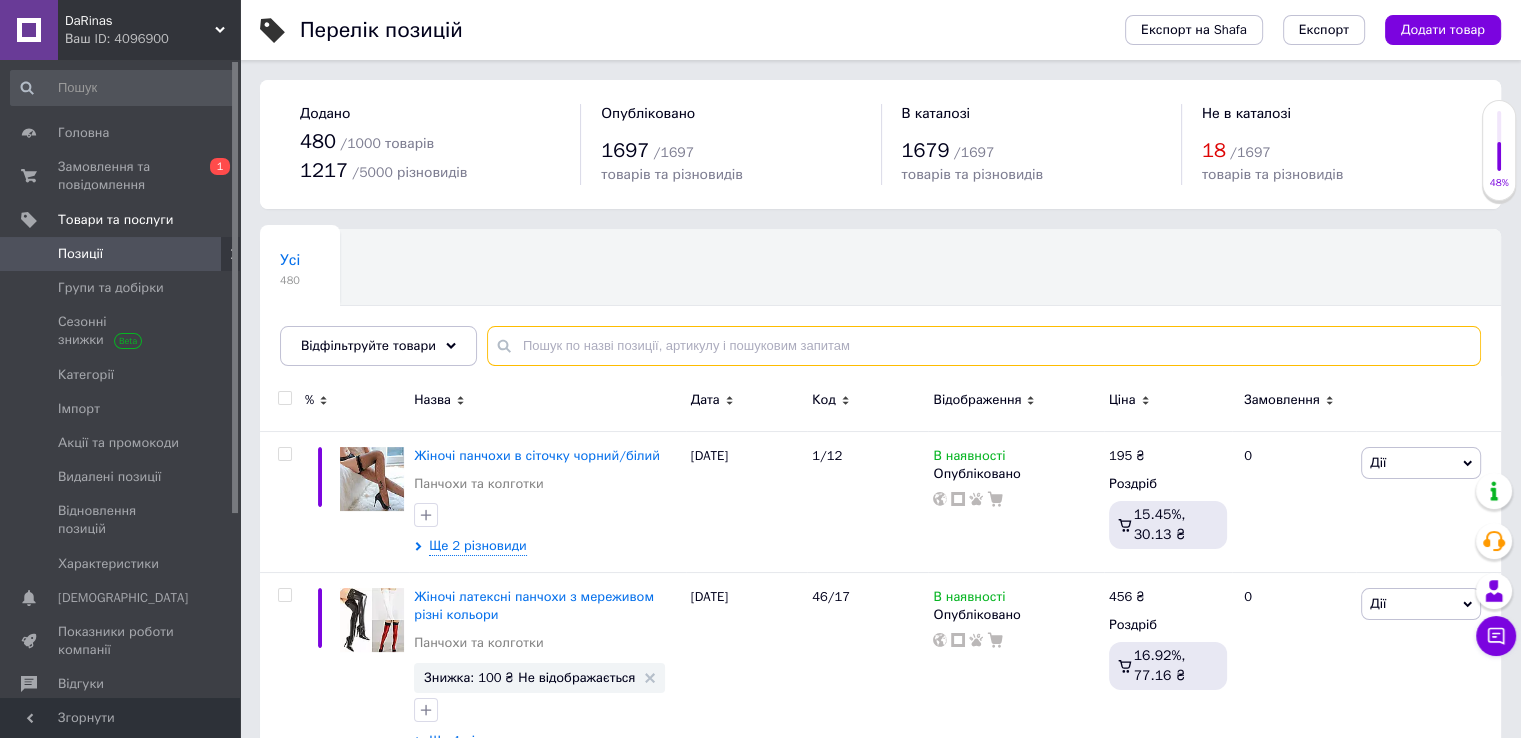 paste on "50/32" 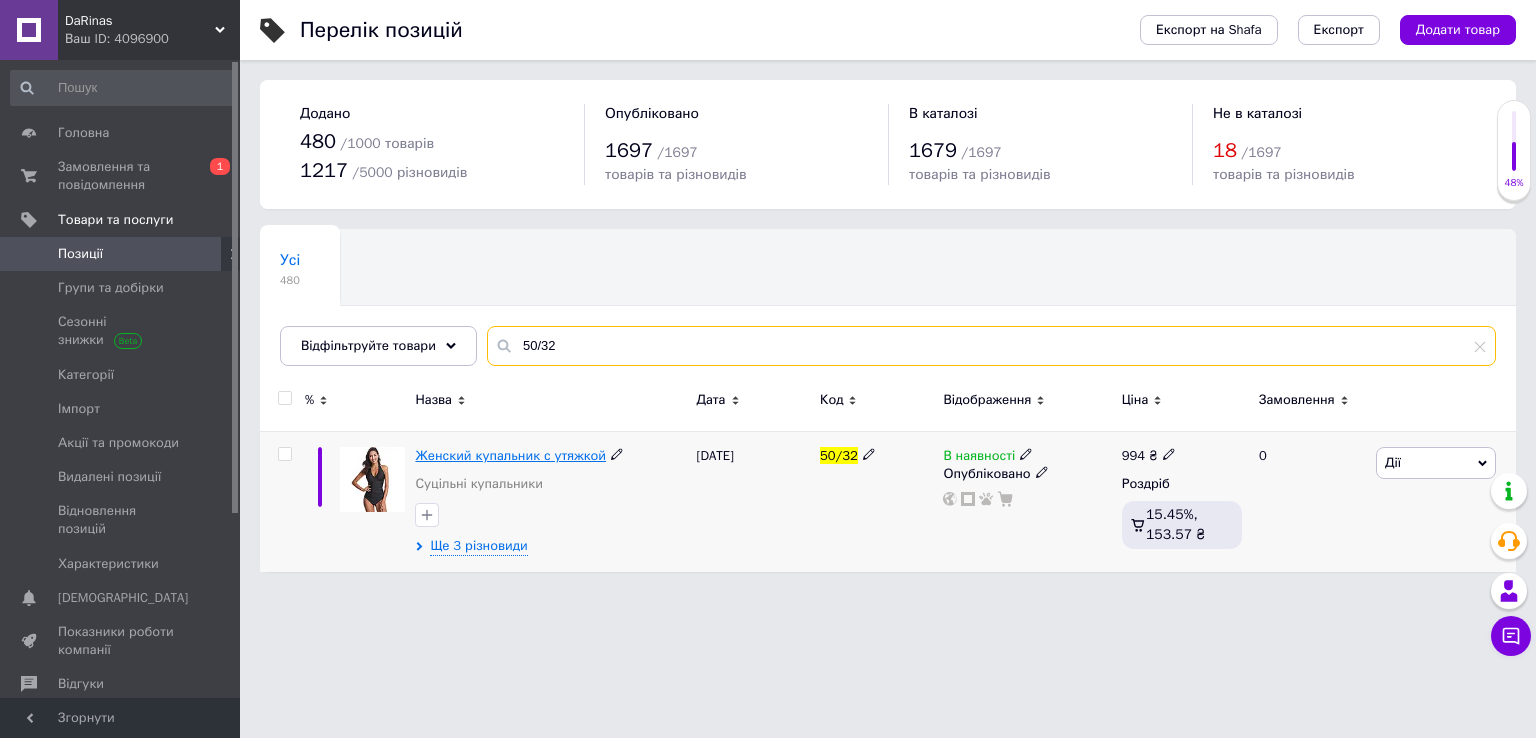 type on "50/32" 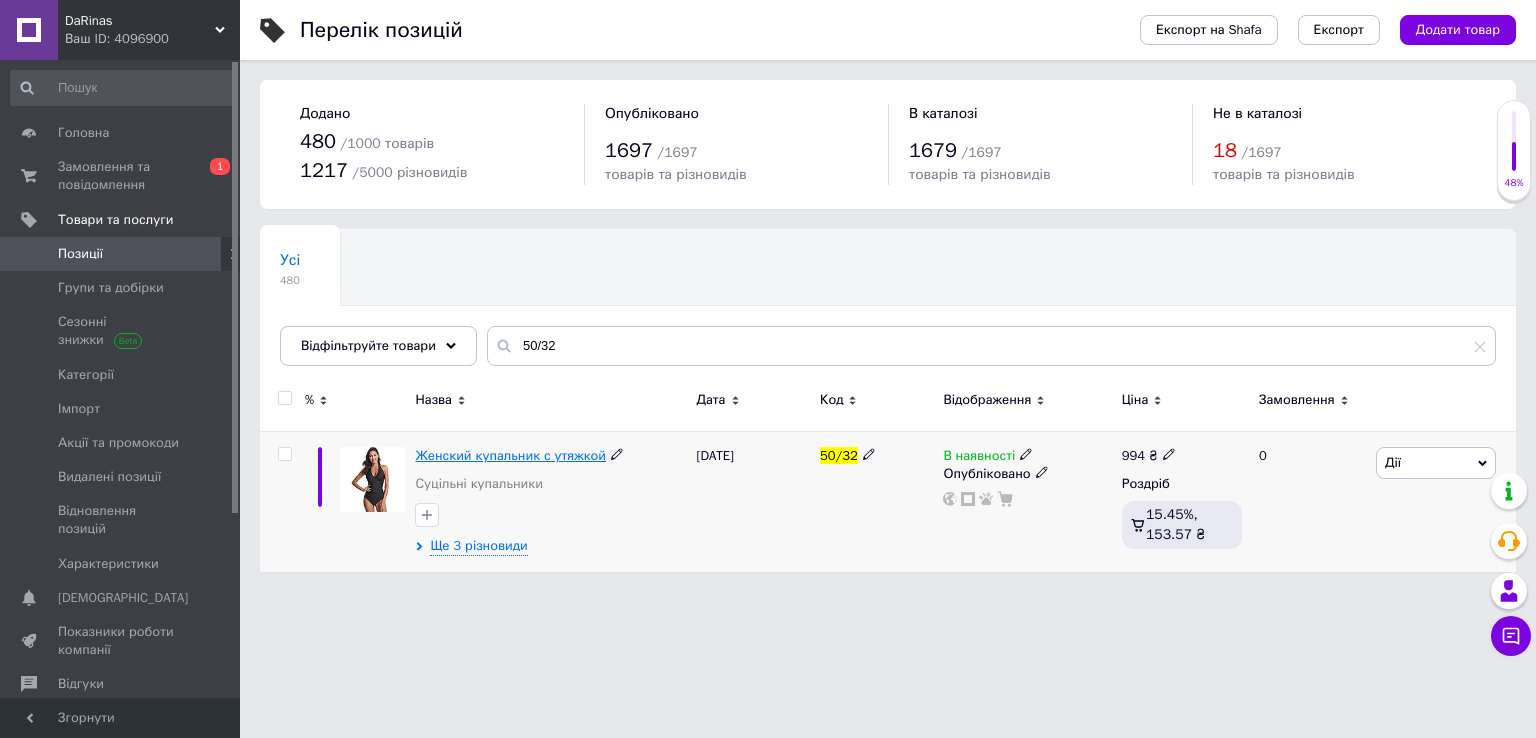 click on "Женский купальник с утяжкой" at bounding box center (510, 455) 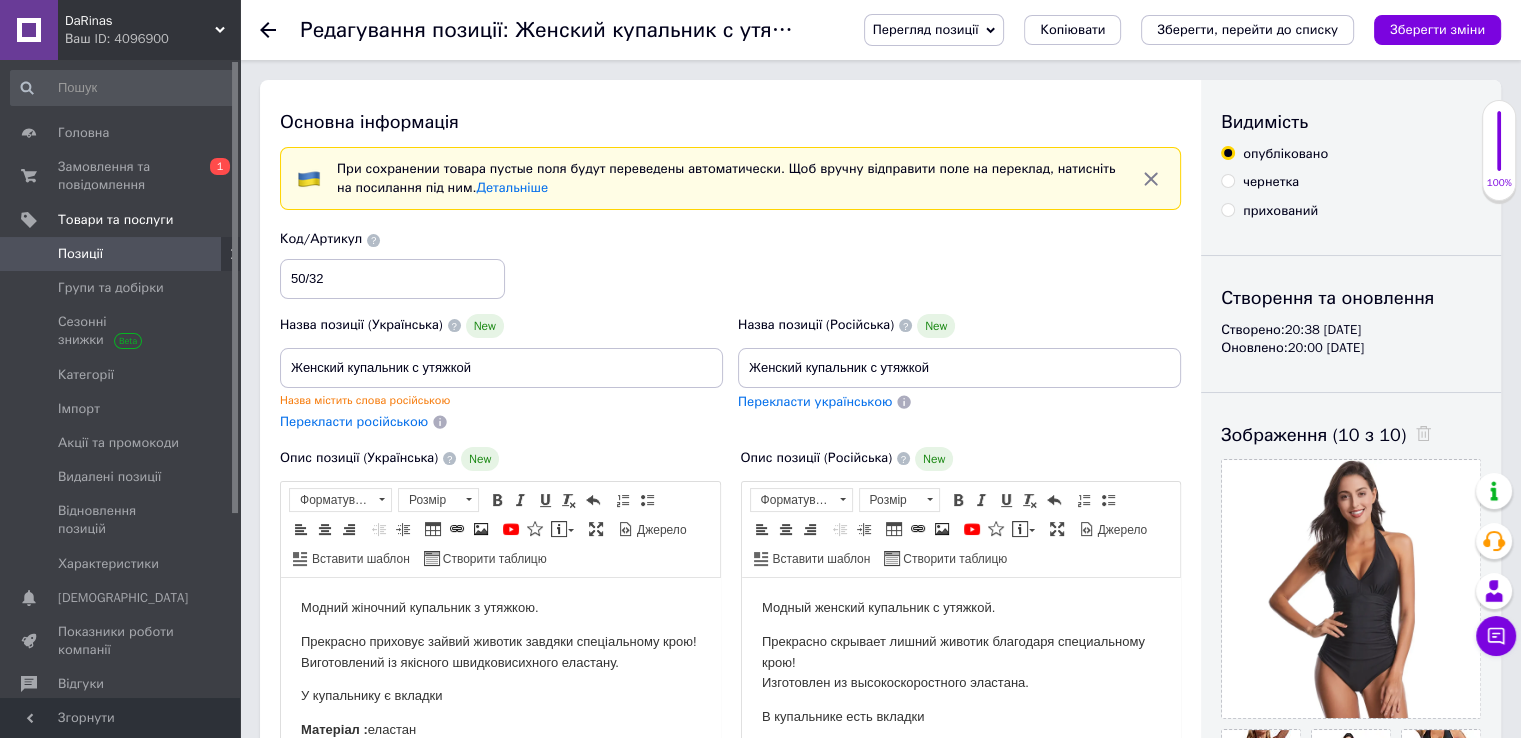 scroll, scrollTop: 100, scrollLeft: 0, axis: vertical 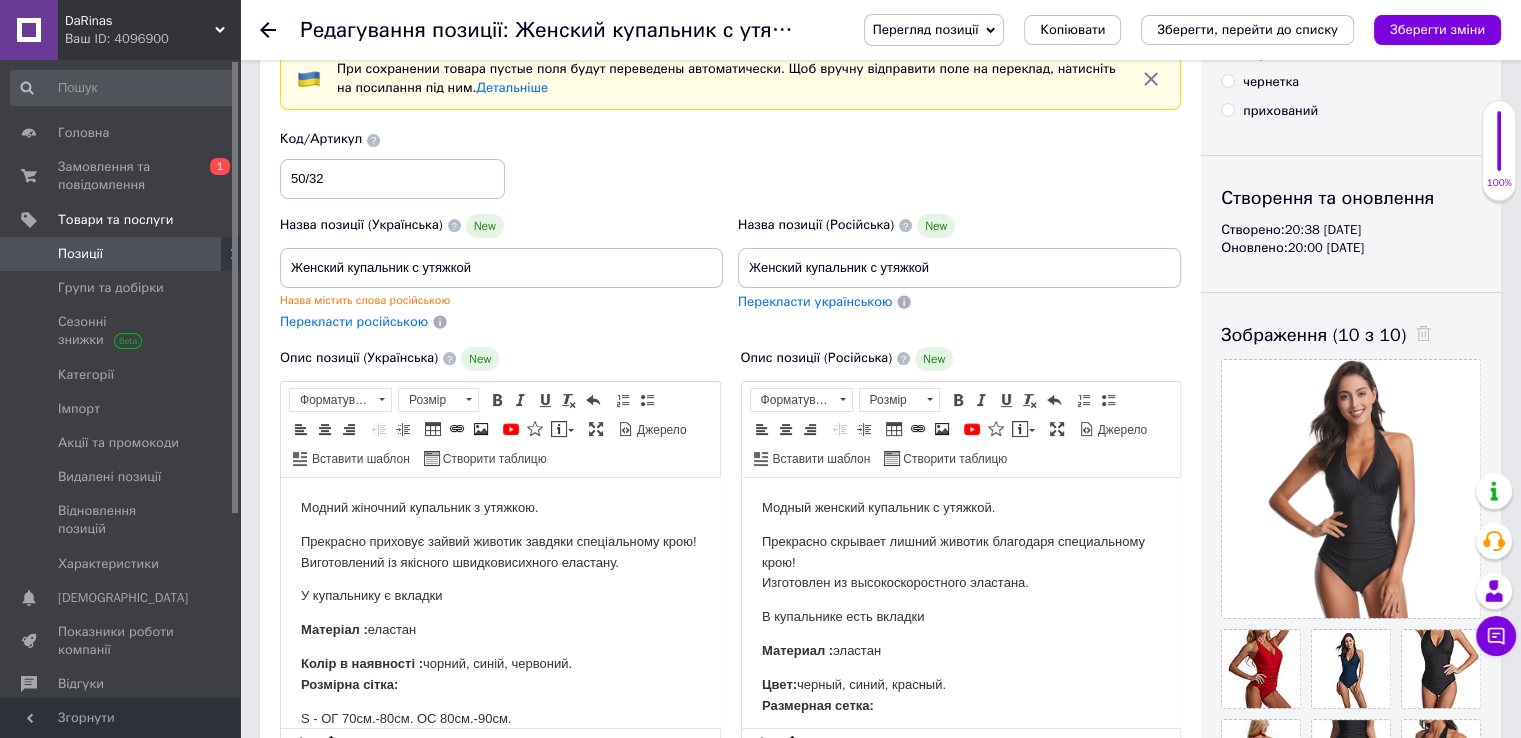 click on "Перекласти українською" at bounding box center [815, 301] 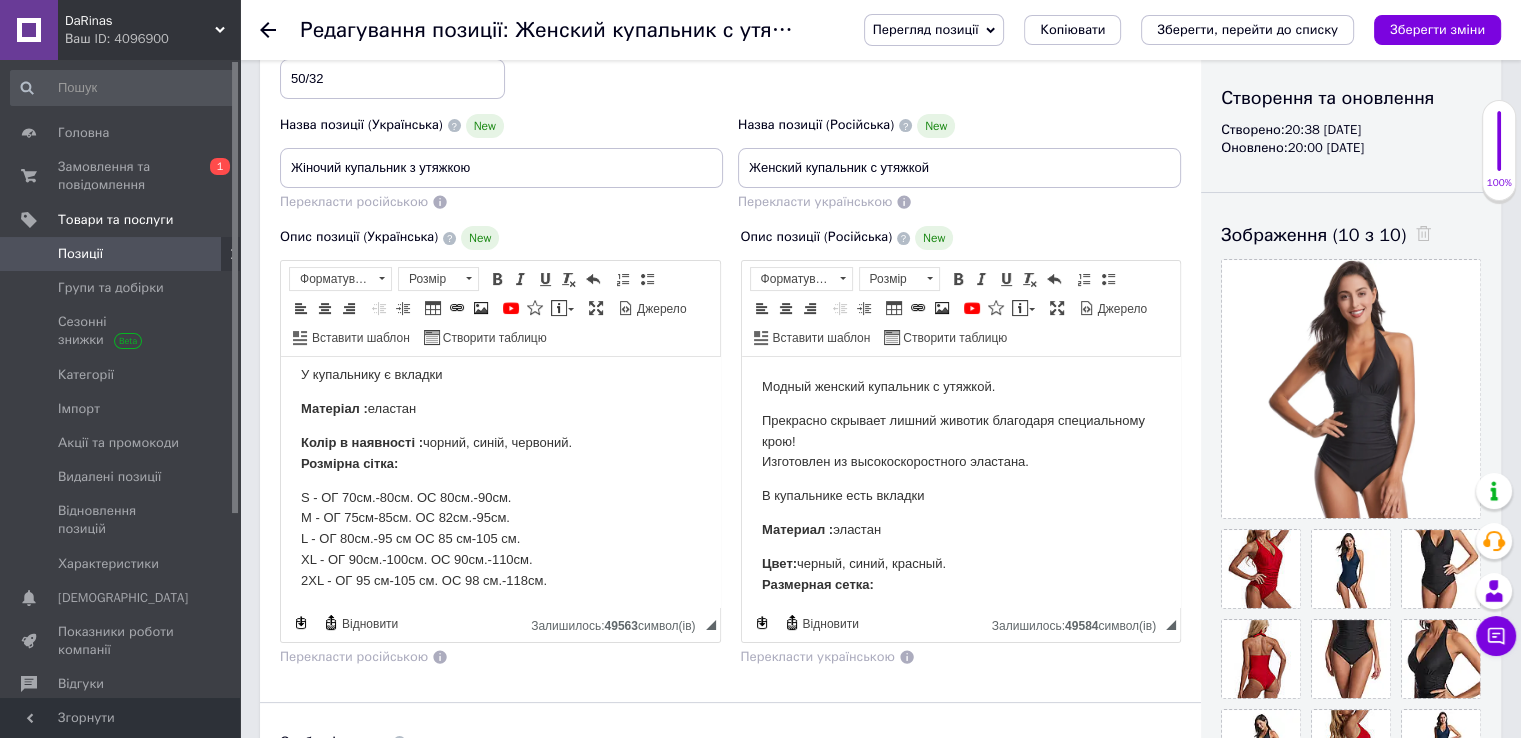 scroll, scrollTop: 0, scrollLeft: 0, axis: both 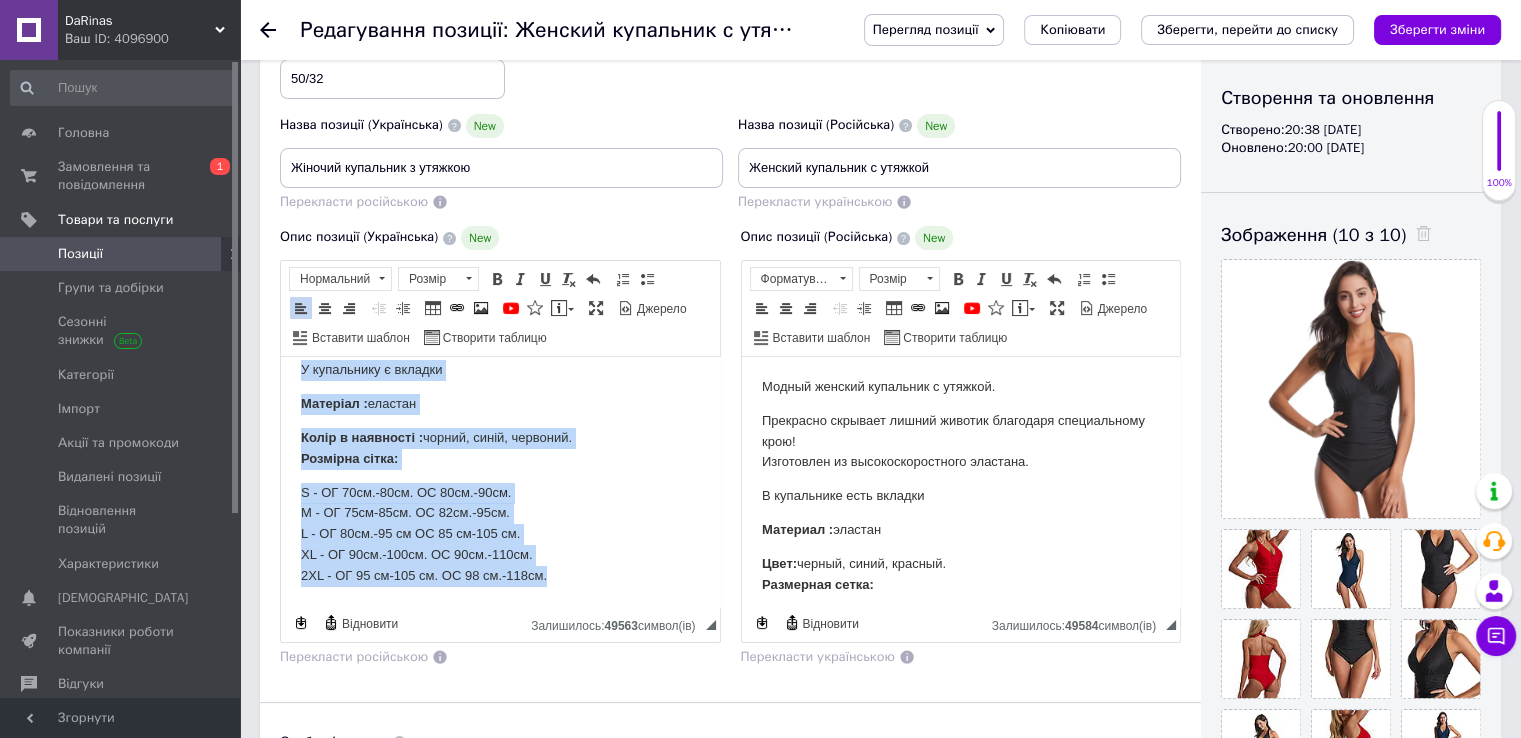 drag, startPoint x: 302, startPoint y: 385, endPoint x: 581, endPoint y: 603, distance: 354.0692 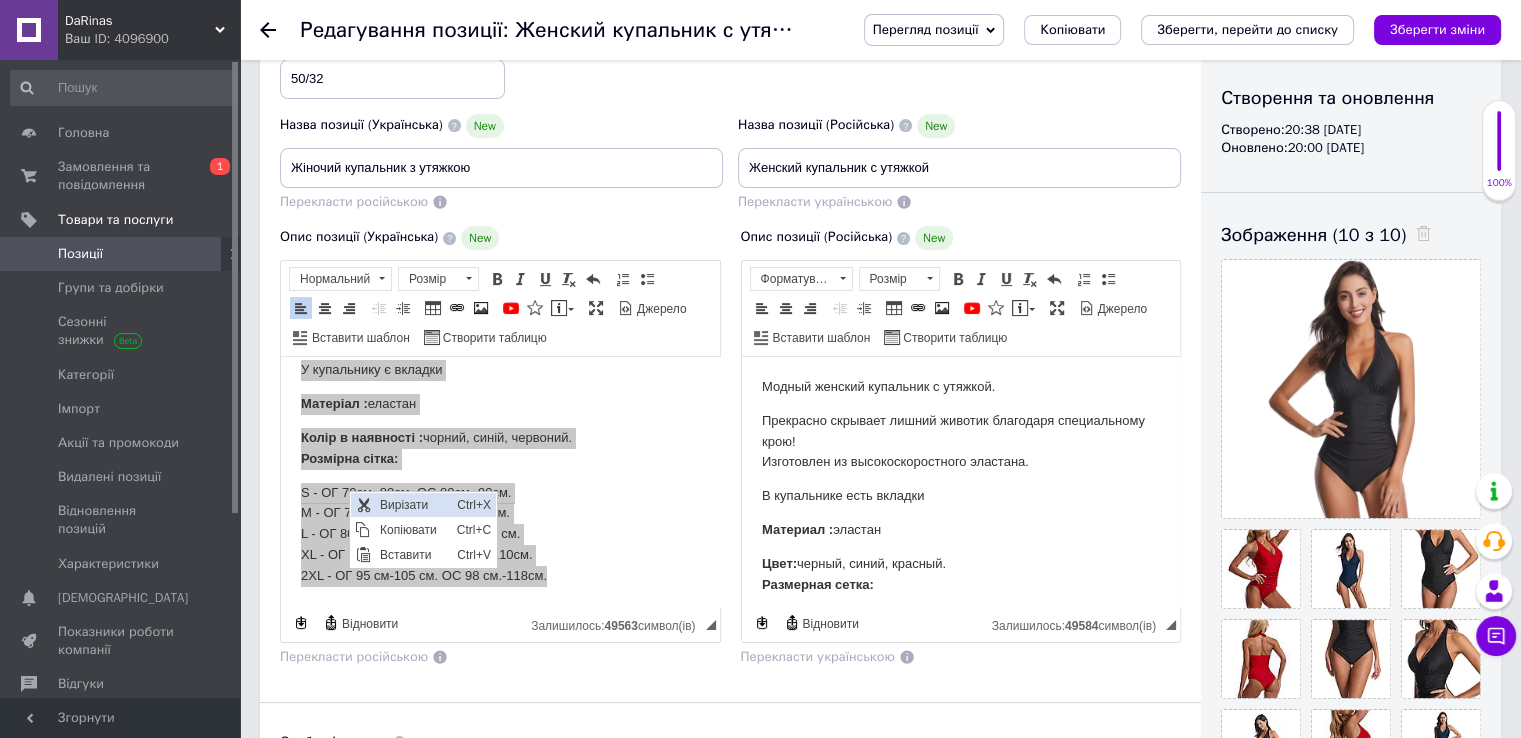 scroll, scrollTop: 0, scrollLeft: 0, axis: both 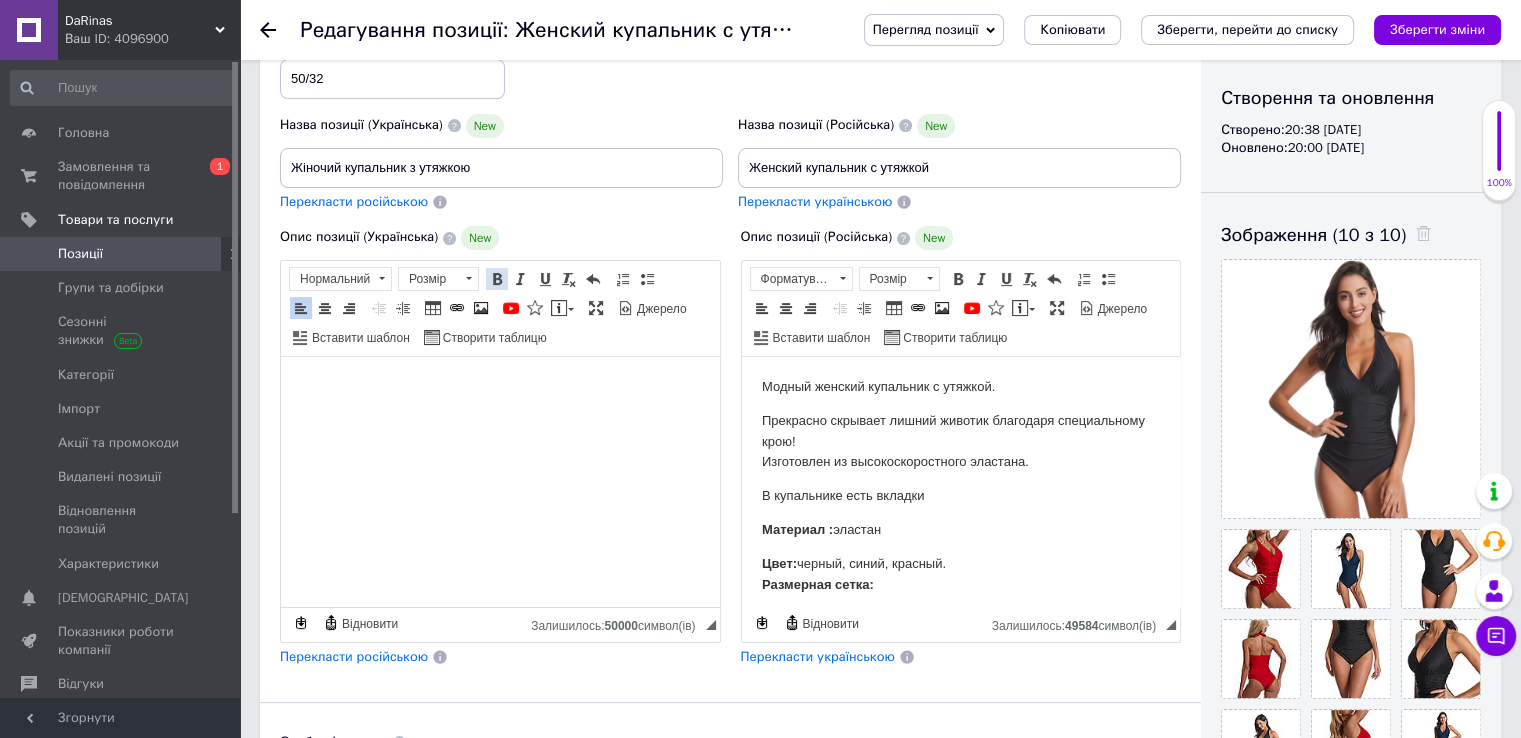 click at bounding box center [497, 279] 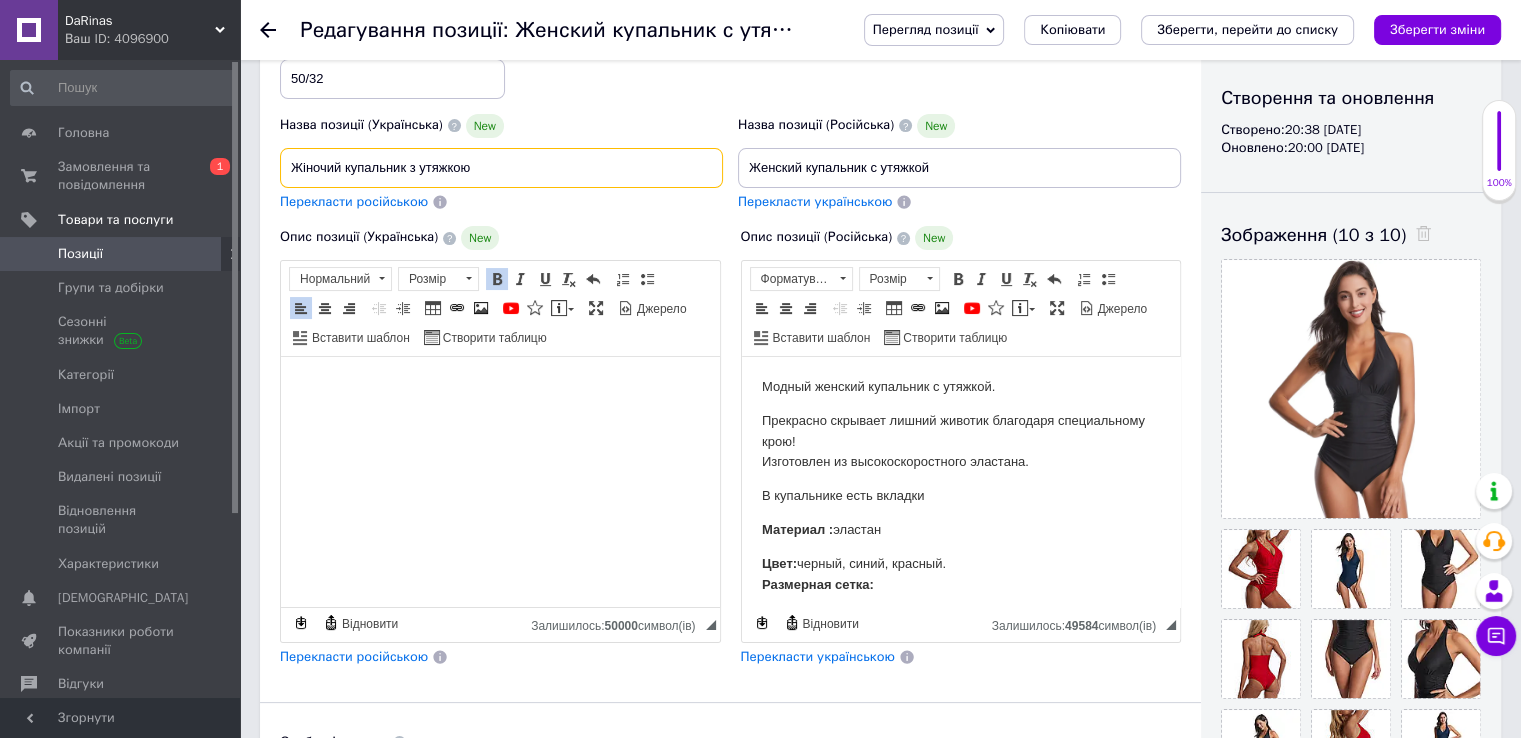 click on "Жіночий купальник з утяжкою" at bounding box center [501, 168] 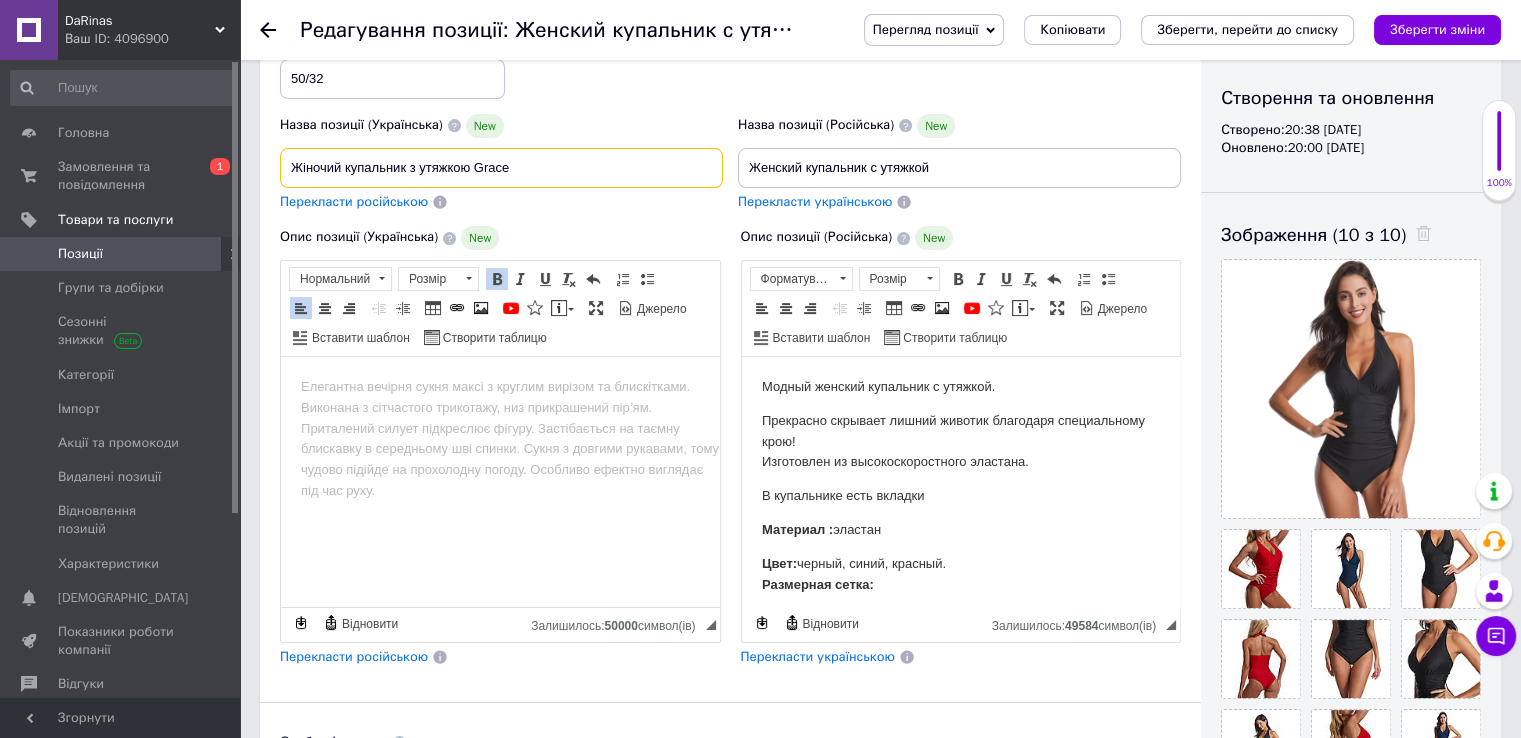 type on "Жіночий купальник з утяжкою Grace" 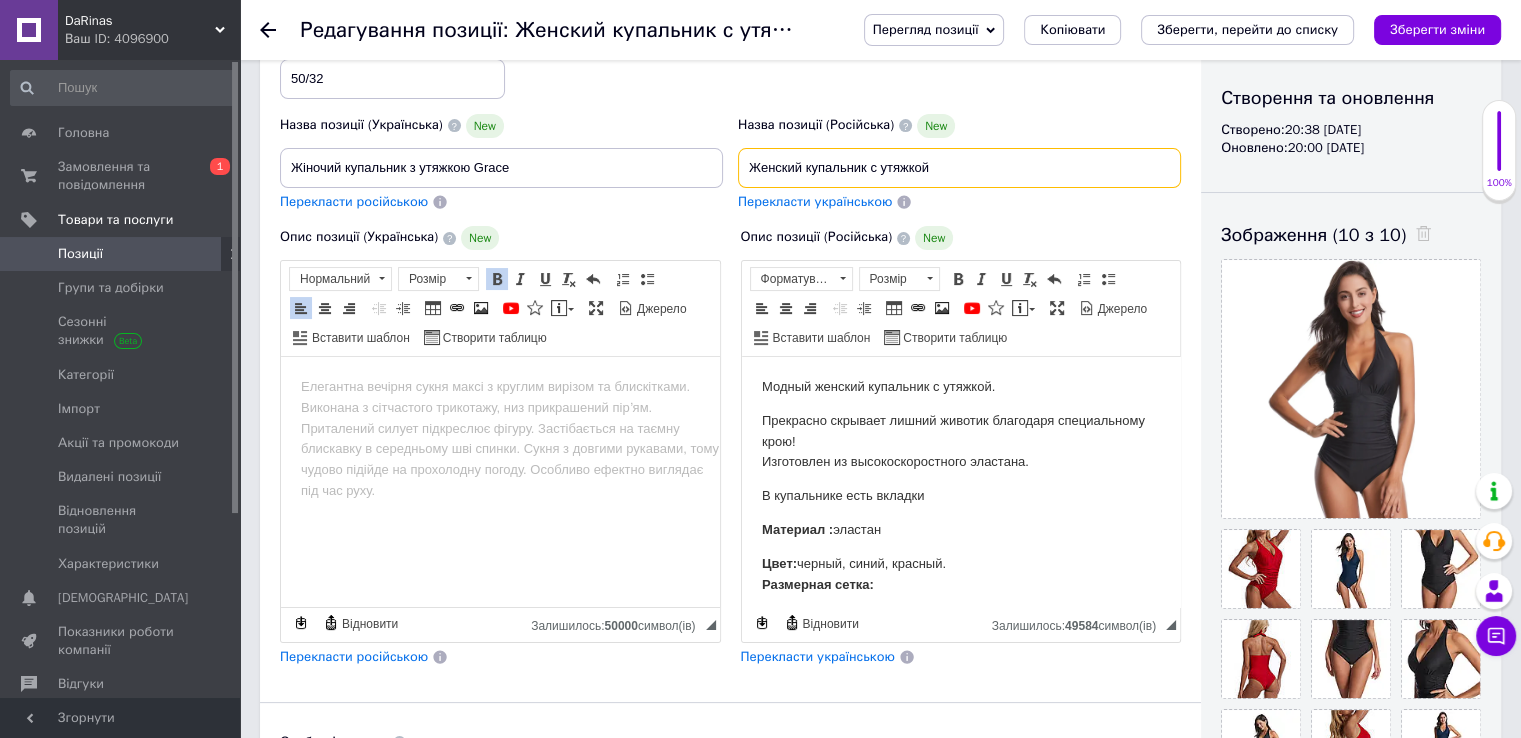 click on "Женский купальник с утяжкой" at bounding box center (959, 168) 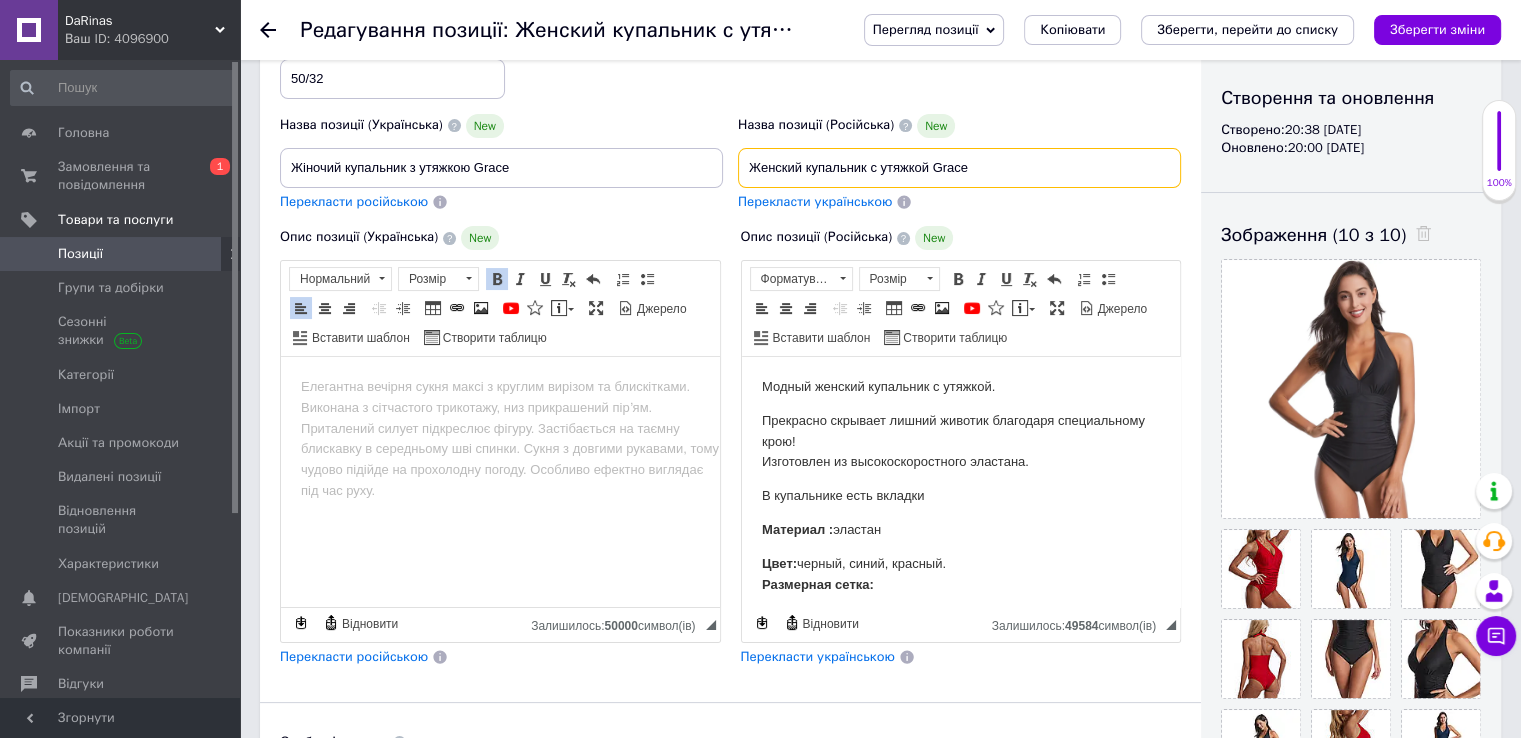 type on "Женский купальник с утяжкой Grace" 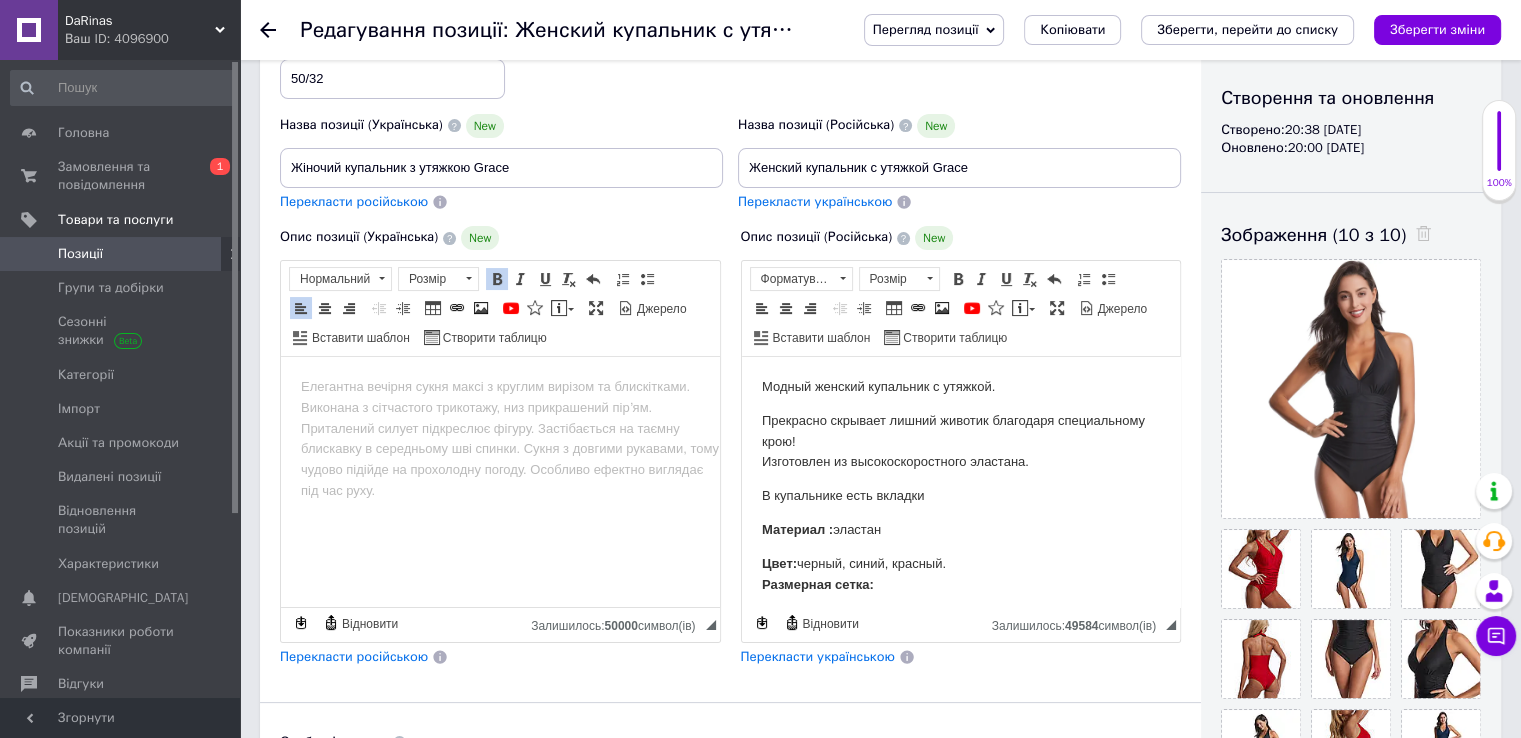 click on "​​​​​​​" at bounding box center (500, 387) 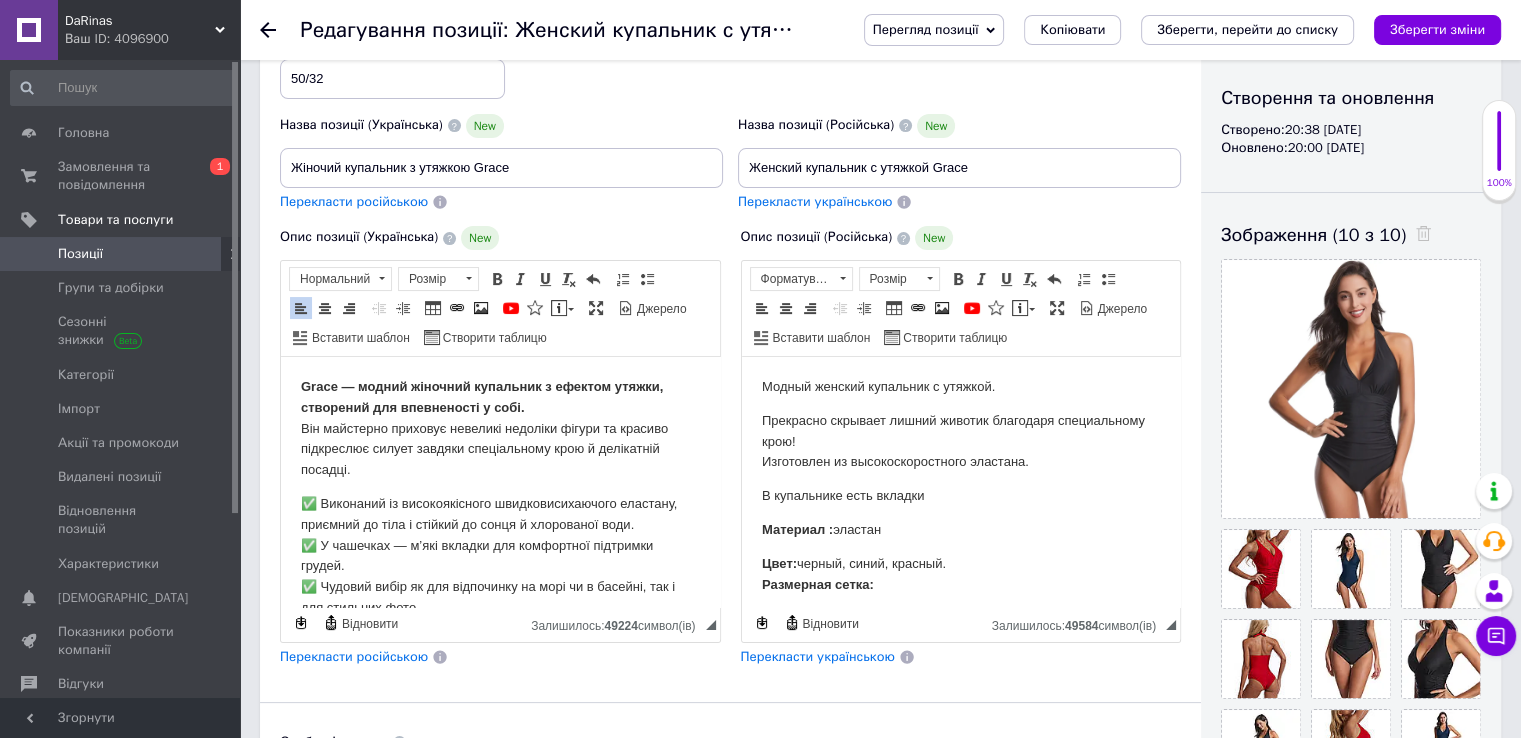 scroll, scrollTop: 242, scrollLeft: 0, axis: vertical 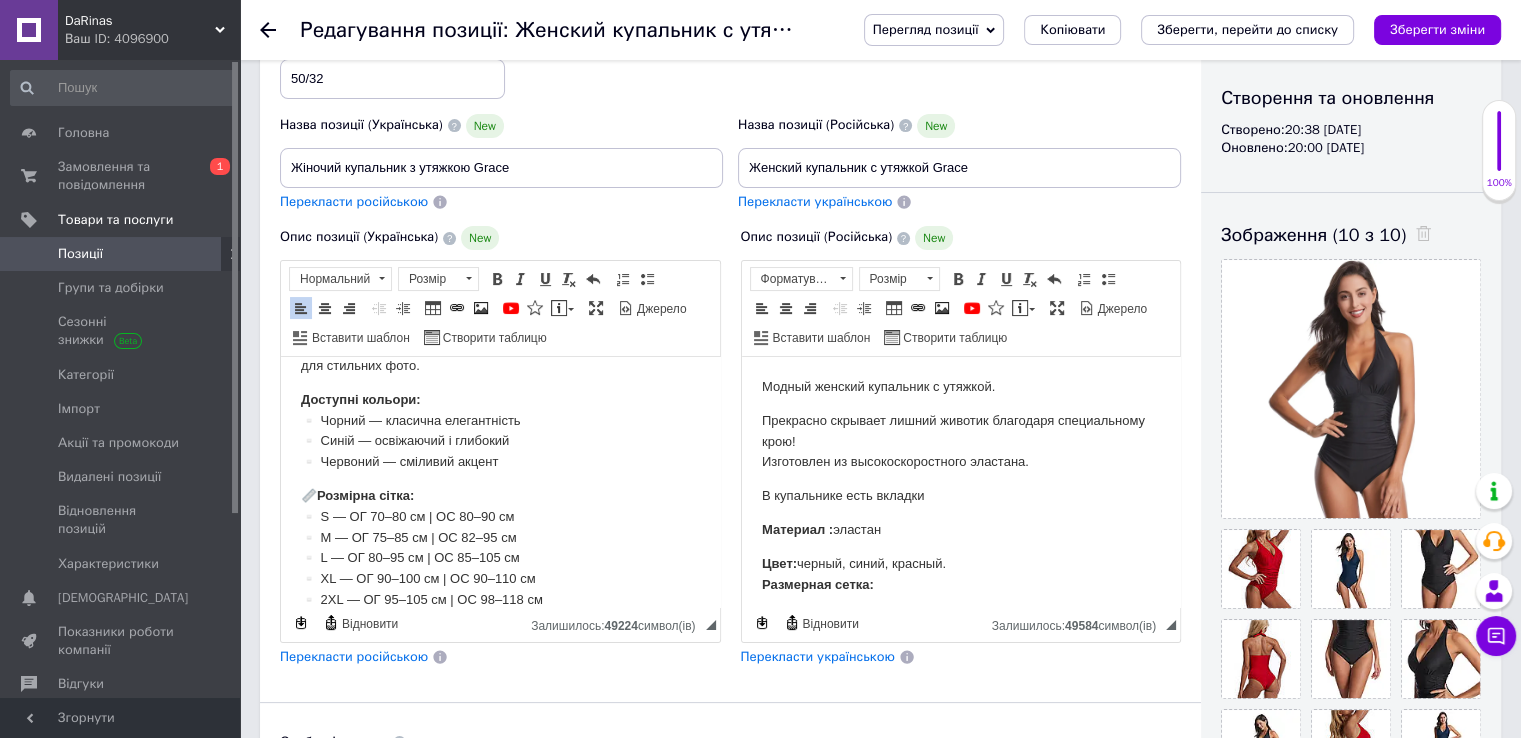 click on "Перекласти українською" at bounding box center (818, 656) 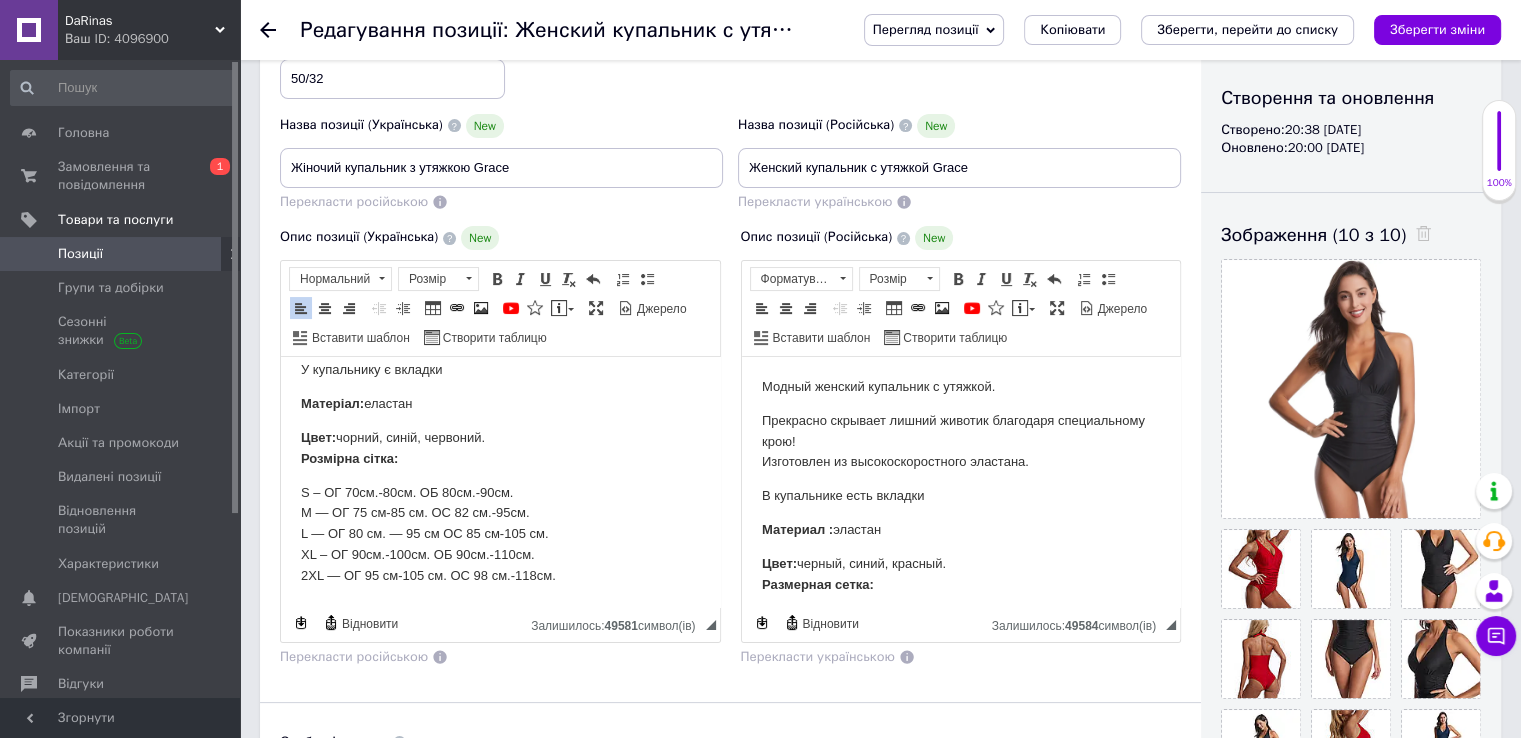 scroll, scrollTop: 12, scrollLeft: 0, axis: vertical 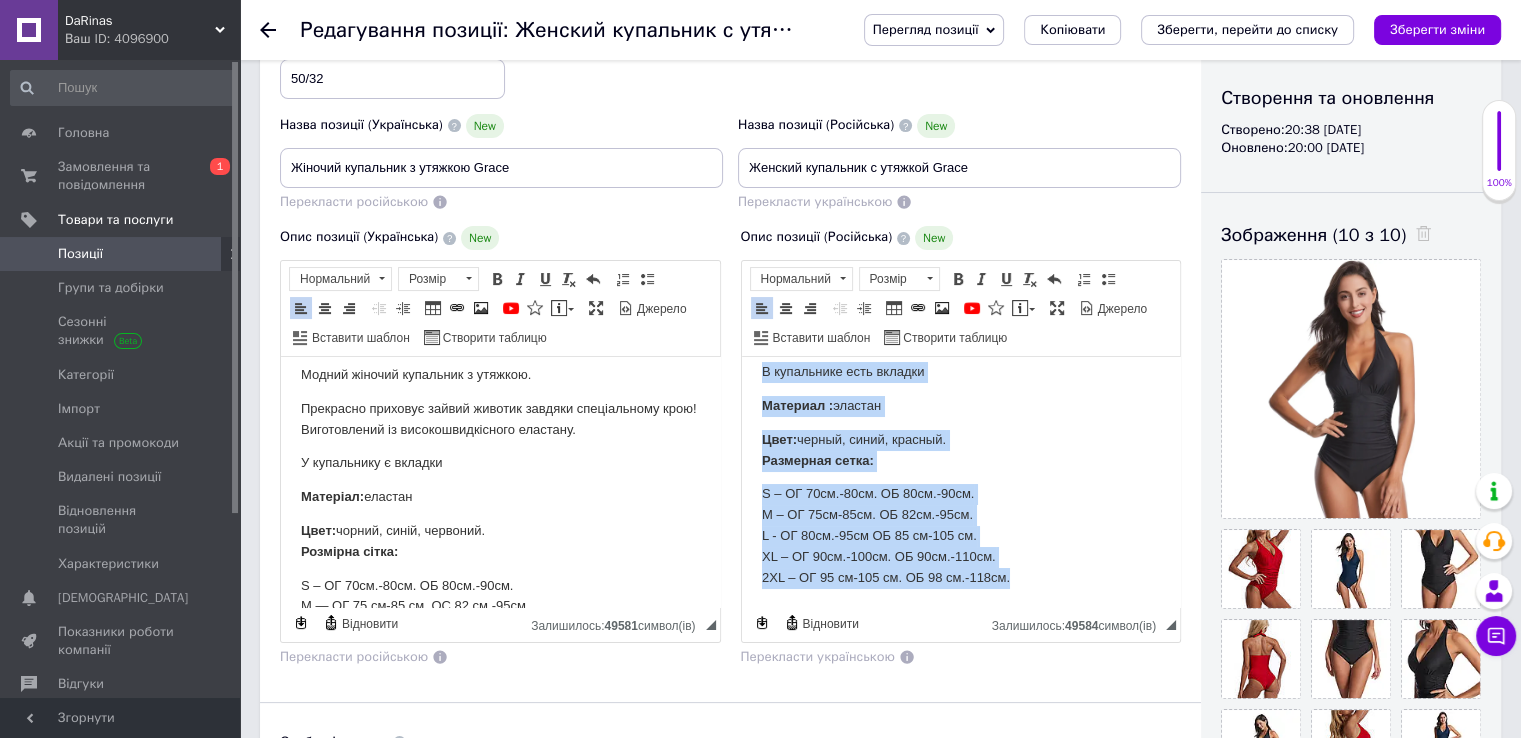 drag, startPoint x: 761, startPoint y: 391, endPoint x: 1918, endPoint y: 1050, distance: 1331.5142 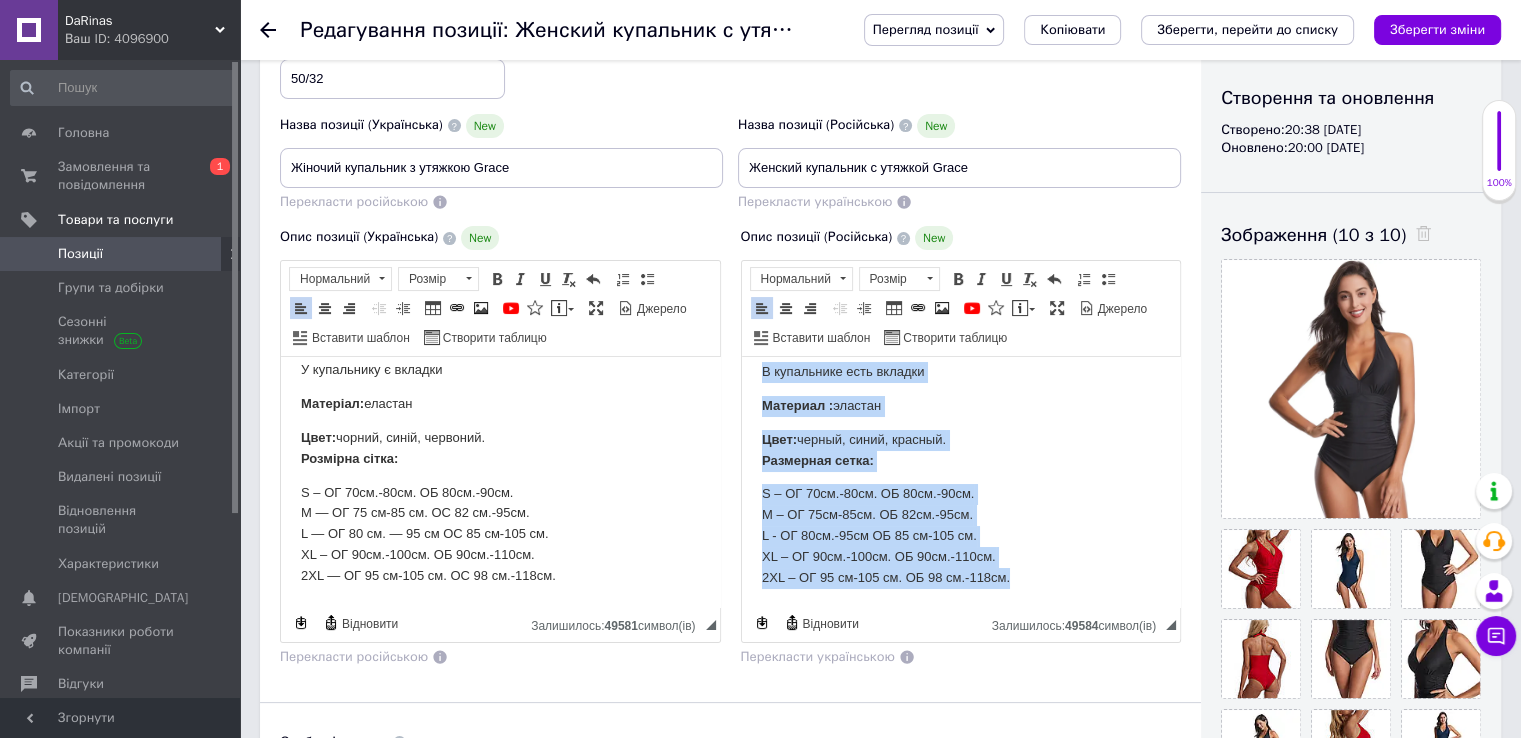 scroll, scrollTop: 0, scrollLeft: 0, axis: both 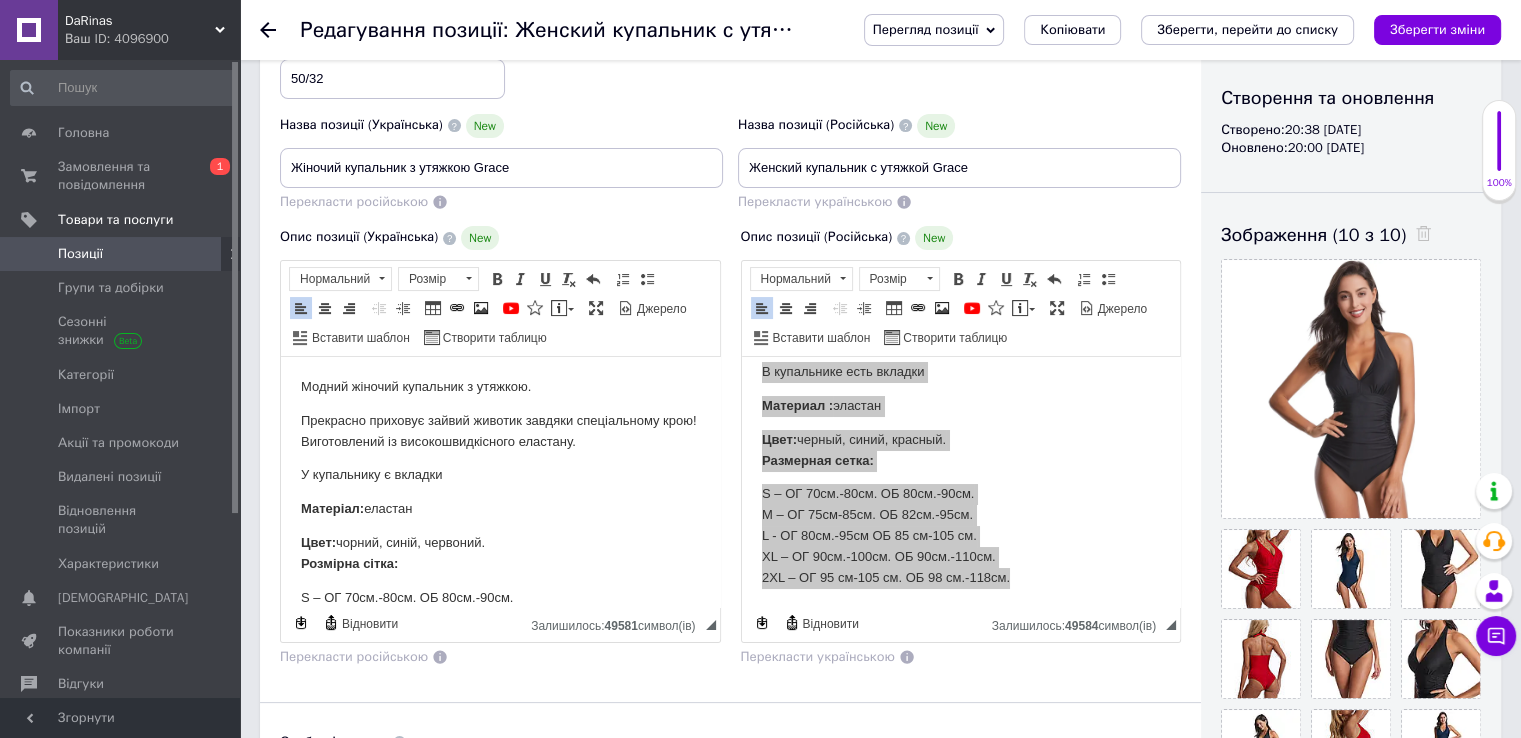 click on "Прекрасно приховує зайвий животик завдяки спеціальному крою! Виготовлений із високошвидкісного еластану." at bounding box center (500, 432) 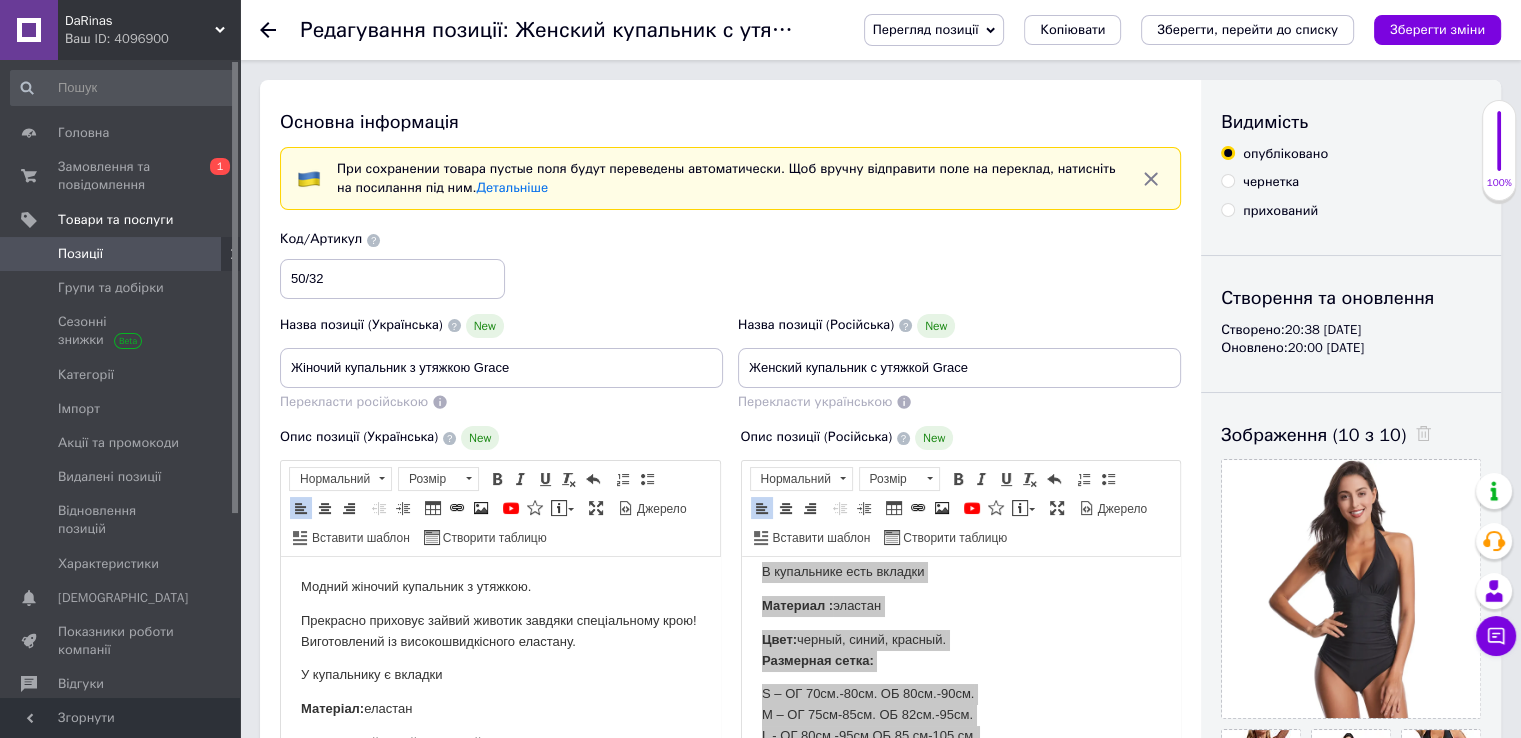 scroll, scrollTop: 600, scrollLeft: 0, axis: vertical 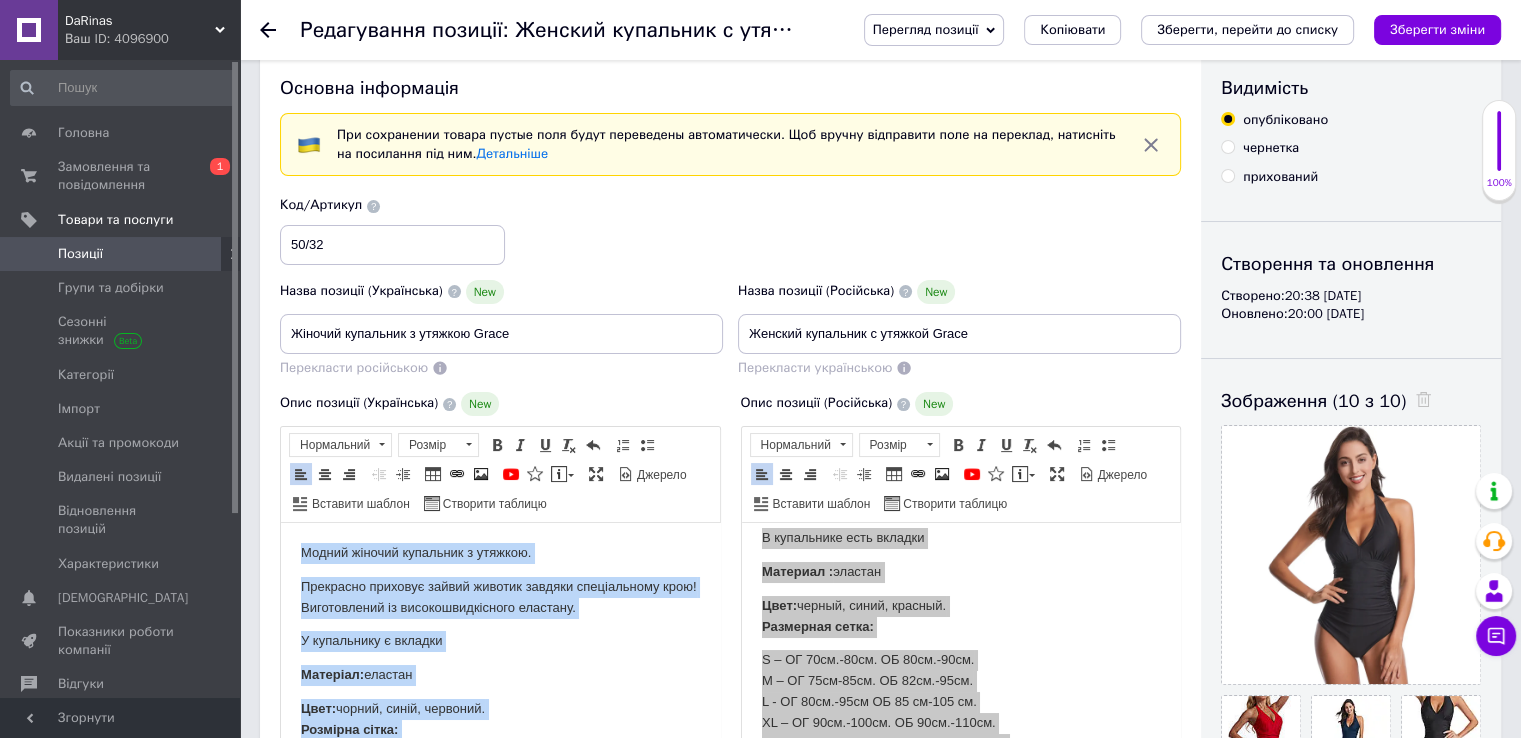 drag, startPoint x: 560, startPoint y: 752, endPoint x: 247, endPoint y: -4, distance: 818.23285 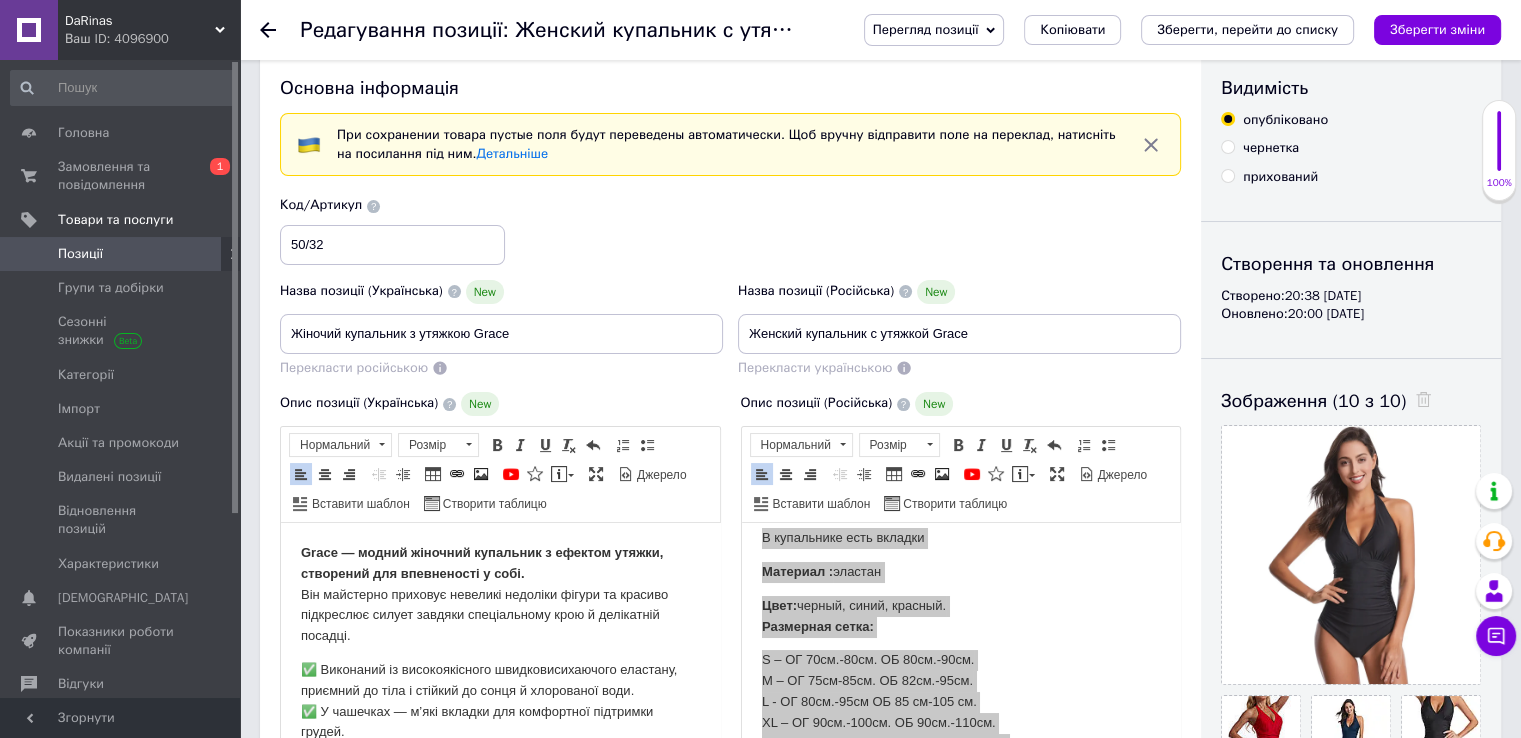 scroll, scrollTop: 242, scrollLeft: 0, axis: vertical 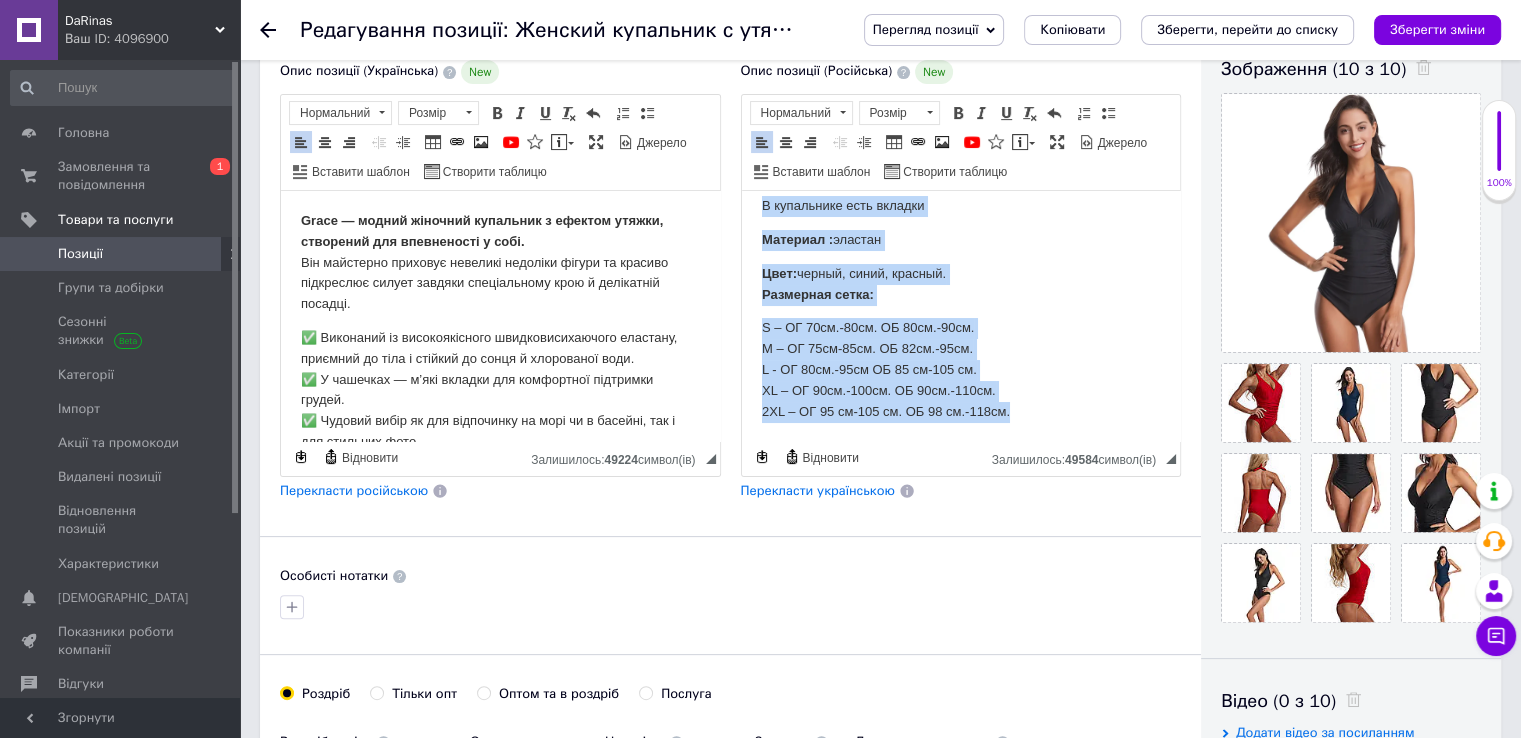 click on "S – ОГ 70см.-80см. ОБ 80см.-90см. M – ОГ 75см-85см. ОБ 82см.-95см. L - ОГ 80см.-95см ОБ 85 см-105 см. XL – ОГ 90см.-100см. ОБ 90см.-110см. 2XL – ОГ 95 см-105 см. ОБ 98 см.-118см." at bounding box center (960, 370) 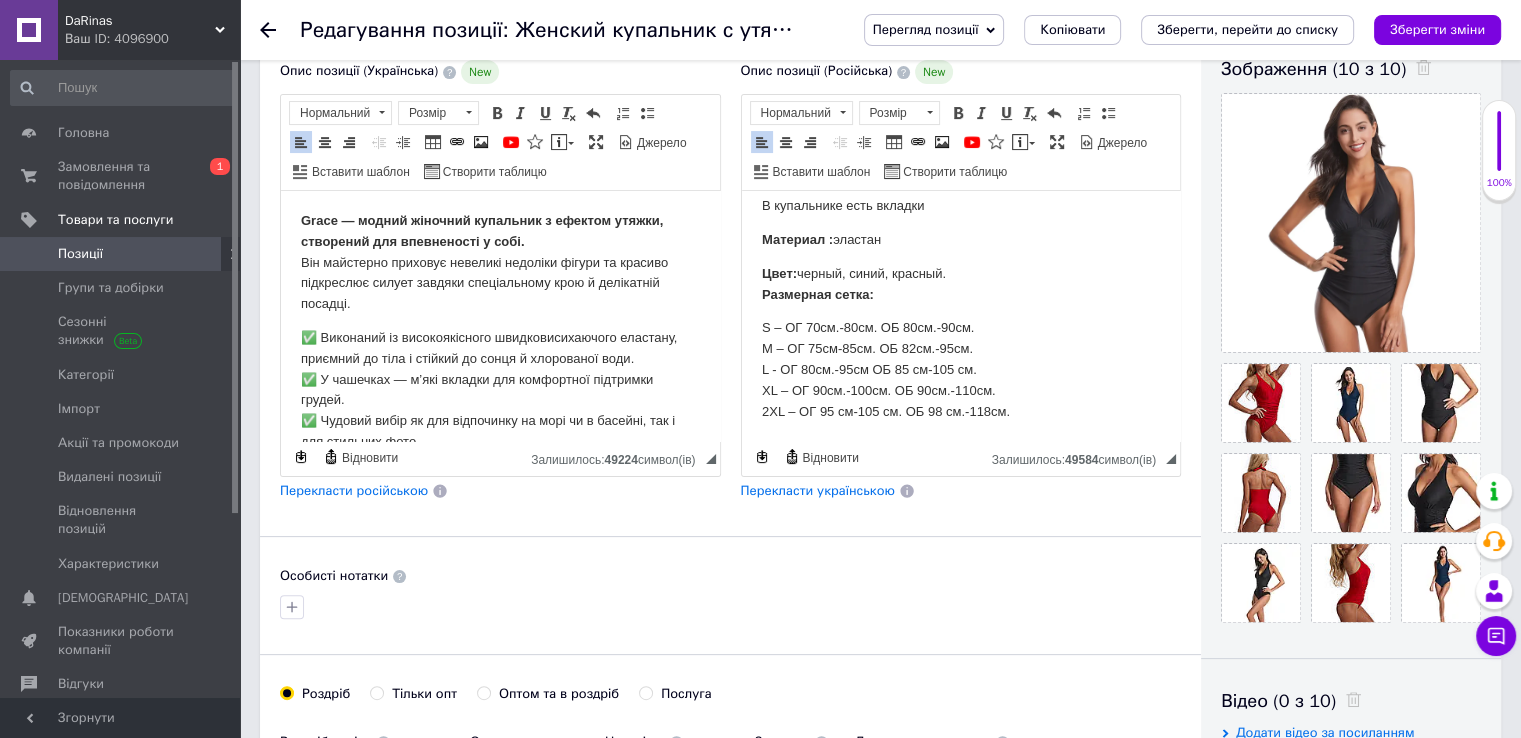 click on "✅ Виконаний із високоякісного швидковисихаючого еластану, приємний до тіла і стійкий до сонця й хлорованої води. ✅ У чашечках — м’які вкладки для комфортної підтримки грудей. ✅ Чудовий вибір як для відпочинку на морі чи в басейні, так і для стильних фото." at bounding box center (500, 390) 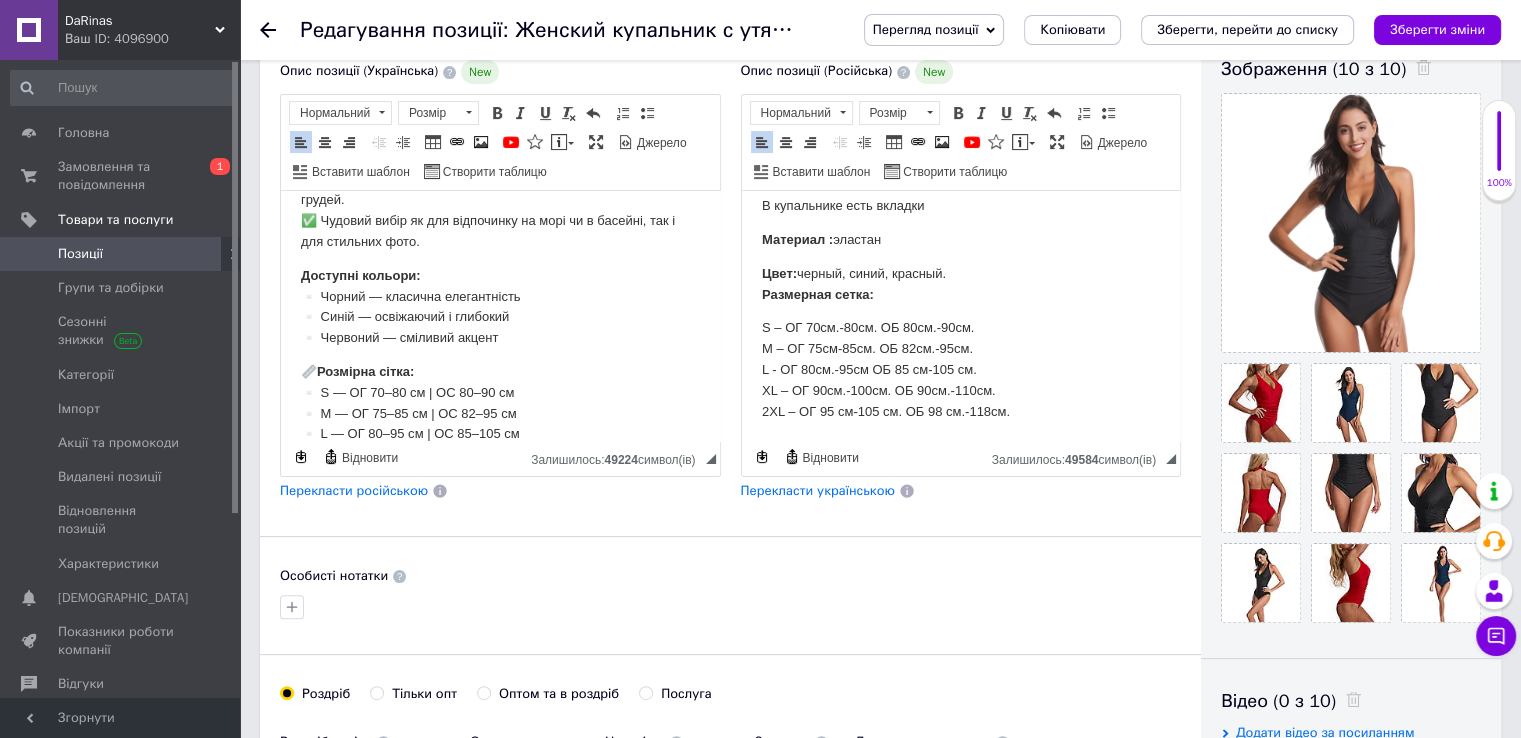 scroll, scrollTop: 0, scrollLeft: 0, axis: both 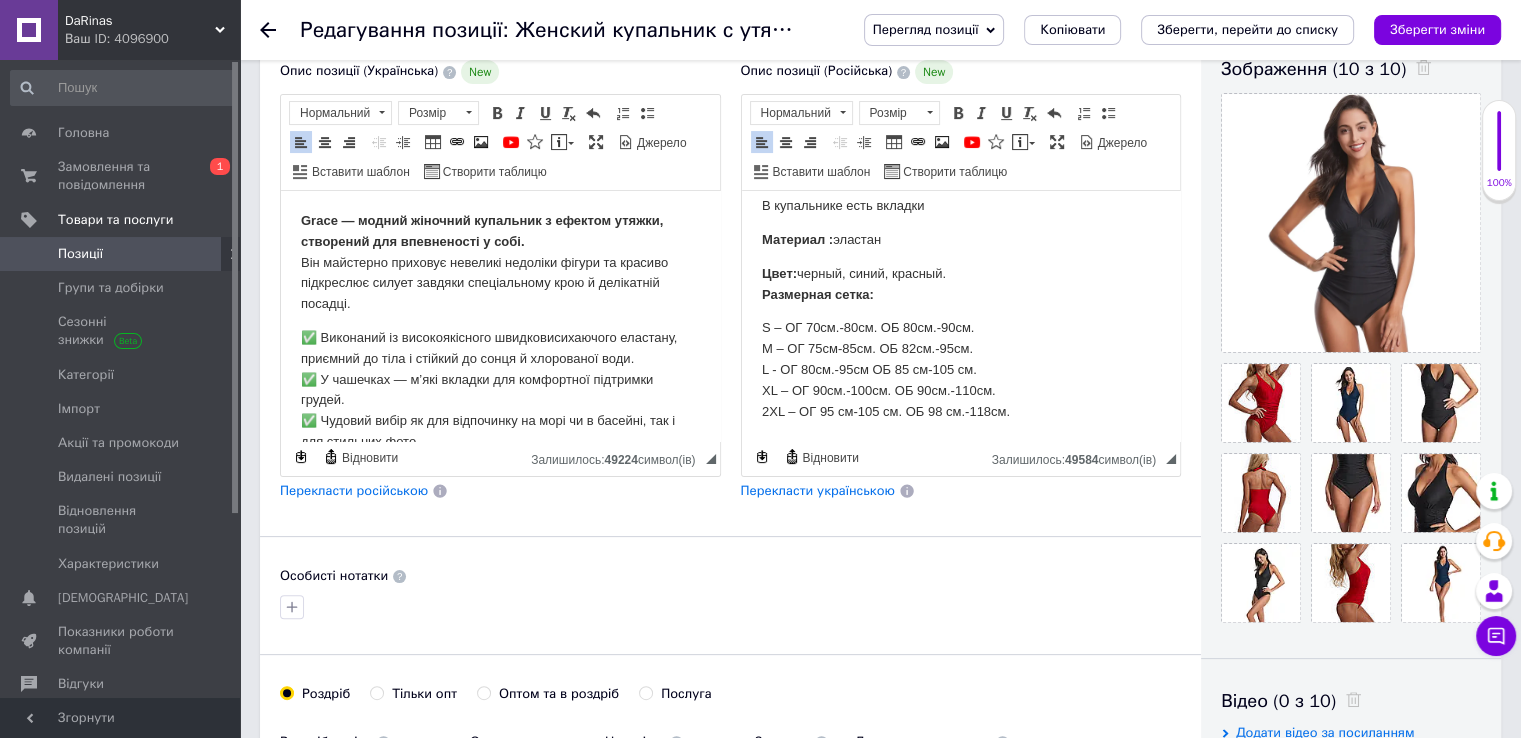 drag, startPoint x: 384, startPoint y: 487, endPoint x: 528, endPoint y: 466, distance: 145.5232 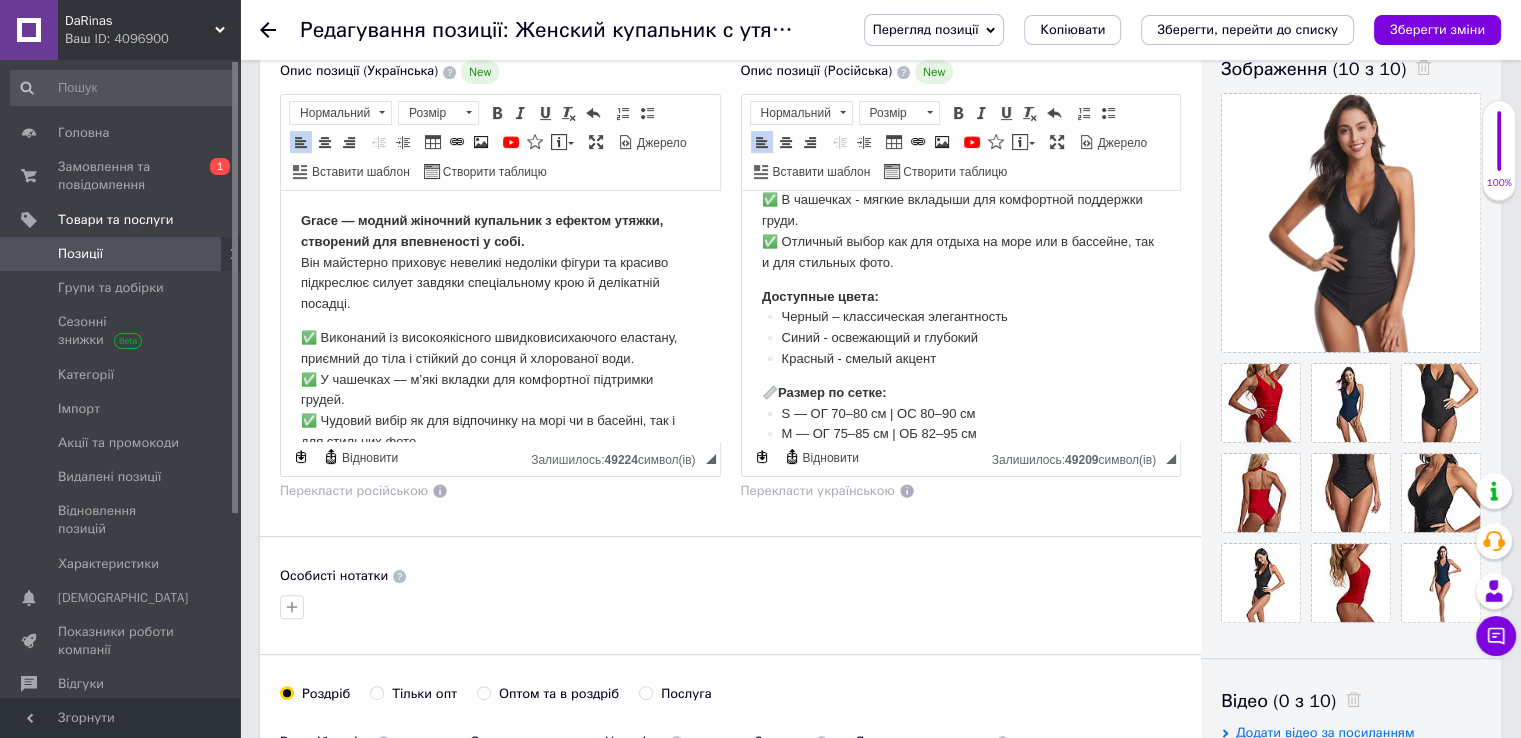 scroll, scrollTop: 286, scrollLeft: 0, axis: vertical 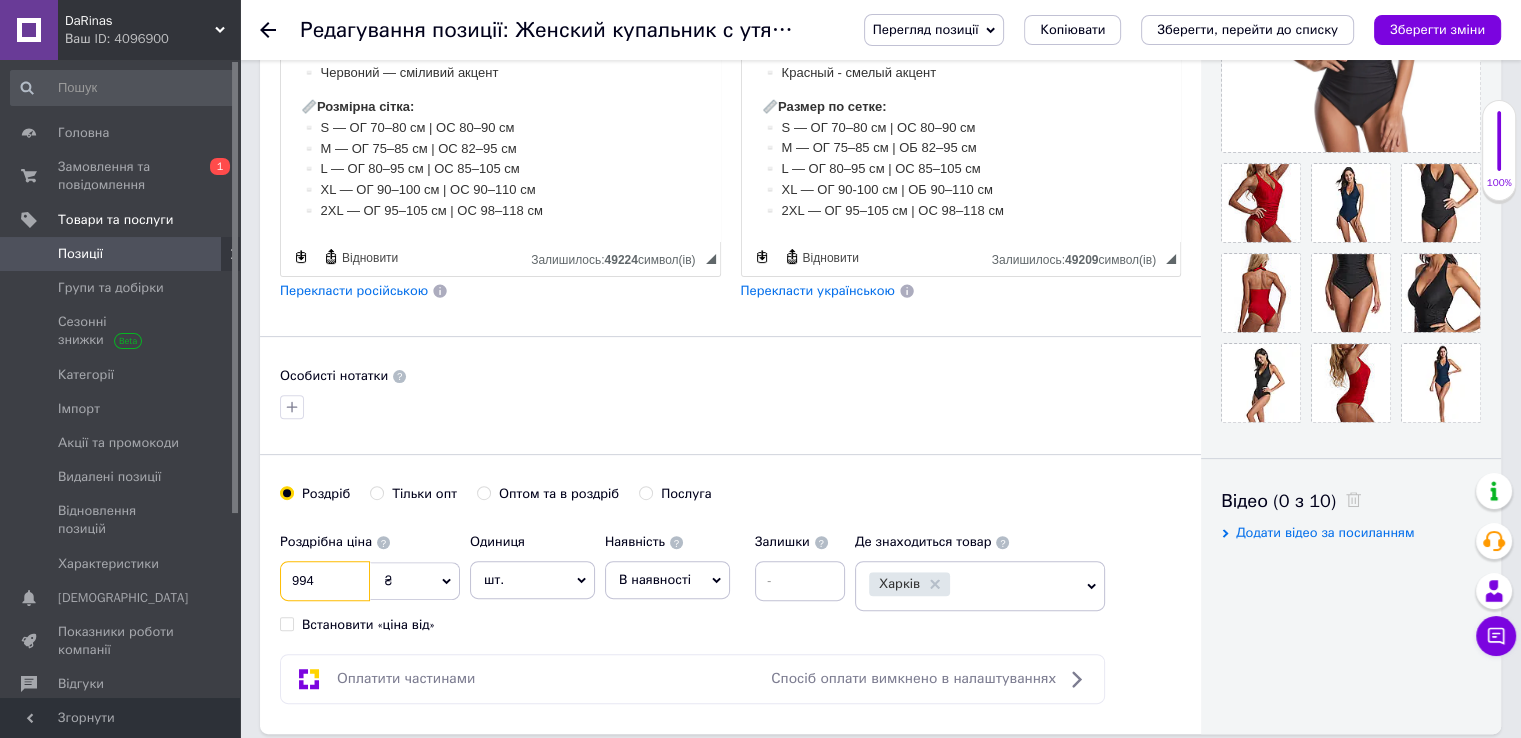 click on "994" at bounding box center (325, 581) 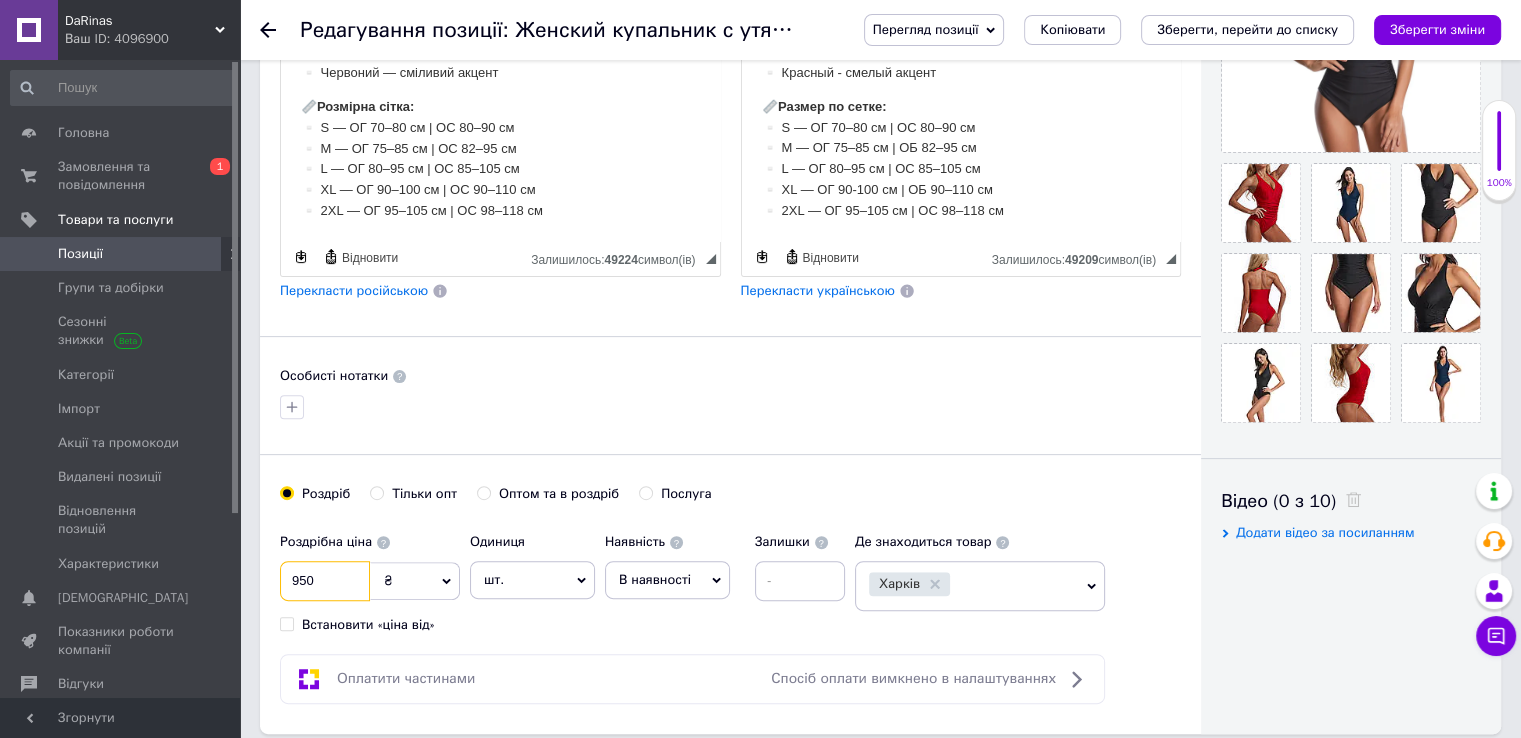 type on "950" 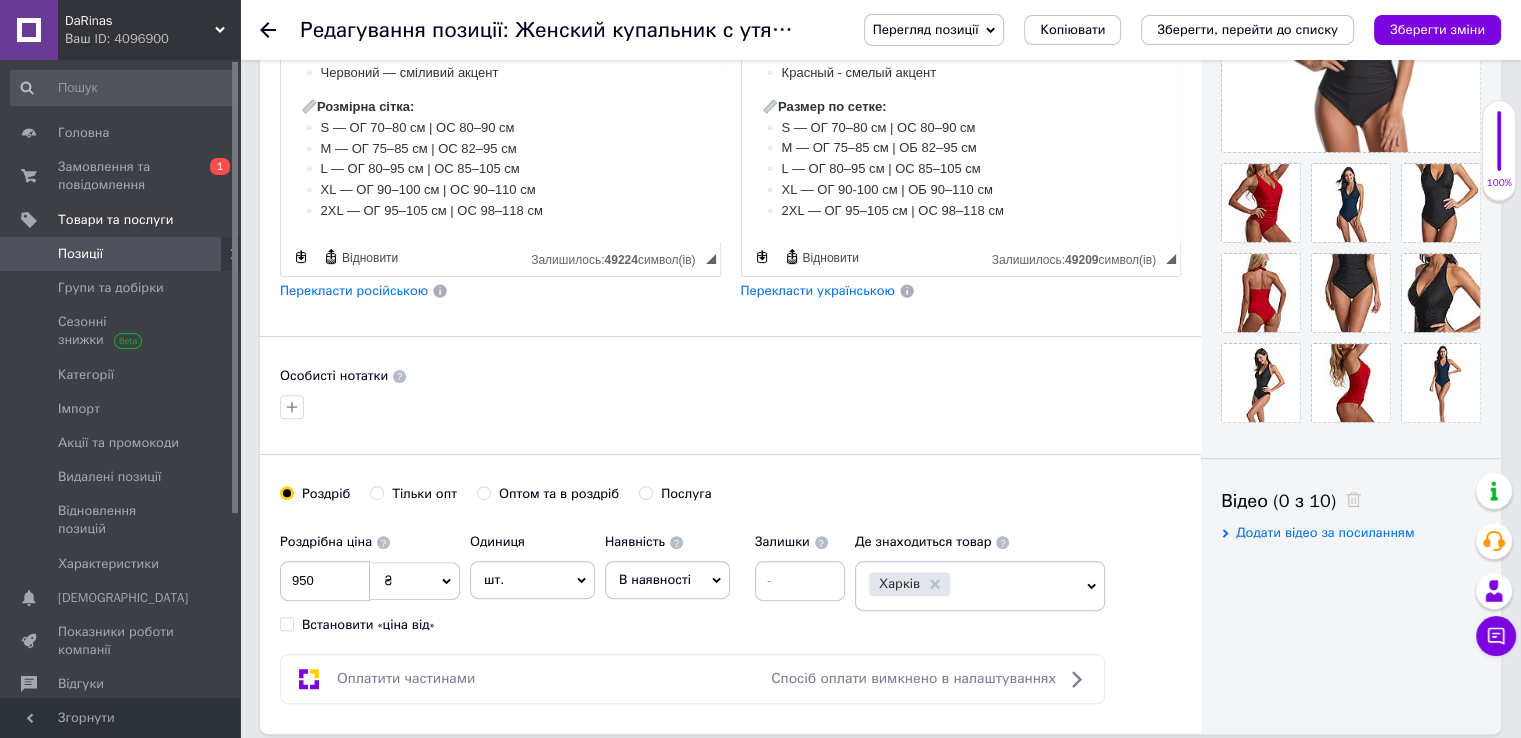 click on "Оптом та в роздріб" at bounding box center [483, 492] 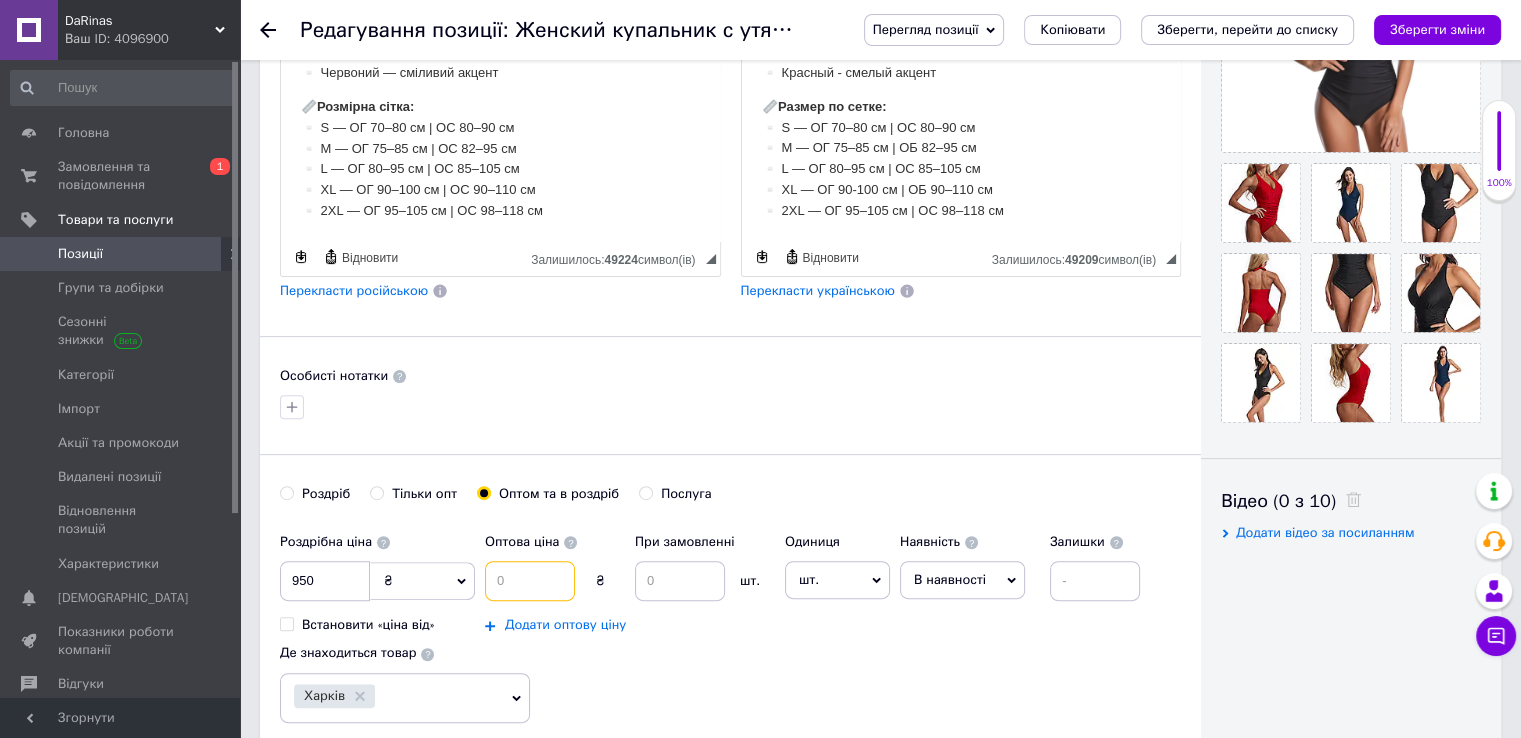 click at bounding box center [530, 581] 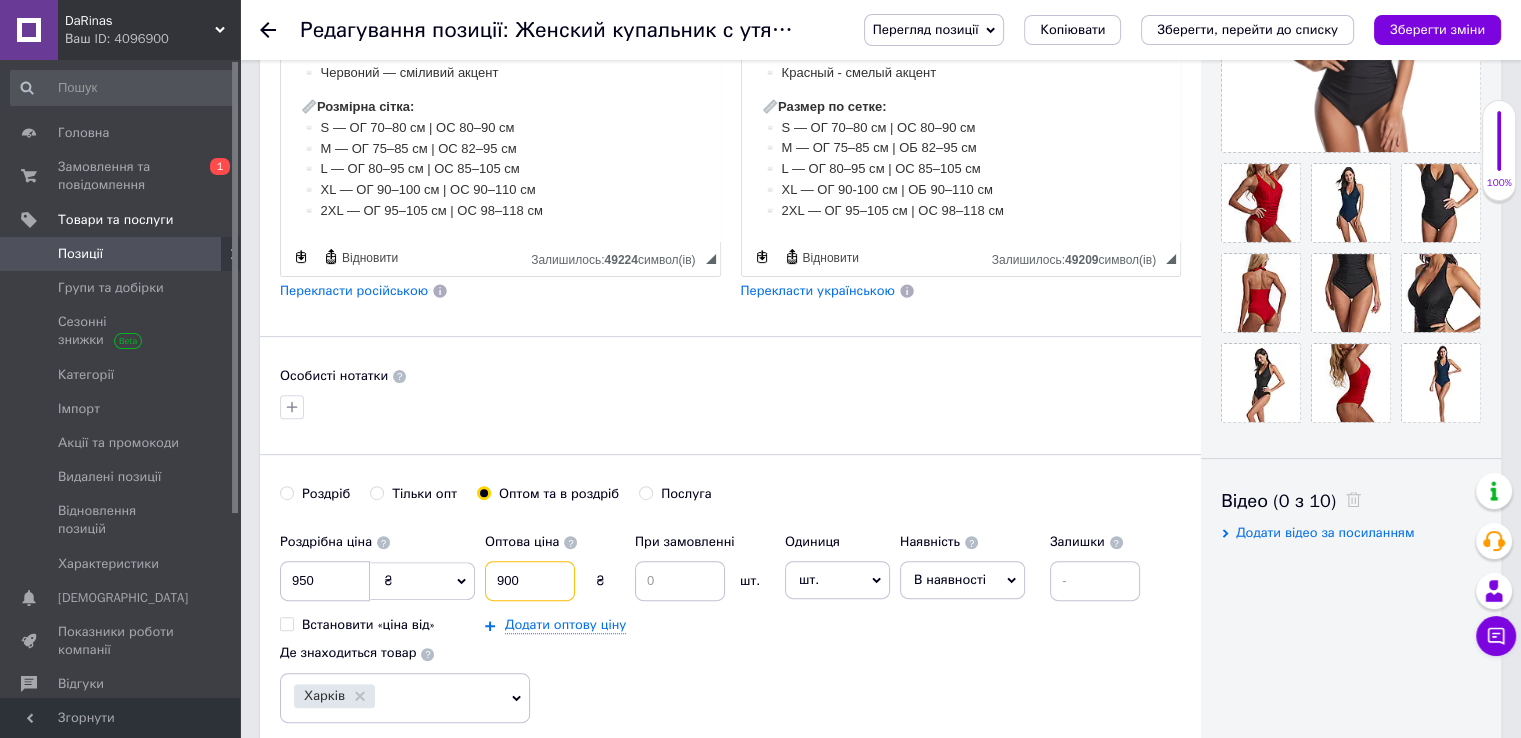 type on "900" 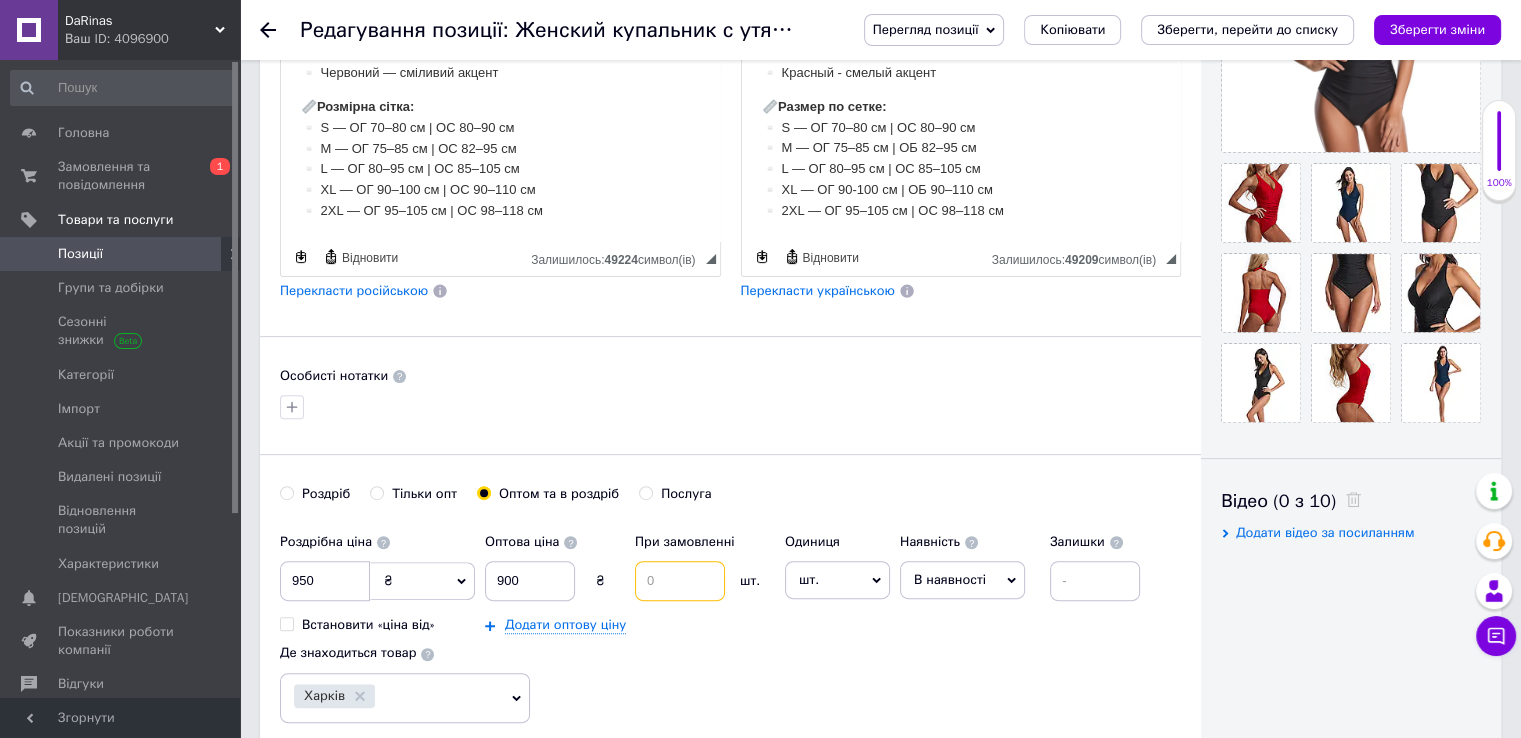 click at bounding box center [680, 581] 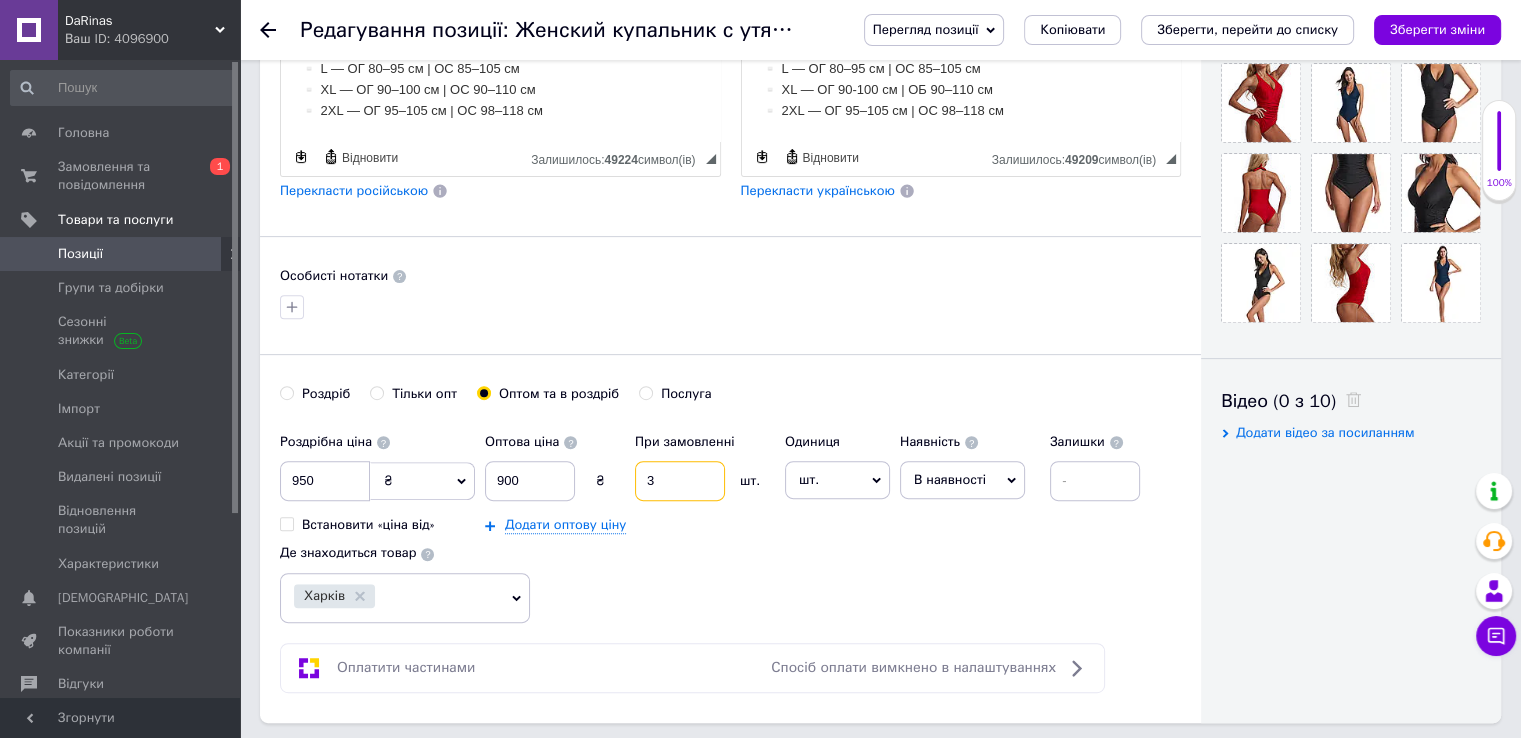 scroll, scrollTop: 266, scrollLeft: 0, axis: vertical 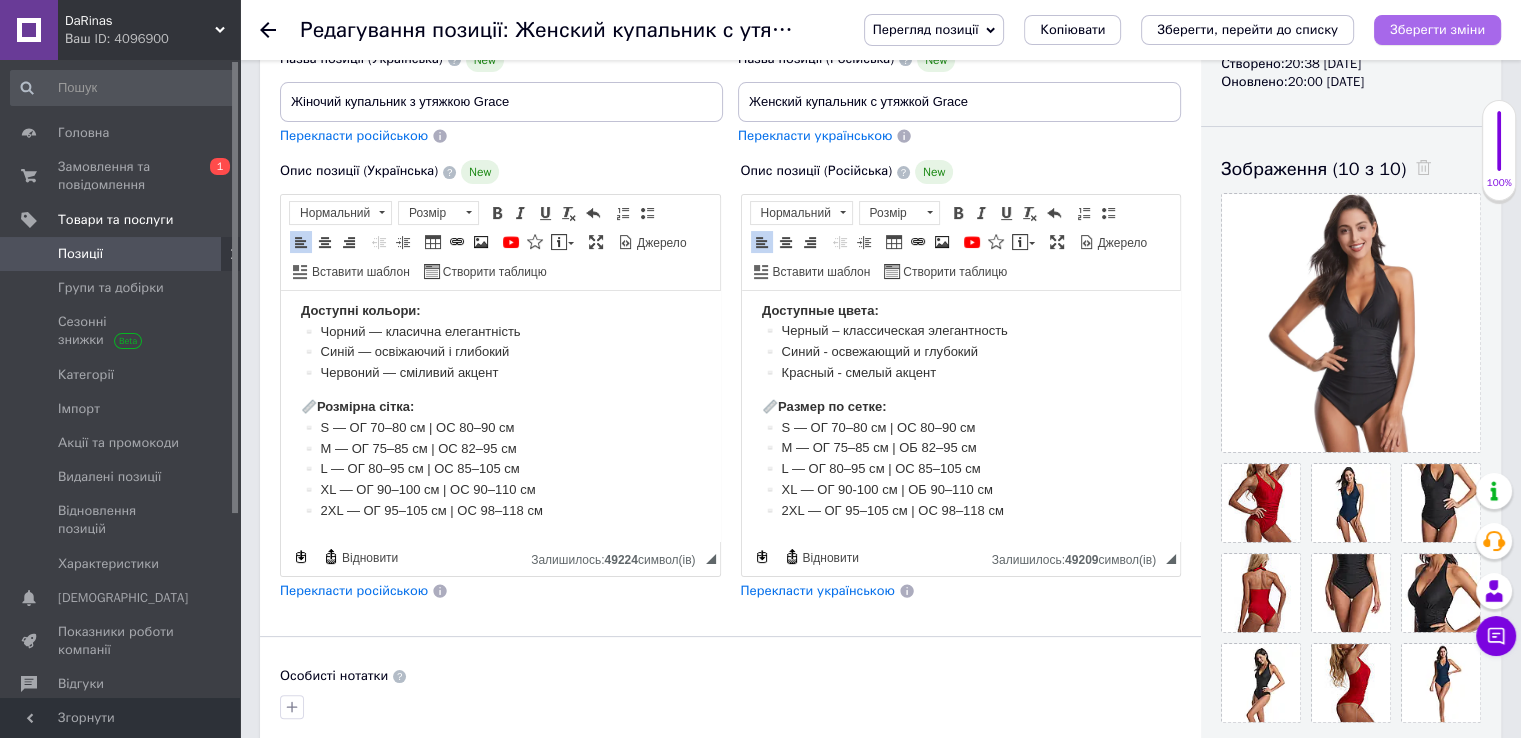 type on "3" 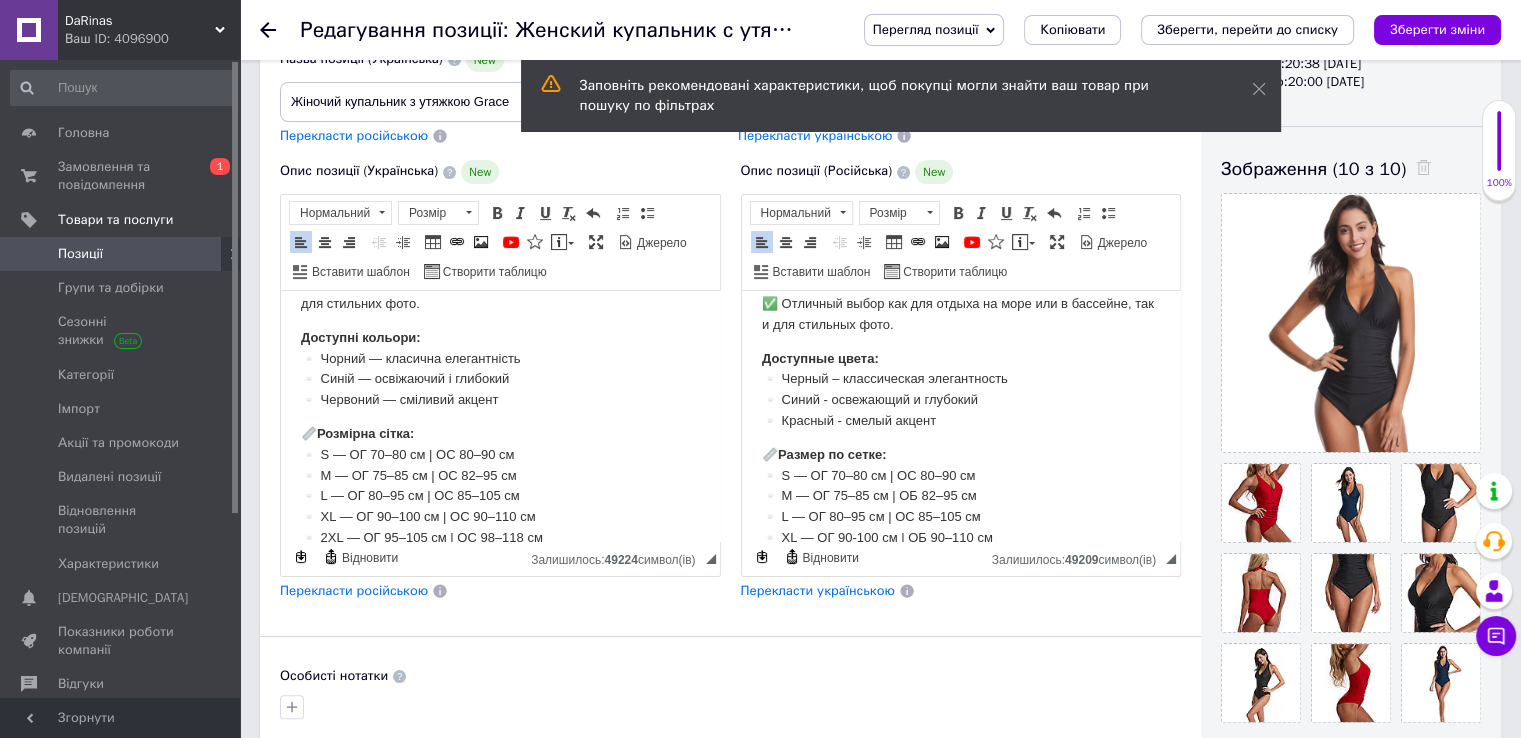 scroll, scrollTop: 265, scrollLeft: 0, axis: vertical 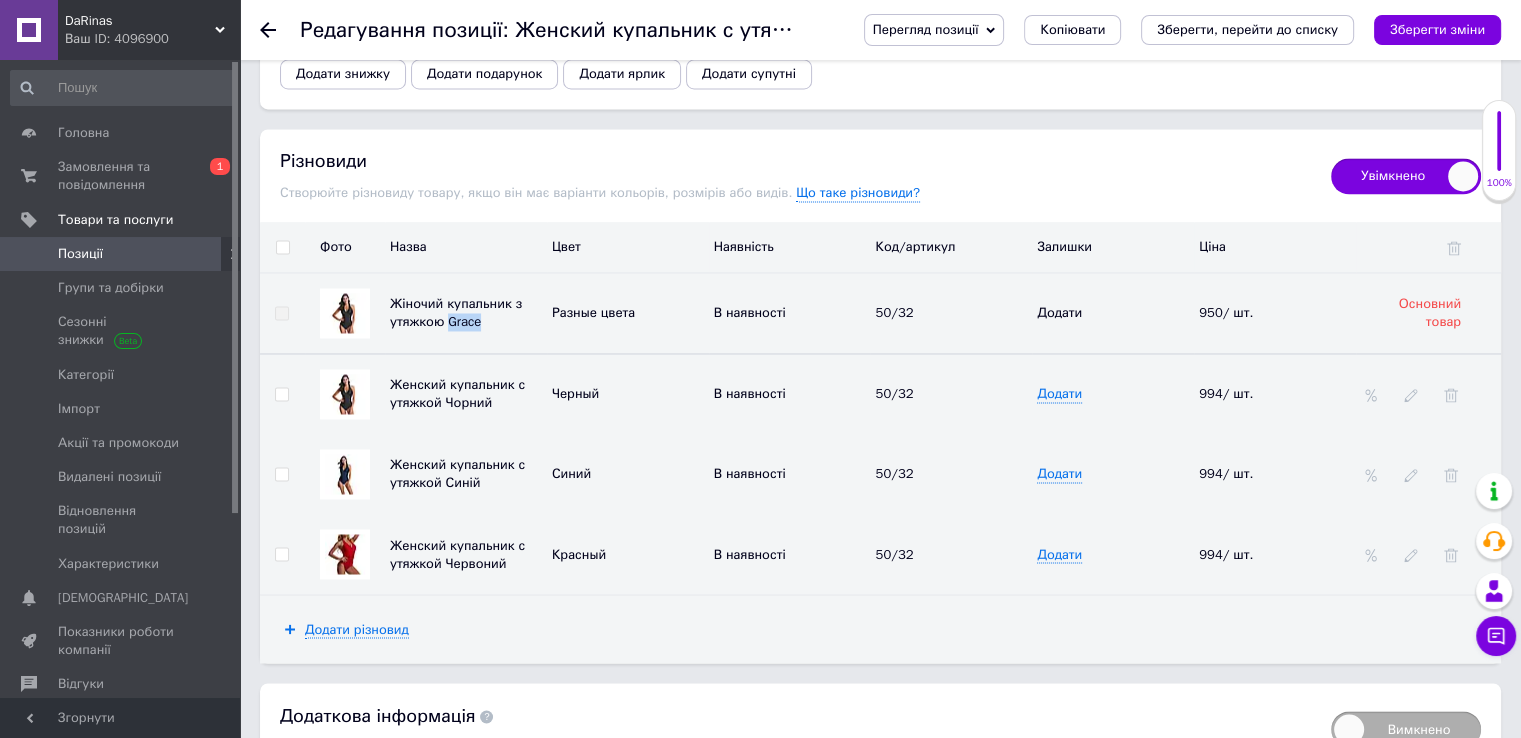 drag, startPoint x: 477, startPoint y: 305, endPoint x: 448, endPoint y: 307, distance: 29.068884 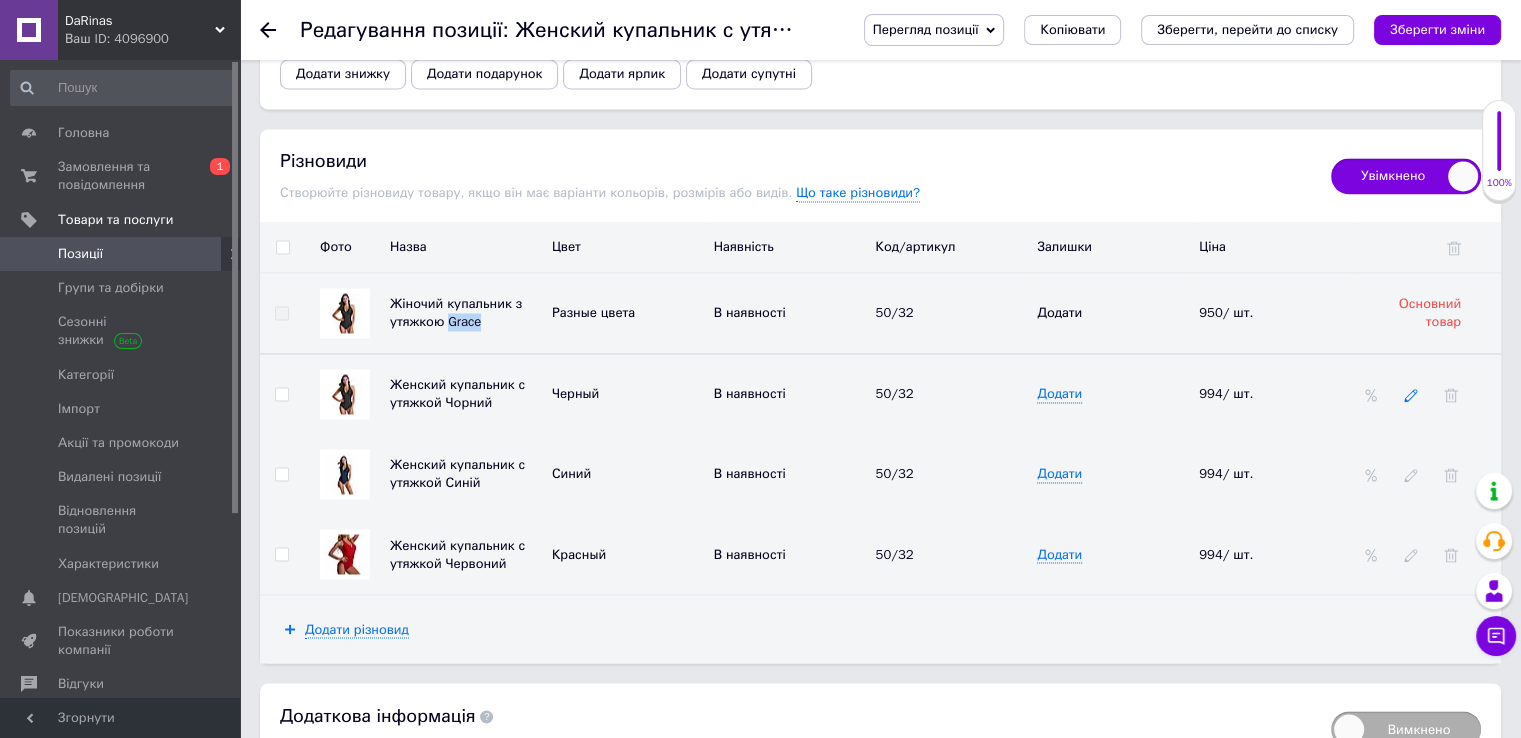 click 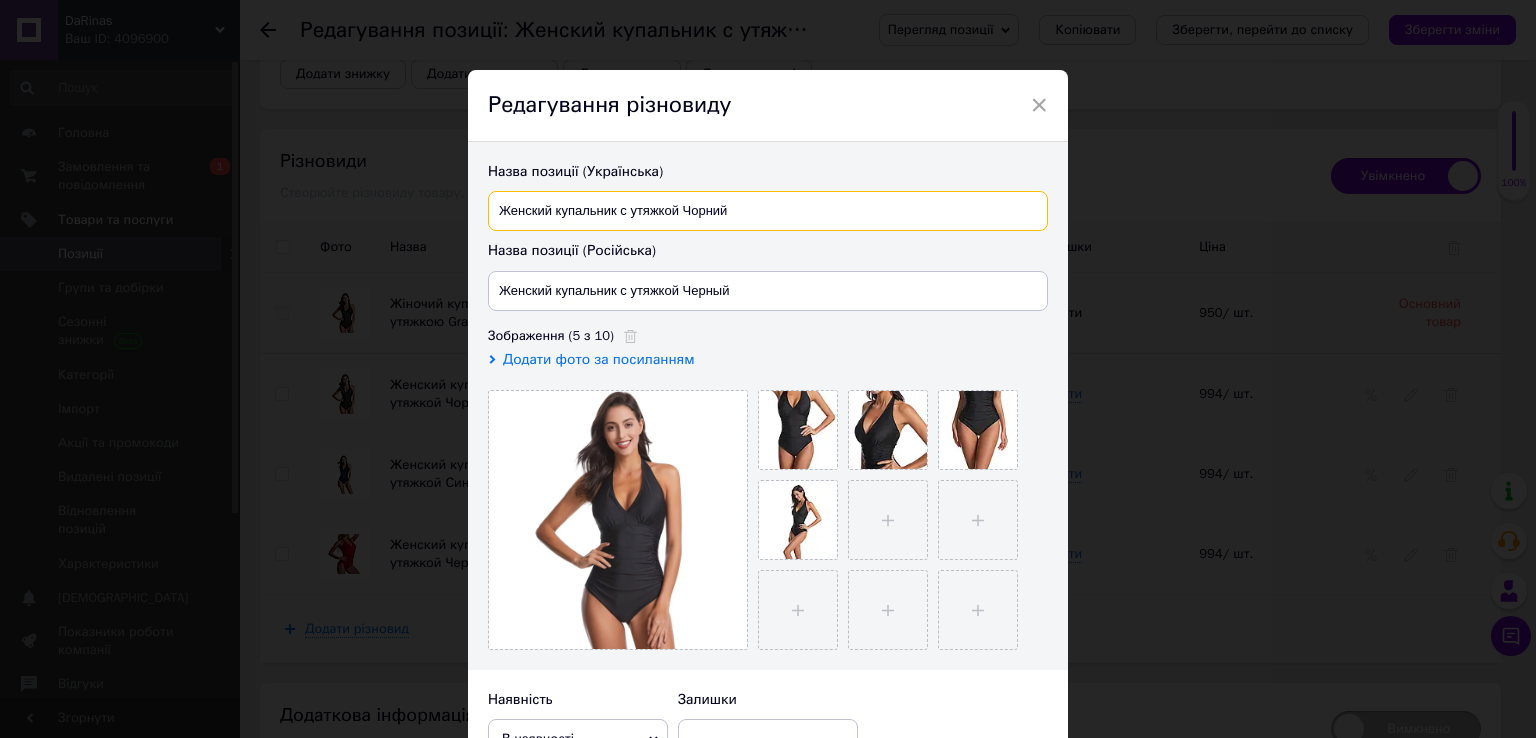 click on "Женский купальник с утяжкой Чорний" at bounding box center [768, 211] 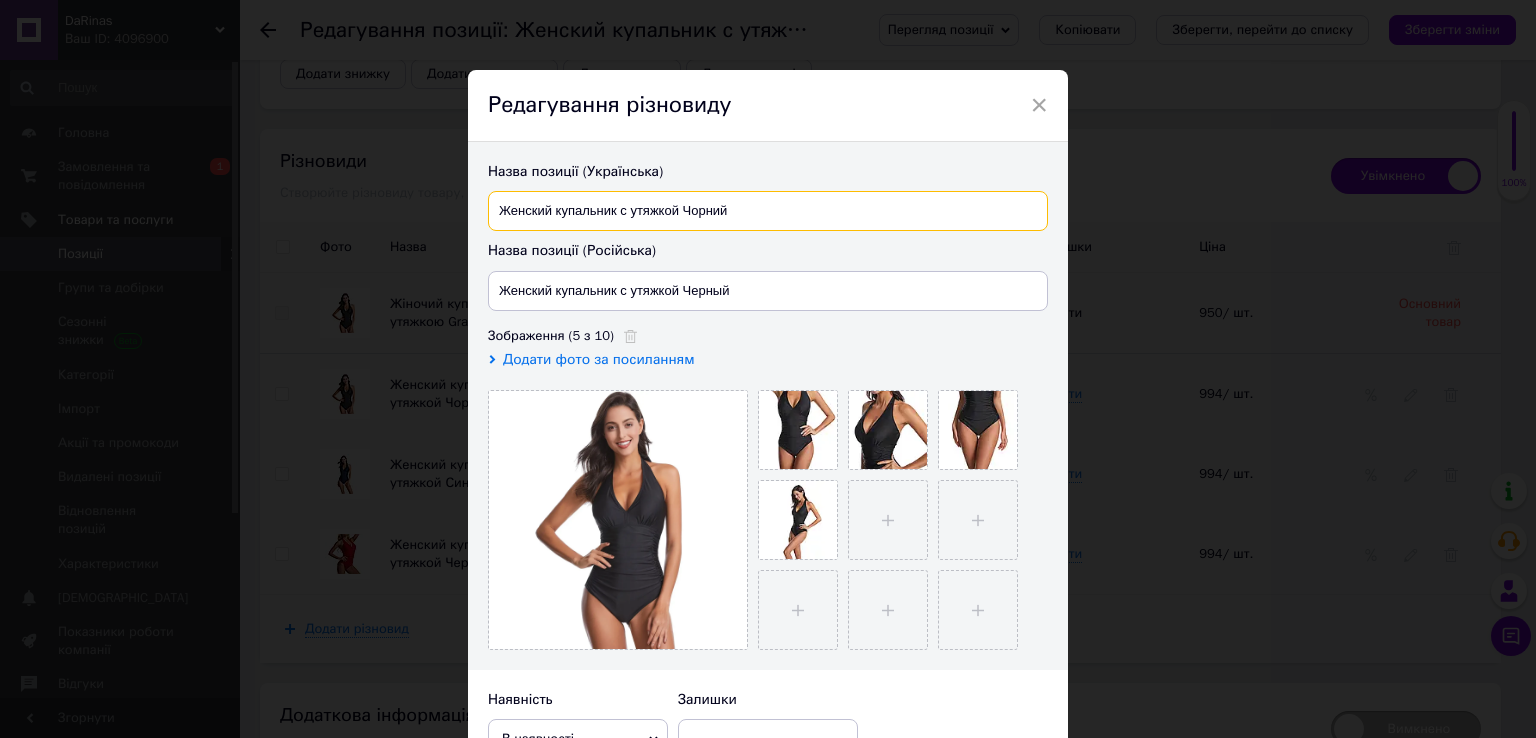 paste on "Grace" 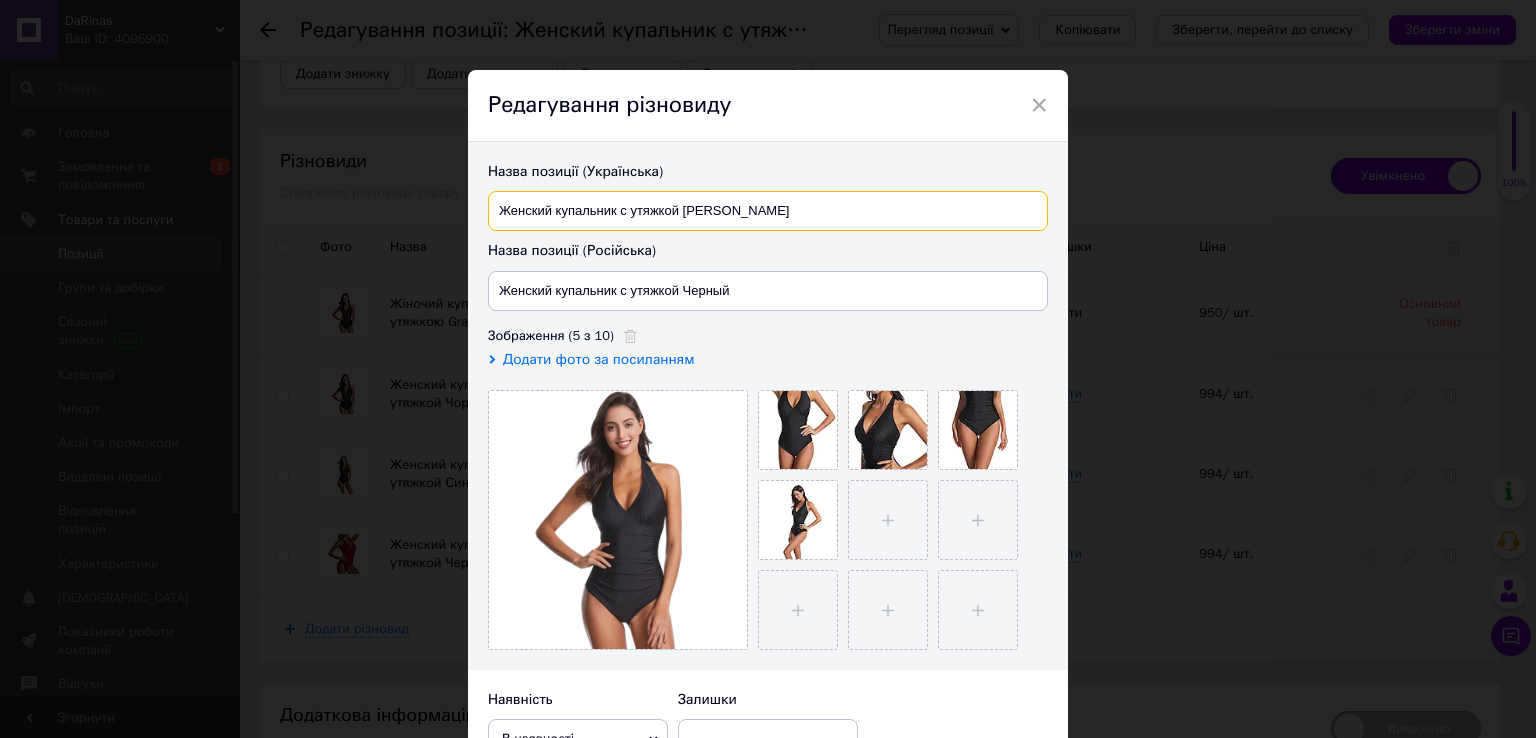 type on "Женский купальник с утяжкой [PERSON_NAME]" 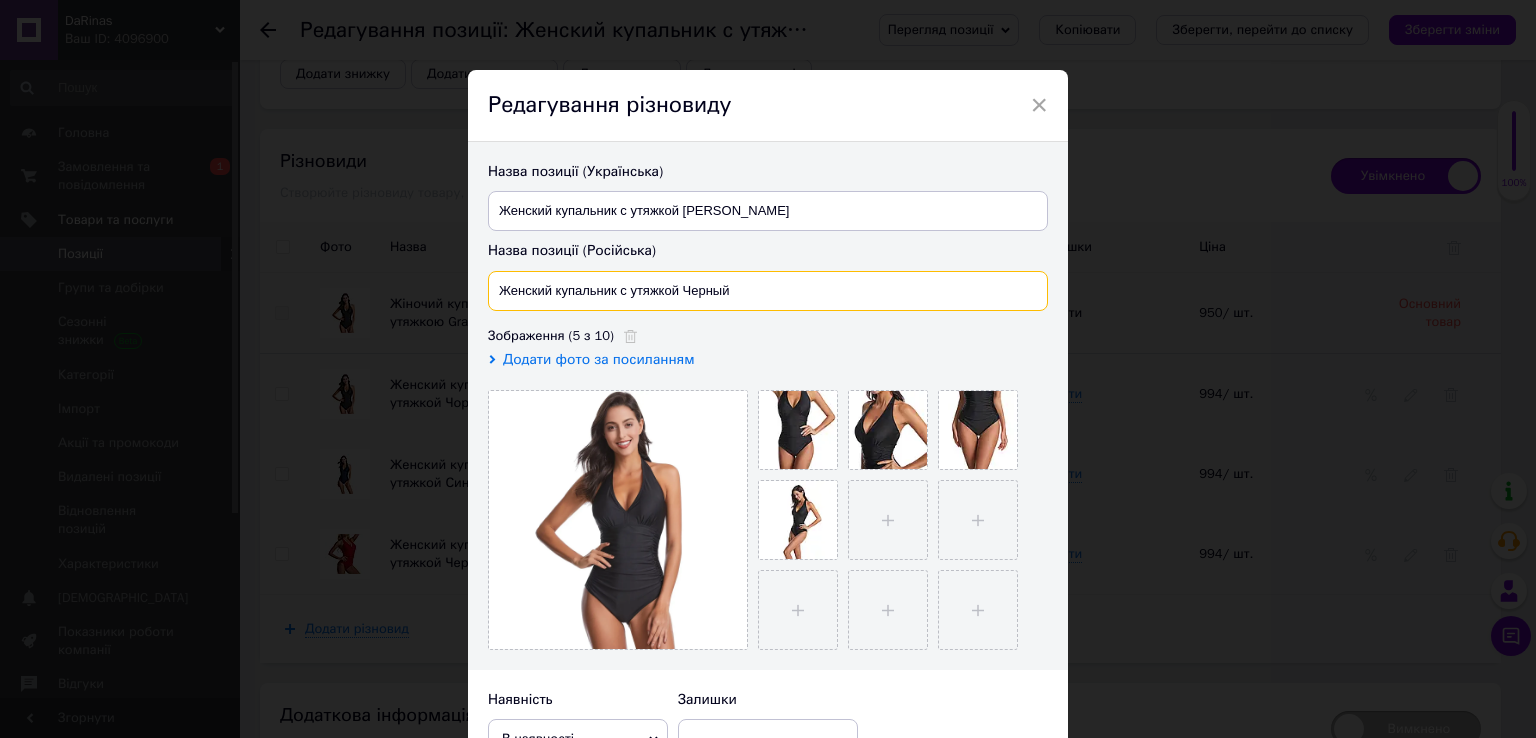 click on "Женский купальник с утяжкой Черный" at bounding box center (768, 291) 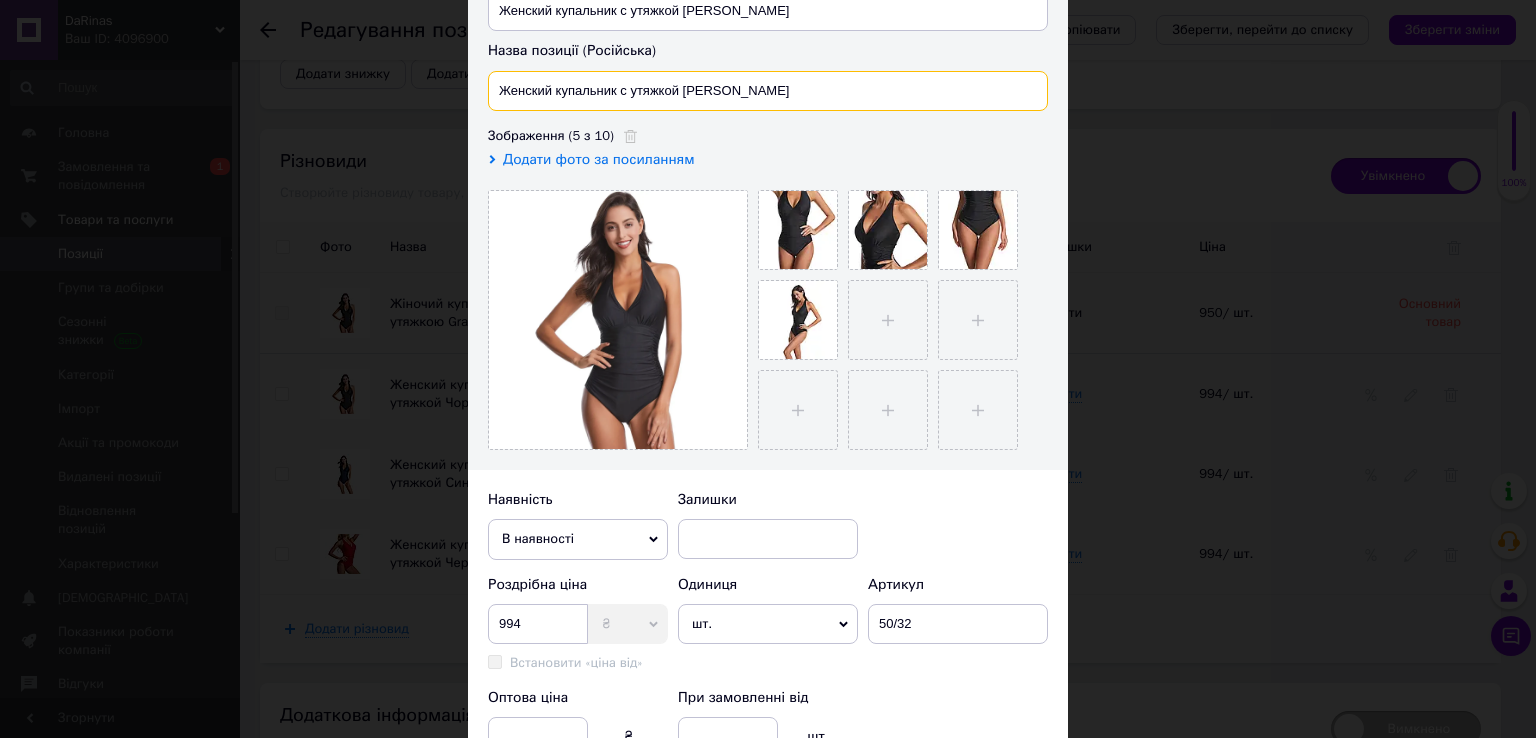 scroll, scrollTop: 400, scrollLeft: 0, axis: vertical 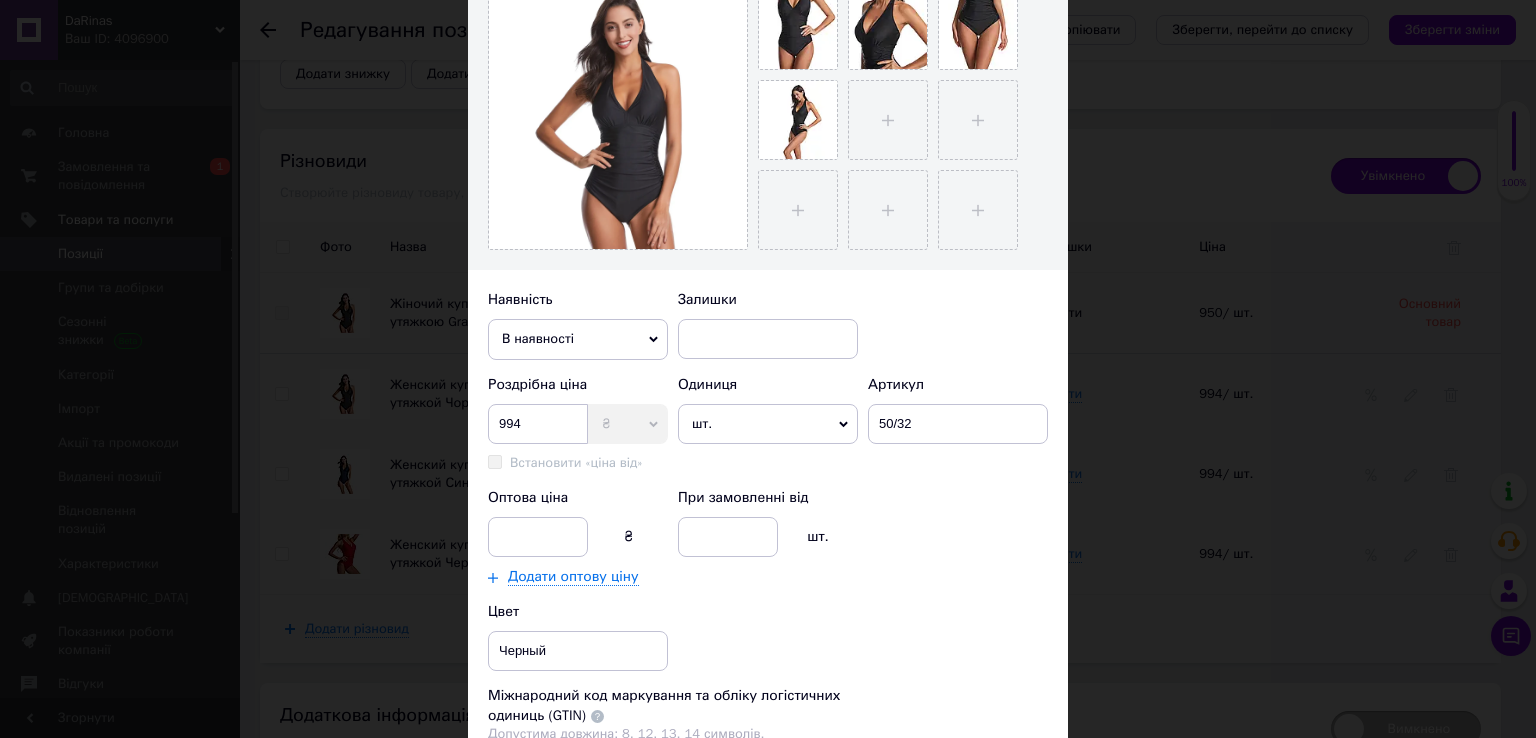 type on "Женский купальник с утяжкой [PERSON_NAME]" 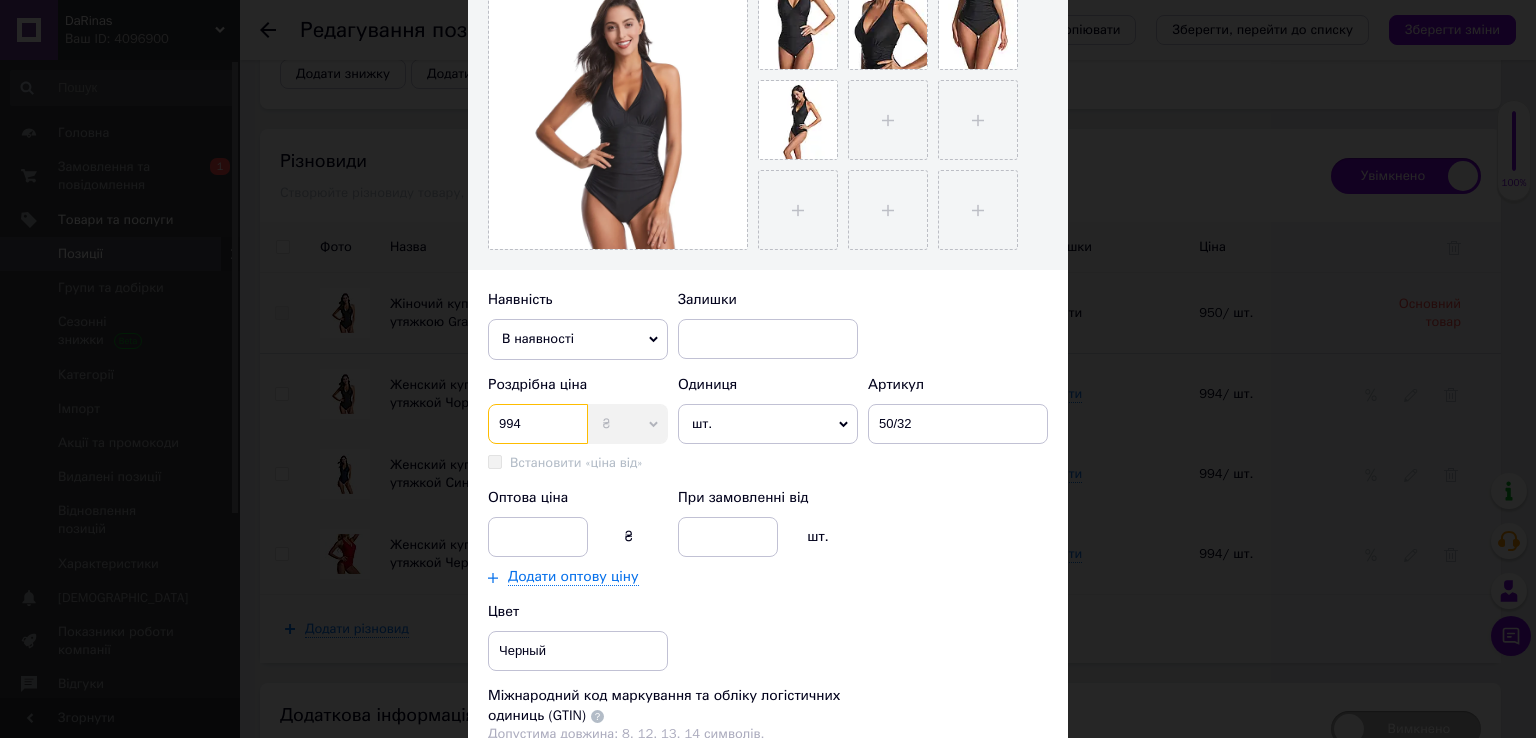 click on "994" at bounding box center [538, 424] 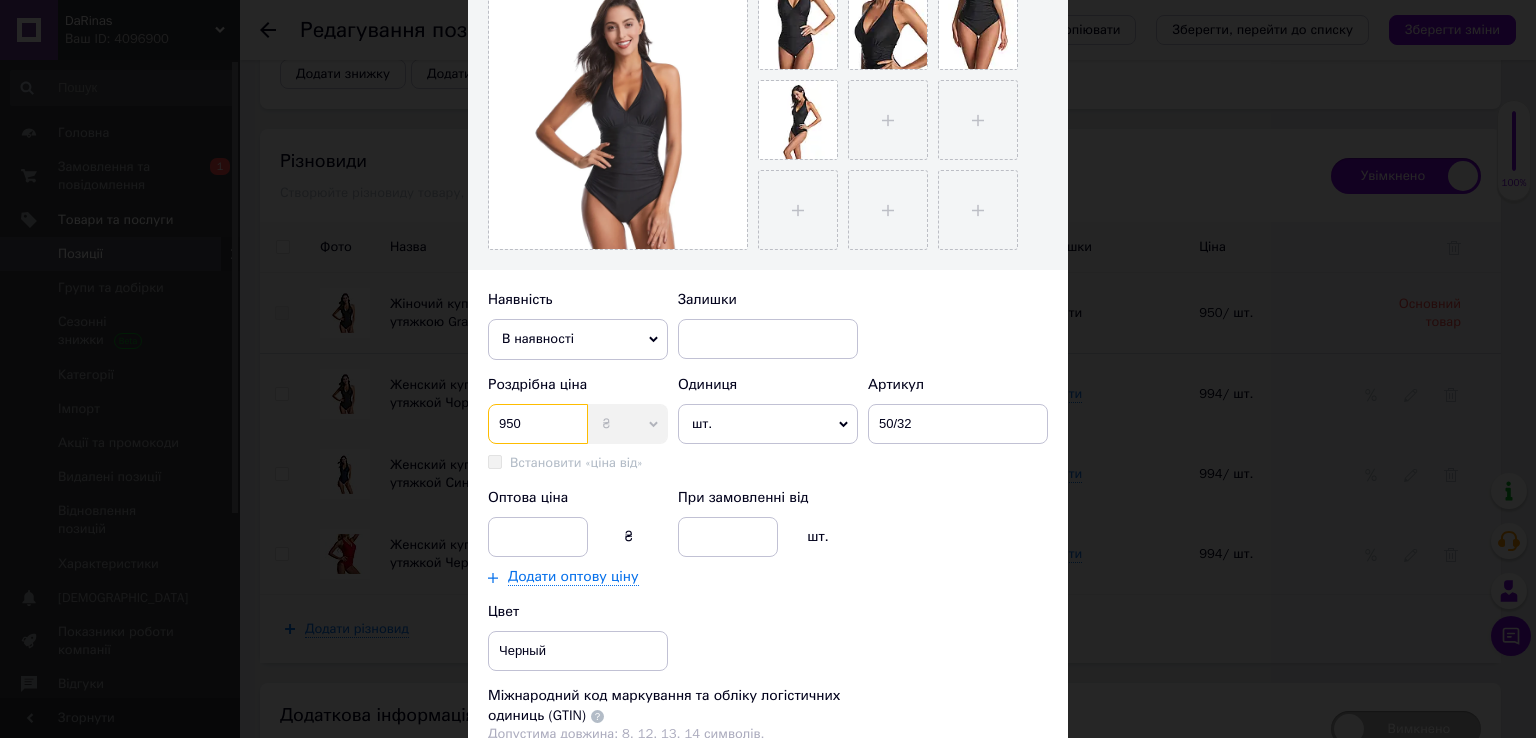 type on "950" 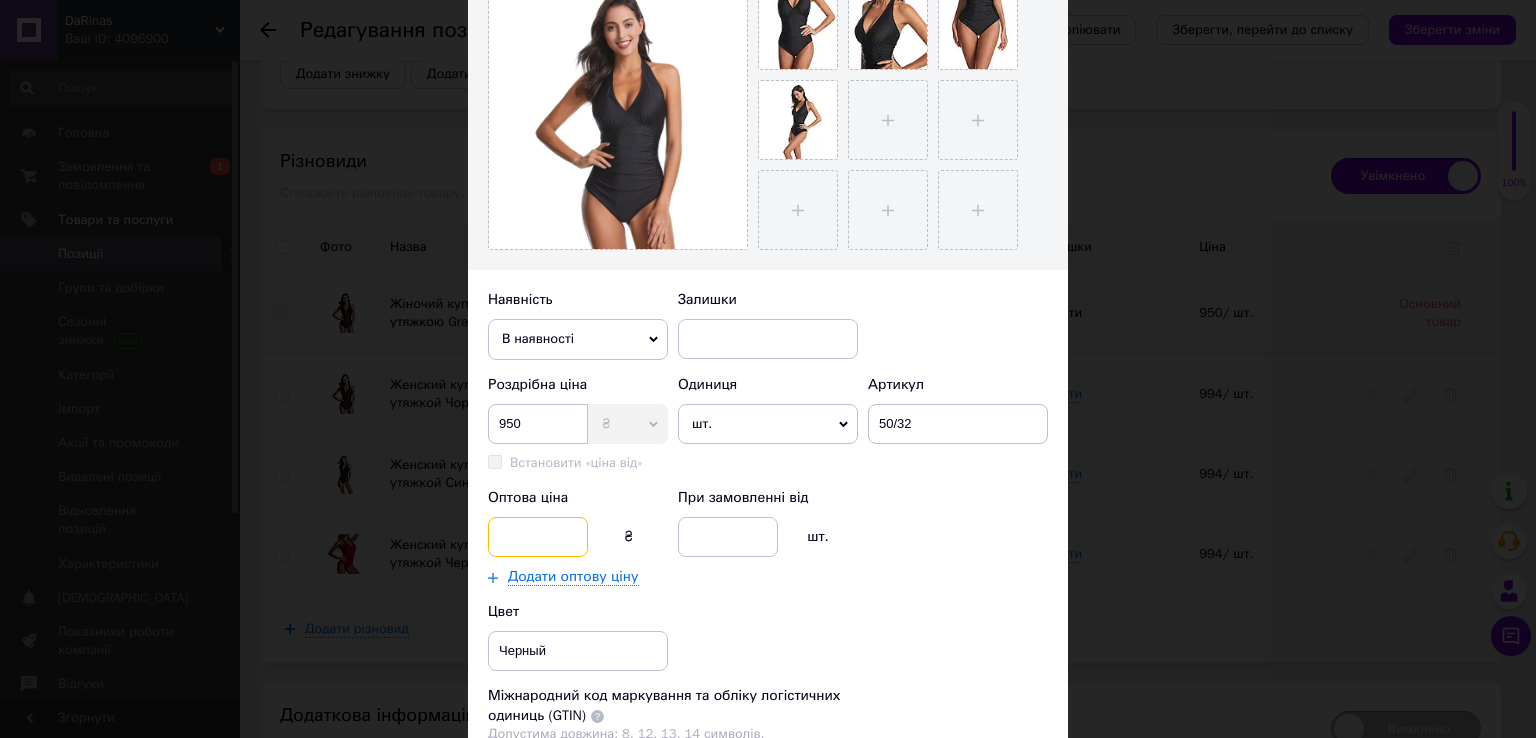 click at bounding box center [538, 537] 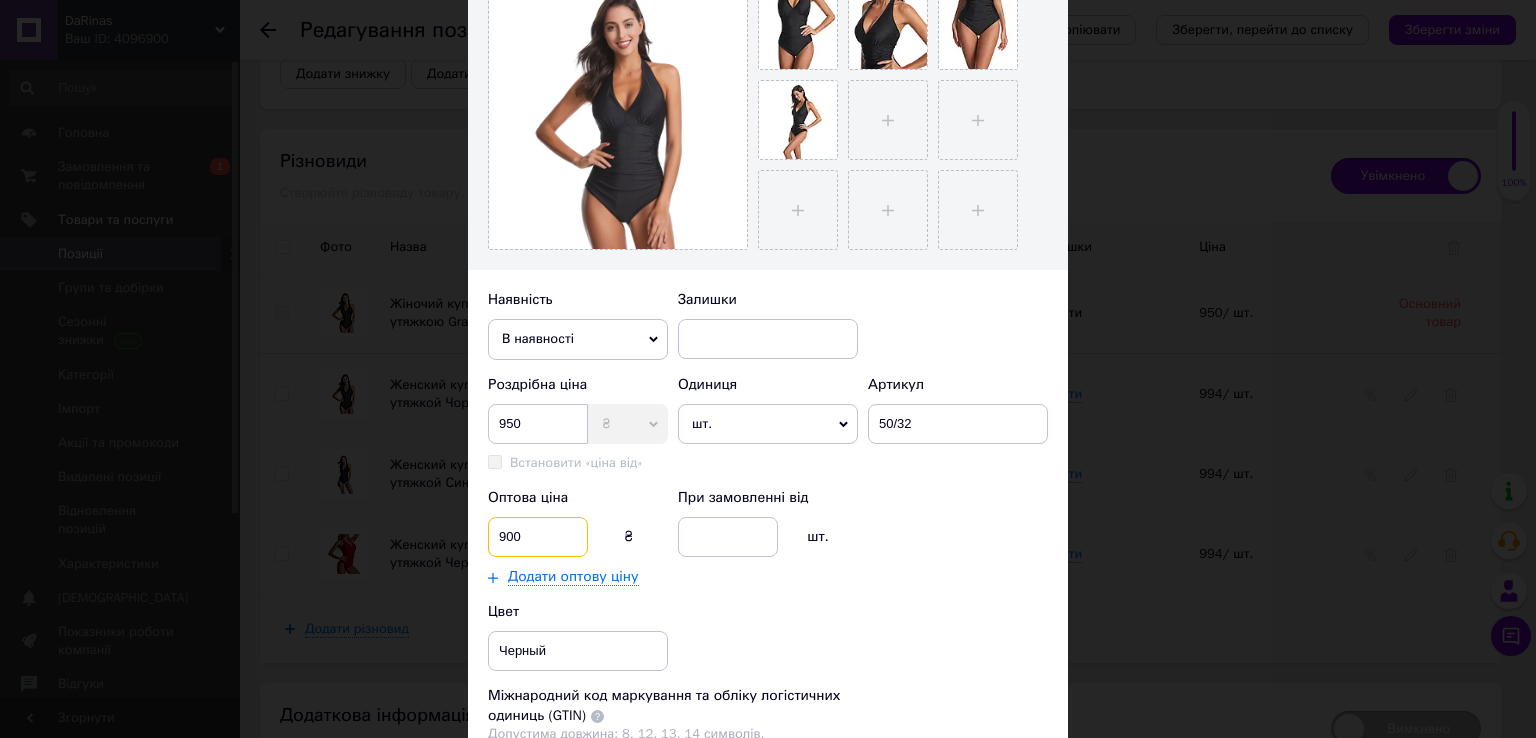 type on "900" 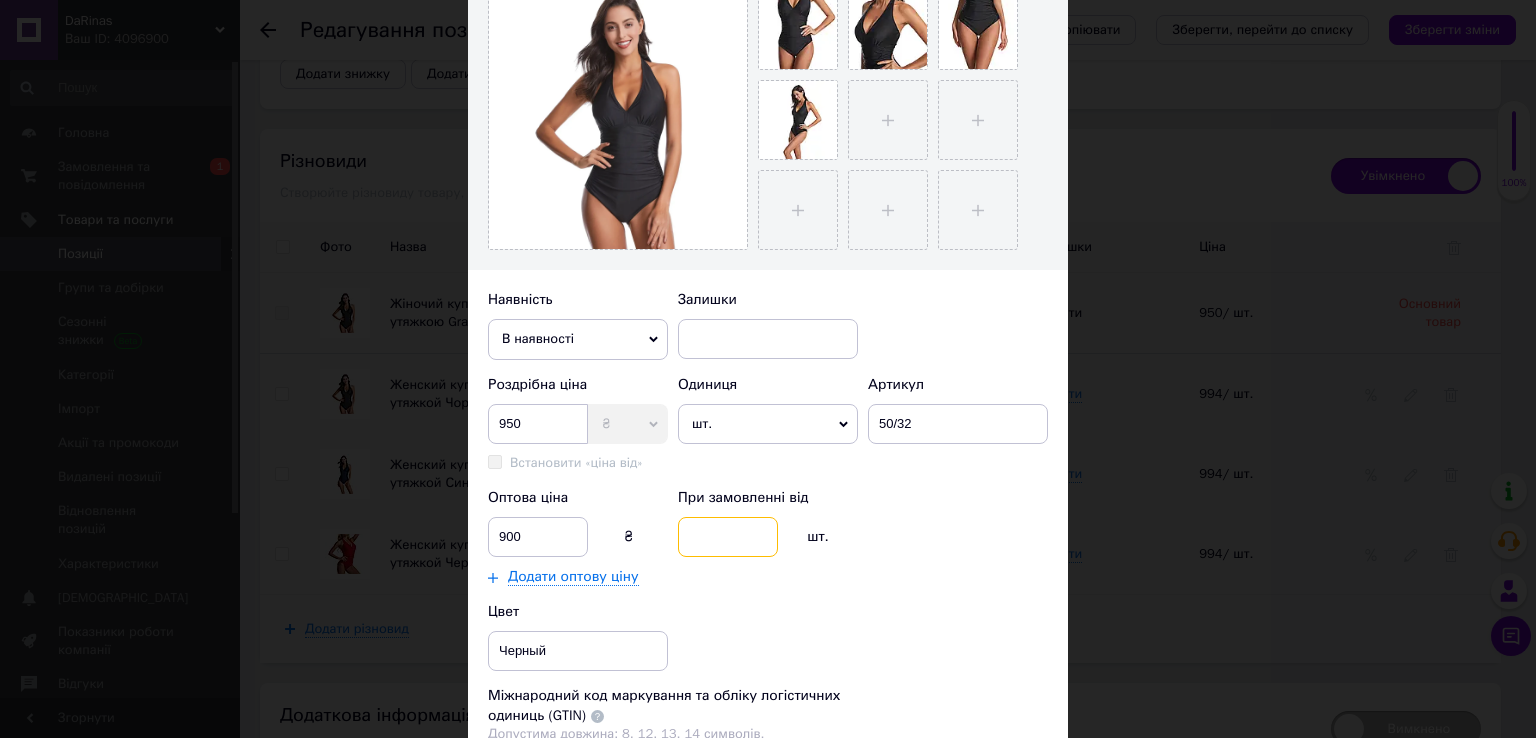 click at bounding box center (728, 537) 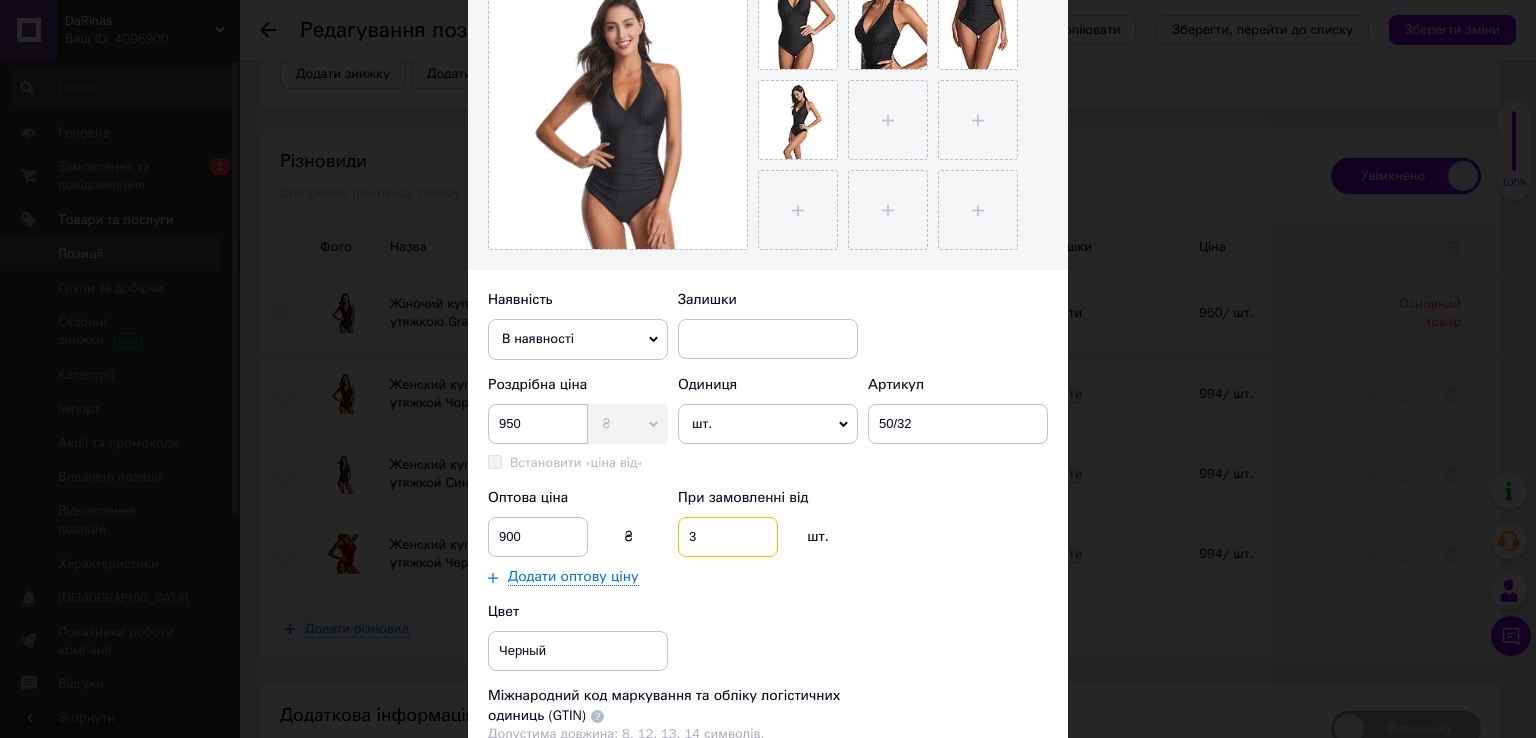 scroll, scrollTop: 686, scrollLeft: 0, axis: vertical 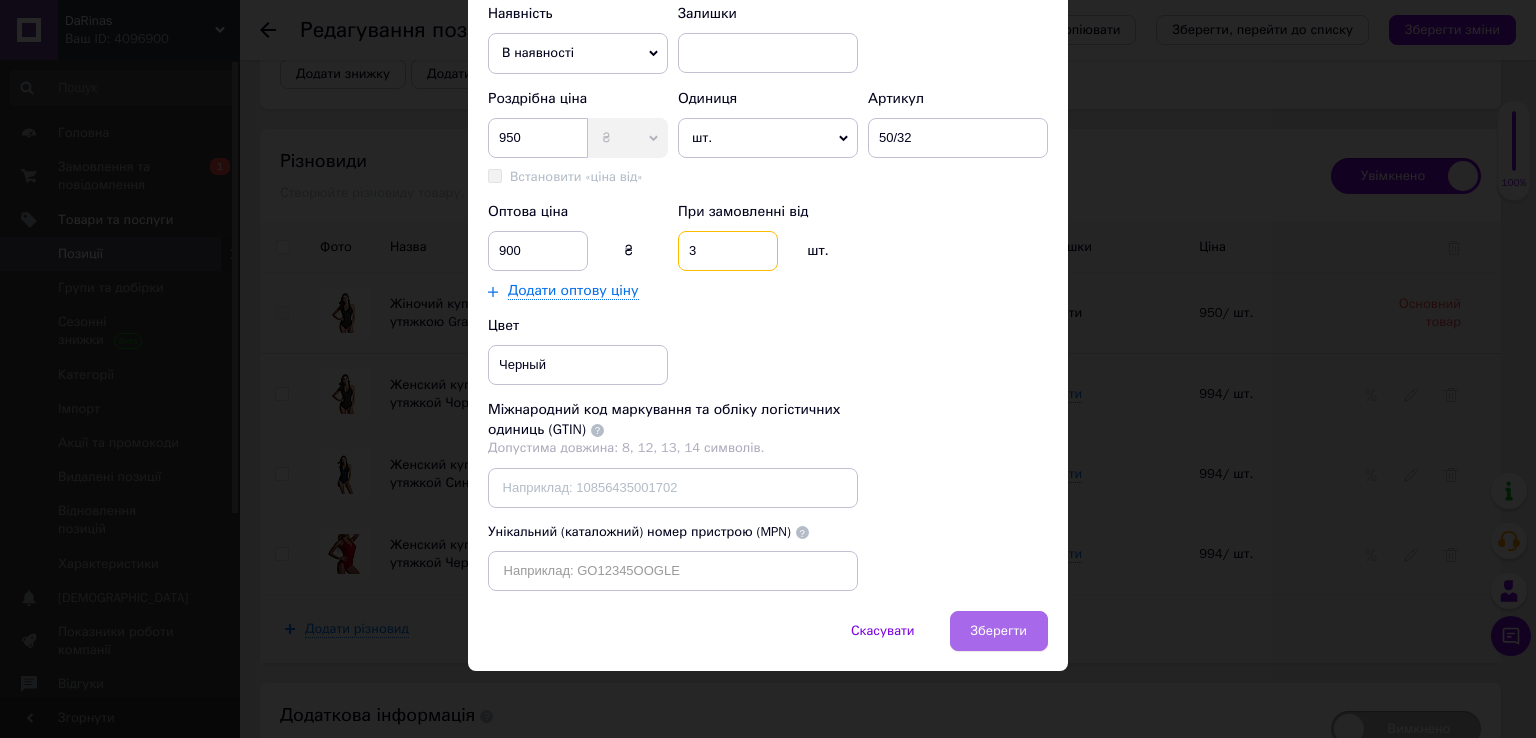 type on "3" 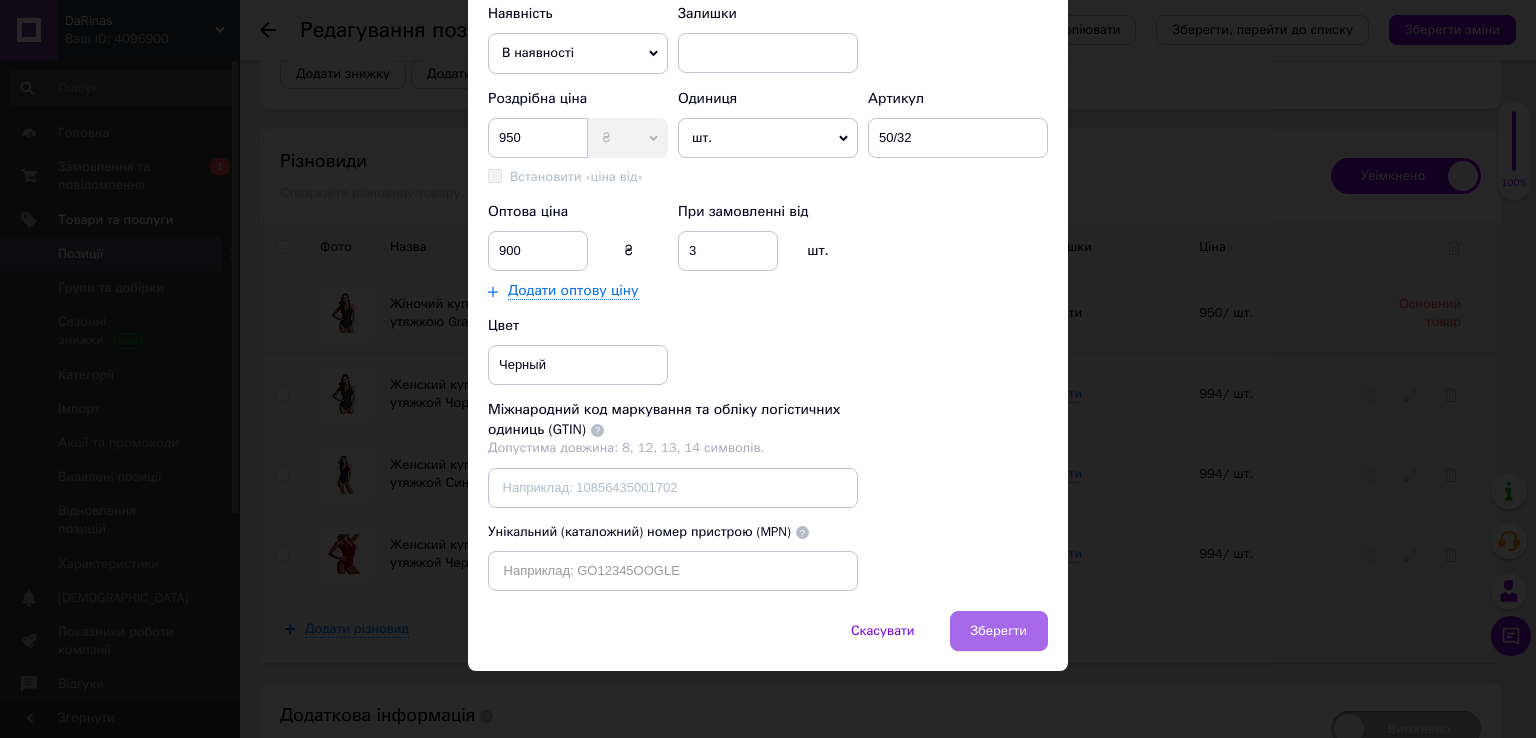 click on "Зберегти" at bounding box center (999, 631) 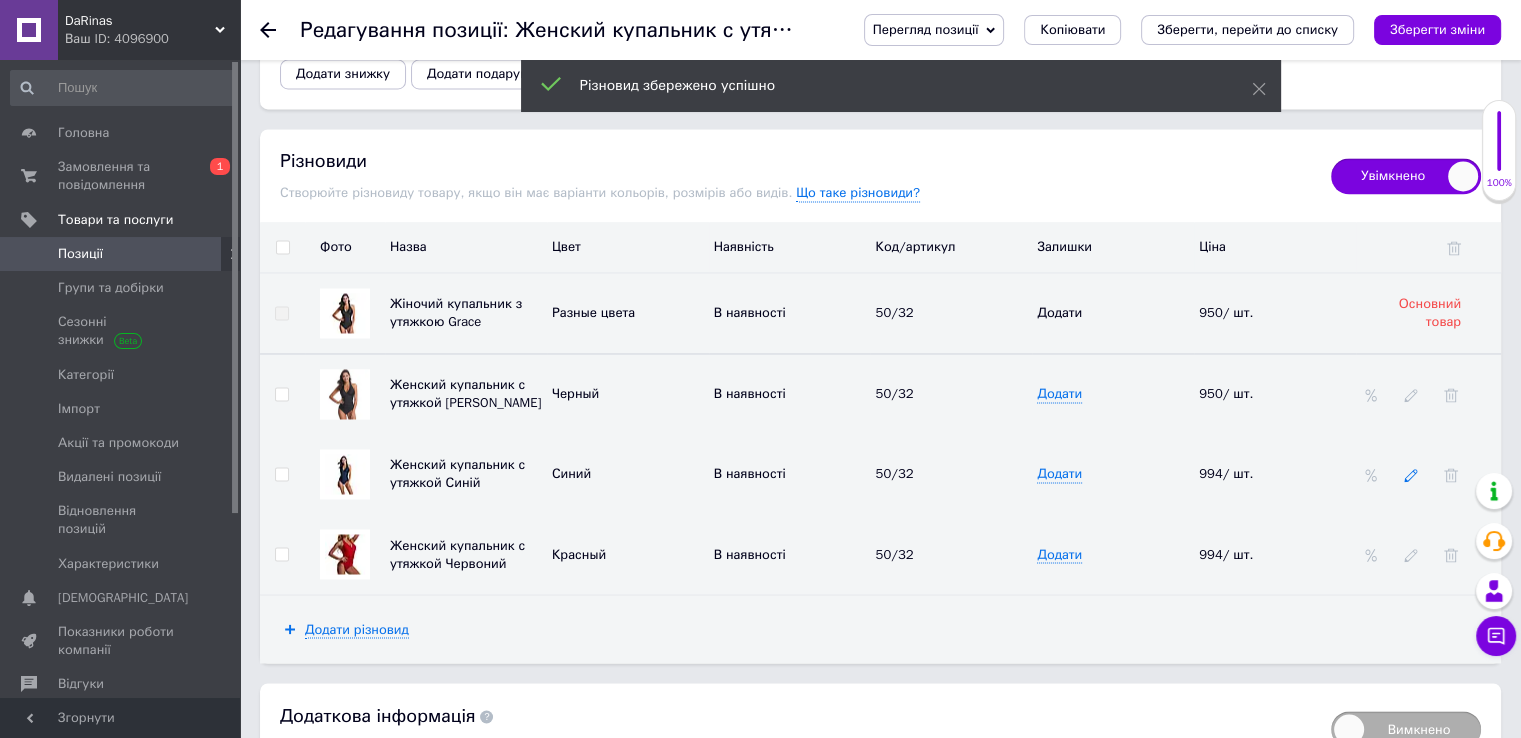 click 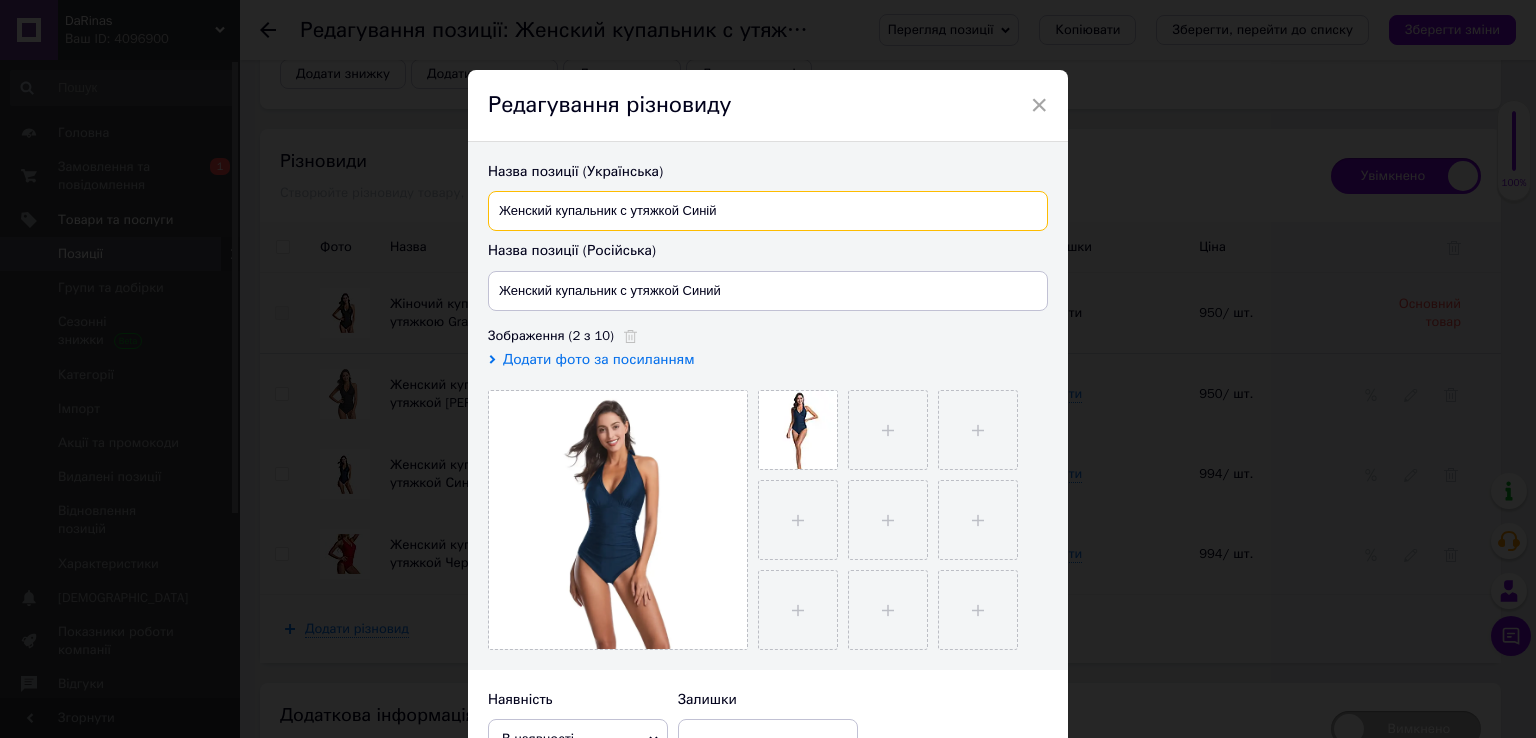 click on "Женский купальник с утяжкой Синій" at bounding box center [768, 211] 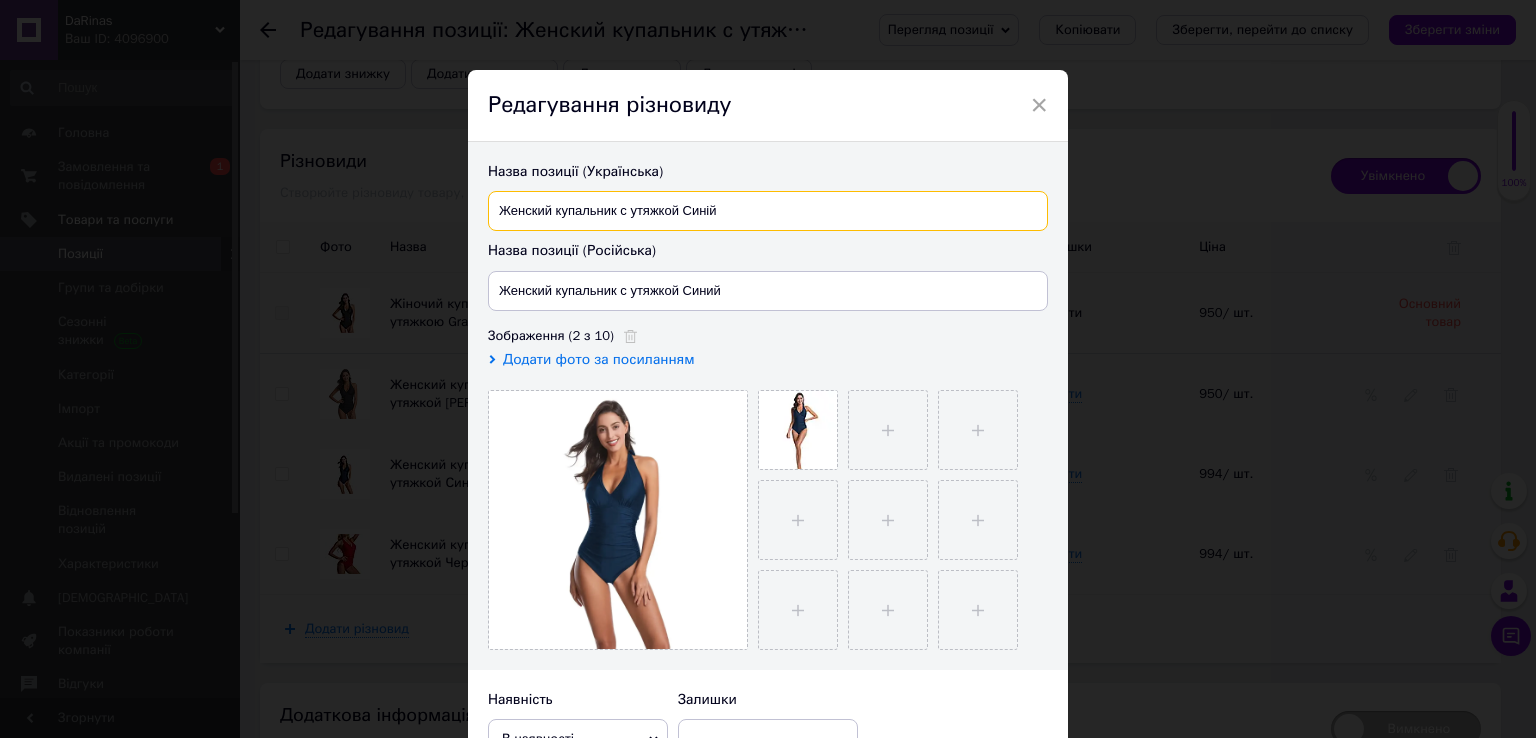 paste on "Grace" 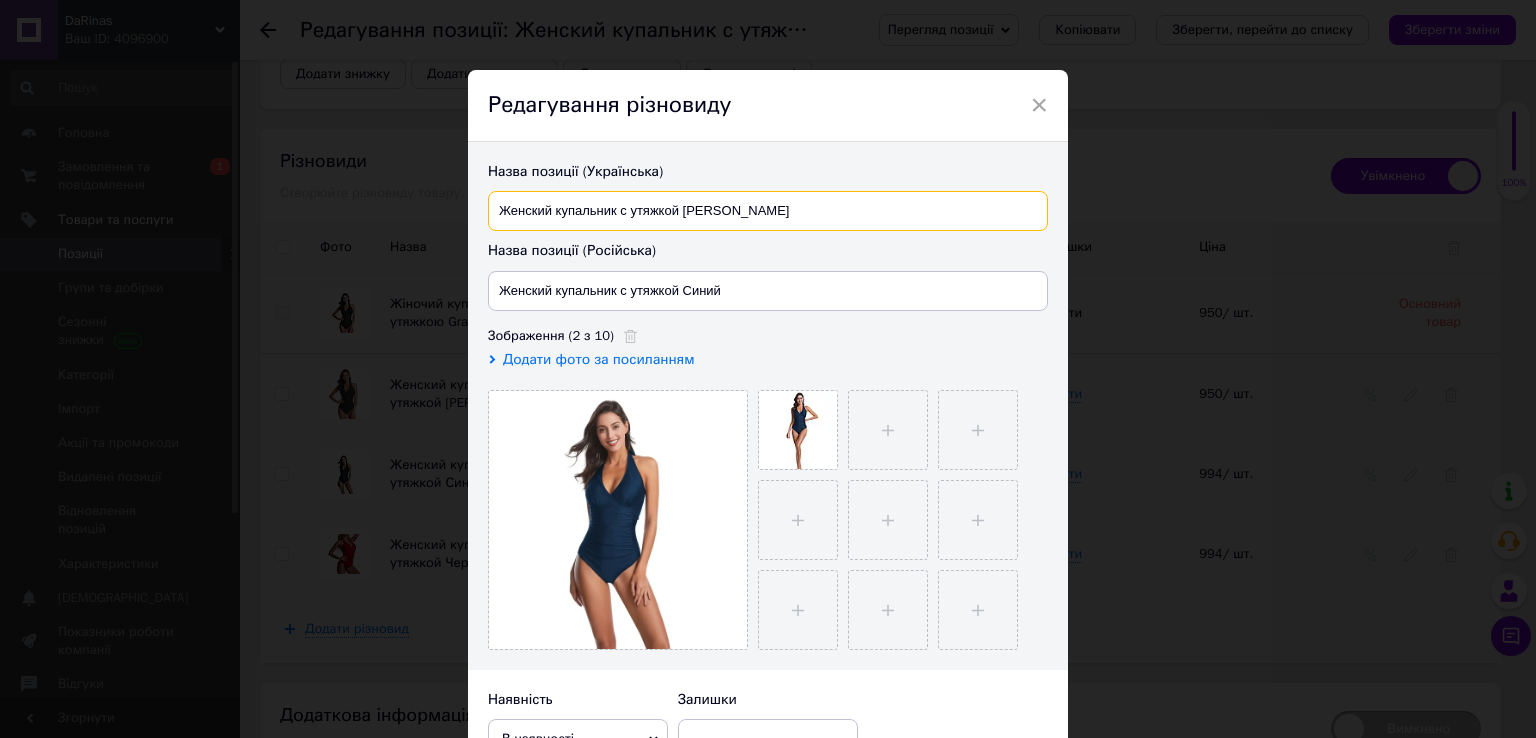 type on "Женский купальник с утяжкой [PERSON_NAME]" 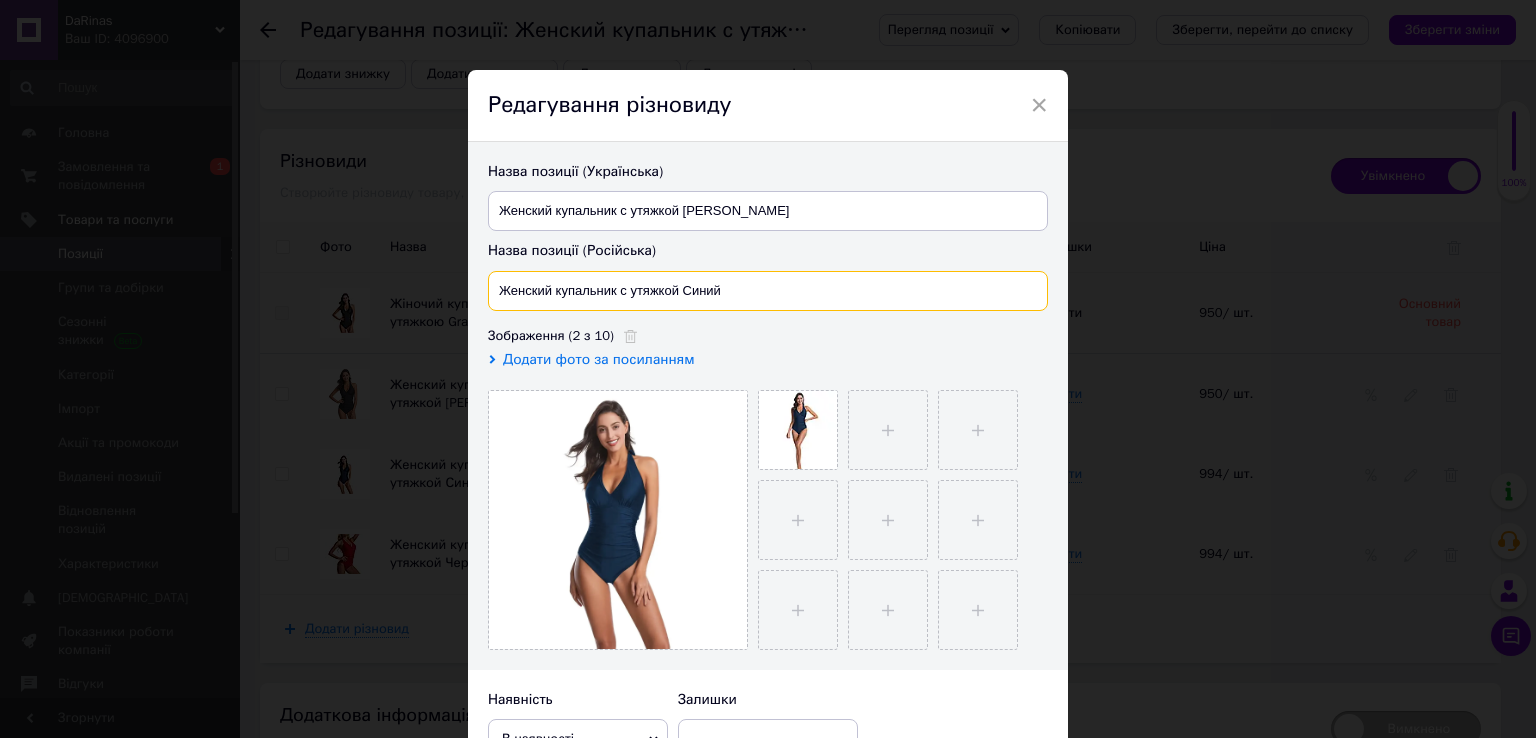 click on "Женский купальник с утяжкой Синий" at bounding box center [768, 291] 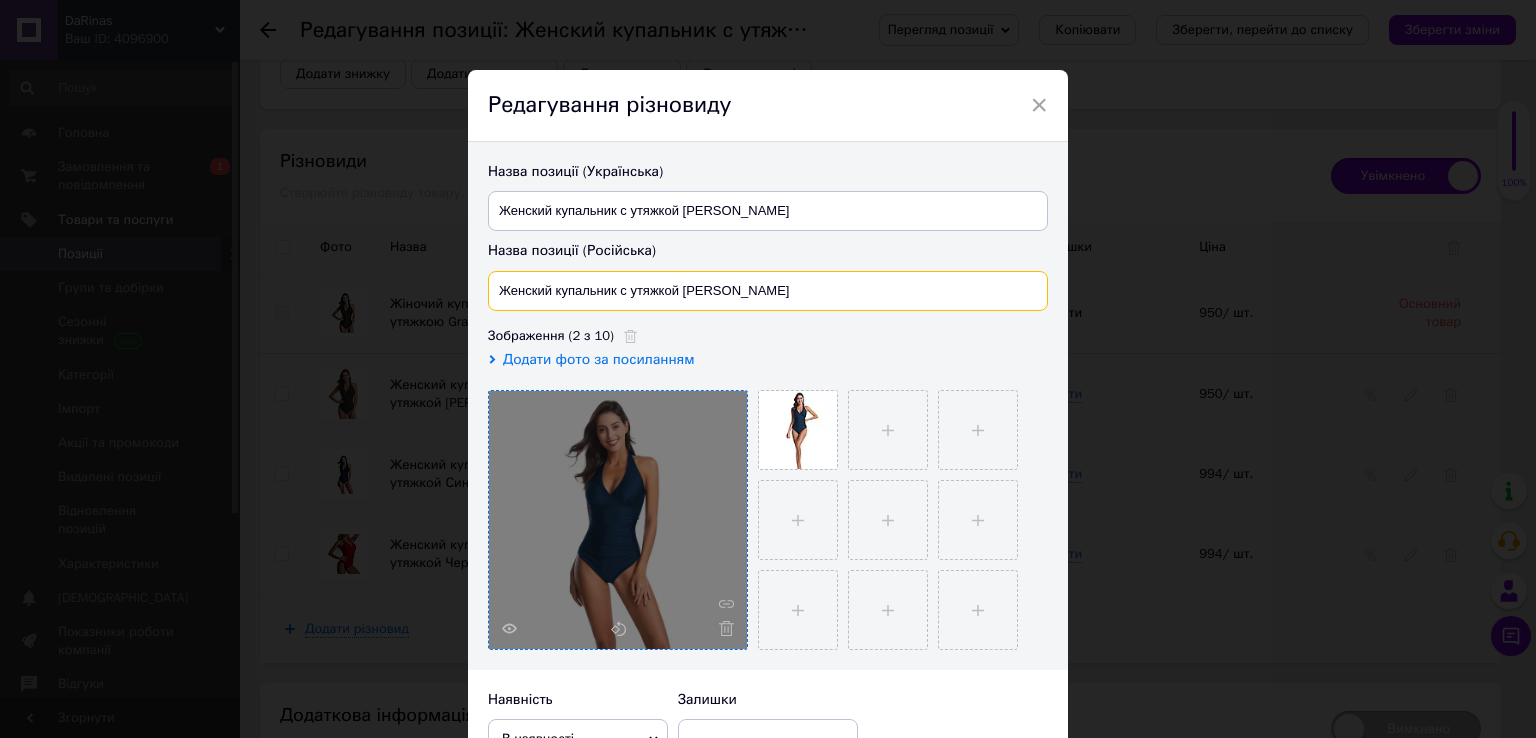 scroll, scrollTop: 300, scrollLeft: 0, axis: vertical 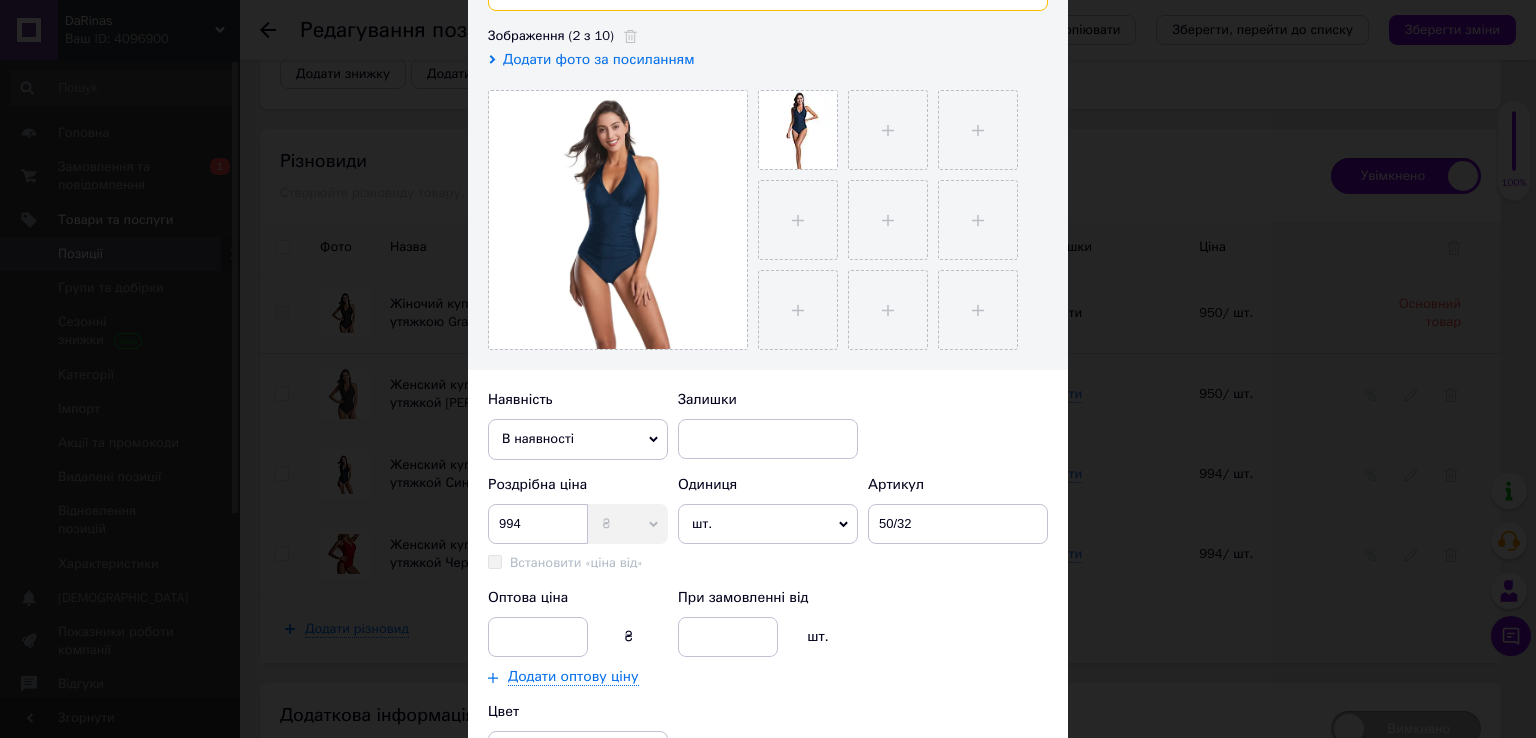 type on "Женский купальник с утяжкой [PERSON_NAME]" 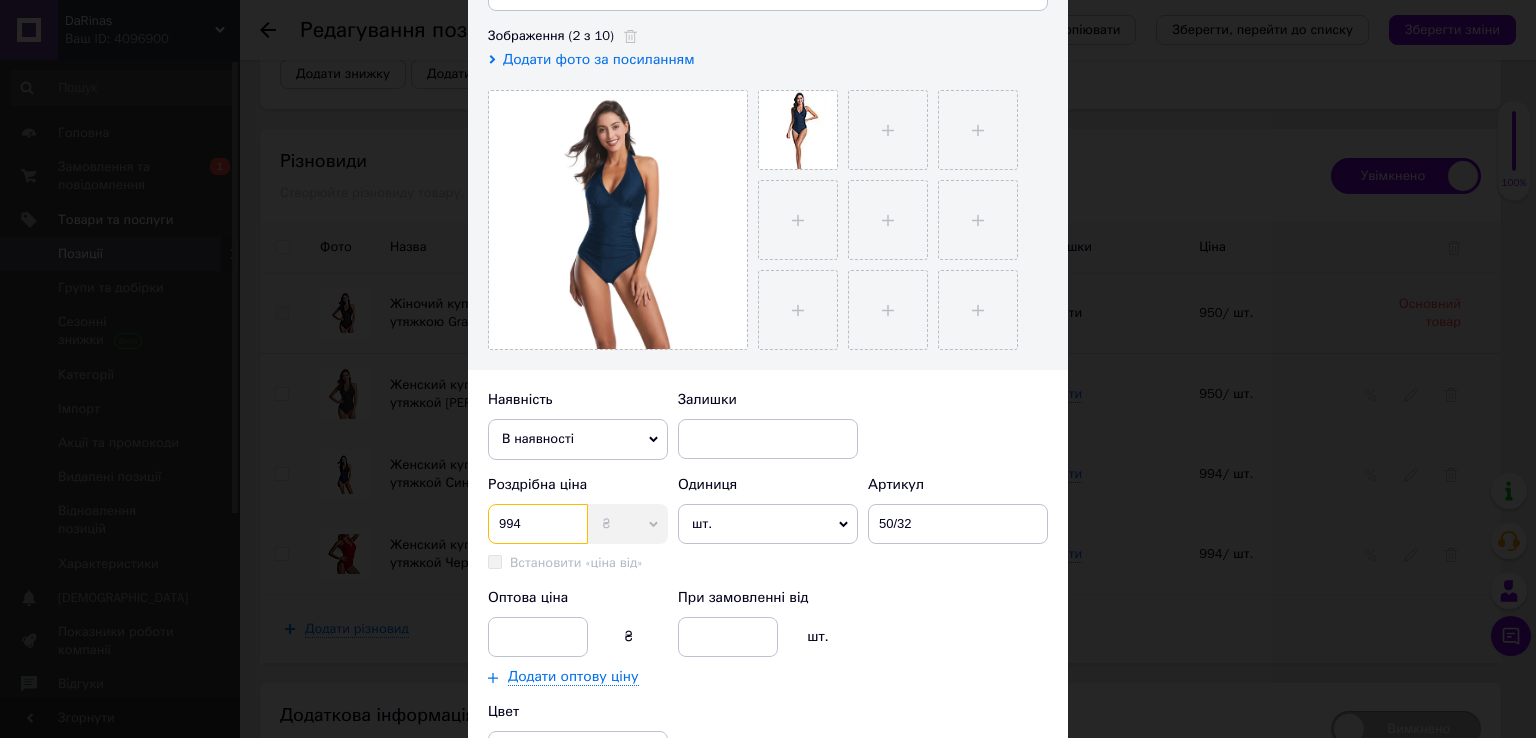 click on "994" at bounding box center (538, 524) 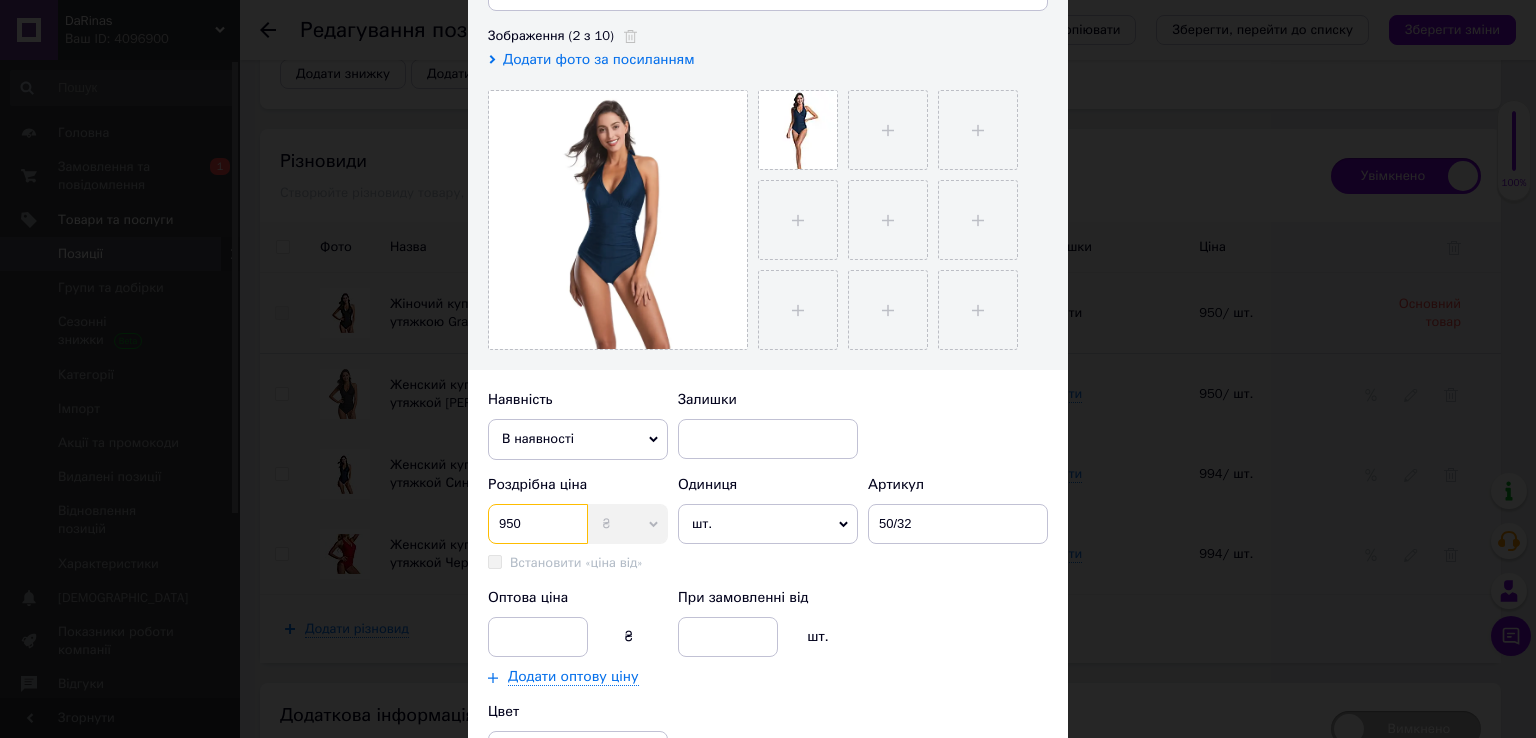 type on "950" 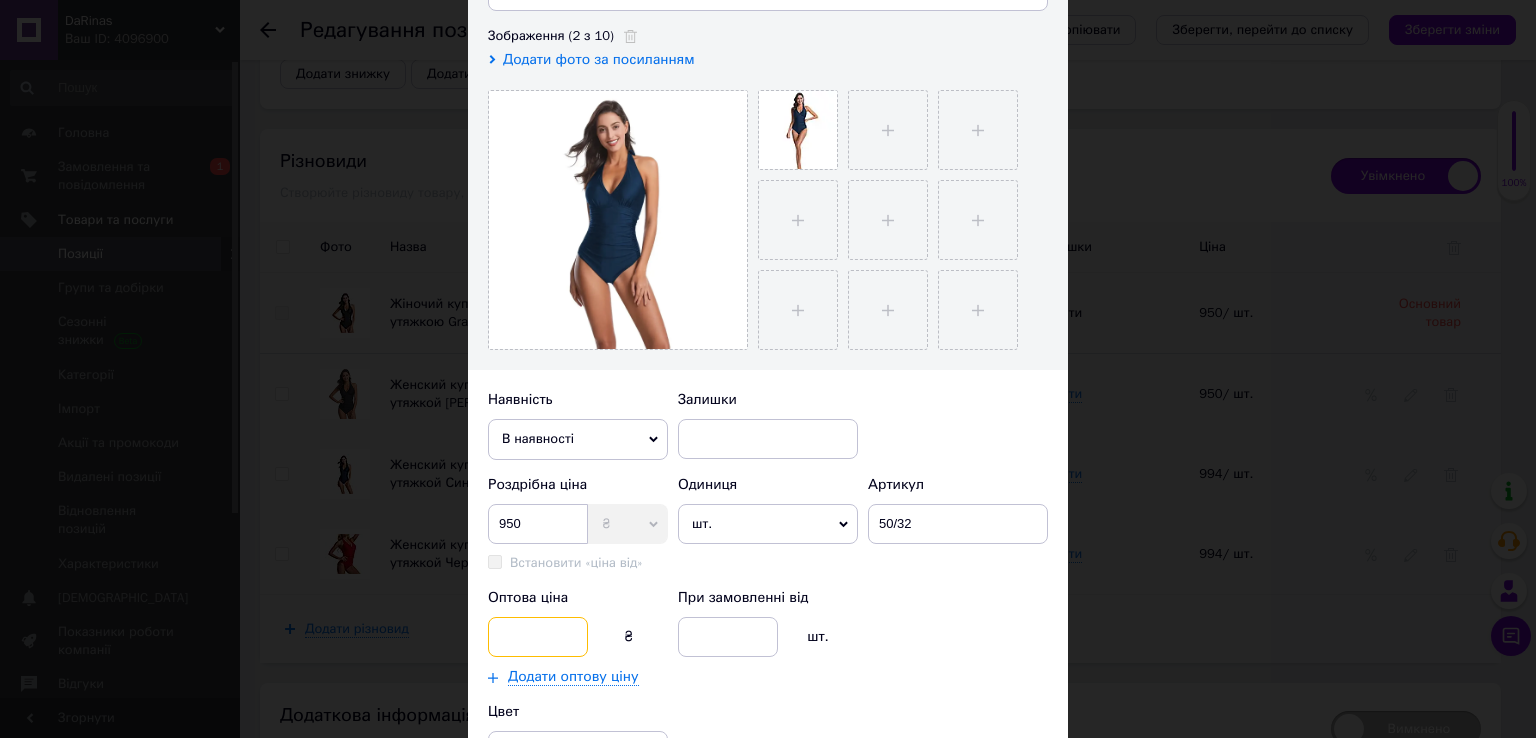 click at bounding box center [538, 637] 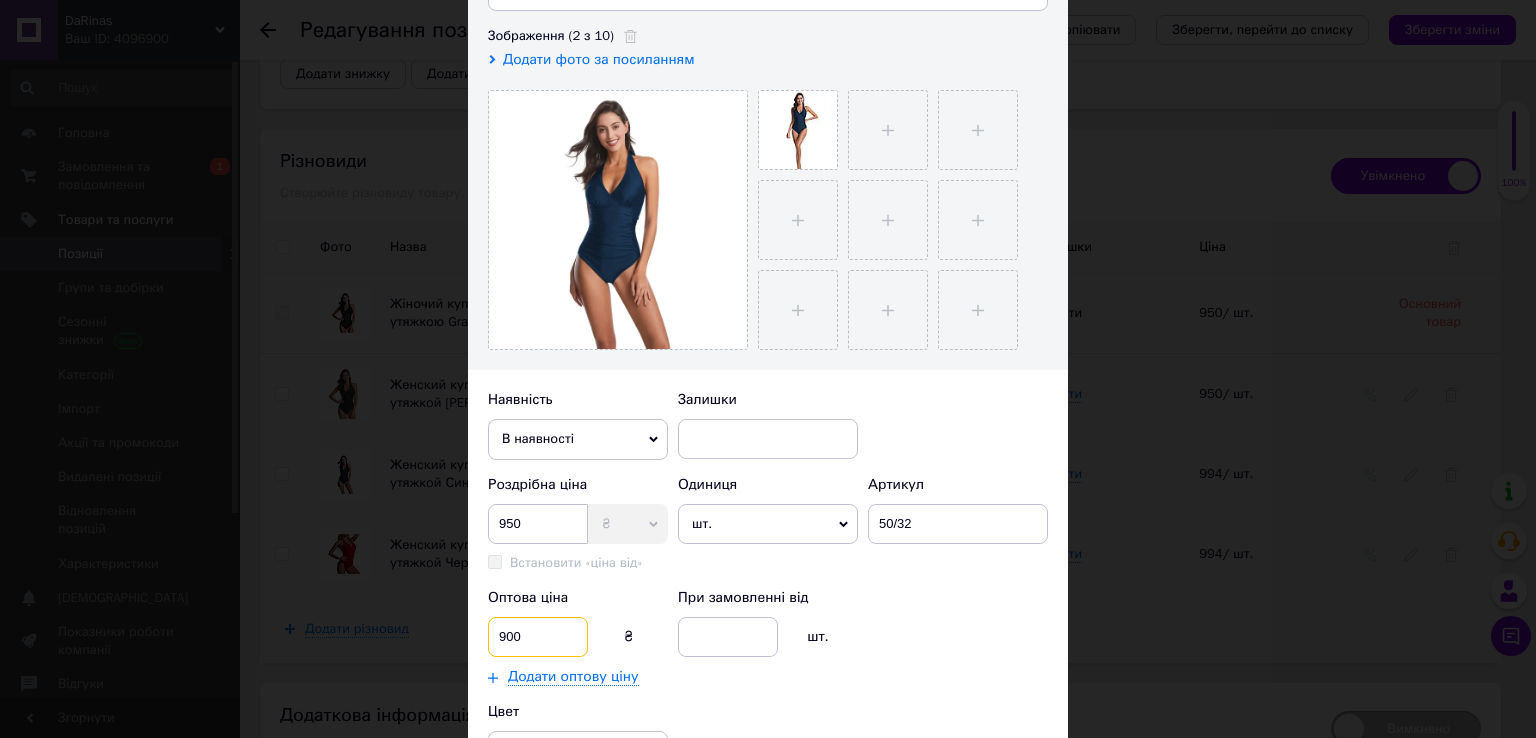 type on "900" 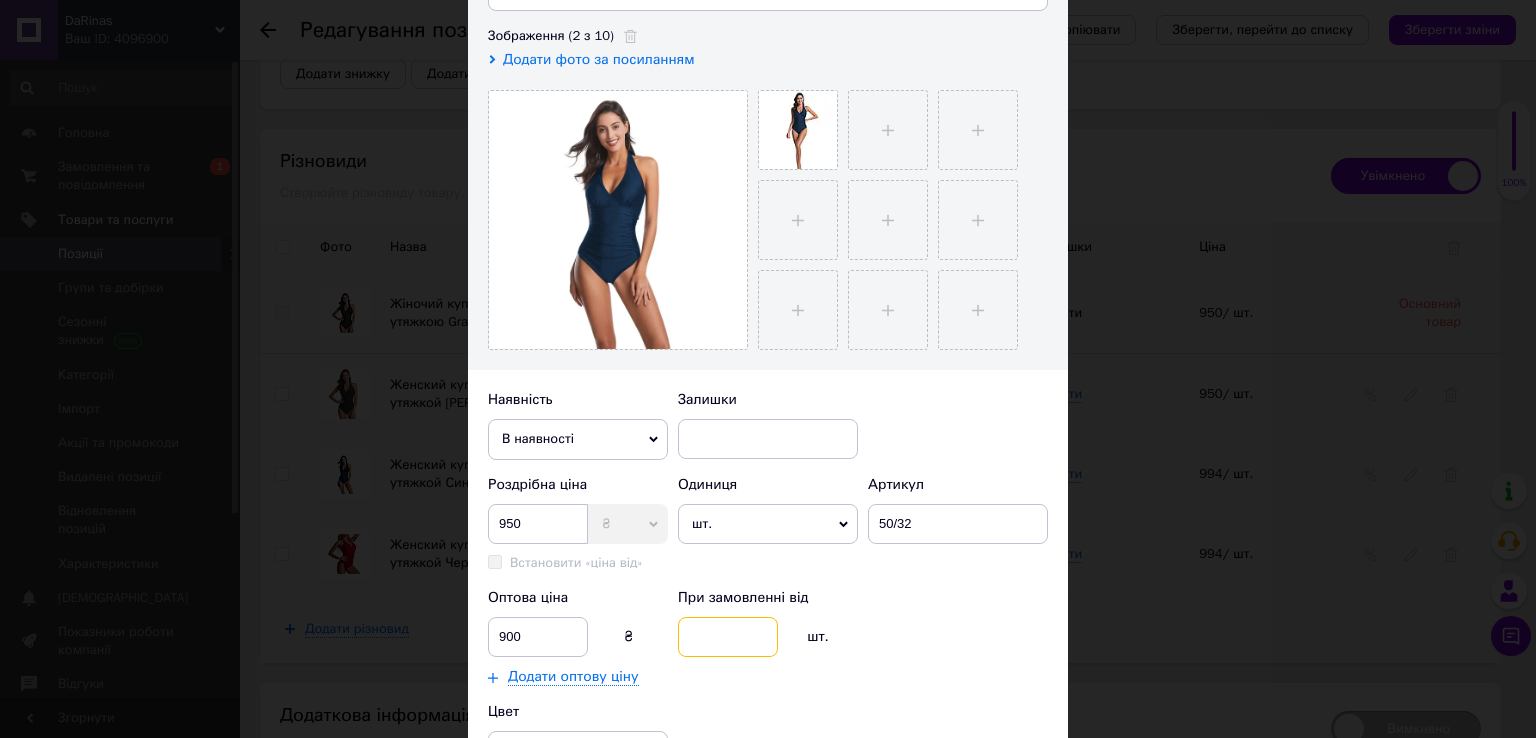 click at bounding box center (728, 637) 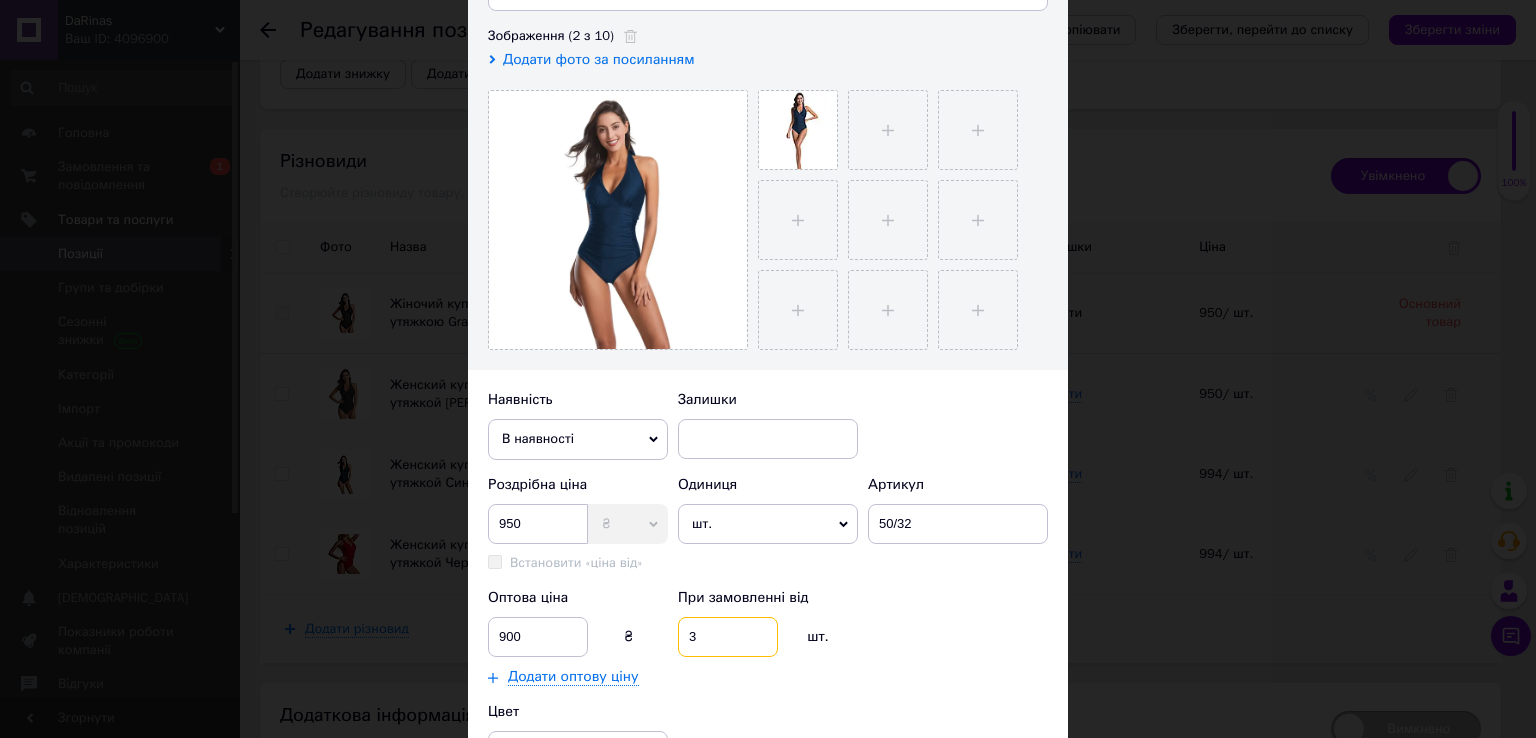 scroll, scrollTop: 686, scrollLeft: 0, axis: vertical 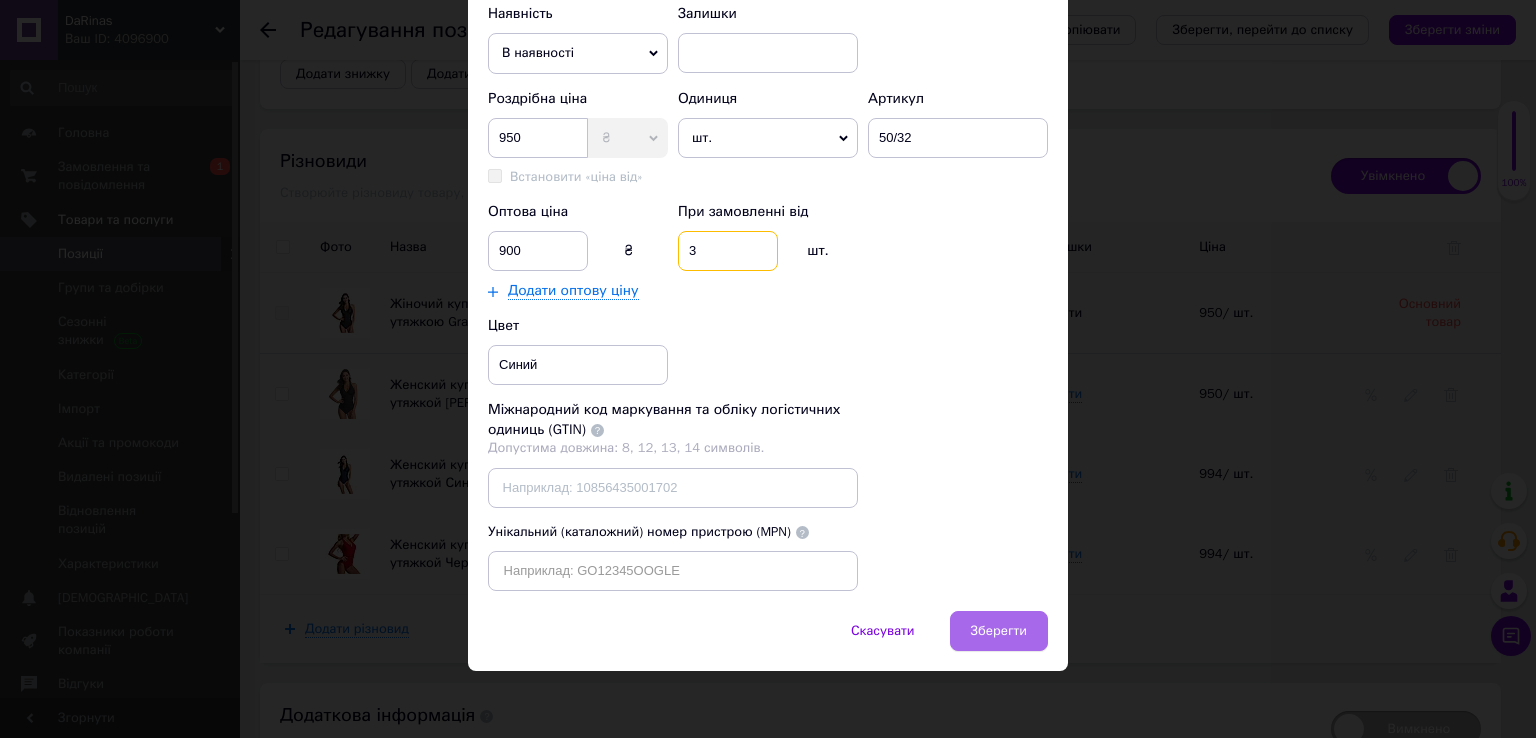type on "3" 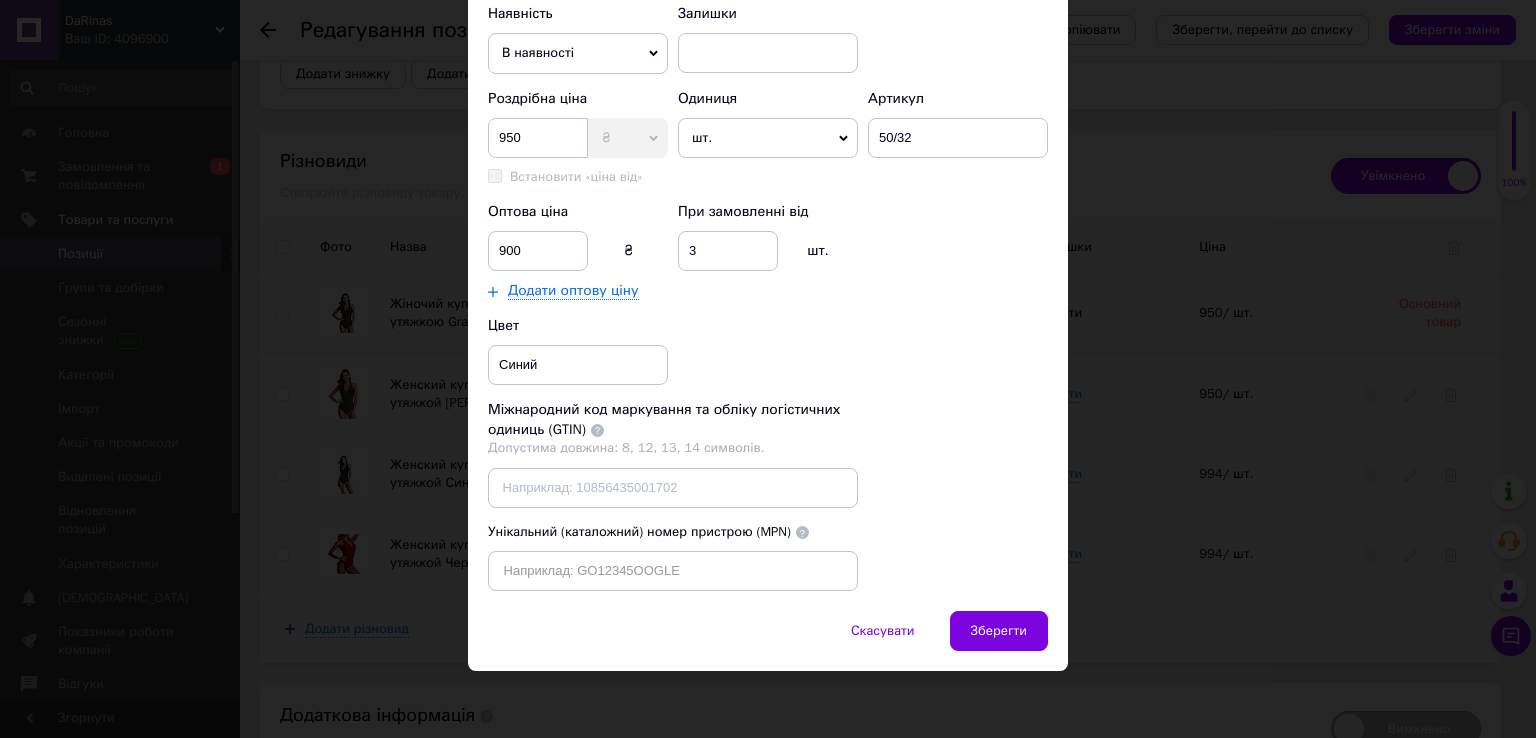 drag, startPoint x: 1032, startPoint y: 627, endPoint x: 778, endPoint y: 557, distance: 263.46918 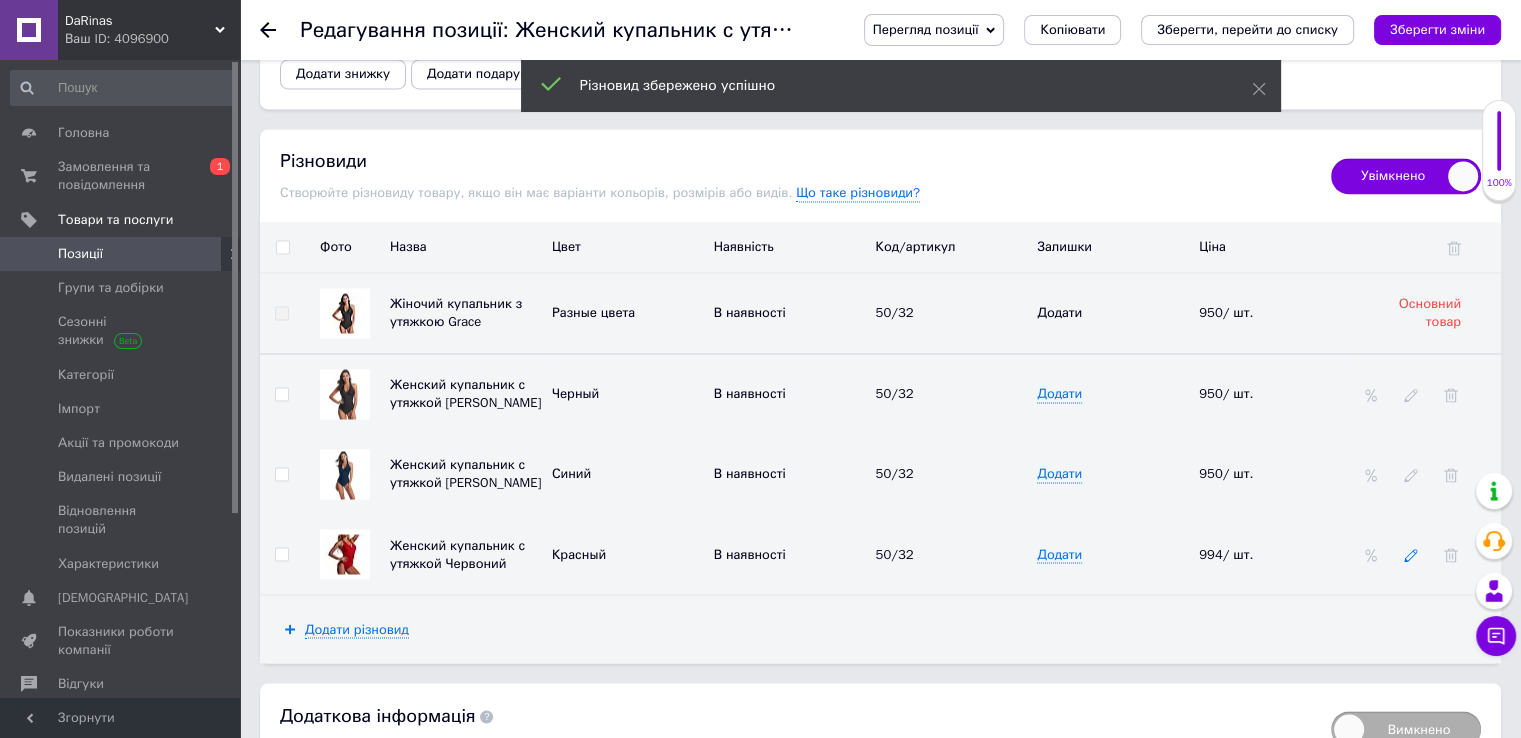 click 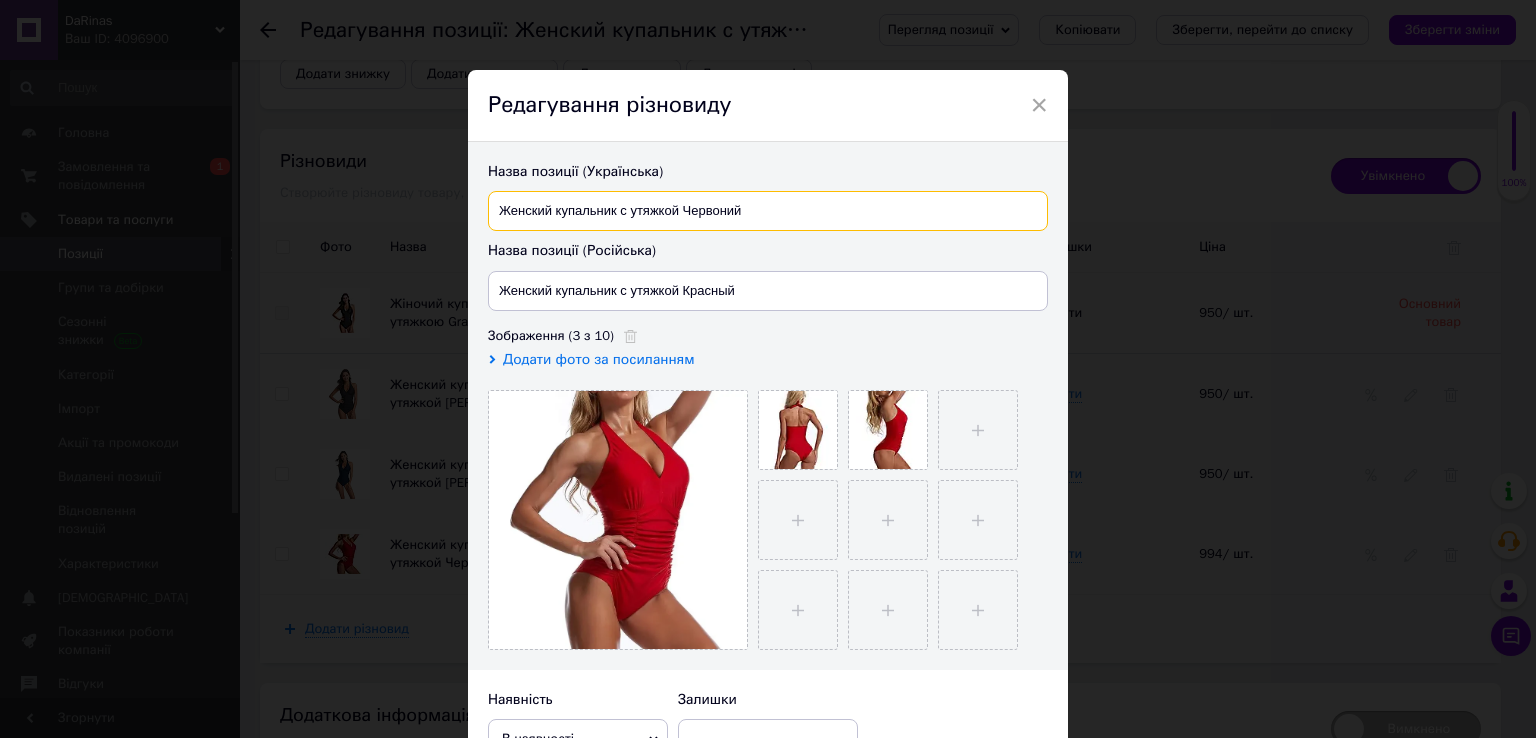click on "Женский купальник с утяжкой Червоний" at bounding box center (768, 211) 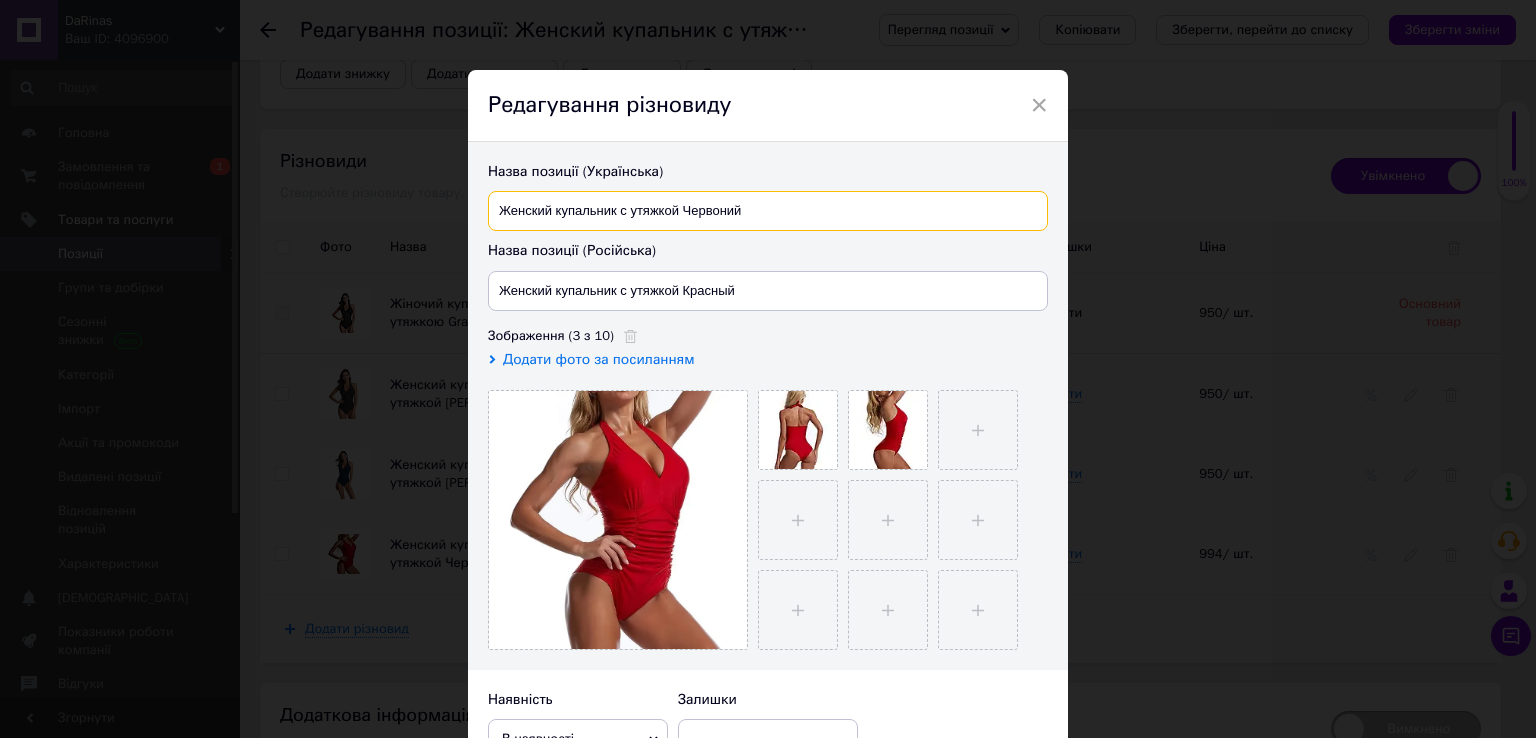 paste on "Grace" 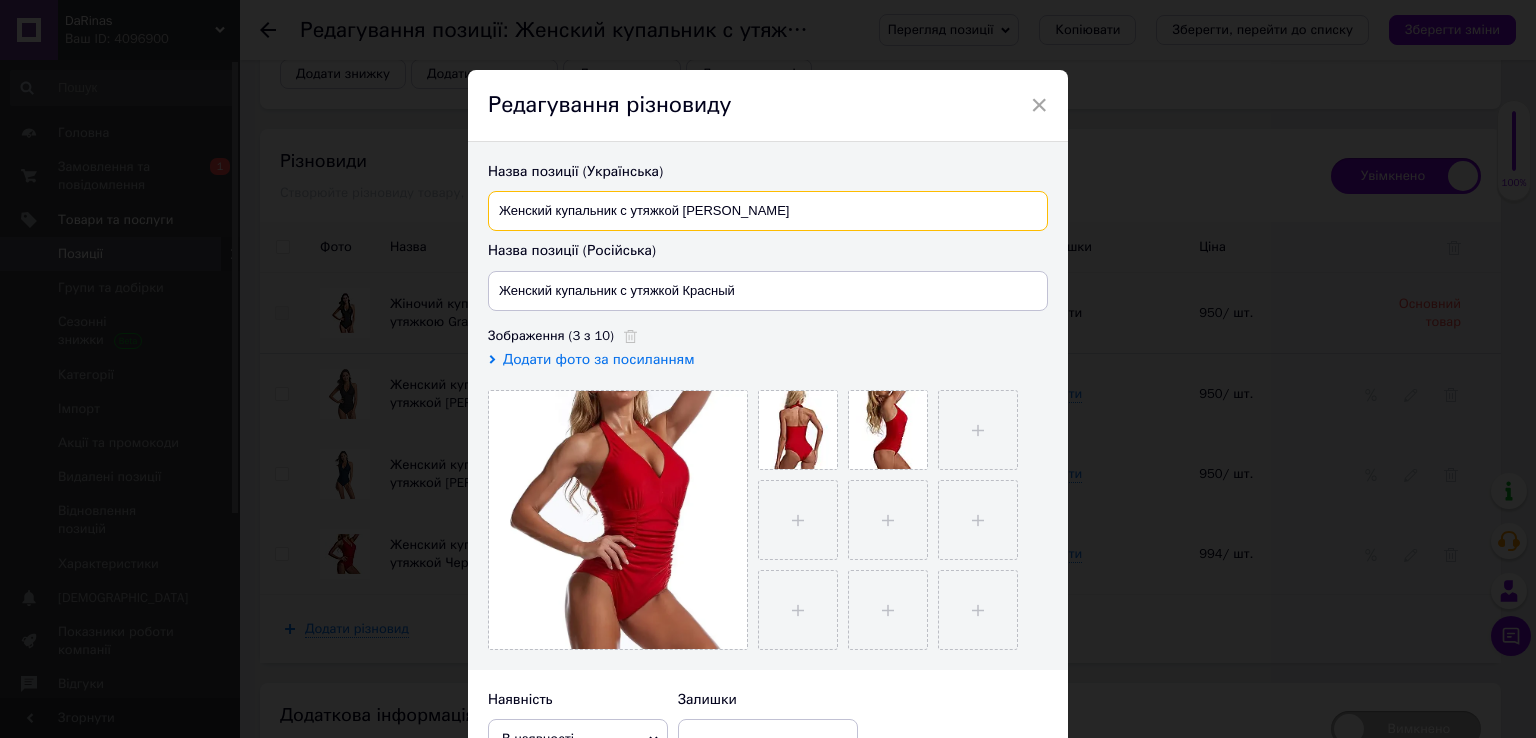type on "Женский купальник с утяжкой [PERSON_NAME]" 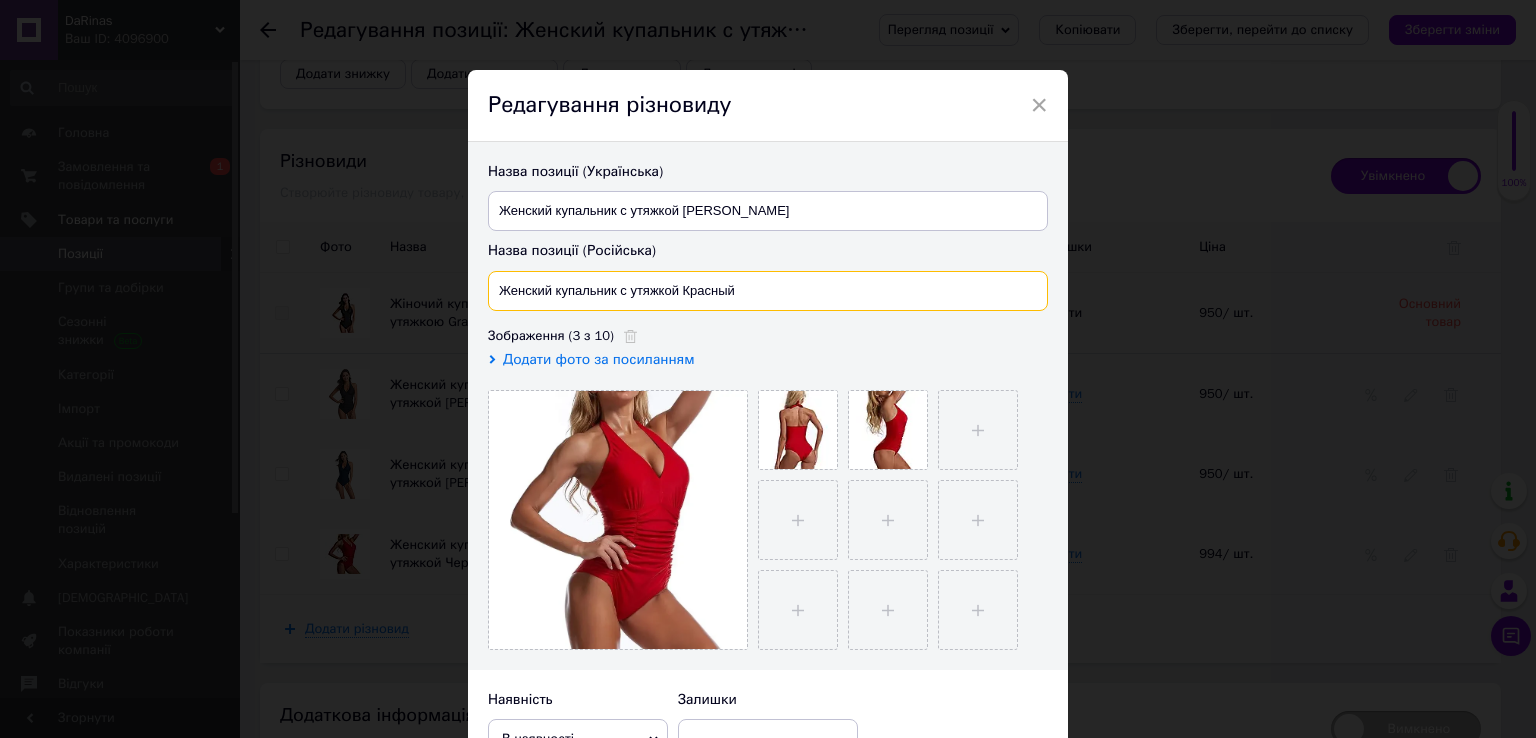 click on "Женский купальник с утяжкой Красный" at bounding box center (768, 291) 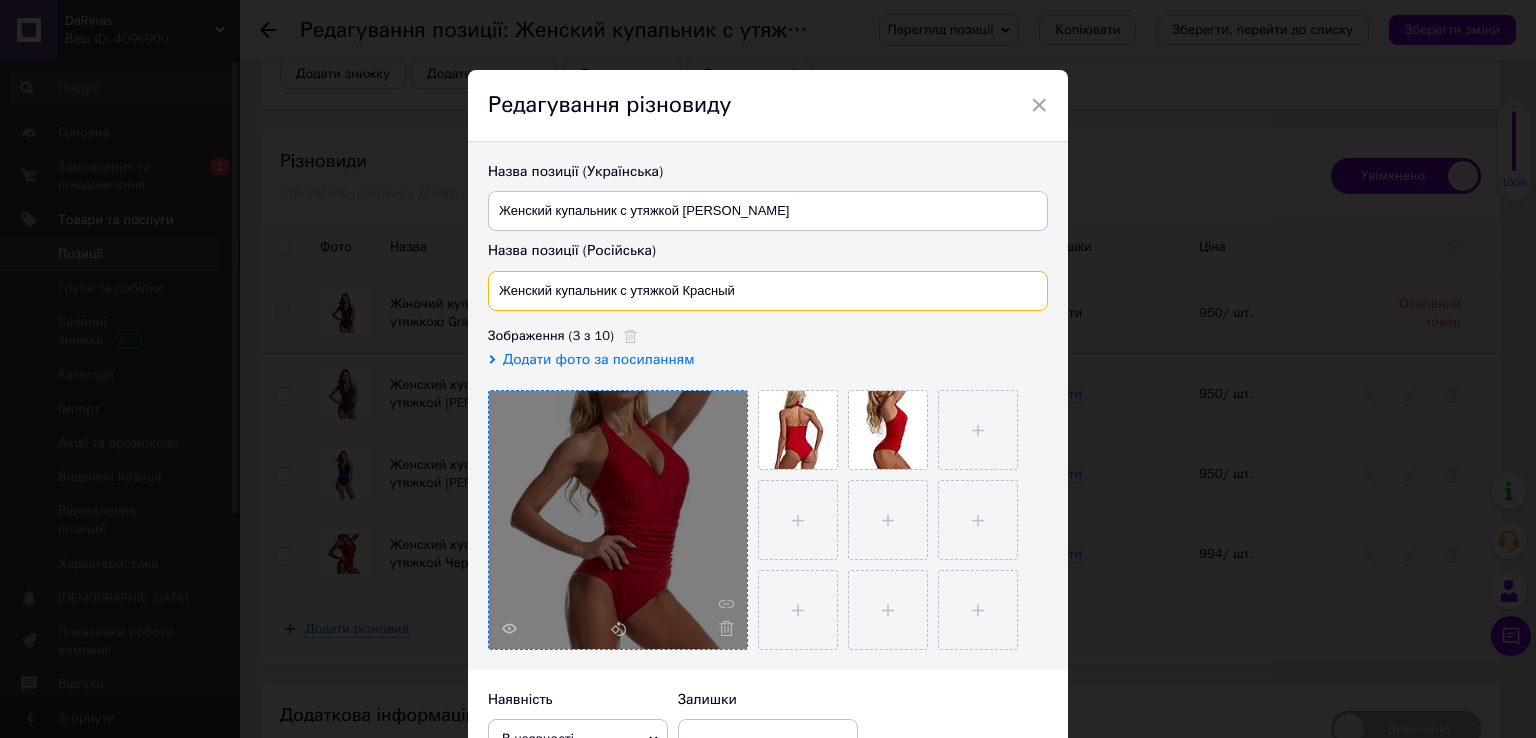 paste on "Grace" 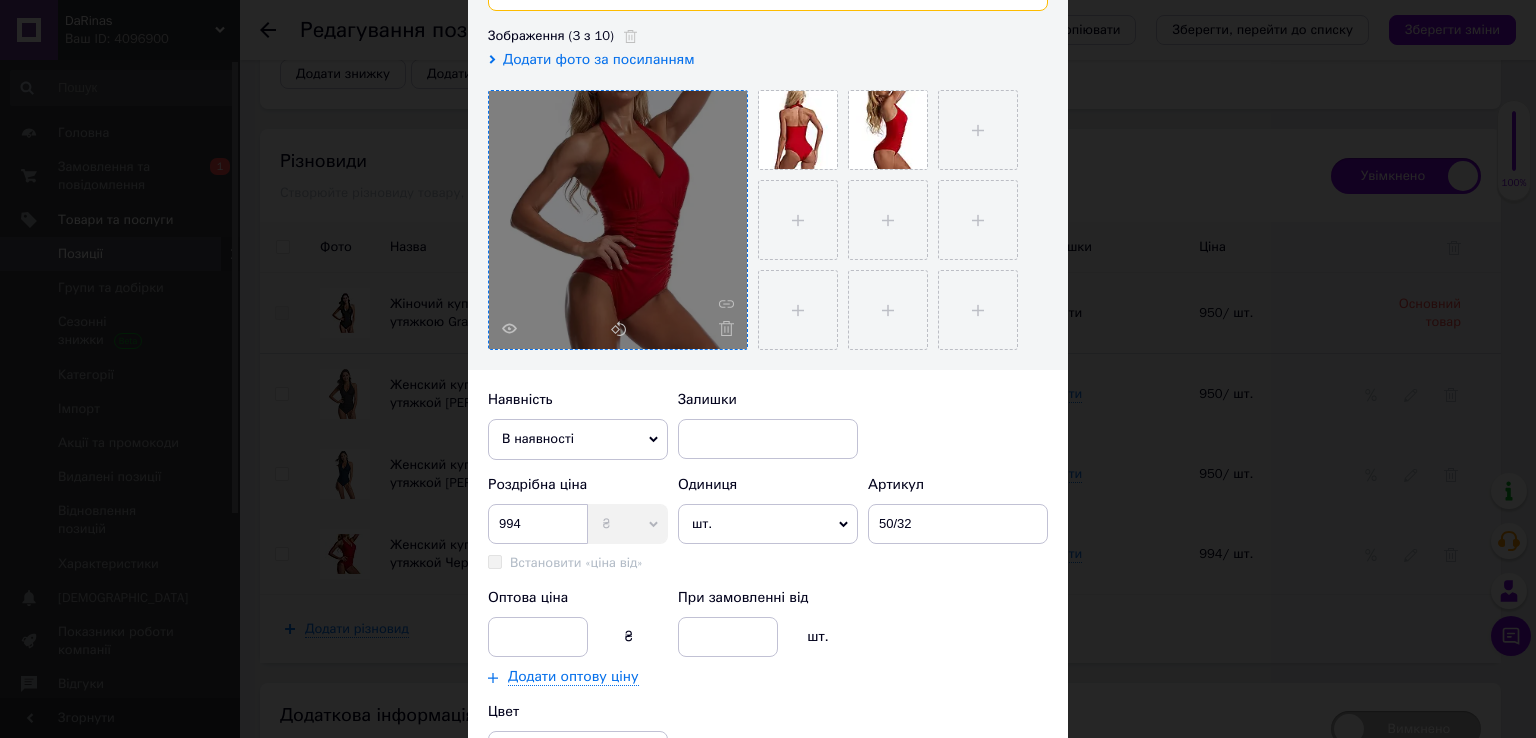 scroll, scrollTop: 400, scrollLeft: 0, axis: vertical 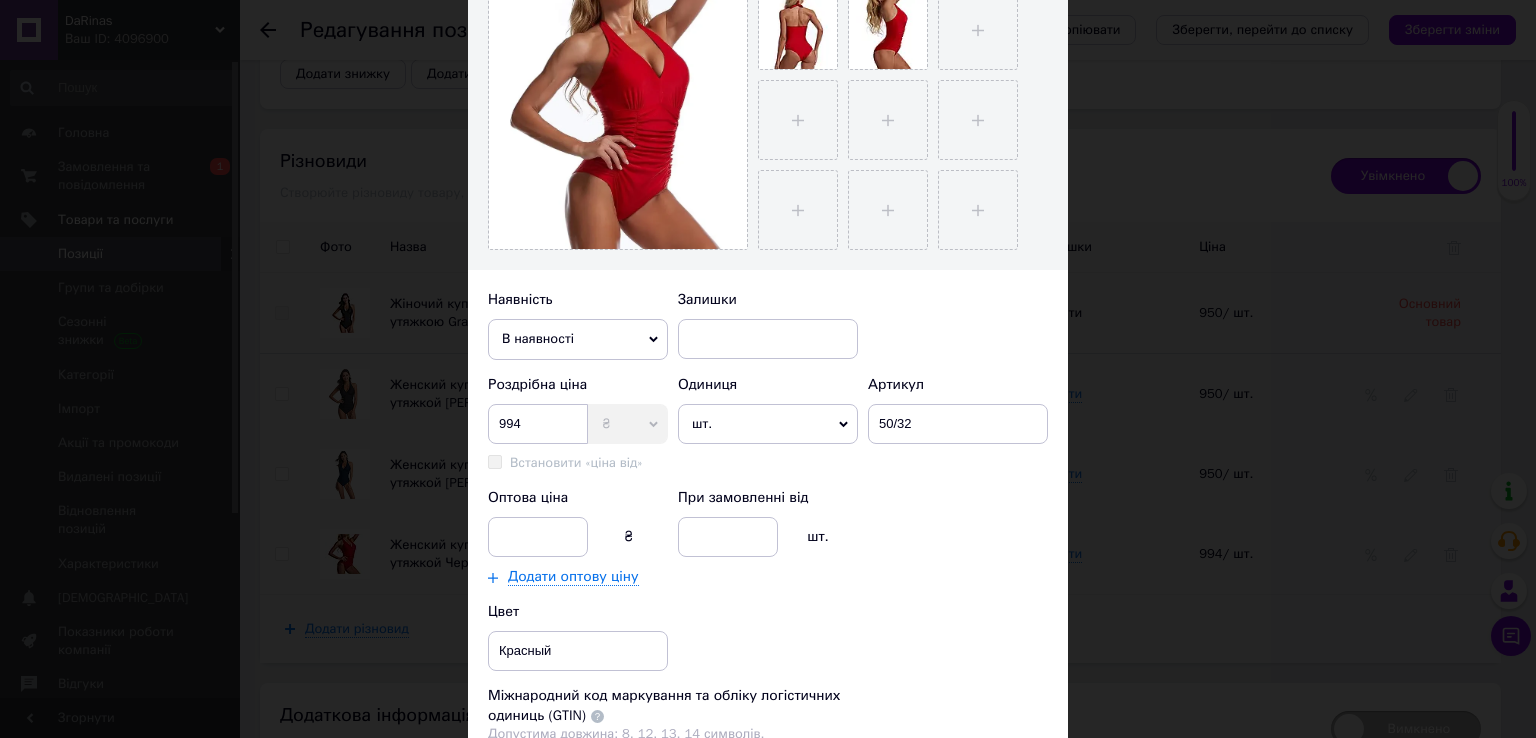 type on "Женский купальник с утяжкой [PERSON_NAME]" 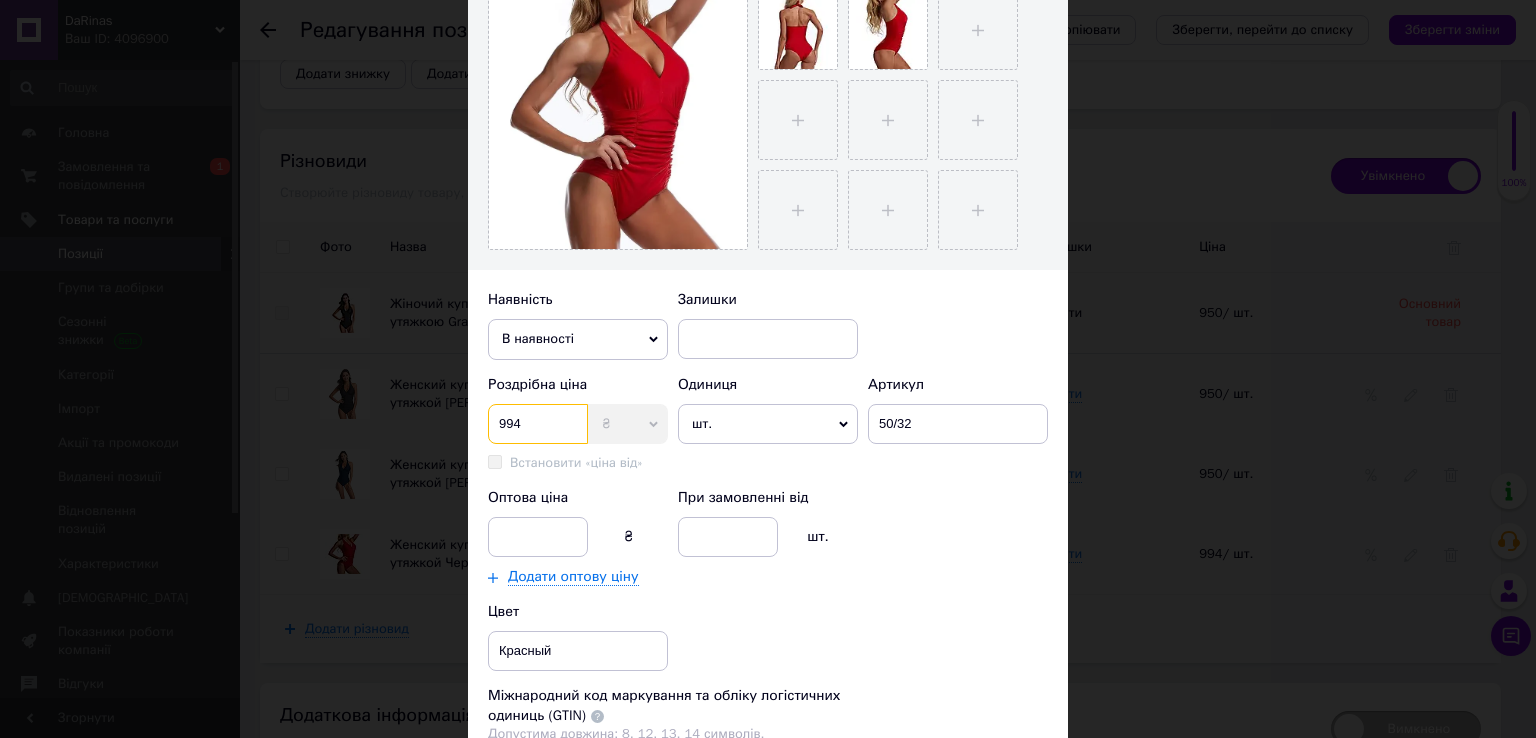 click on "994" at bounding box center (538, 424) 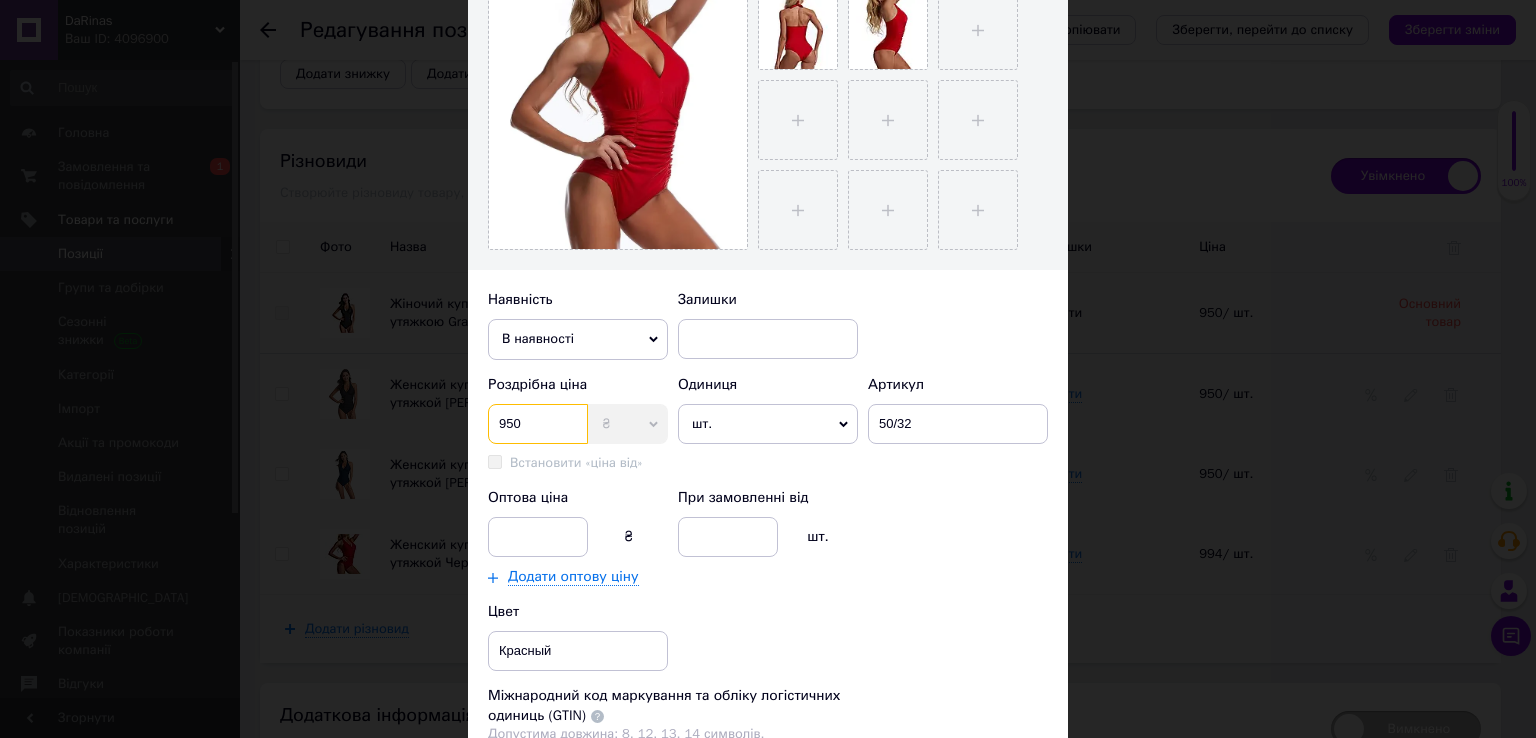 type on "950" 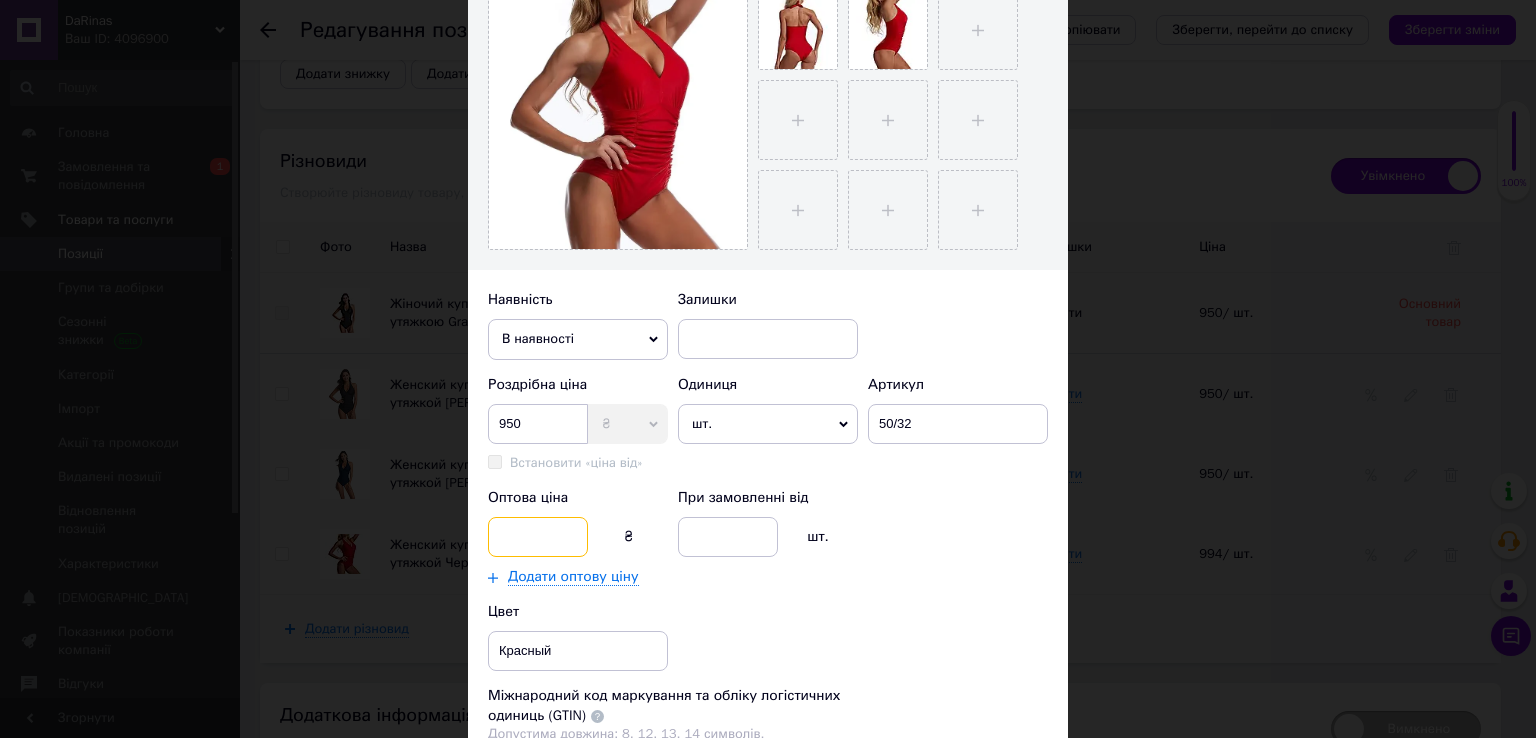 click at bounding box center (538, 537) 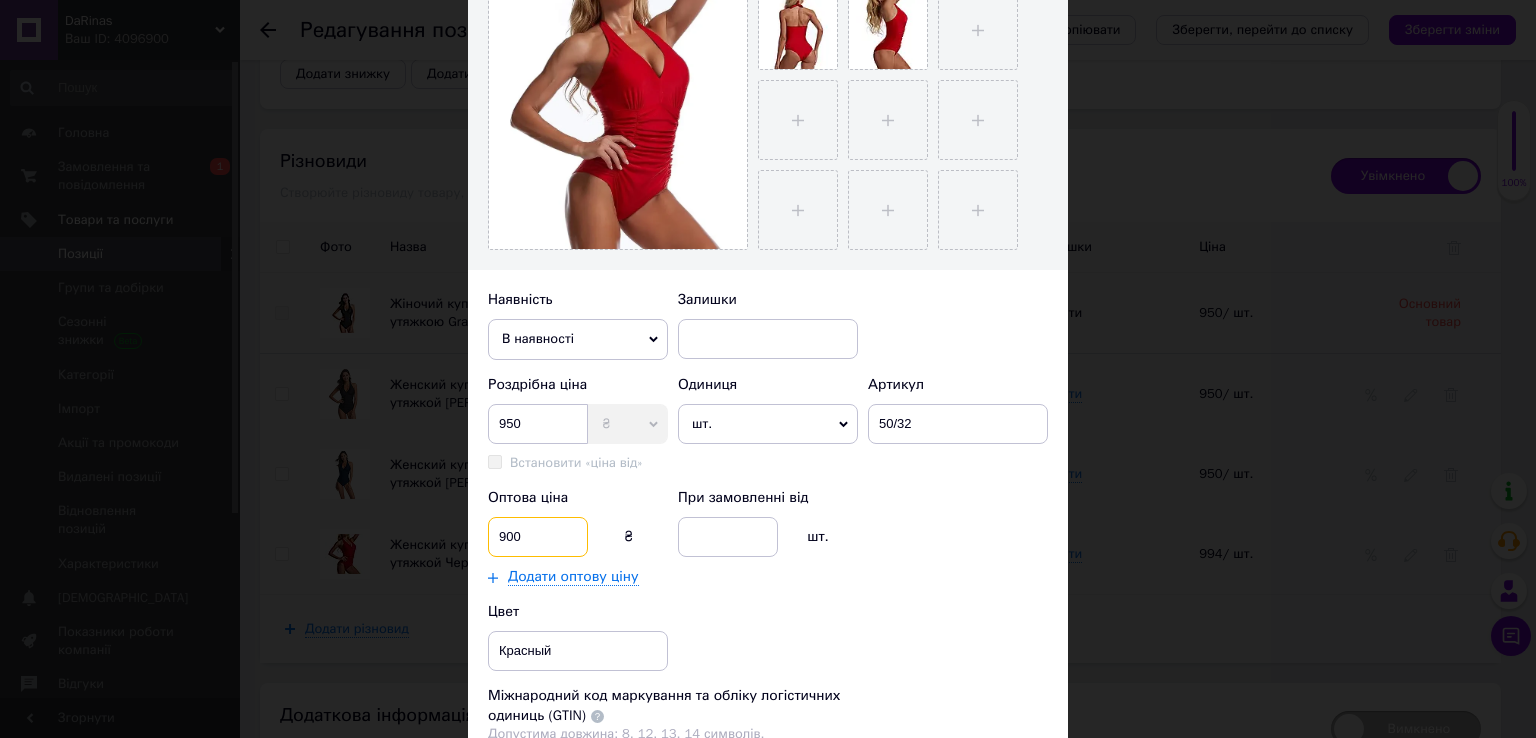 type on "900" 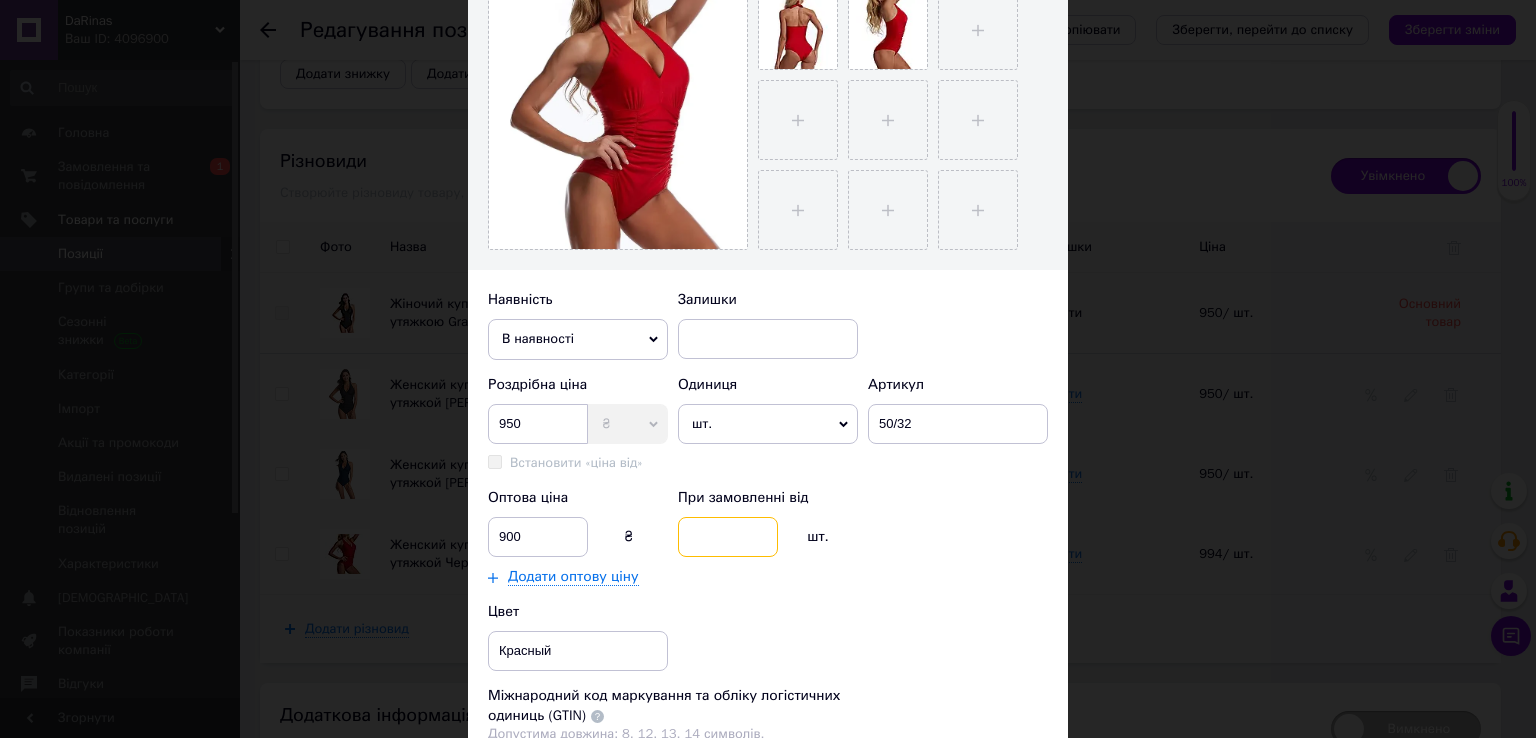 click at bounding box center [728, 537] 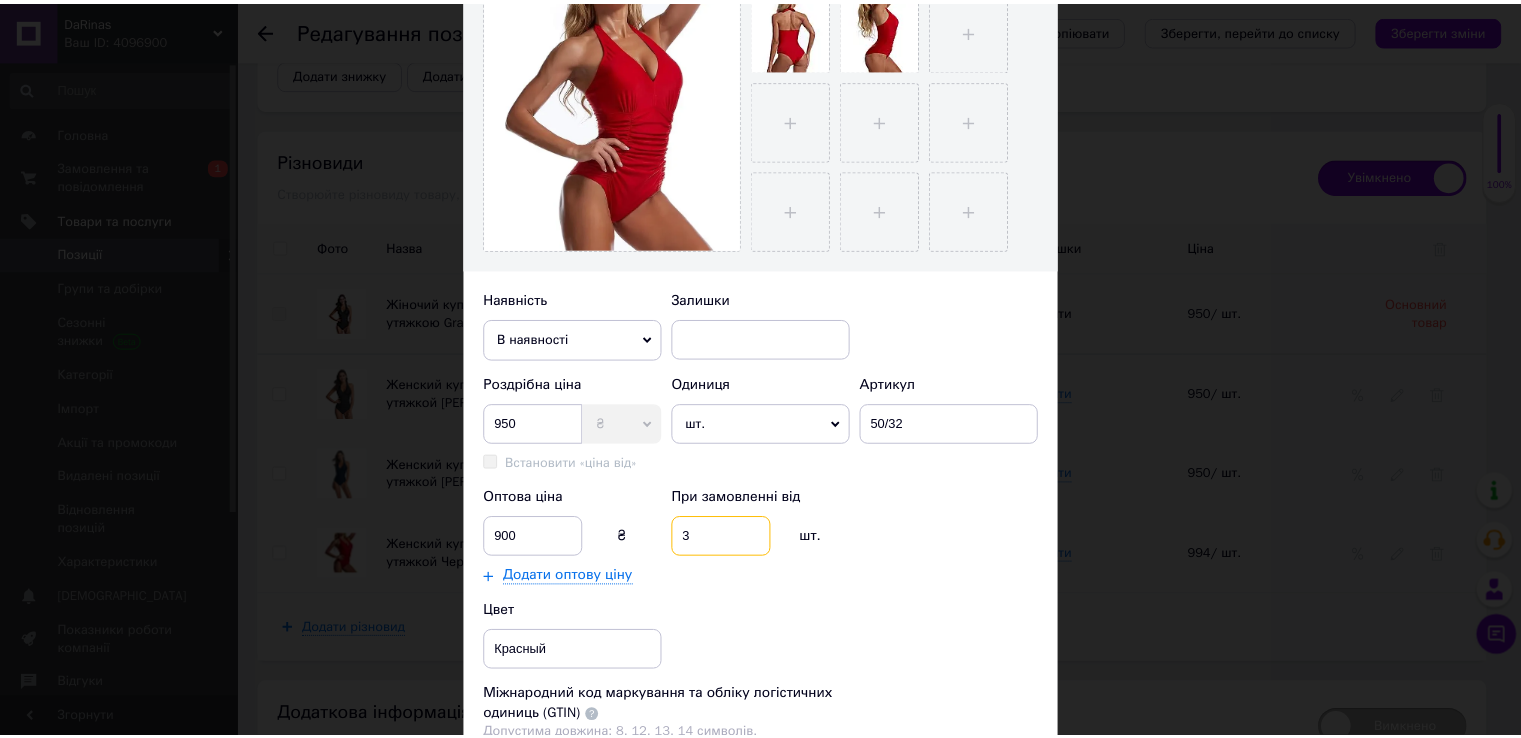 scroll, scrollTop: 686, scrollLeft: 0, axis: vertical 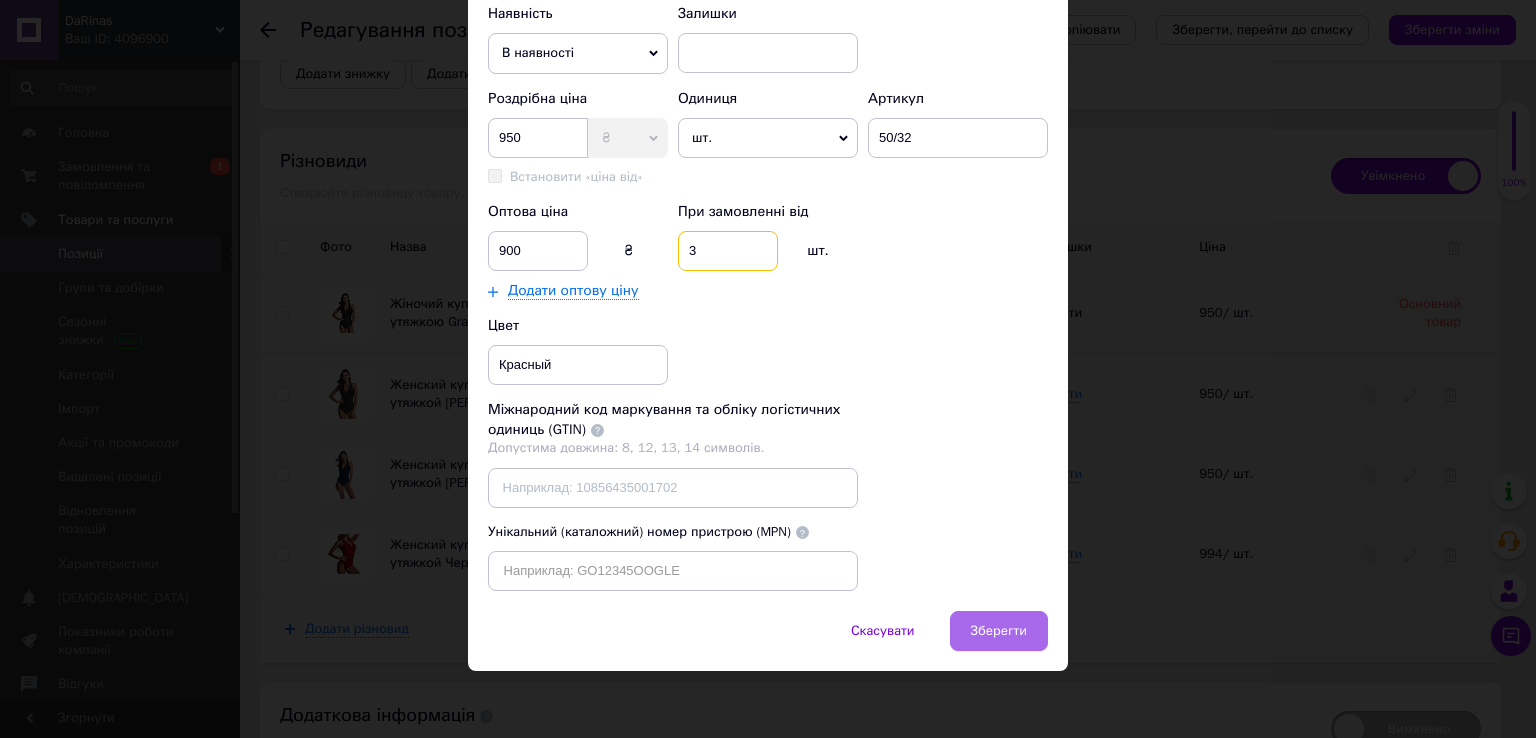 type on "3" 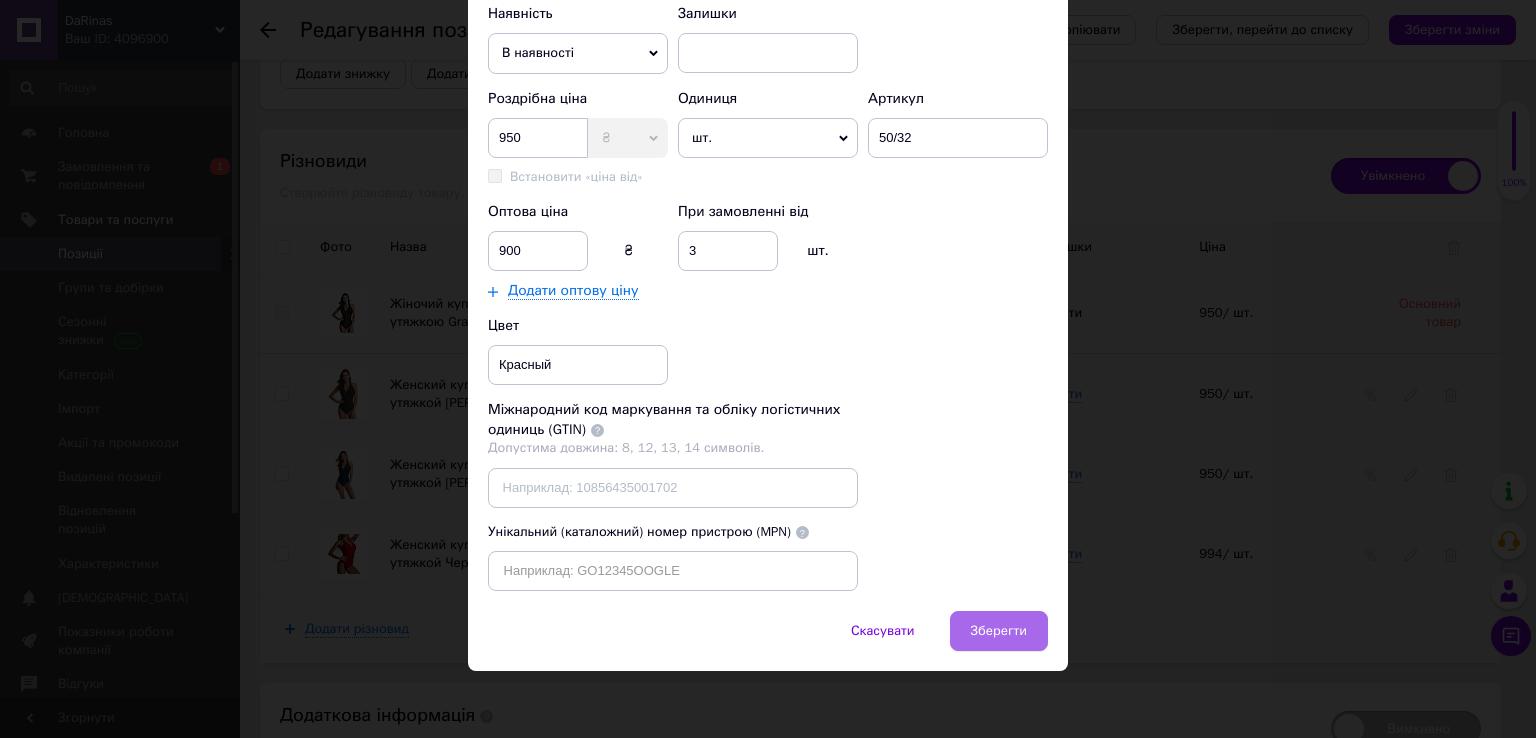 click on "Зберегти" at bounding box center [999, 631] 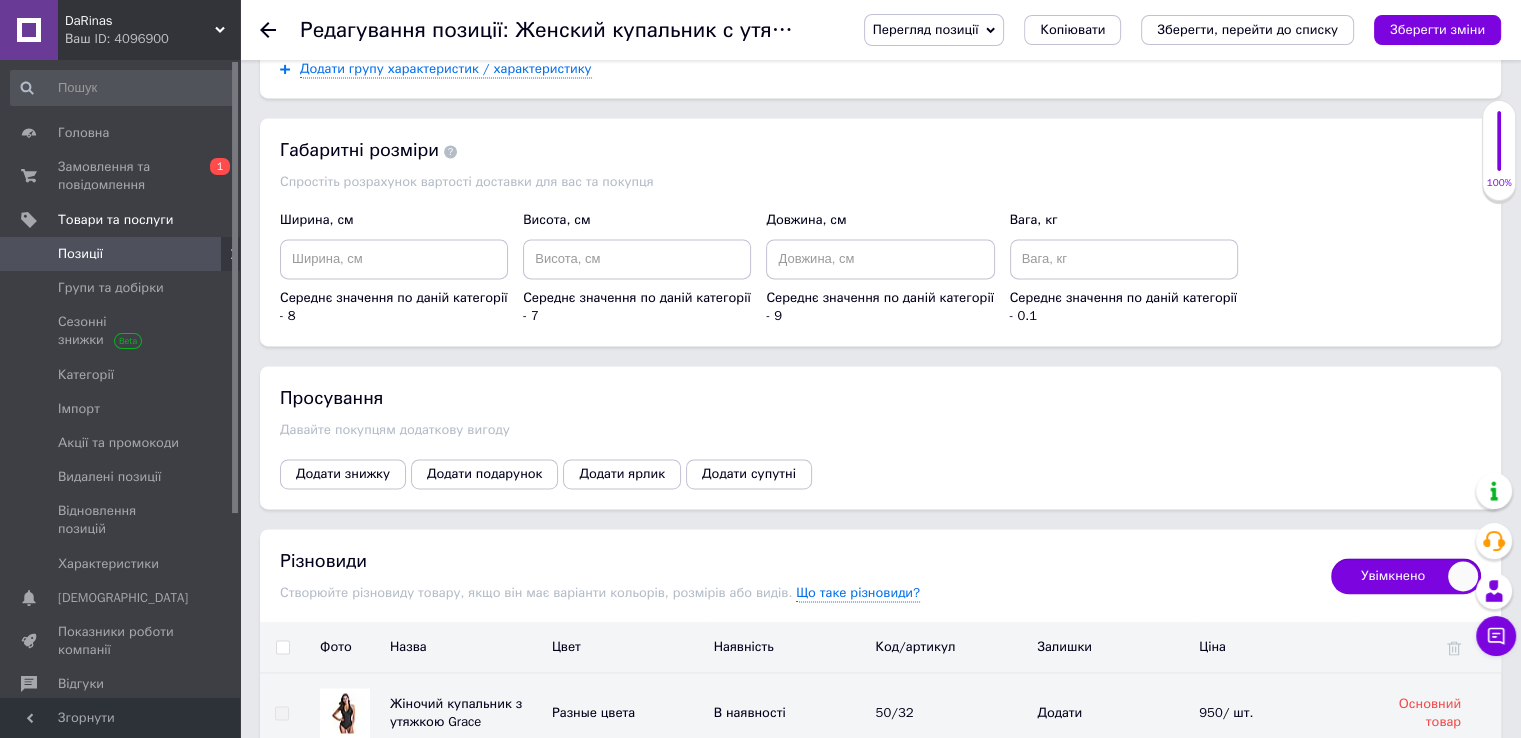 scroll, scrollTop: 2765, scrollLeft: 0, axis: vertical 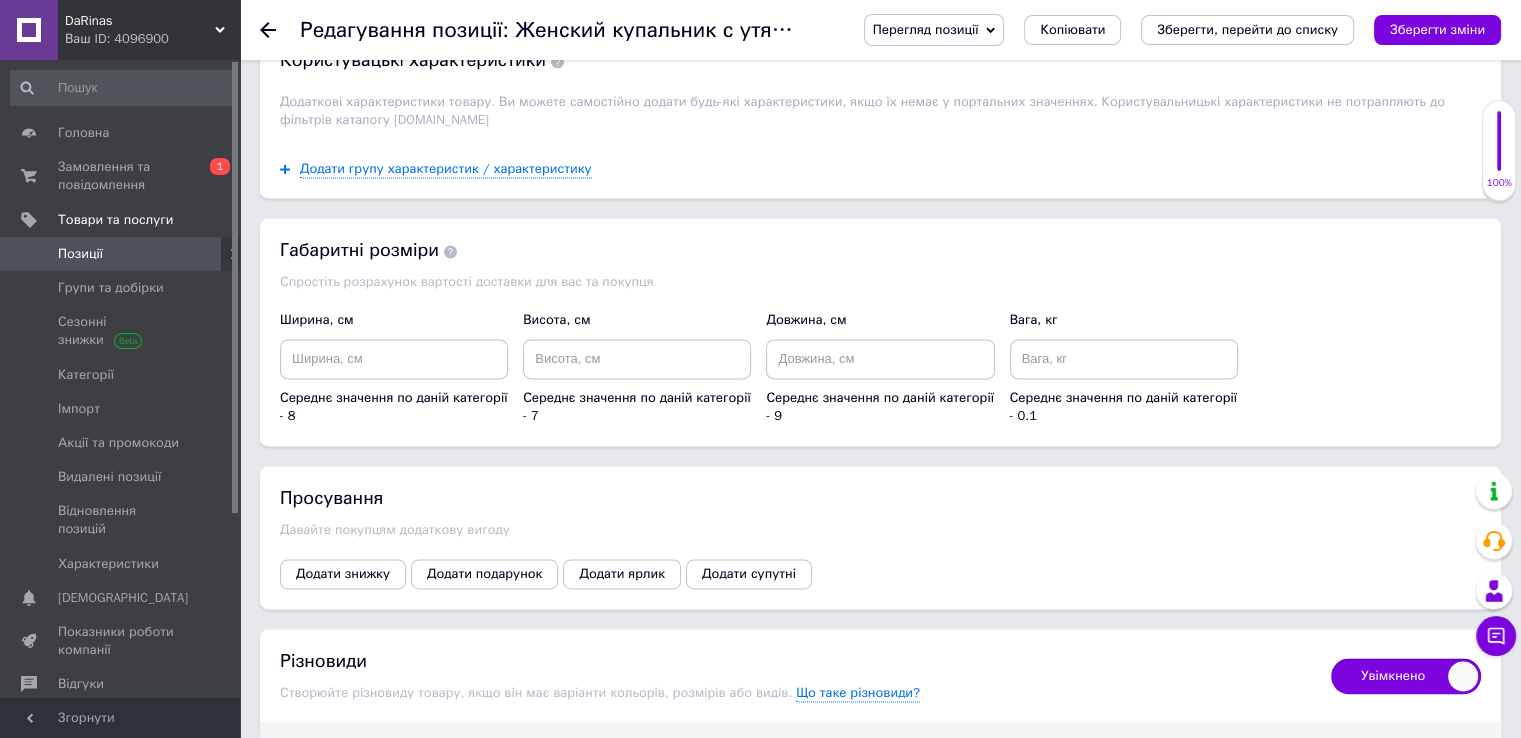 click on "Позиції" at bounding box center [121, 254] 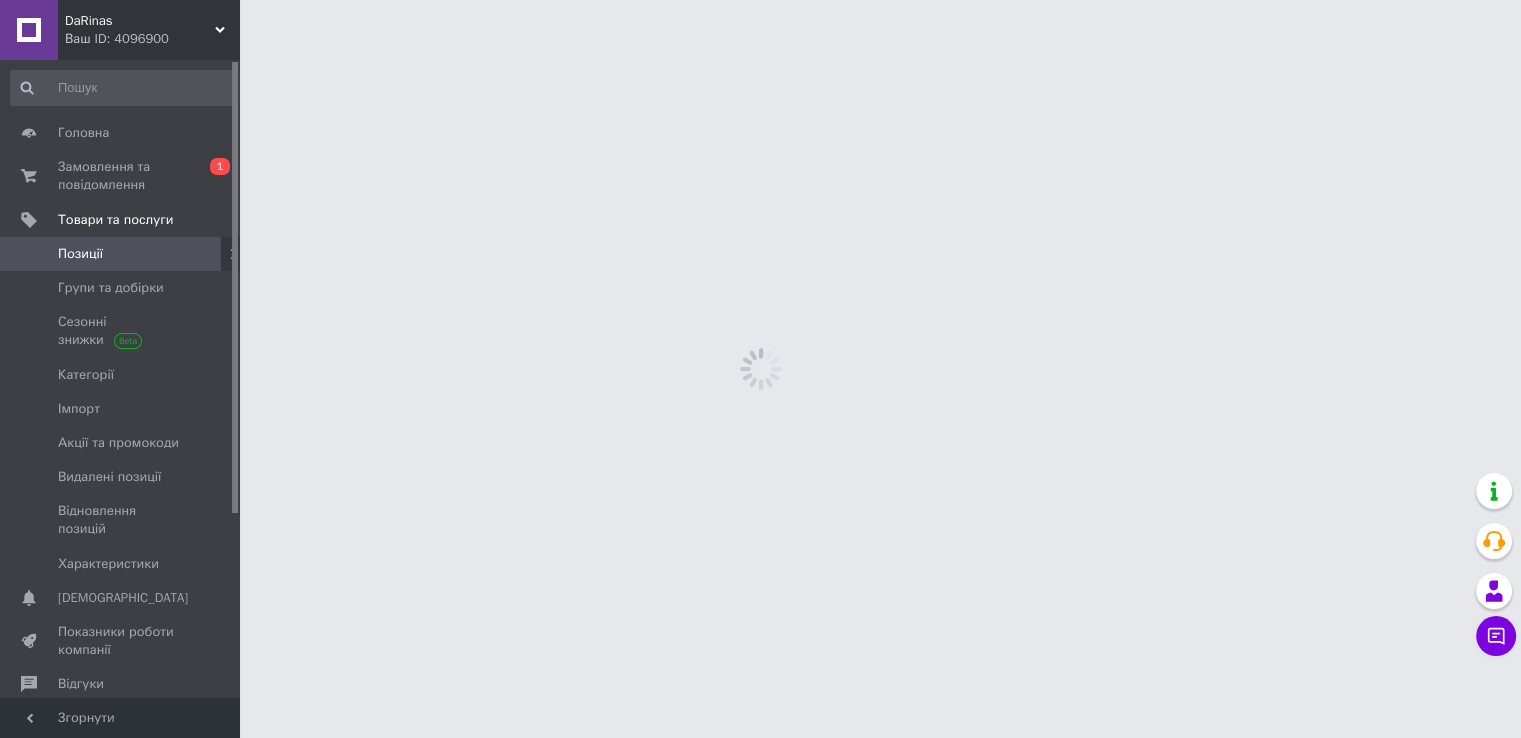 scroll, scrollTop: 0, scrollLeft: 0, axis: both 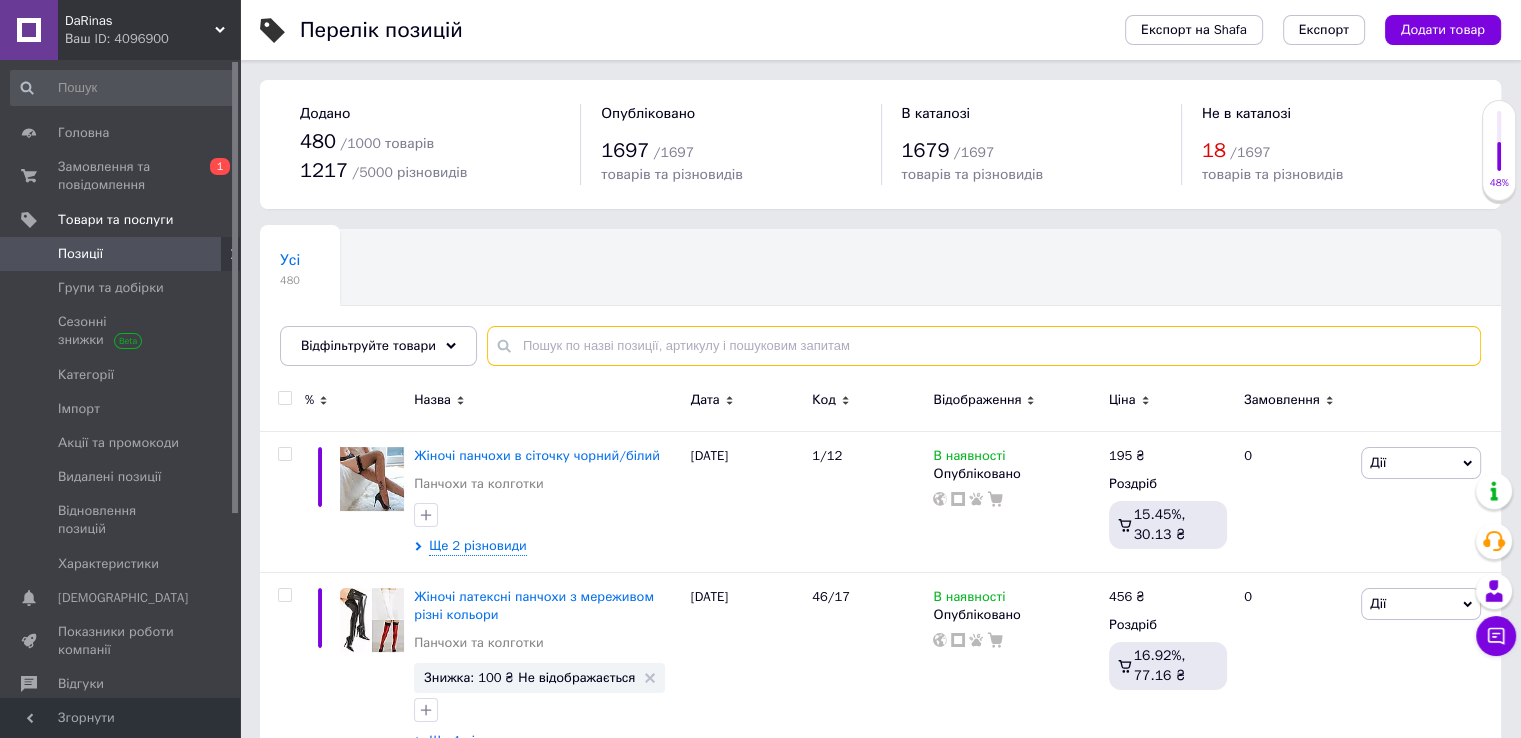 click at bounding box center [984, 346] 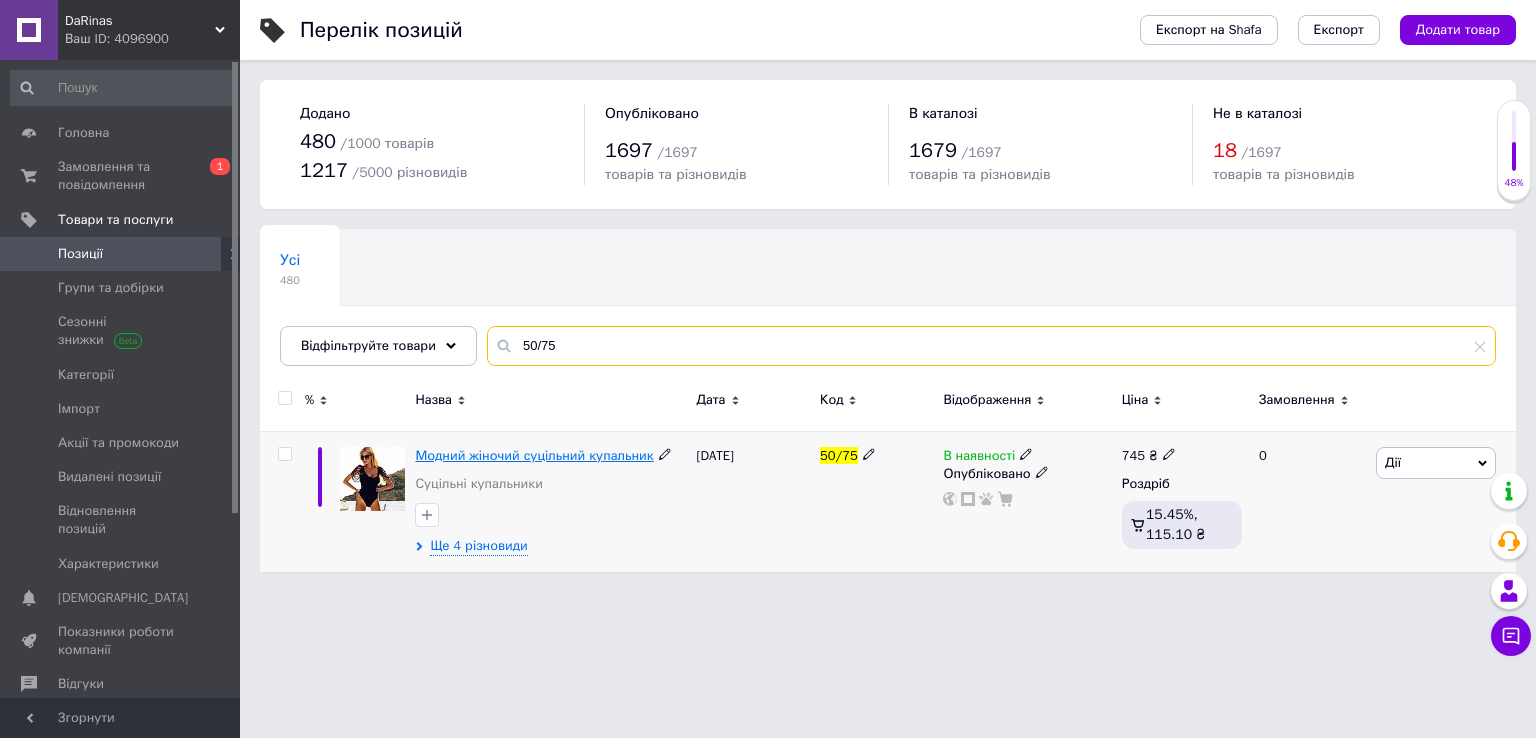 type on "50/75" 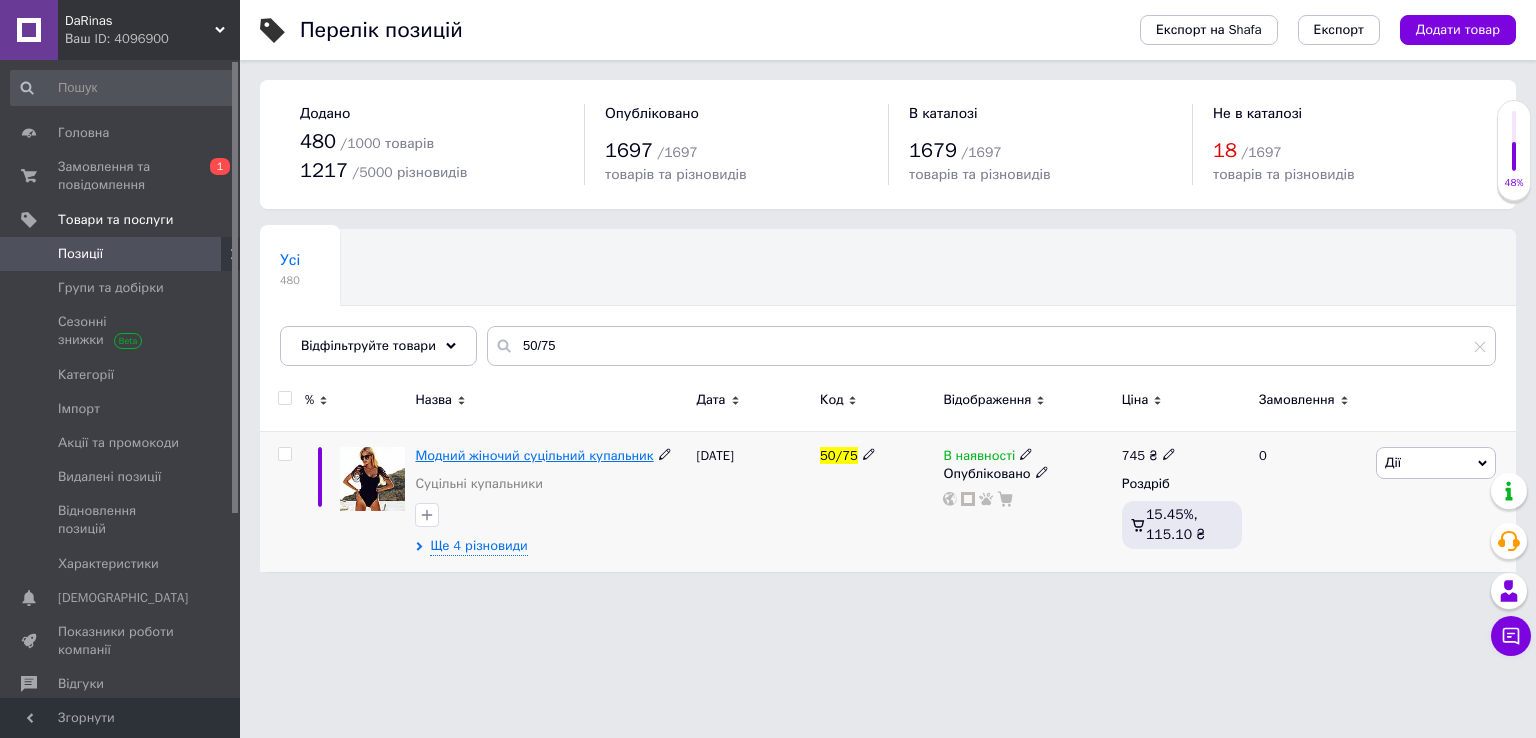 click on "Модний жіночий суцільний купальник" at bounding box center [534, 455] 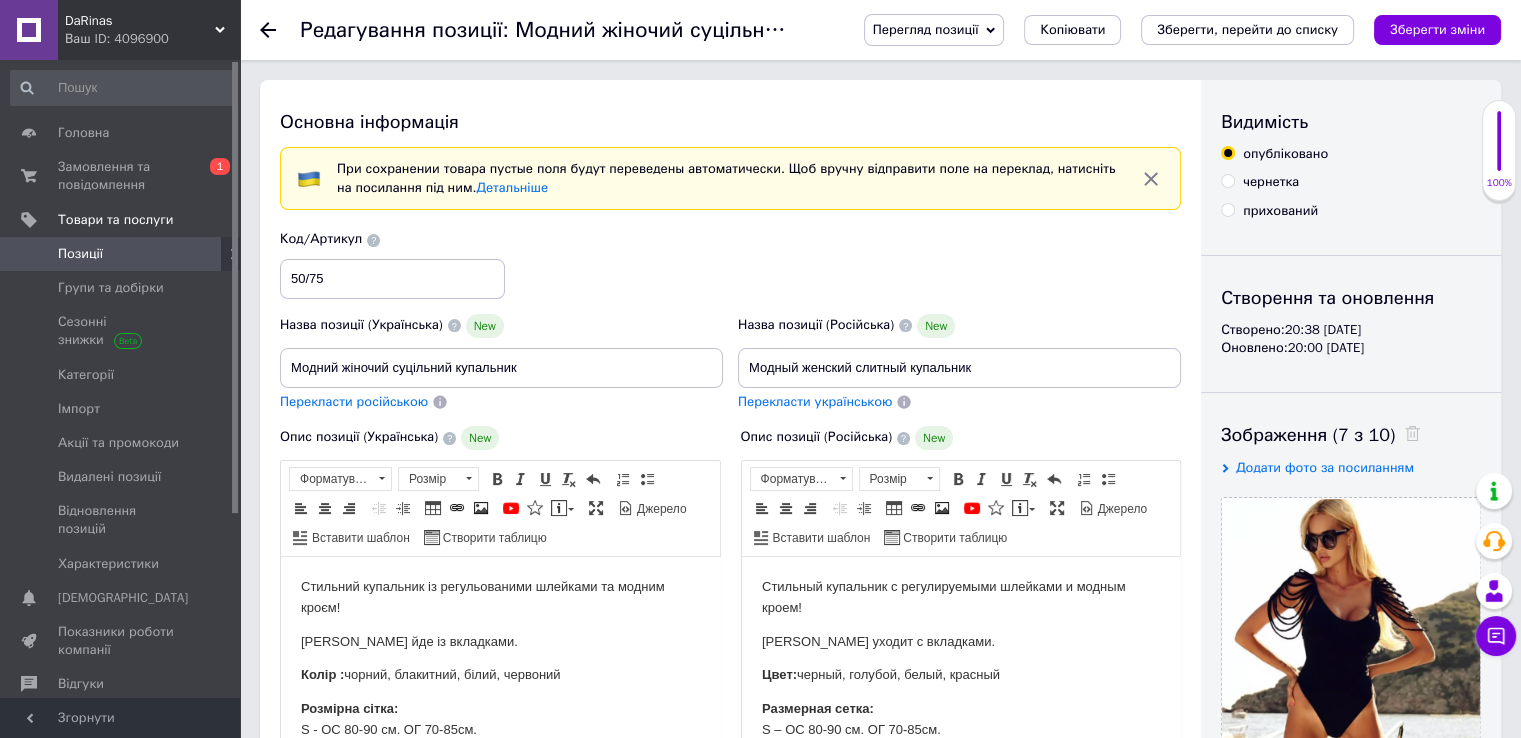 scroll, scrollTop: 100, scrollLeft: 0, axis: vertical 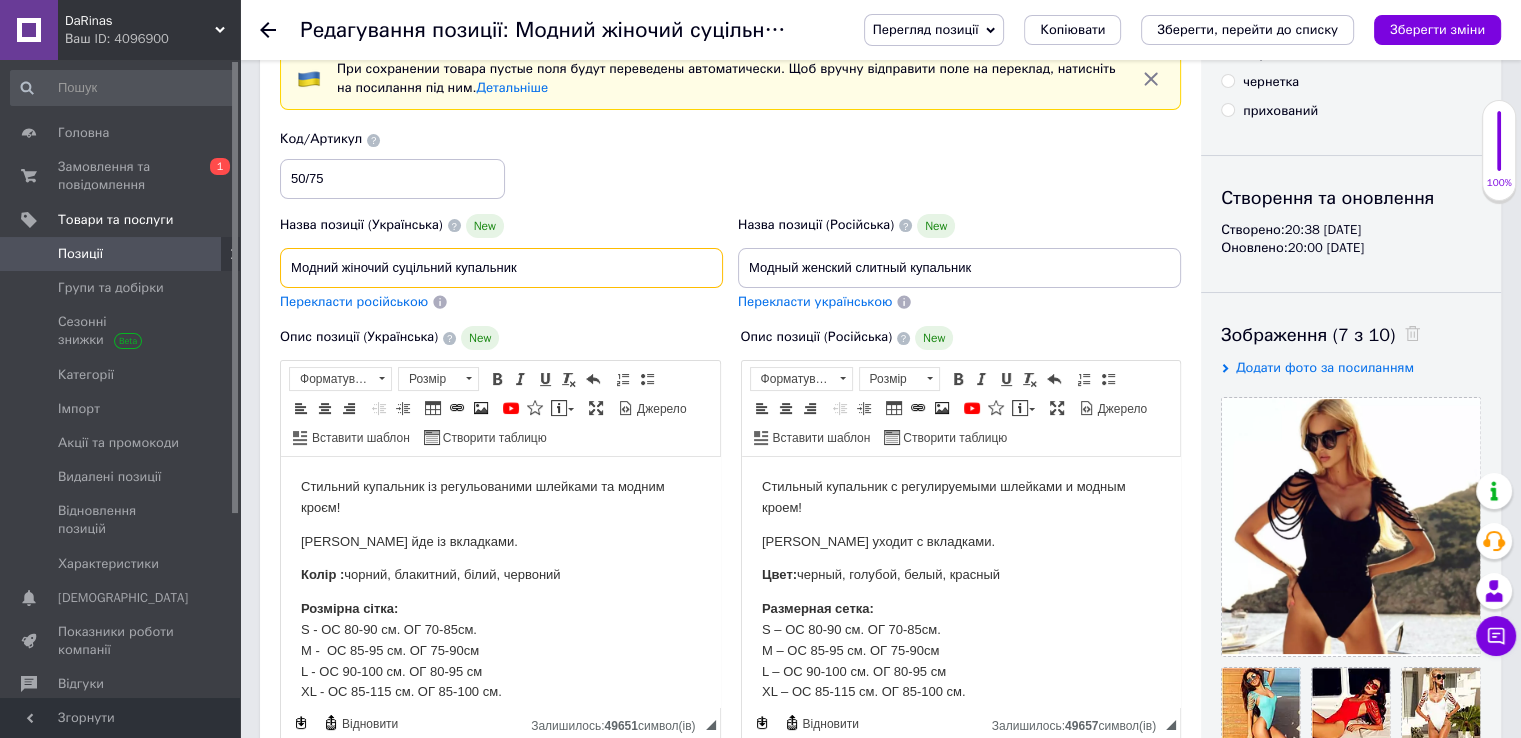 drag, startPoint x: 290, startPoint y: 262, endPoint x: 538, endPoint y: 271, distance: 248.16325 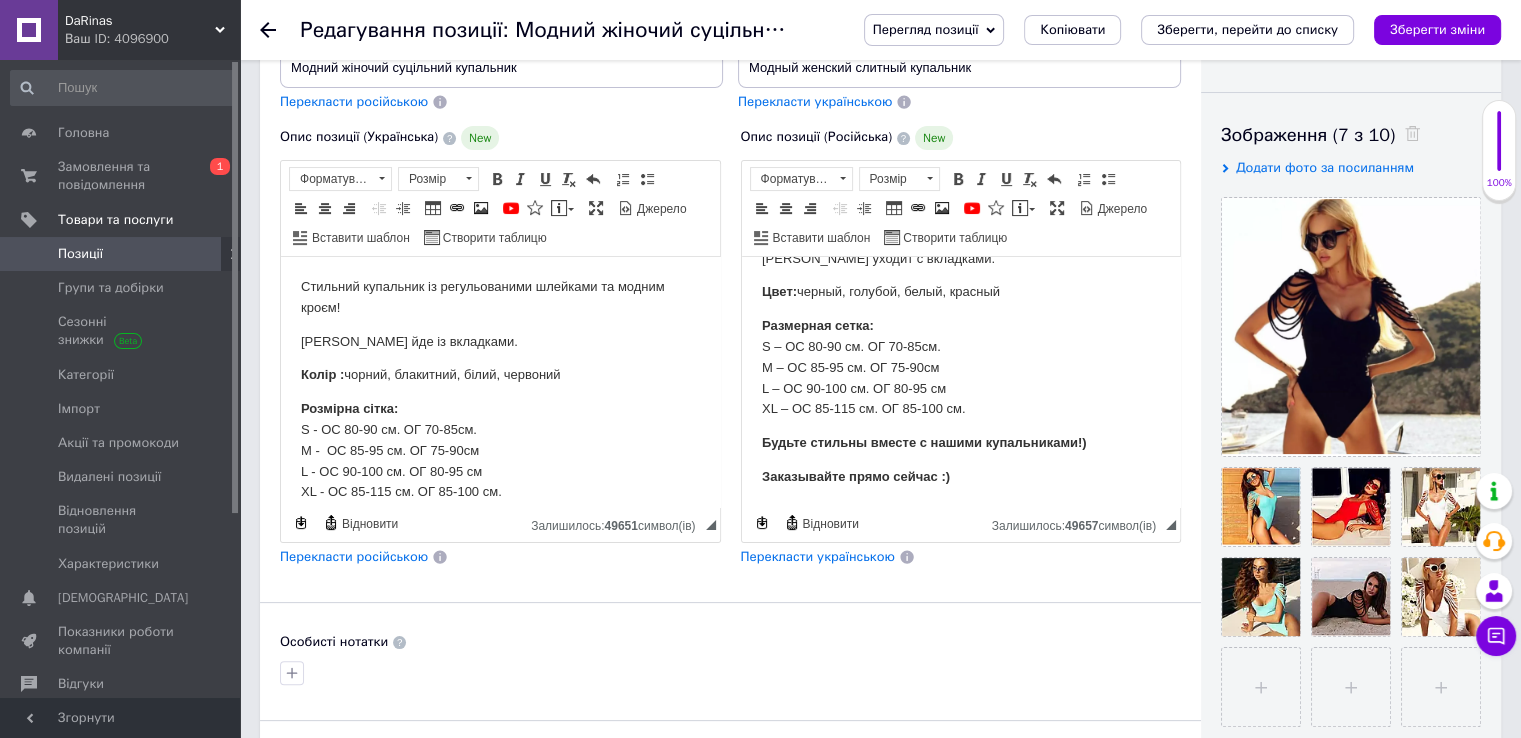 scroll, scrollTop: 200, scrollLeft: 0, axis: vertical 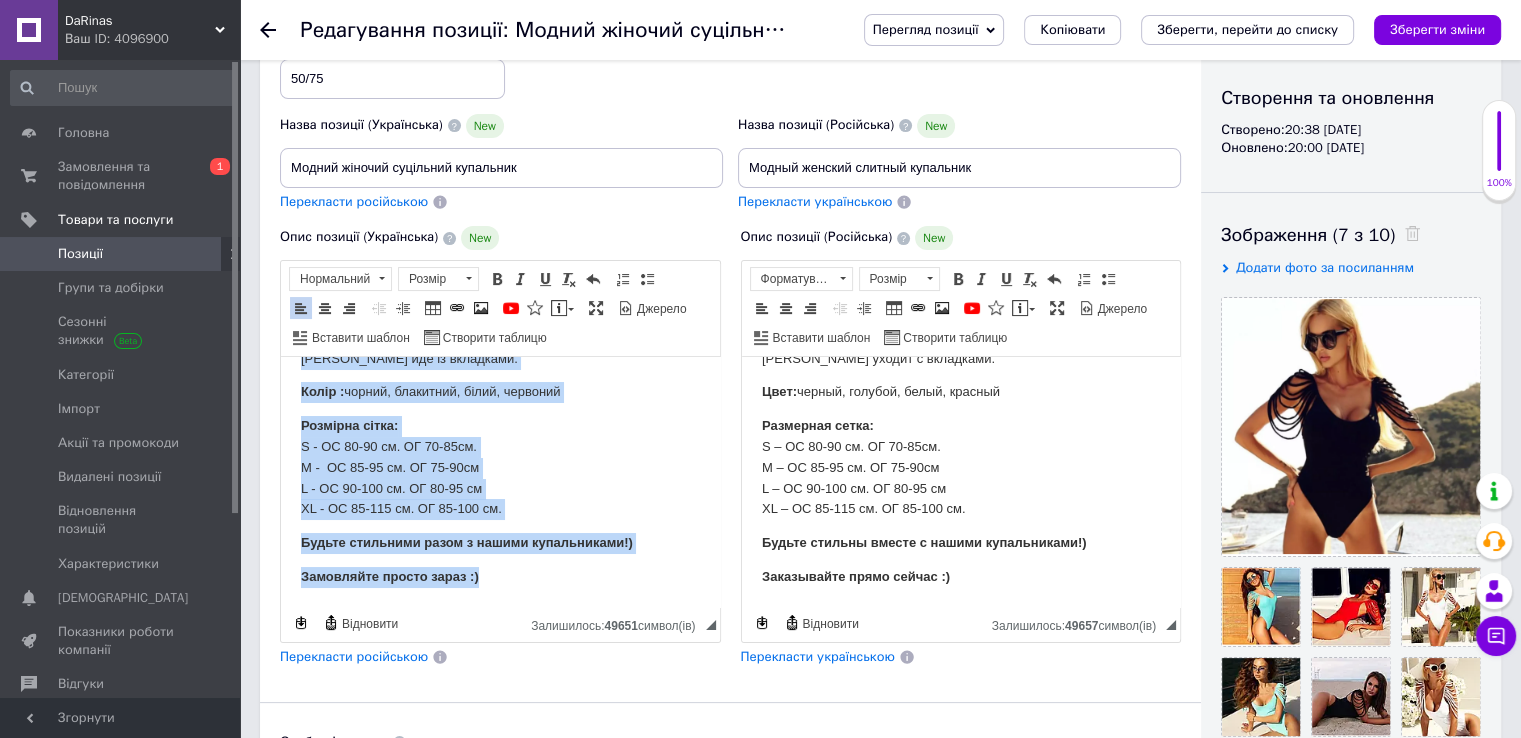 drag, startPoint x: 301, startPoint y: 385, endPoint x: 618, endPoint y: 641, distance: 407.46164 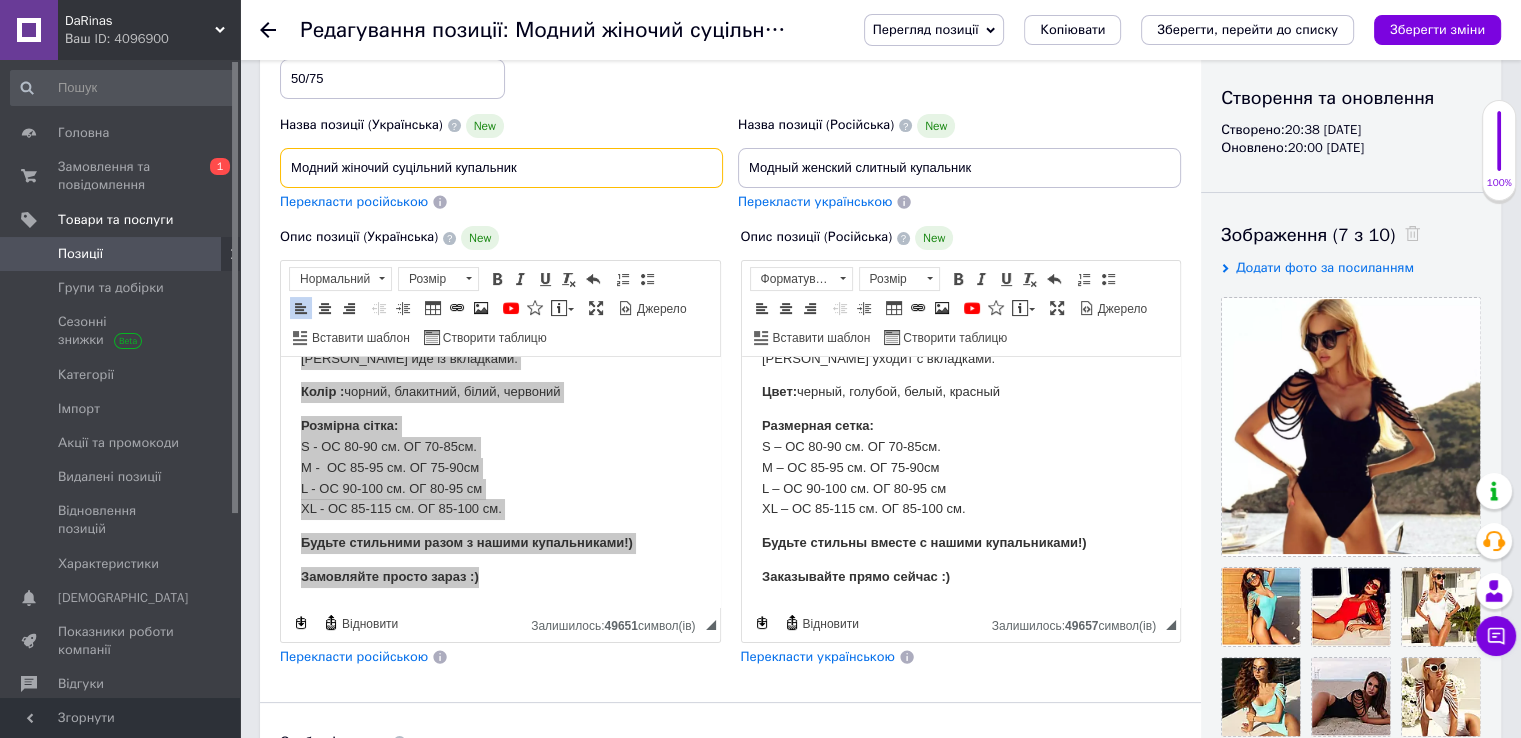 click on "Модний жіночий суцільний купальник" at bounding box center [501, 168] 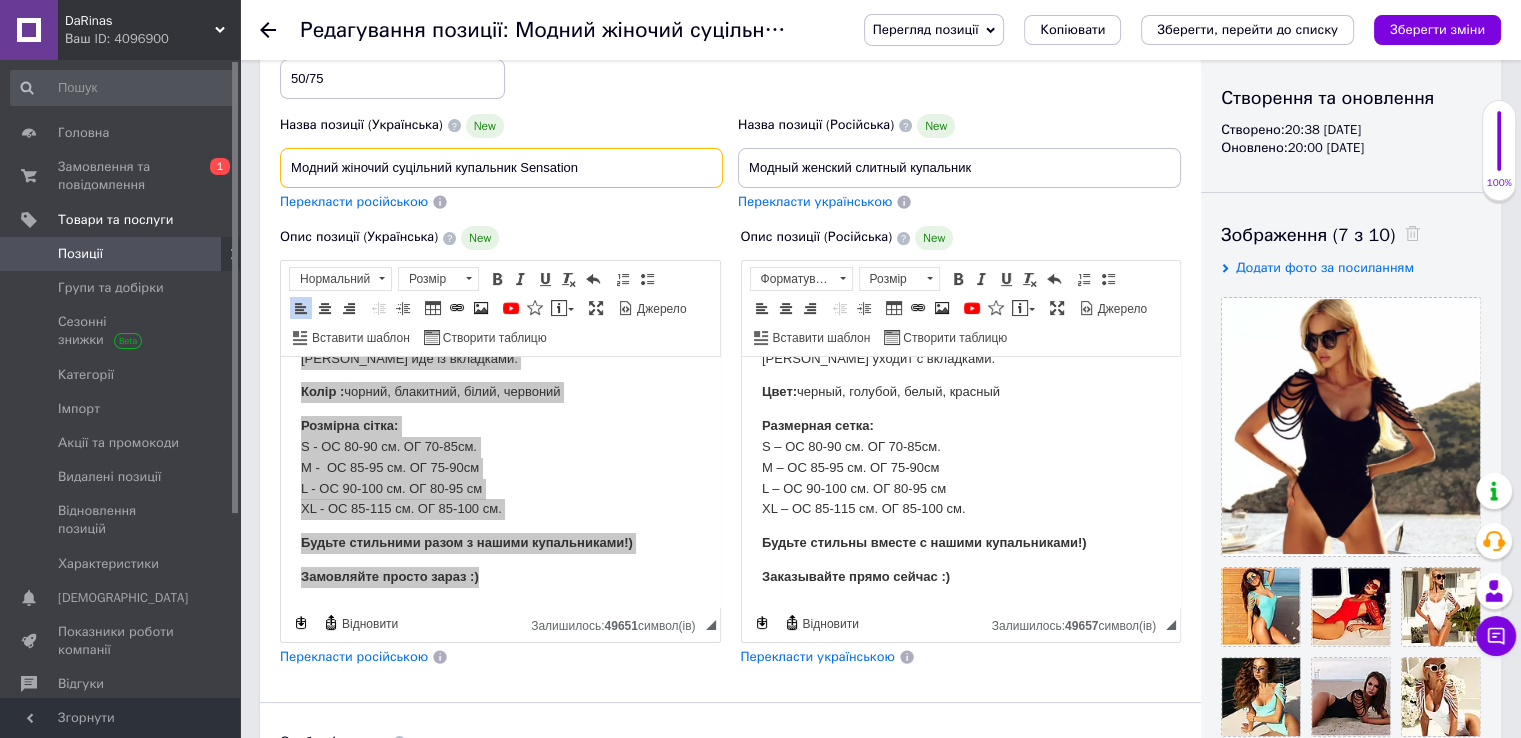 type on "Модний жіночий суцільний купальник Sensation" 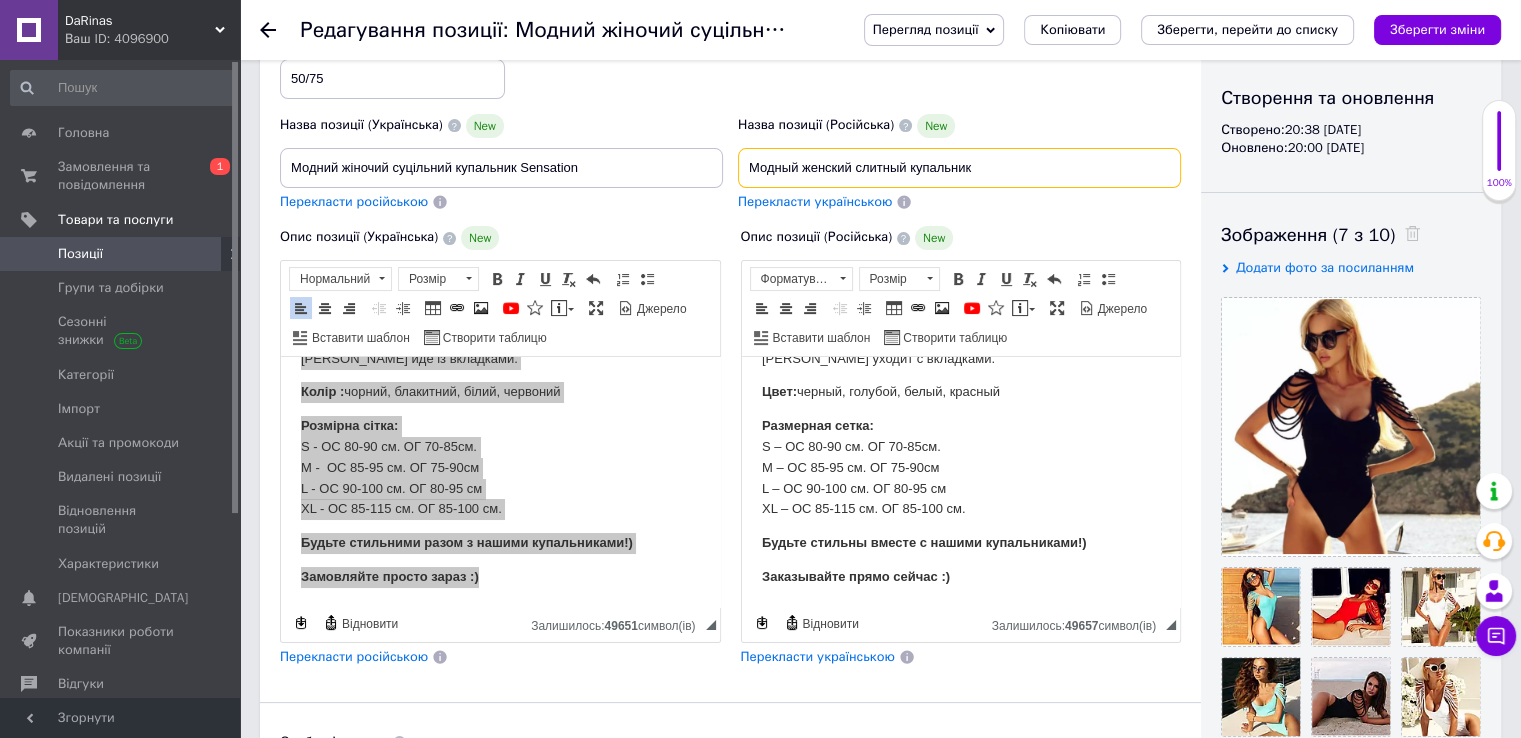click on "Модный женский слитный купальник" at bounding box center (959, 168) 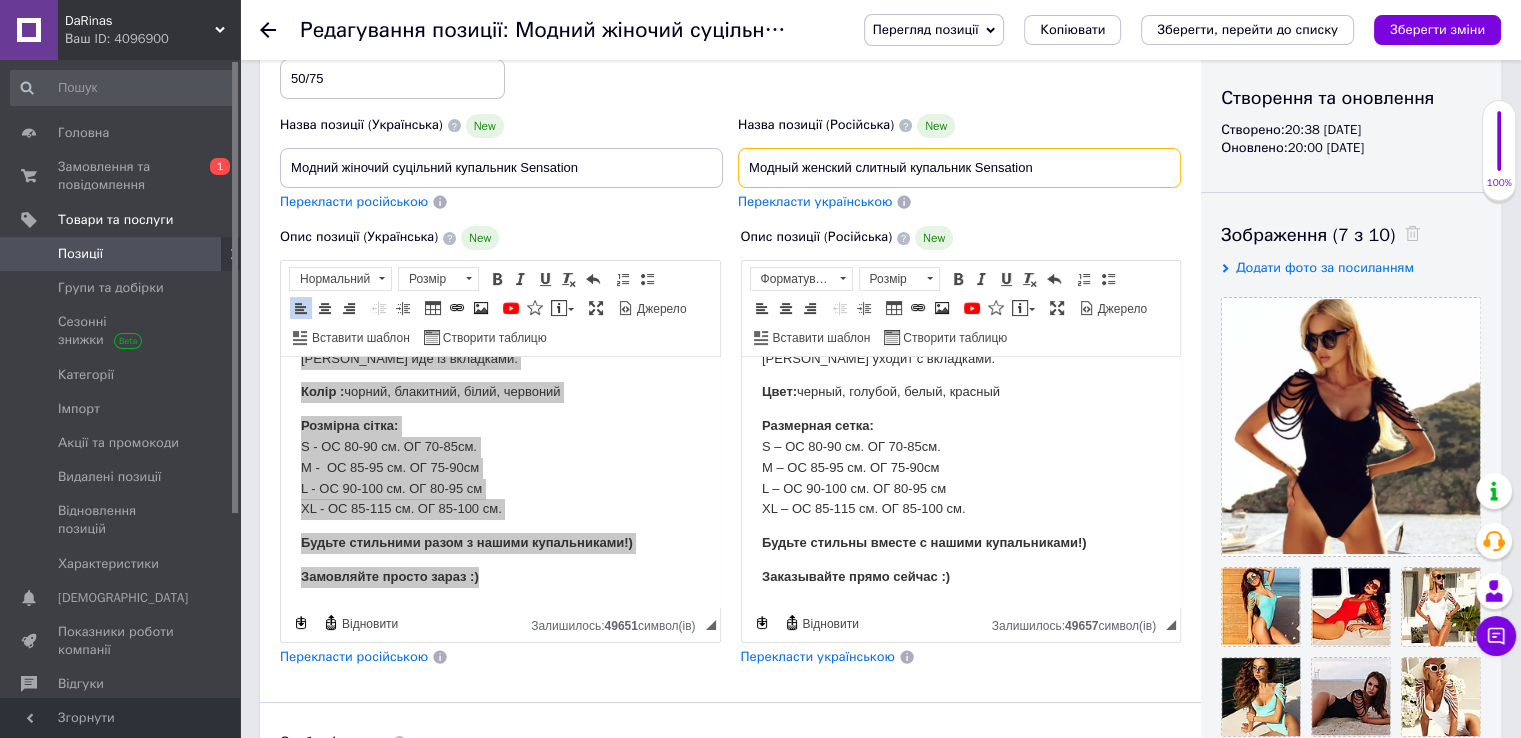 type on "Модный женский слитный купальник Sensation" 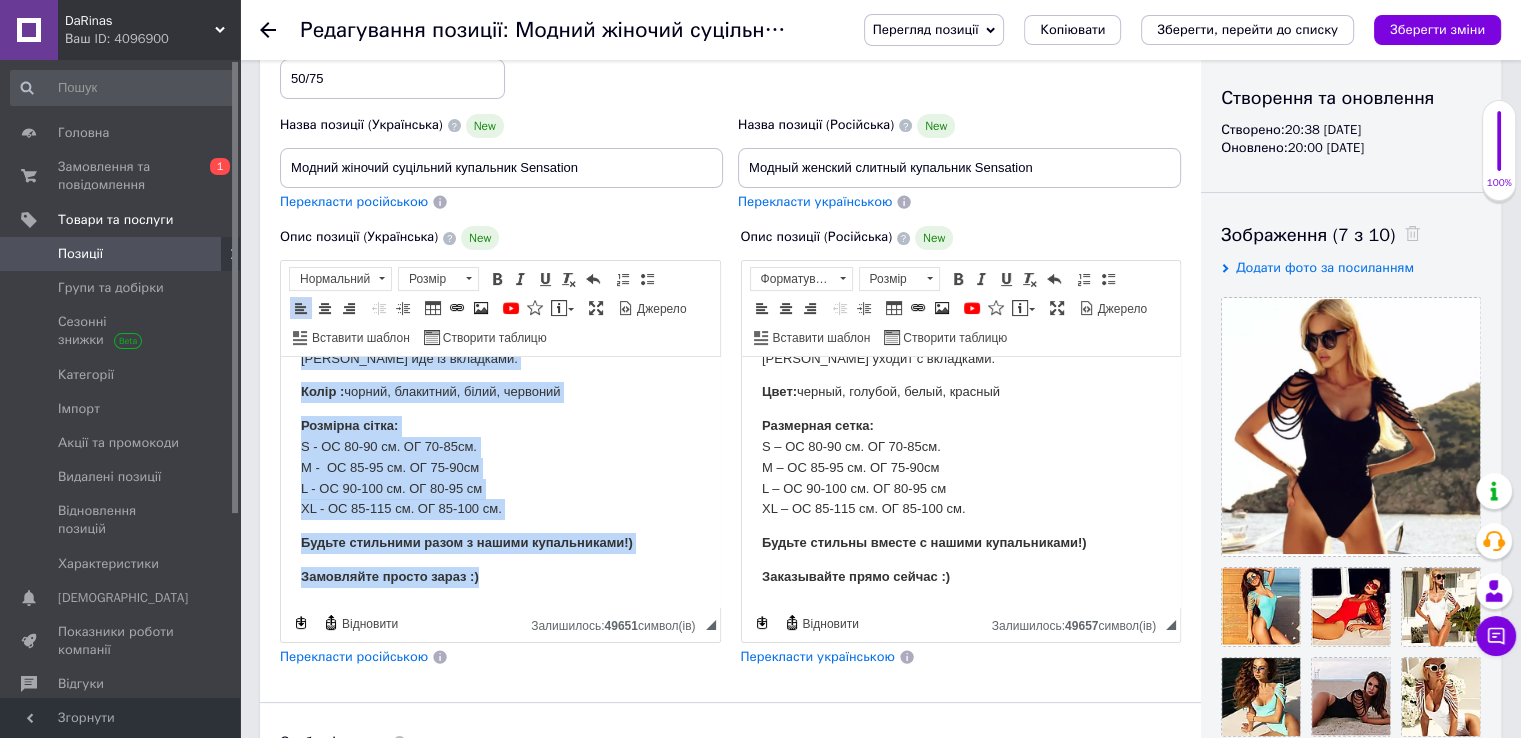click on "Замовляйте просто зараз :)" at bounding box center [500, 577] 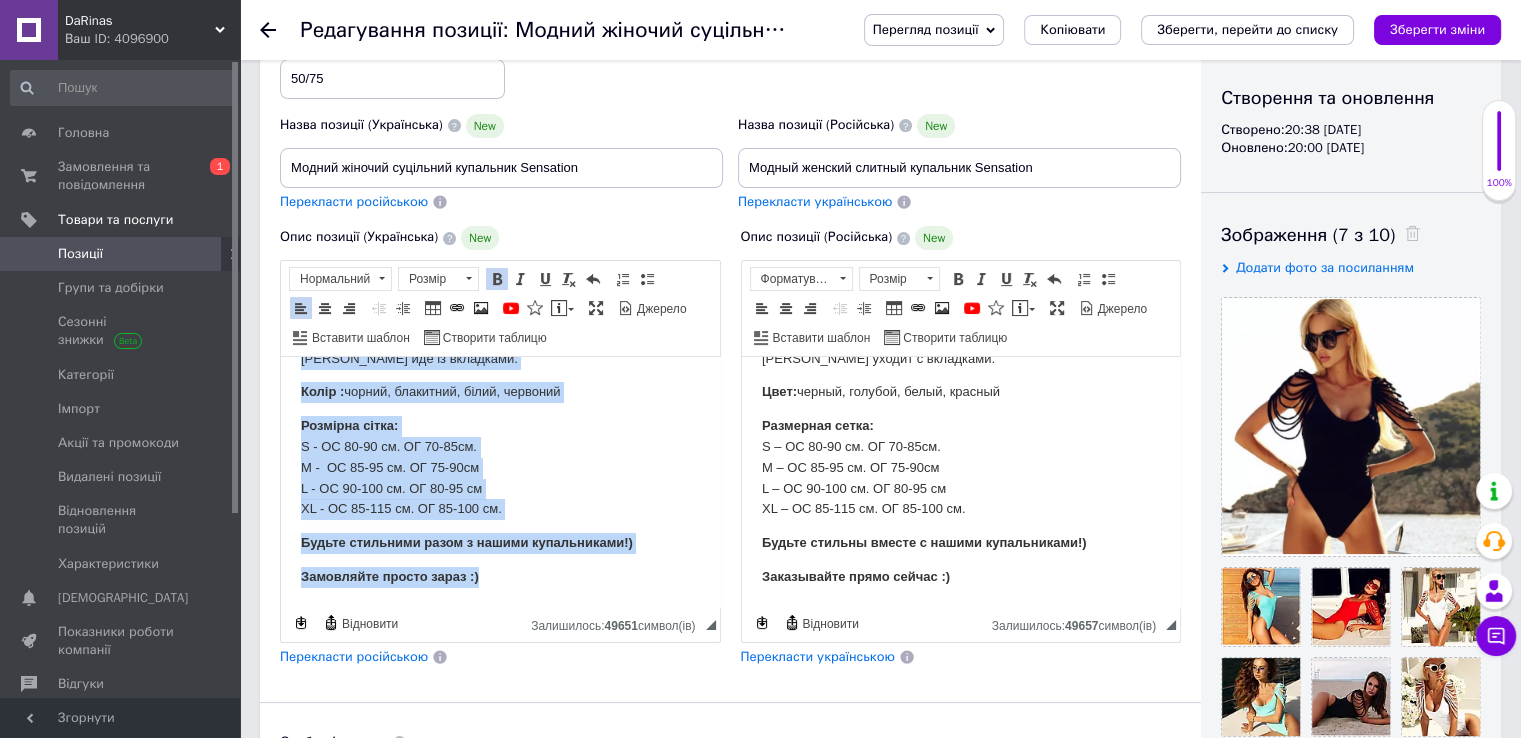 scroll, scrollTop: 0, scrollLeft: 0, axis: both 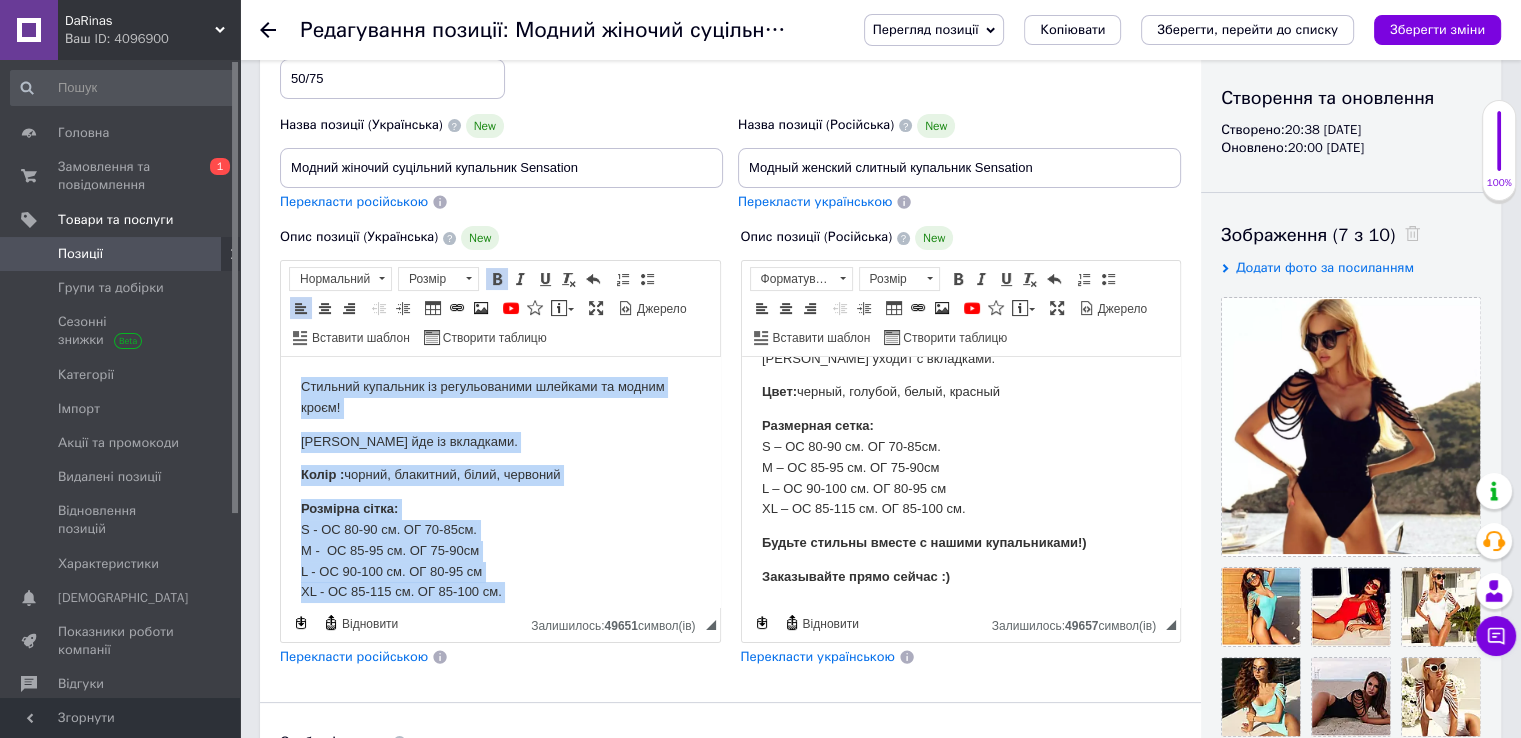 drag, startPoint x: 500, startPoint y: 585, endPoint x: 265, endPoint y: 328, distance: 348.24417 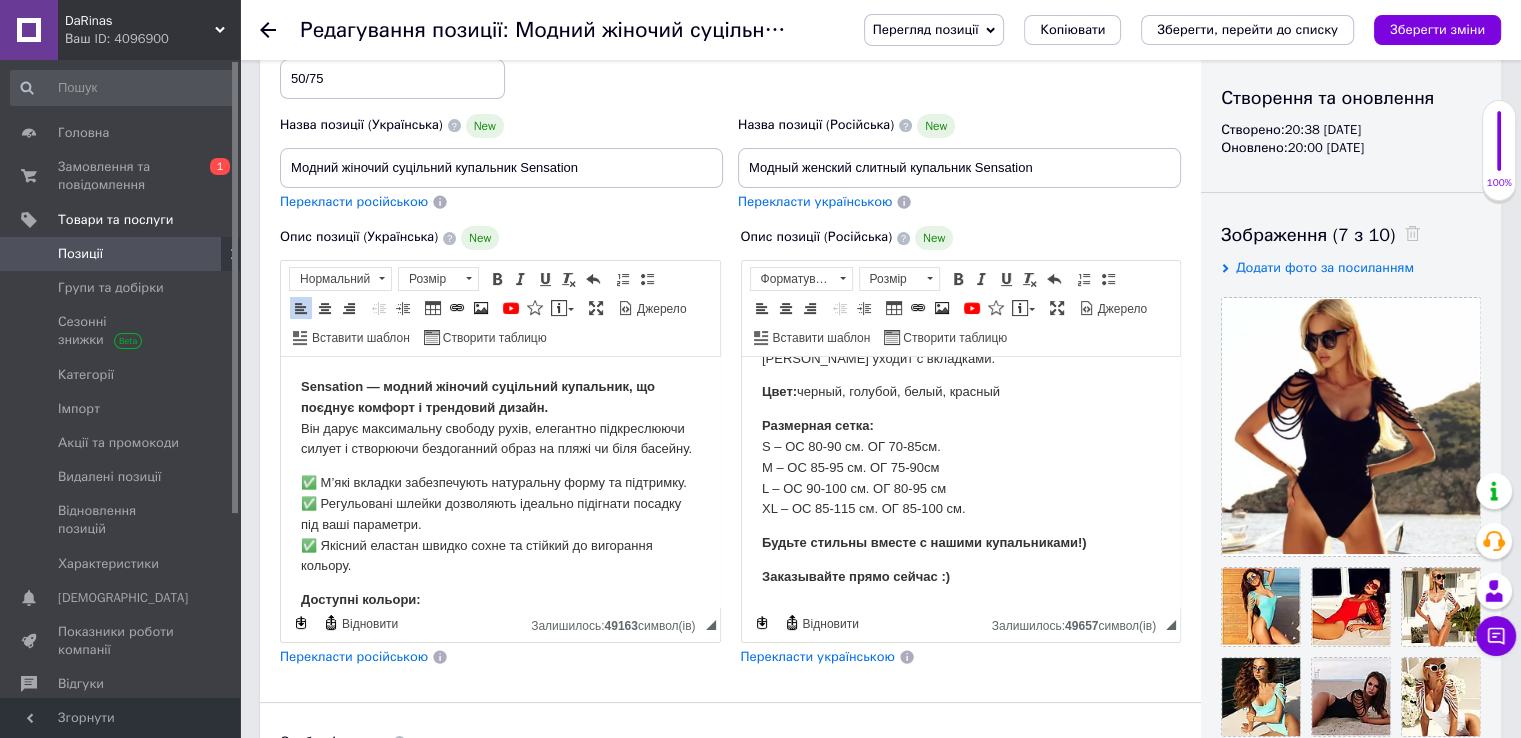 scroll, scrollTop: 317, scrollLeft: 0, axis: vertical 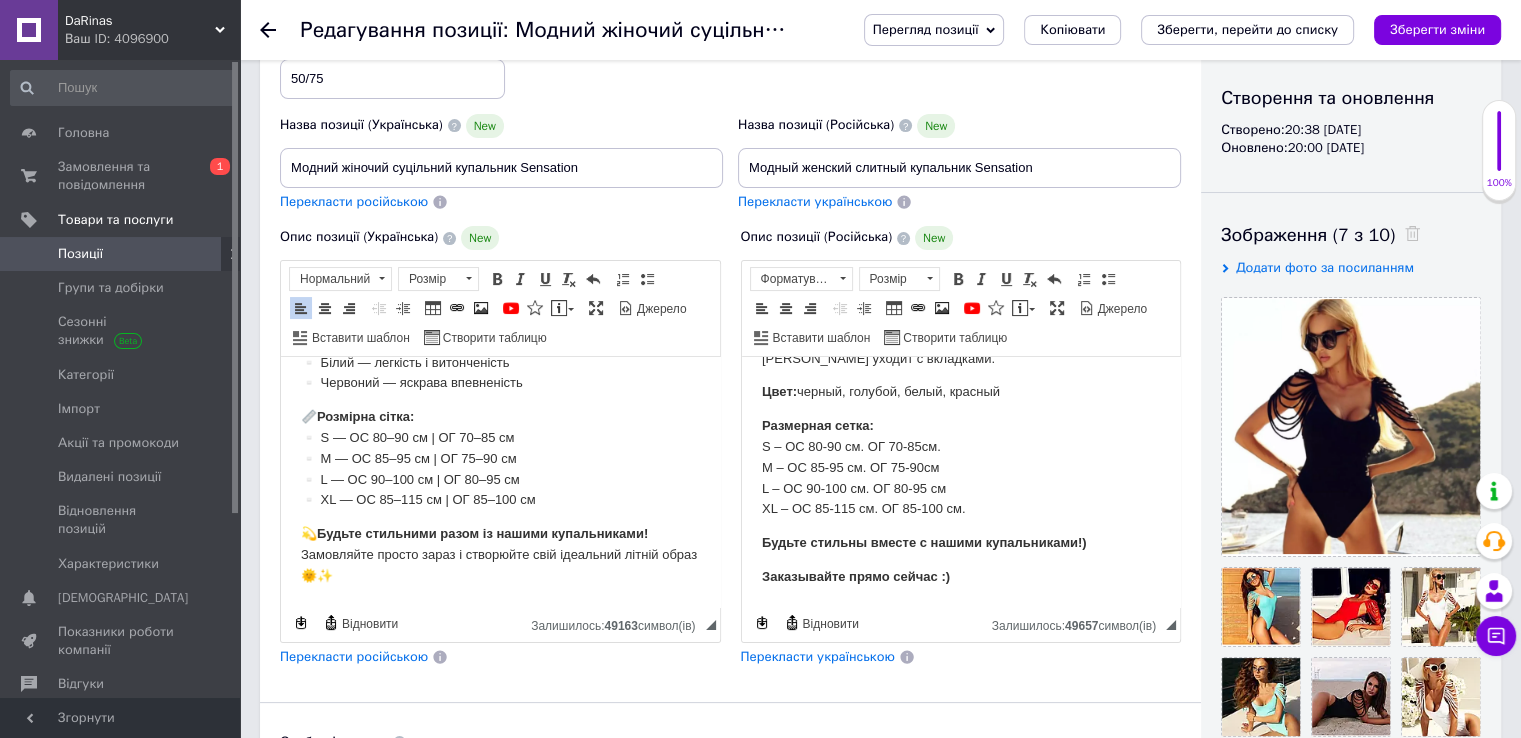 click on "Перекласти російською" at bounding box center (354, 656) 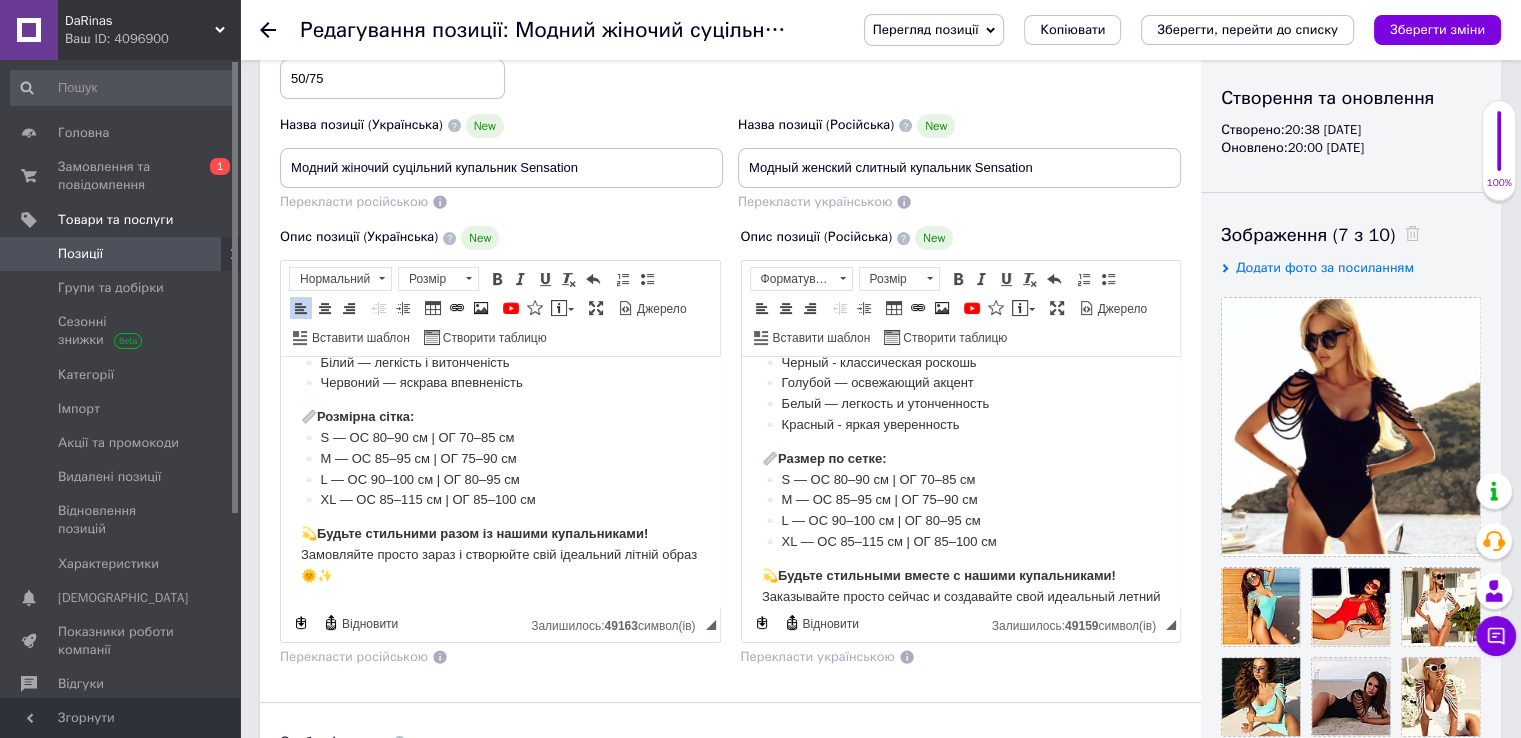 scroll, scrollTop: 340, scrollLeft: 0, axis: vertical 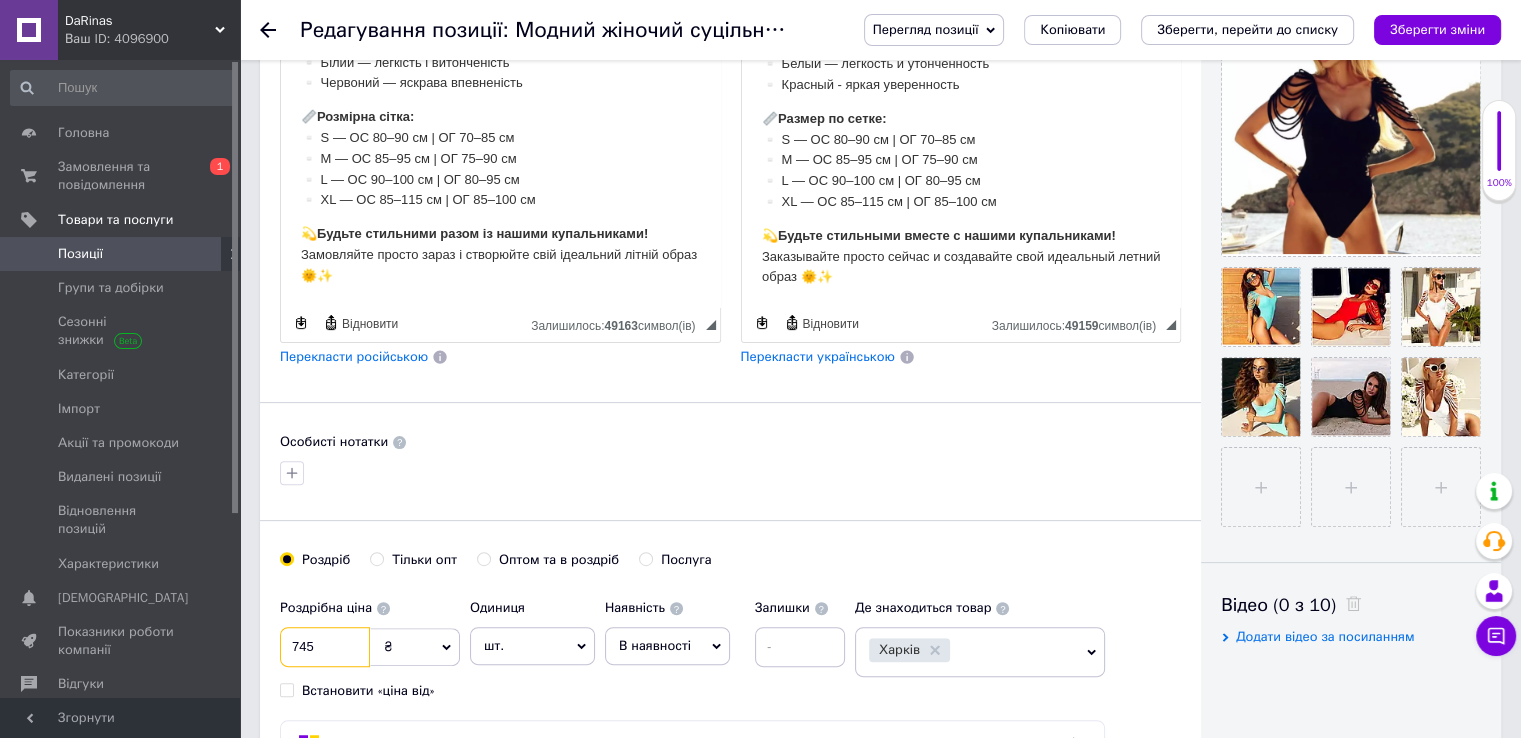 drag, startPoint x: 322, startPoint y: 638, endPoint x: 261, endPoint y: 621, distance: 63.324562 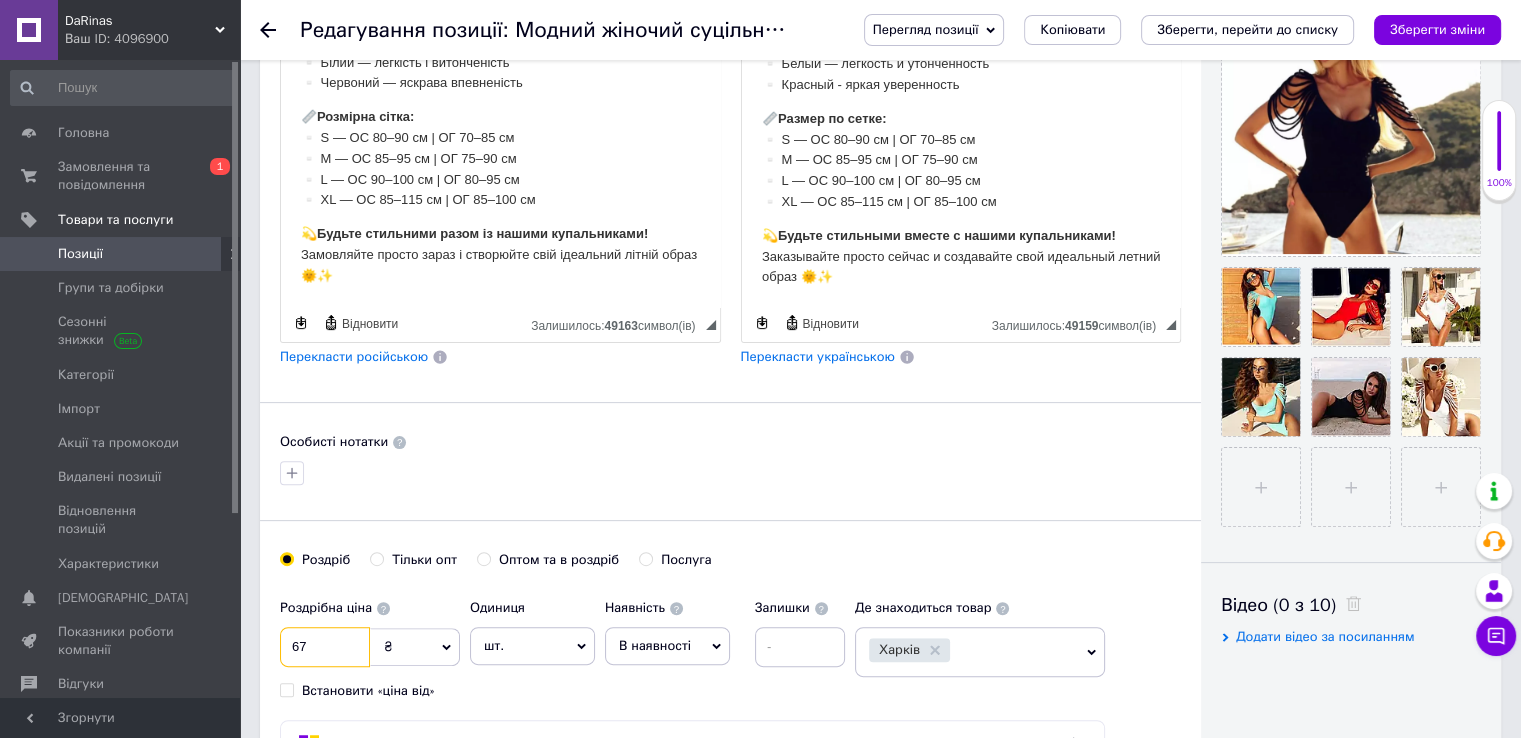 type on "675" 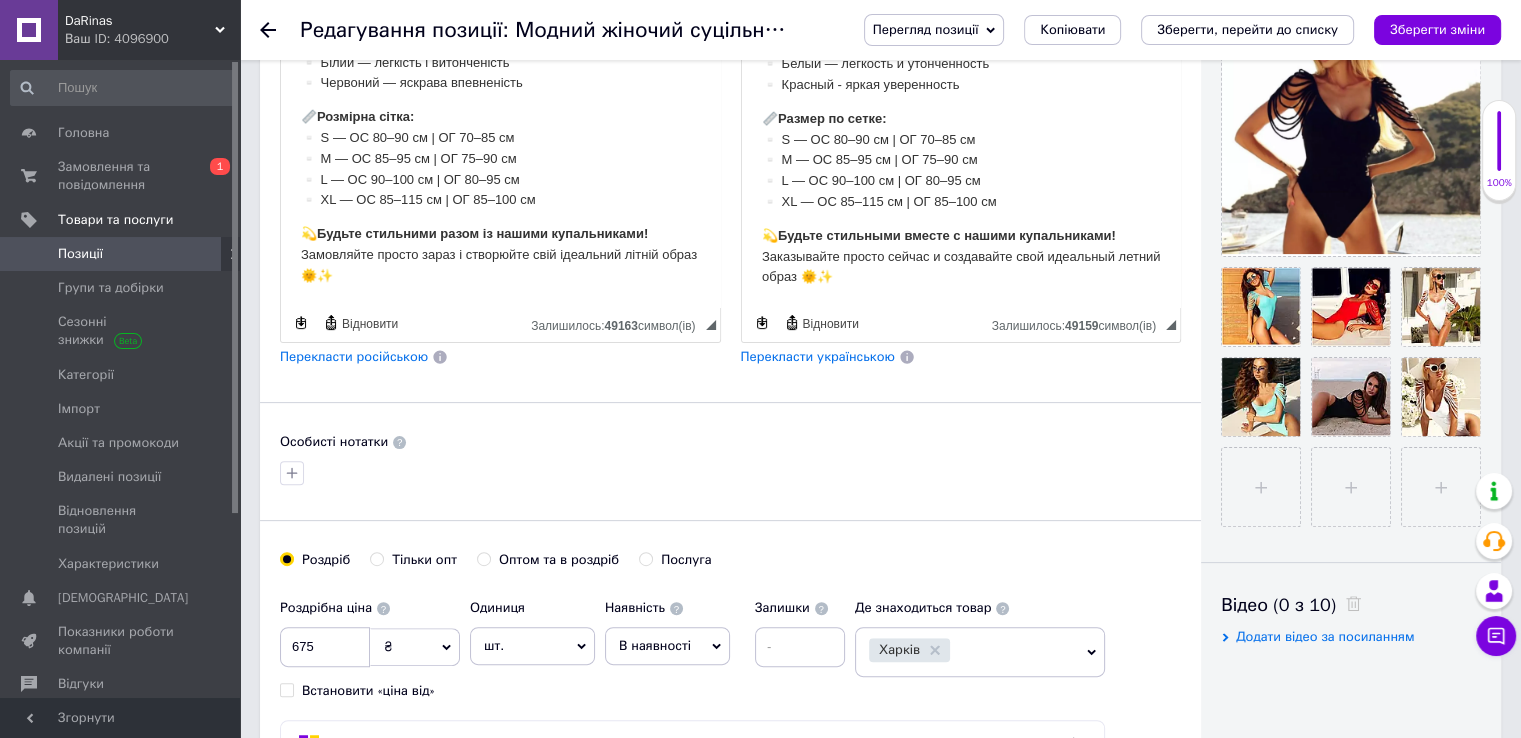 click on "Оптом та в роздріб" at bounding box center (483, 558) 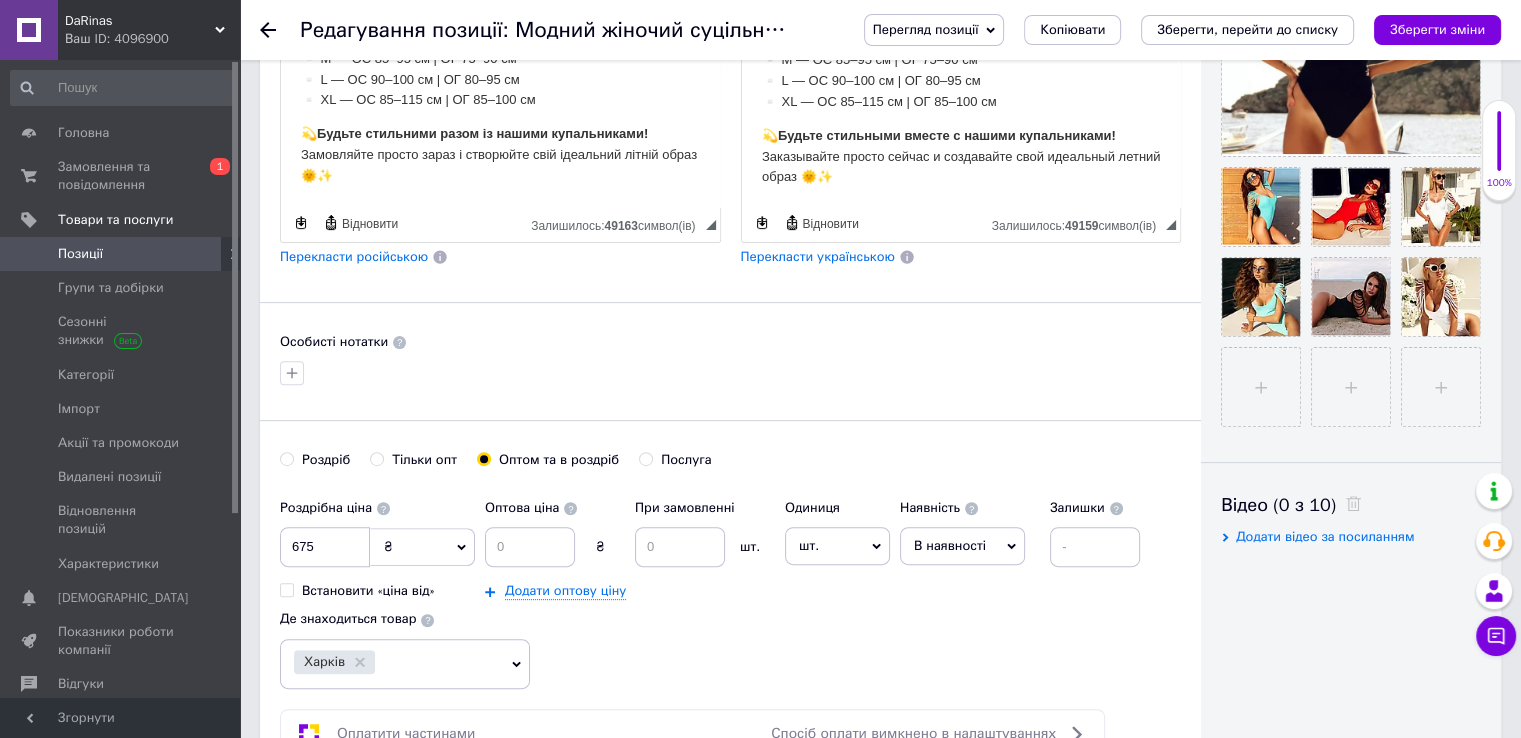 scroll, scrollTop: 700, scrollLeft: 0, axis: vertical 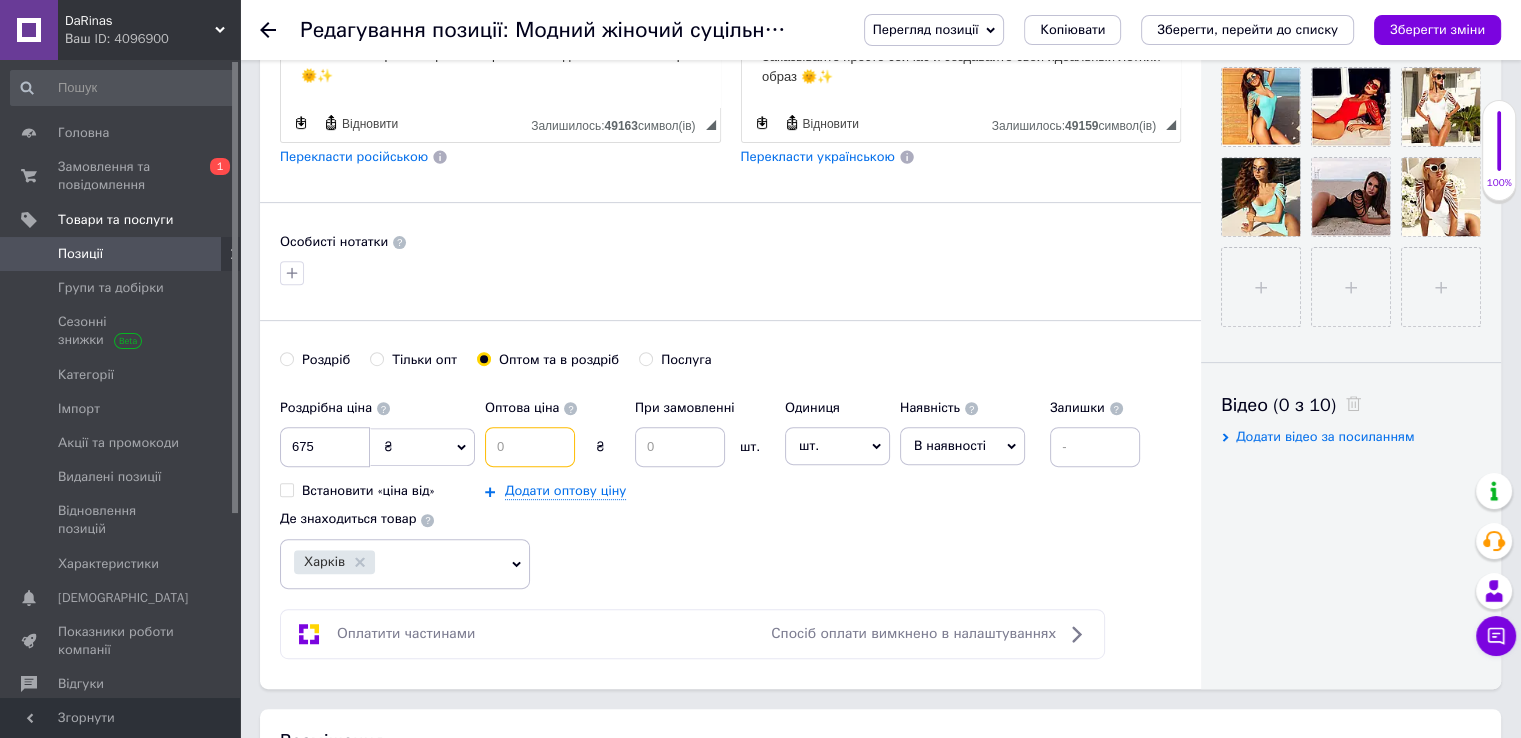 click at bounding box center (530, 447) 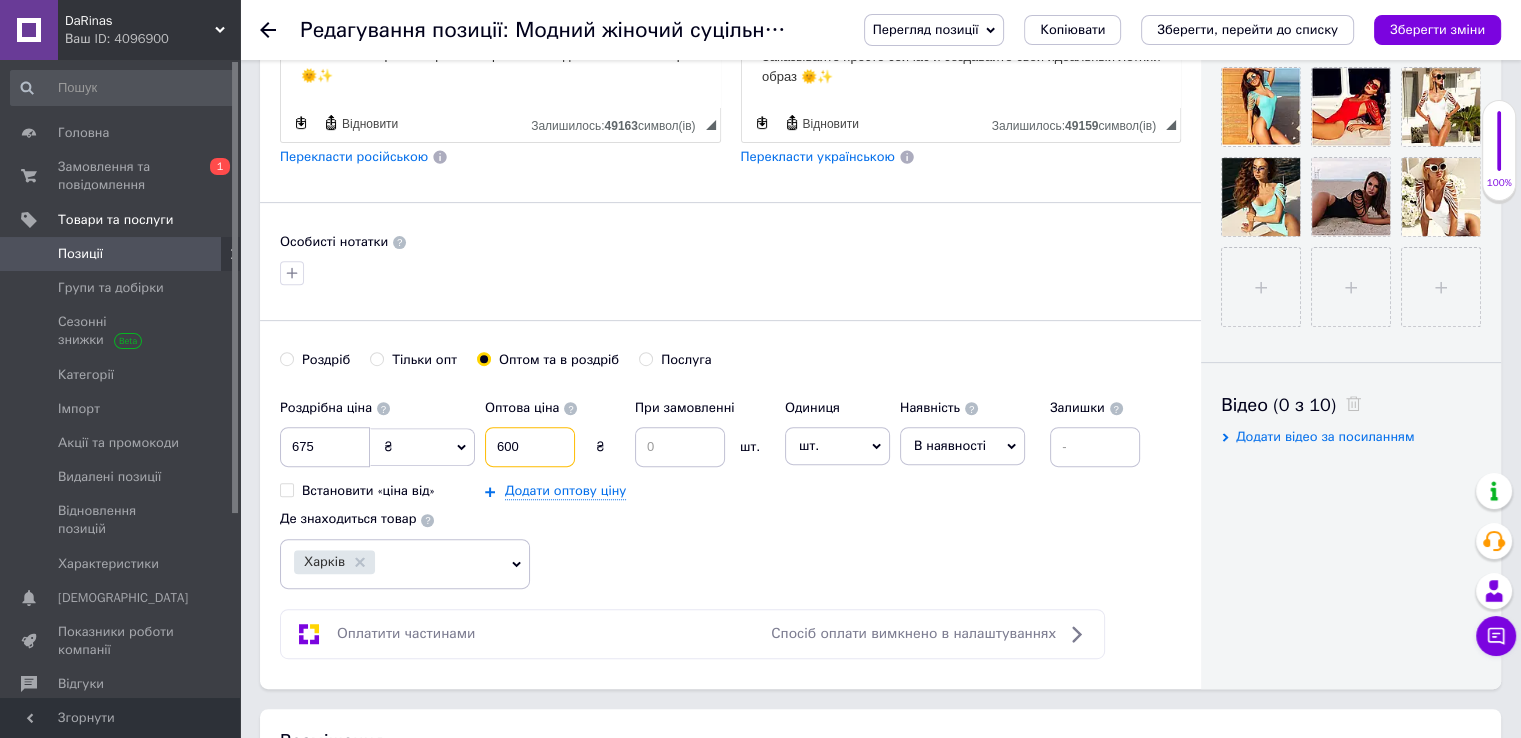 type on "600" 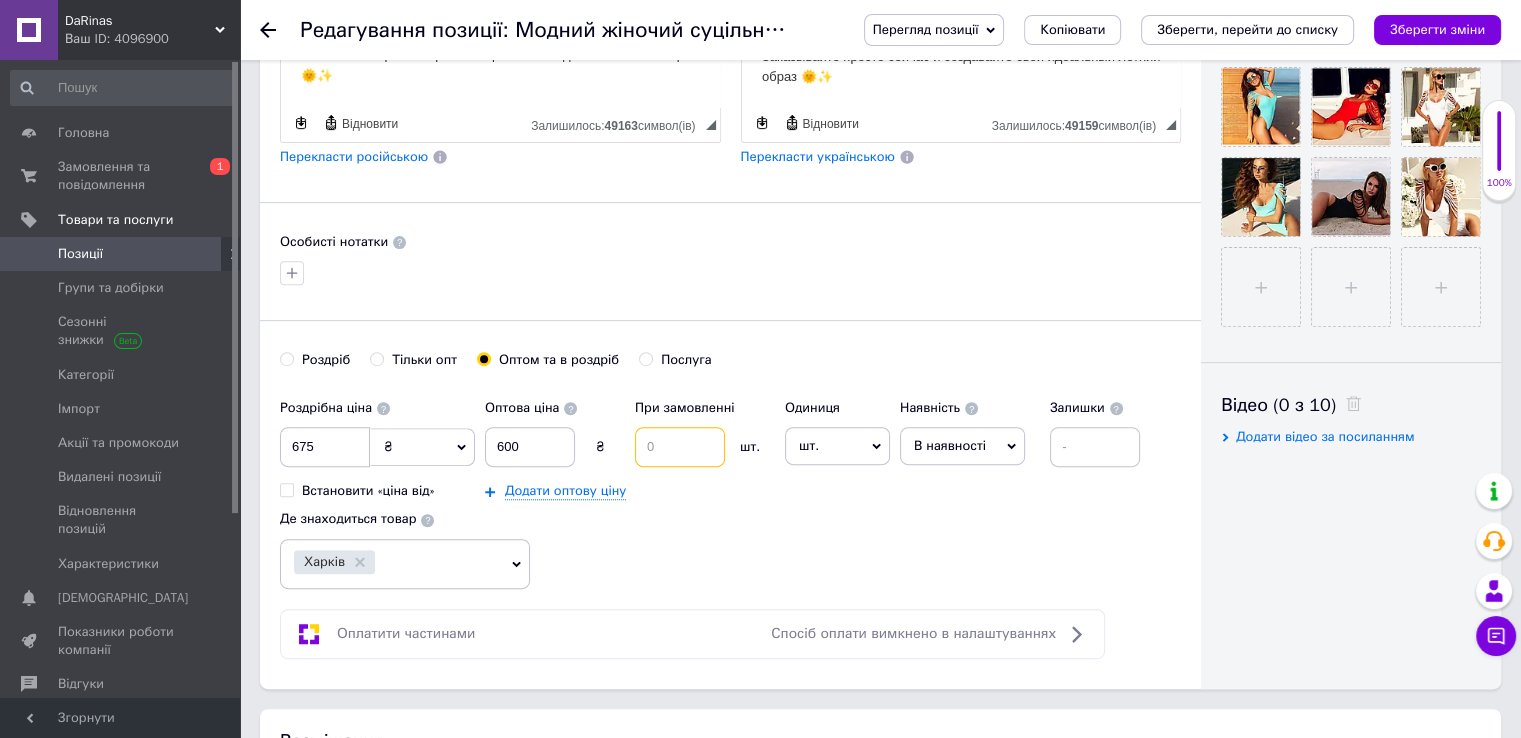 click at bounding box center (680, 447) 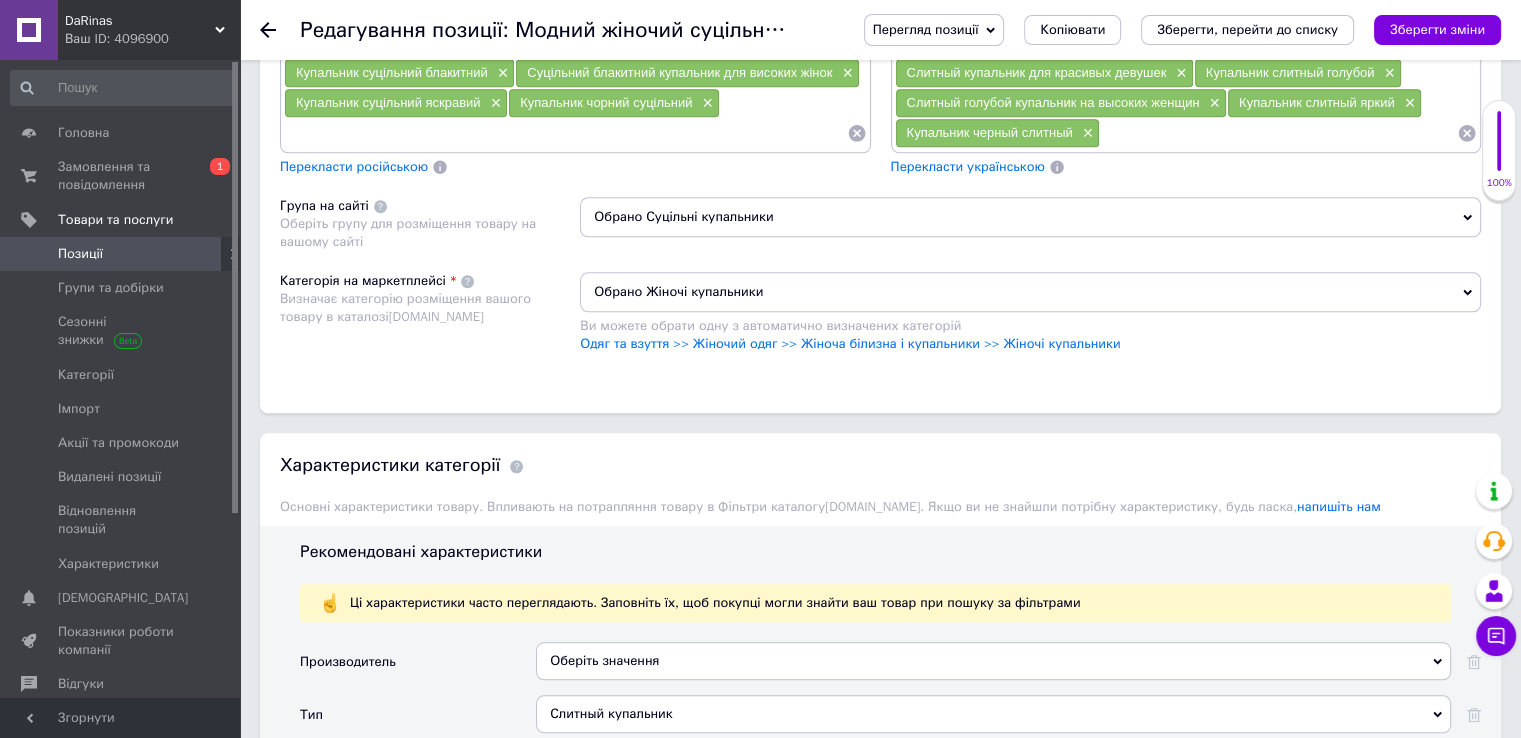 scroll, scrollTop: 1400, scrollLeft: 0, axis: vertical 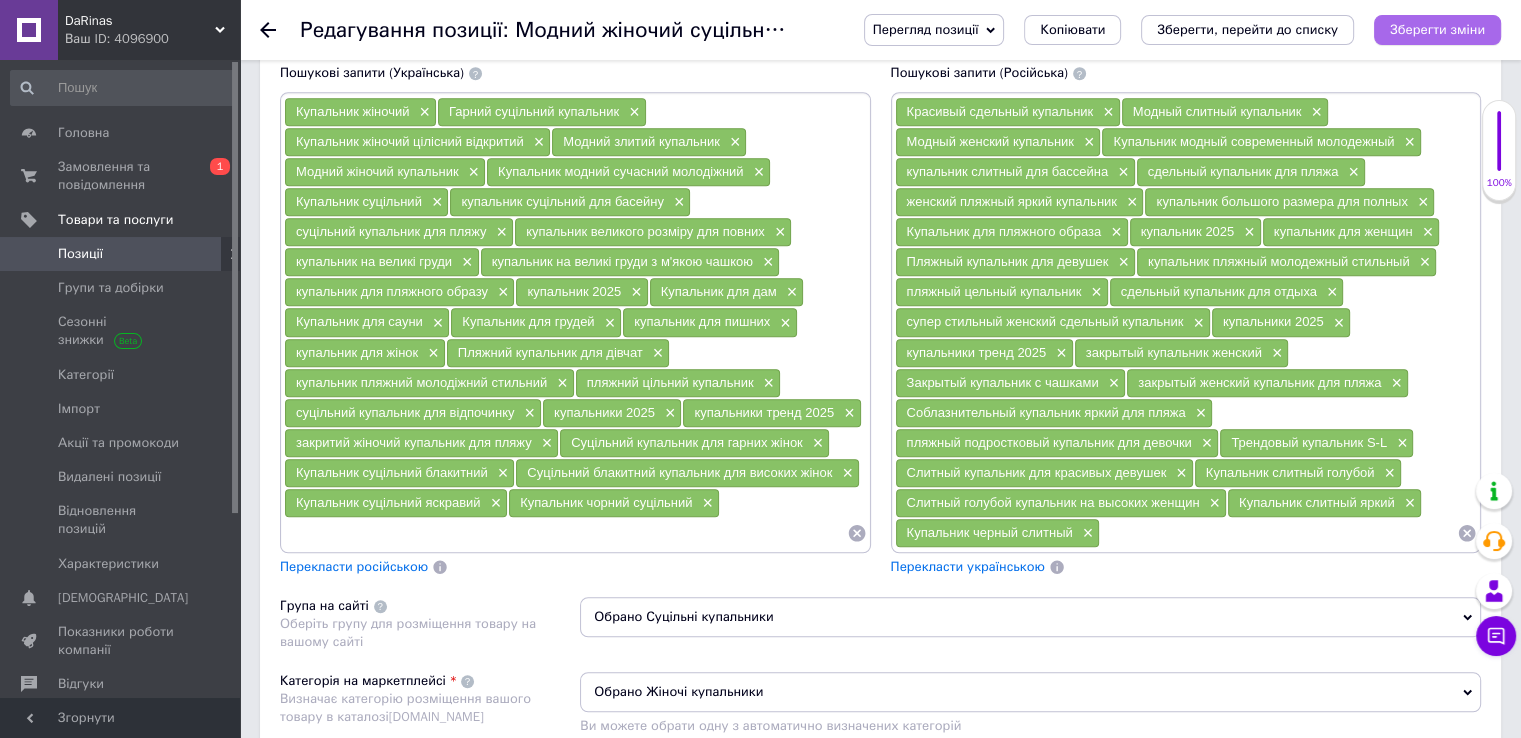 type on "3" 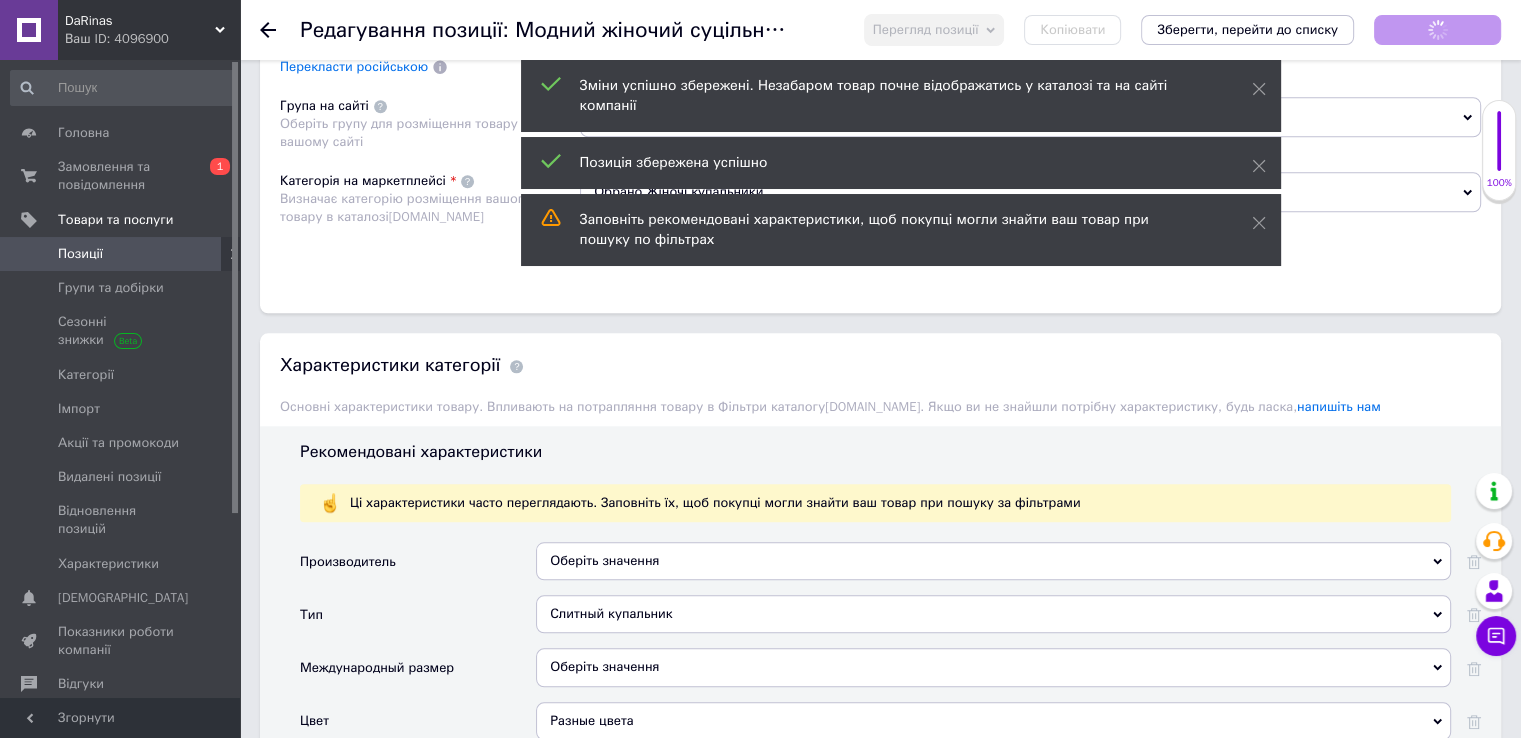 scroll, scrollTop: 2600, scrollLeft: 0, axis: vertical 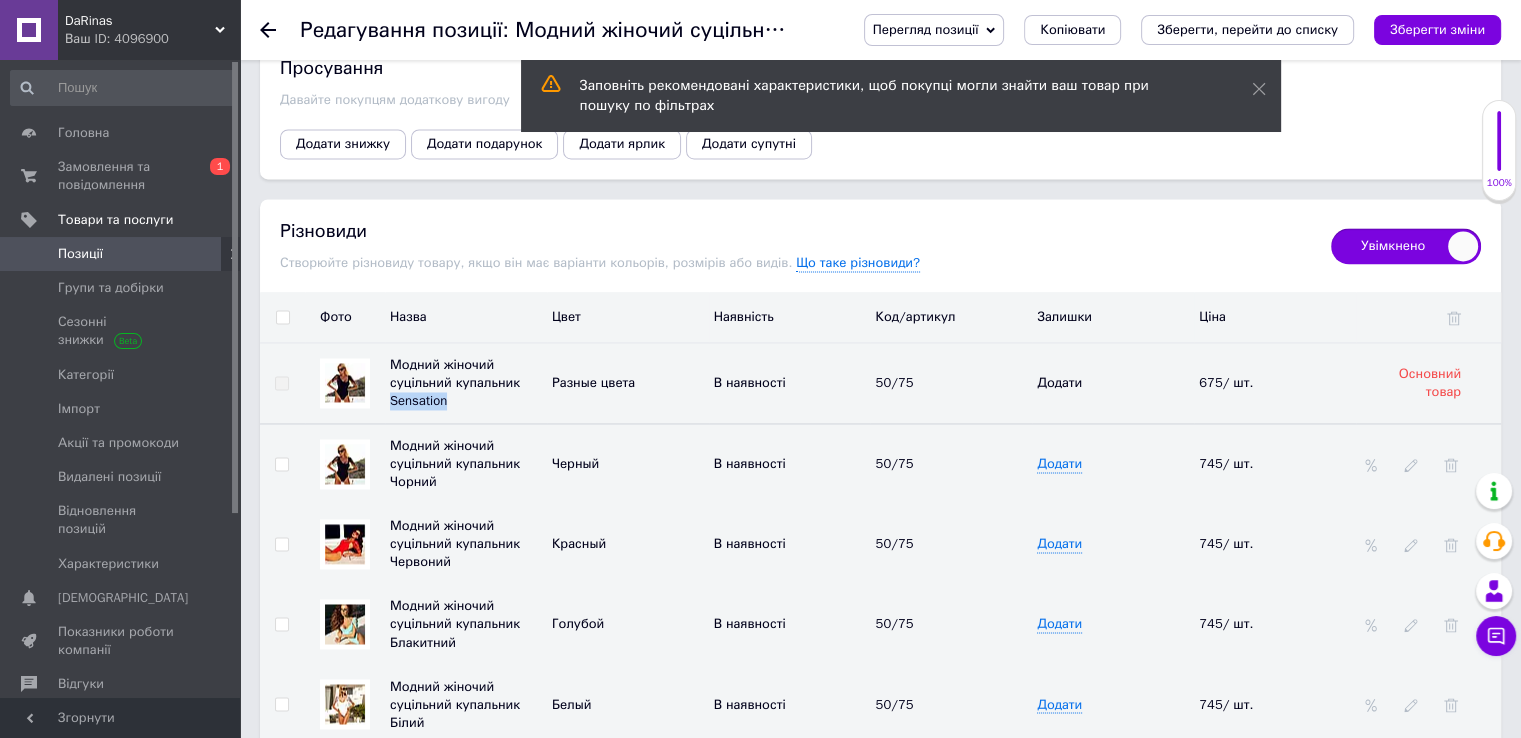 drag, startPoint x: 448, startPoint y: 385, endPoint x: 389, endPoint y: 382, distance: 59.07622 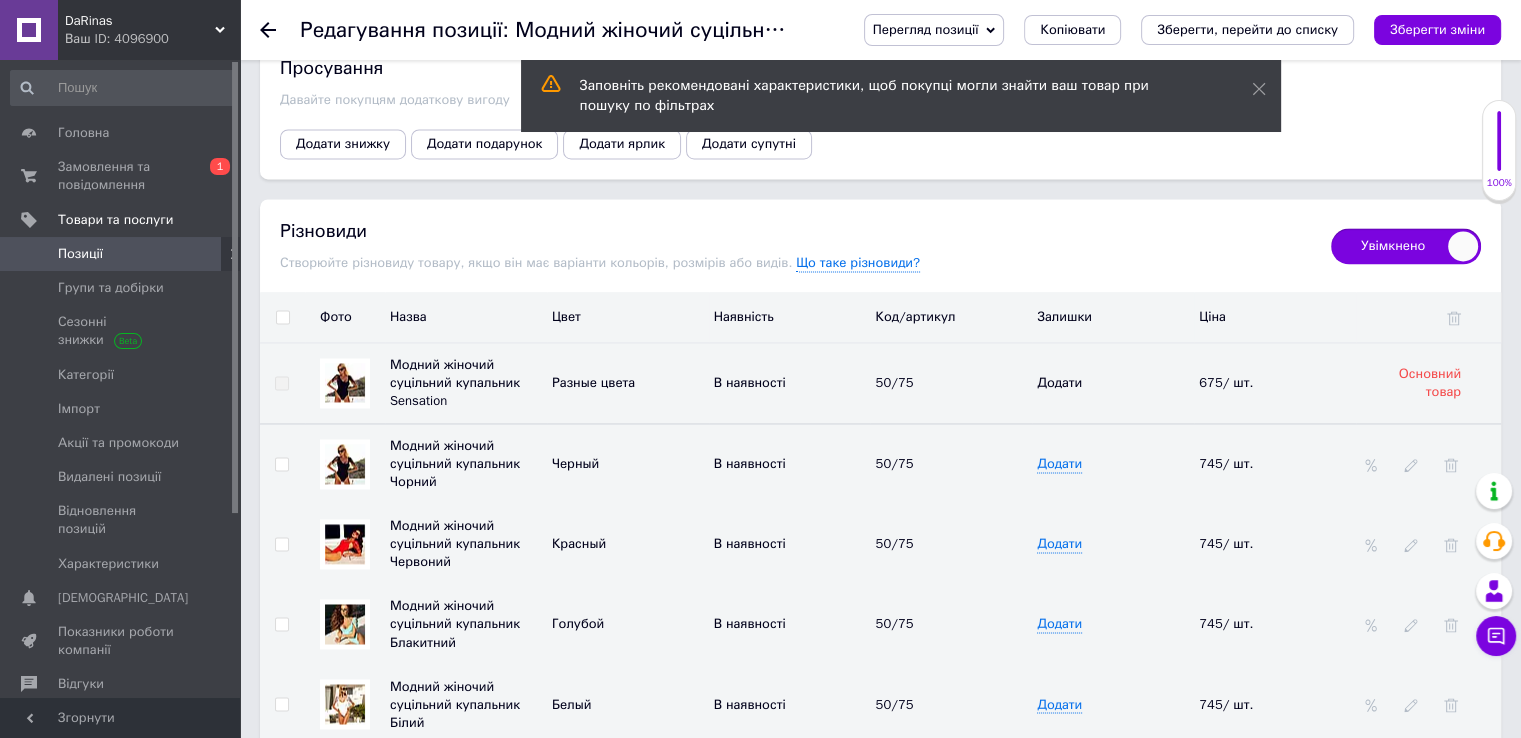 click at bounding box center [1428, 463] 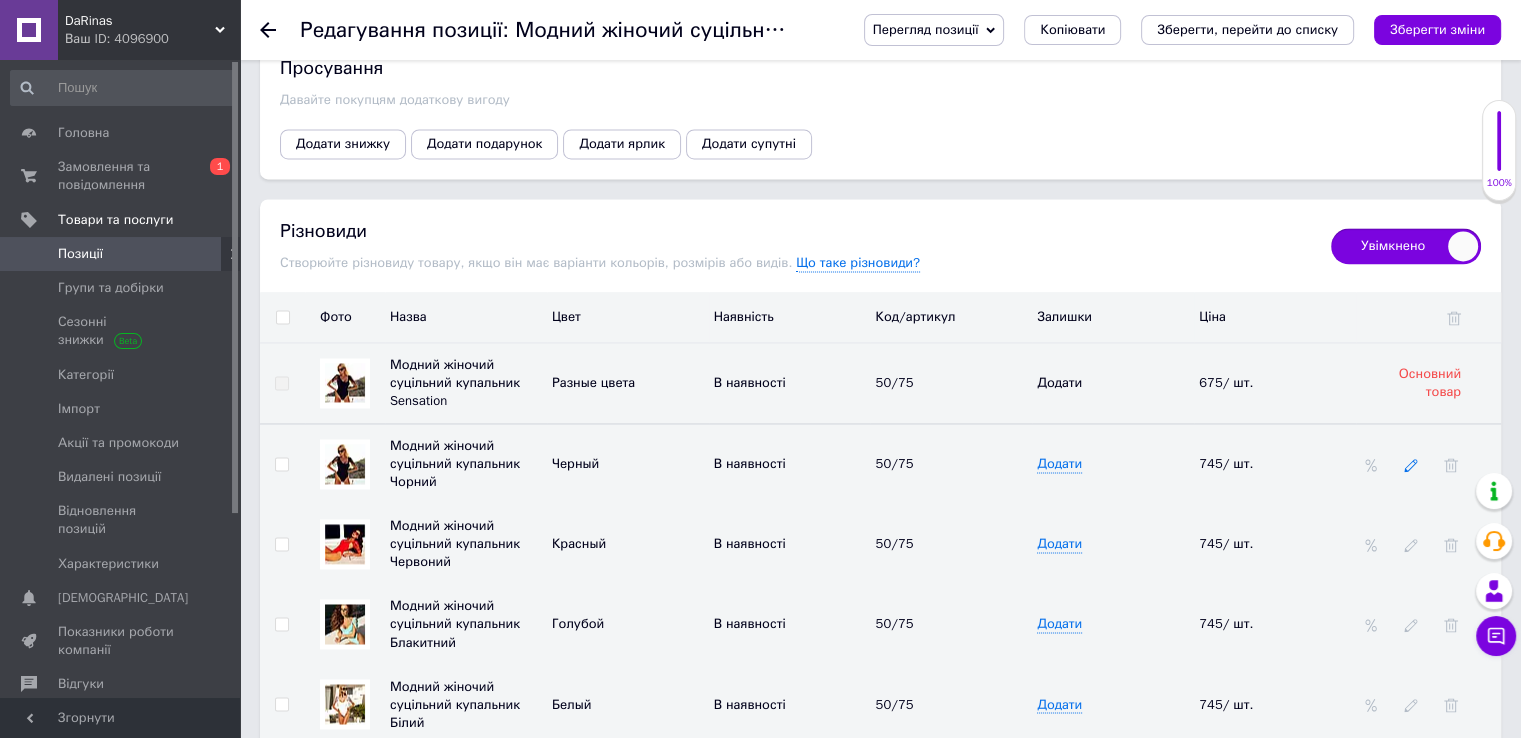 click 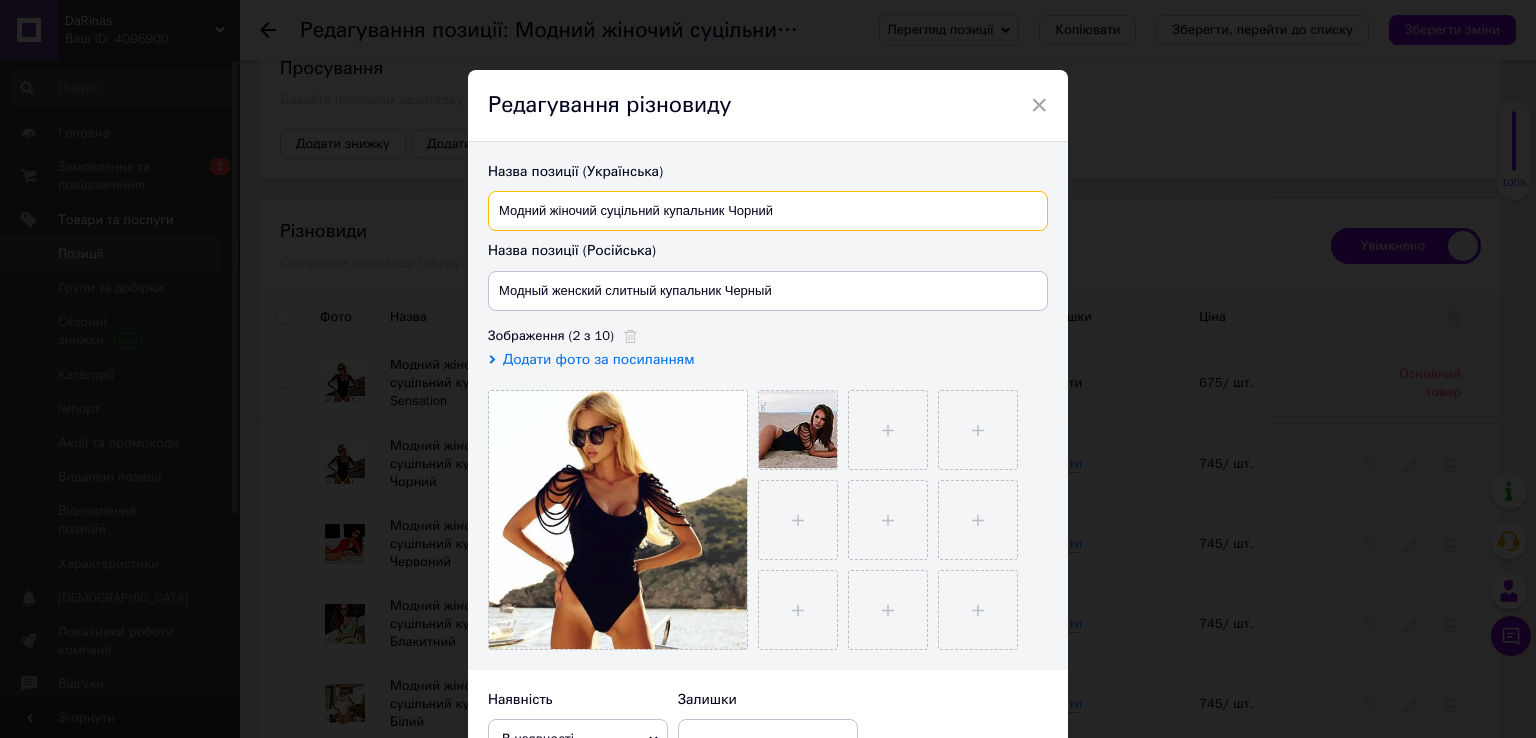 click on "Модний жіночий суцільний купальник Чорний" at bounding box center [768, 211] 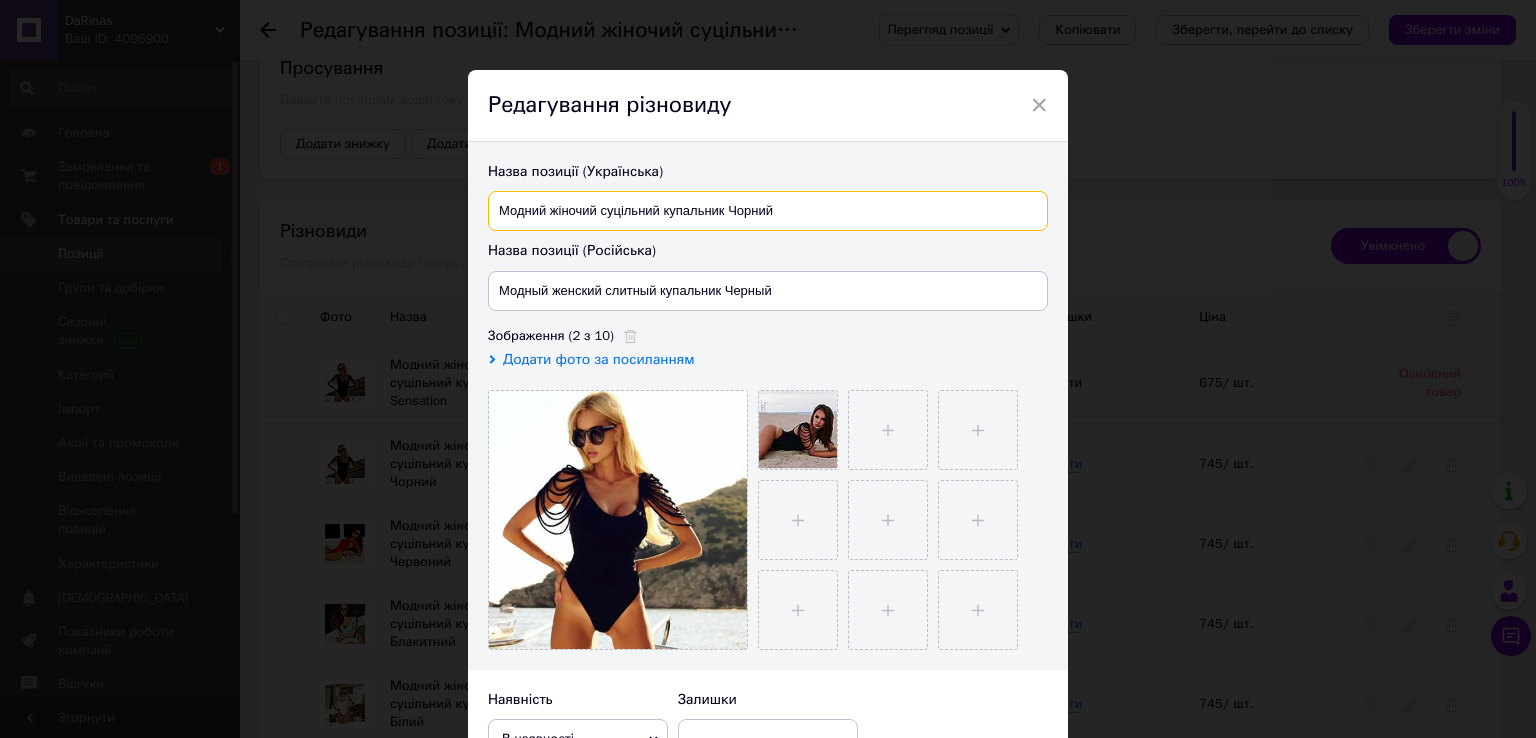 paste on "Sensation" 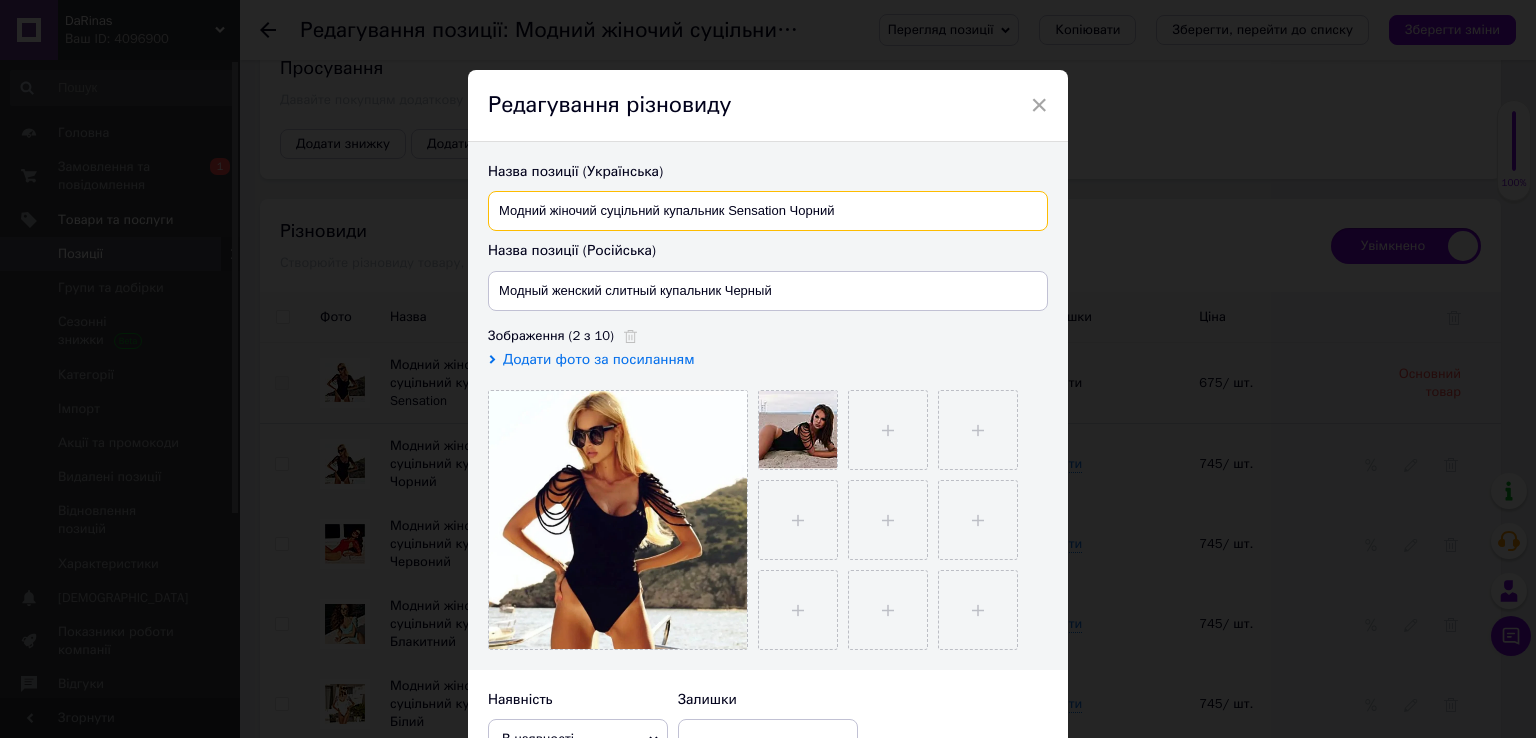 type on "Модний жіночий суцільний купальник Sensation Чорний" 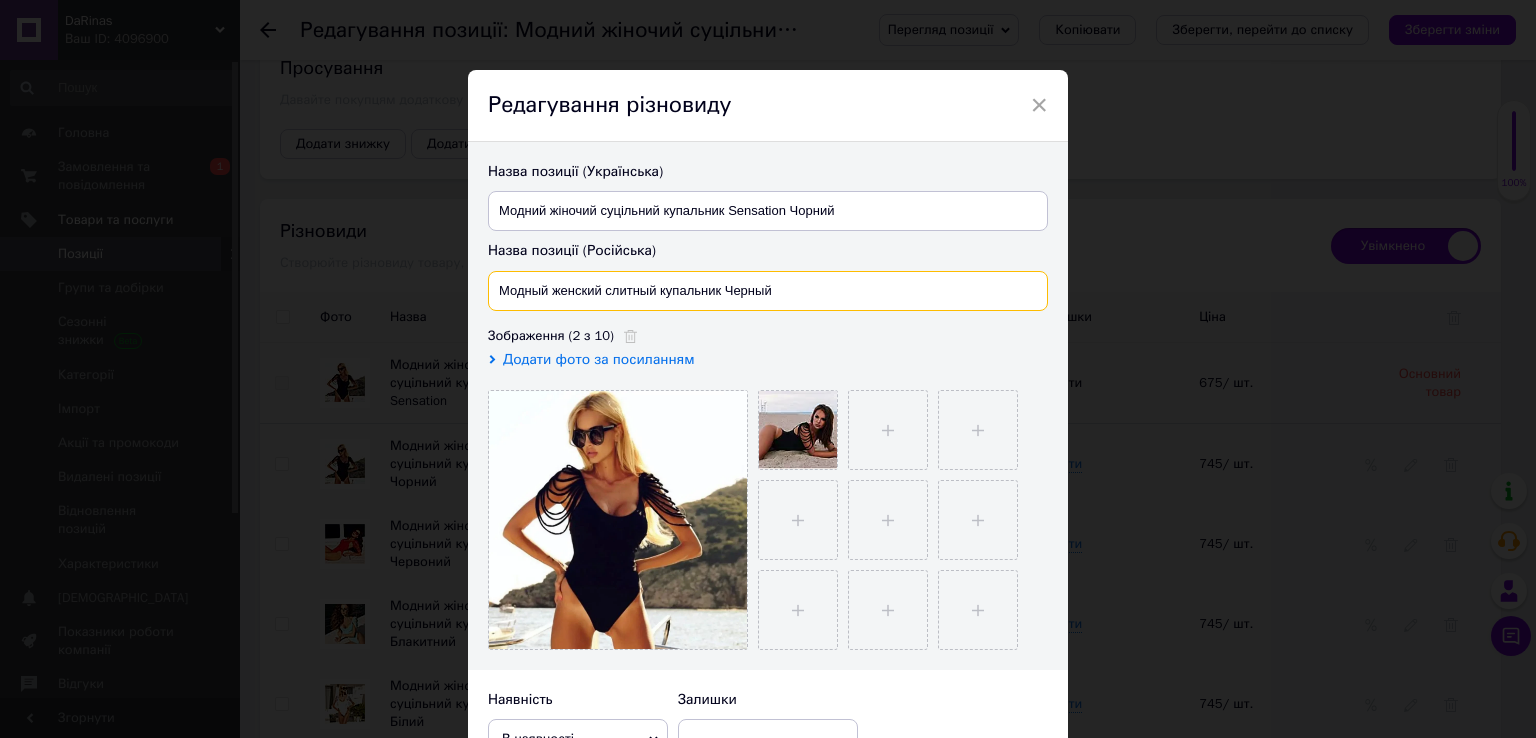 click on "Модный женский слитный купальник Черный" at bounding box center (768, 291) 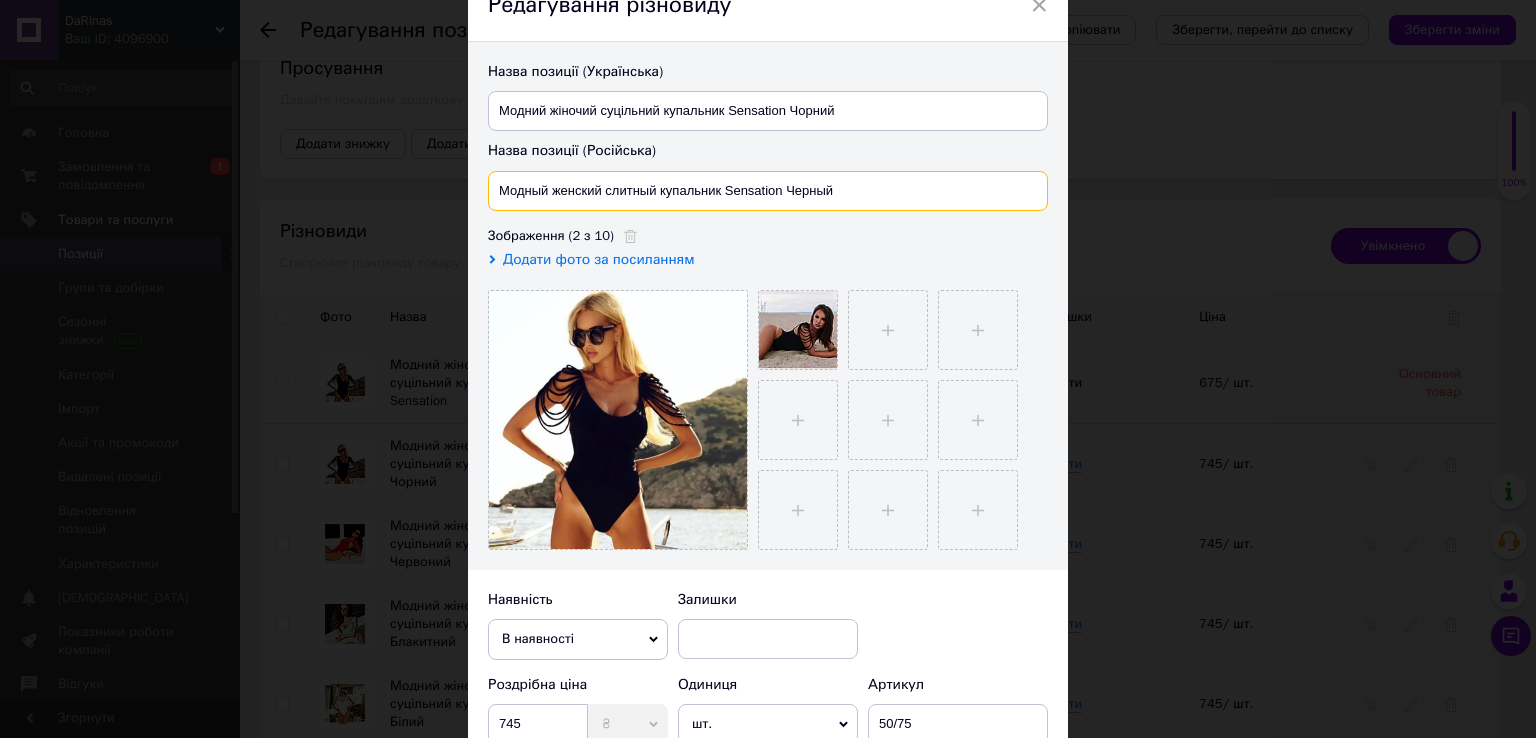 scroll, scrollTop: 200, scrollLeft: 0, axis: vertical 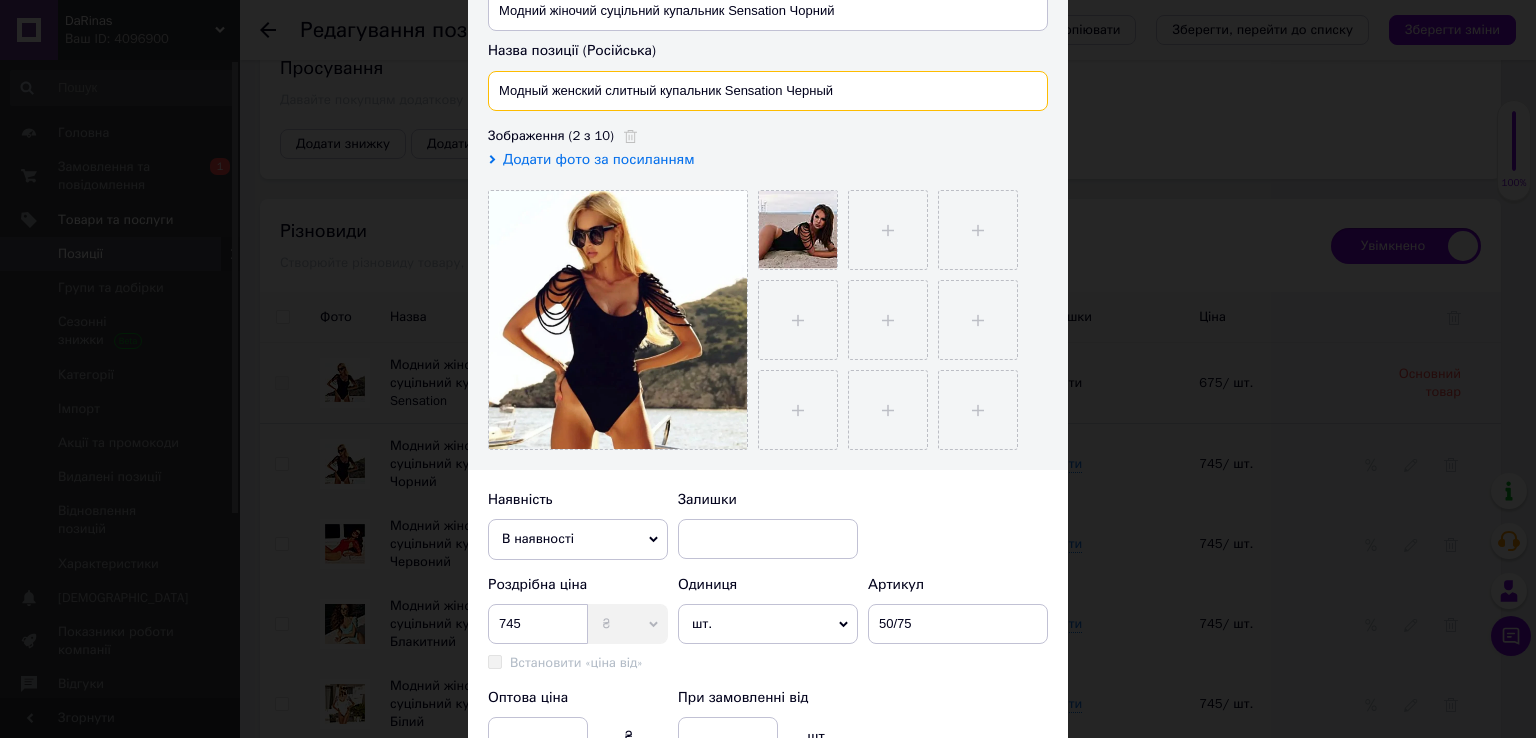 type on "Модный женский слитный купальник Sensation Черный" 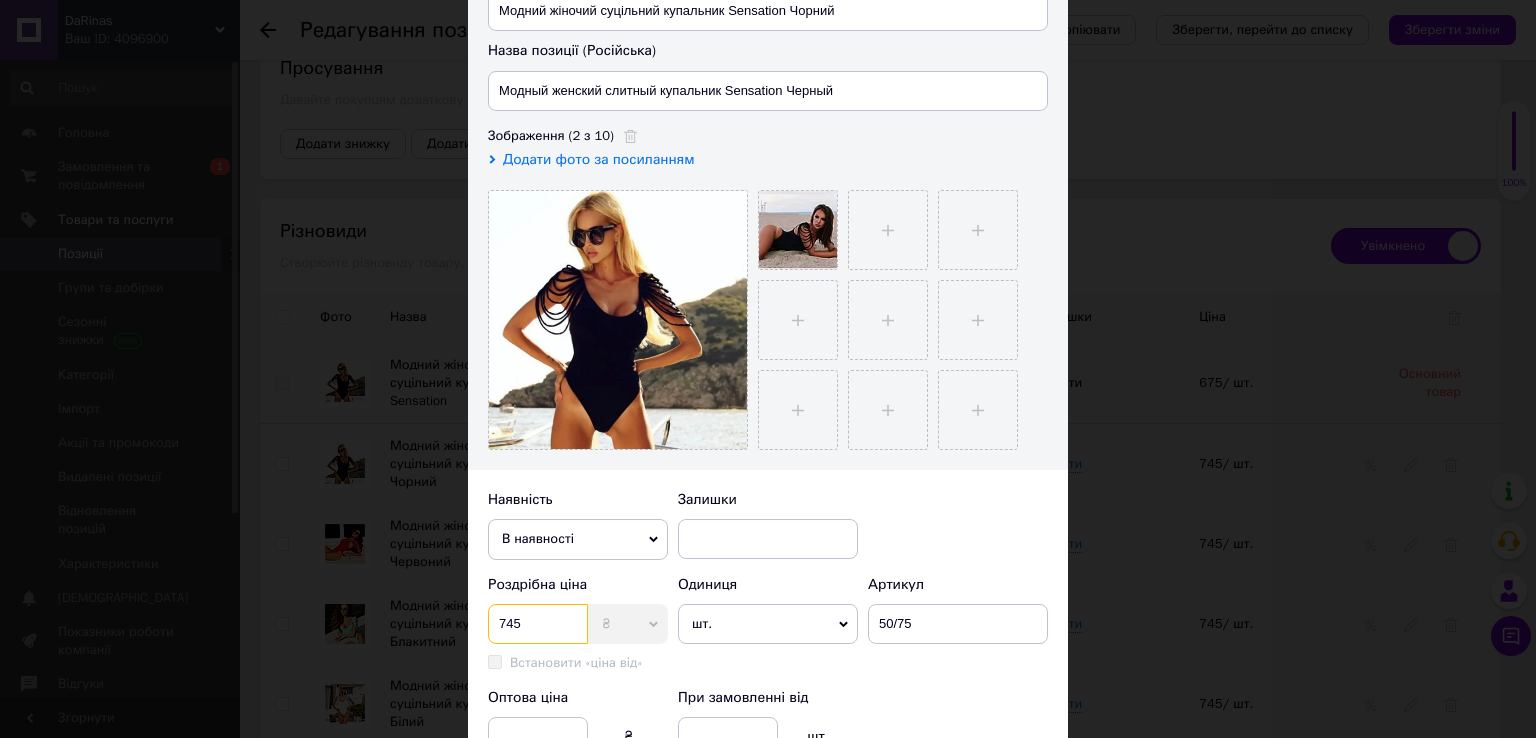 click on "745" at bounding box center [538, 624] 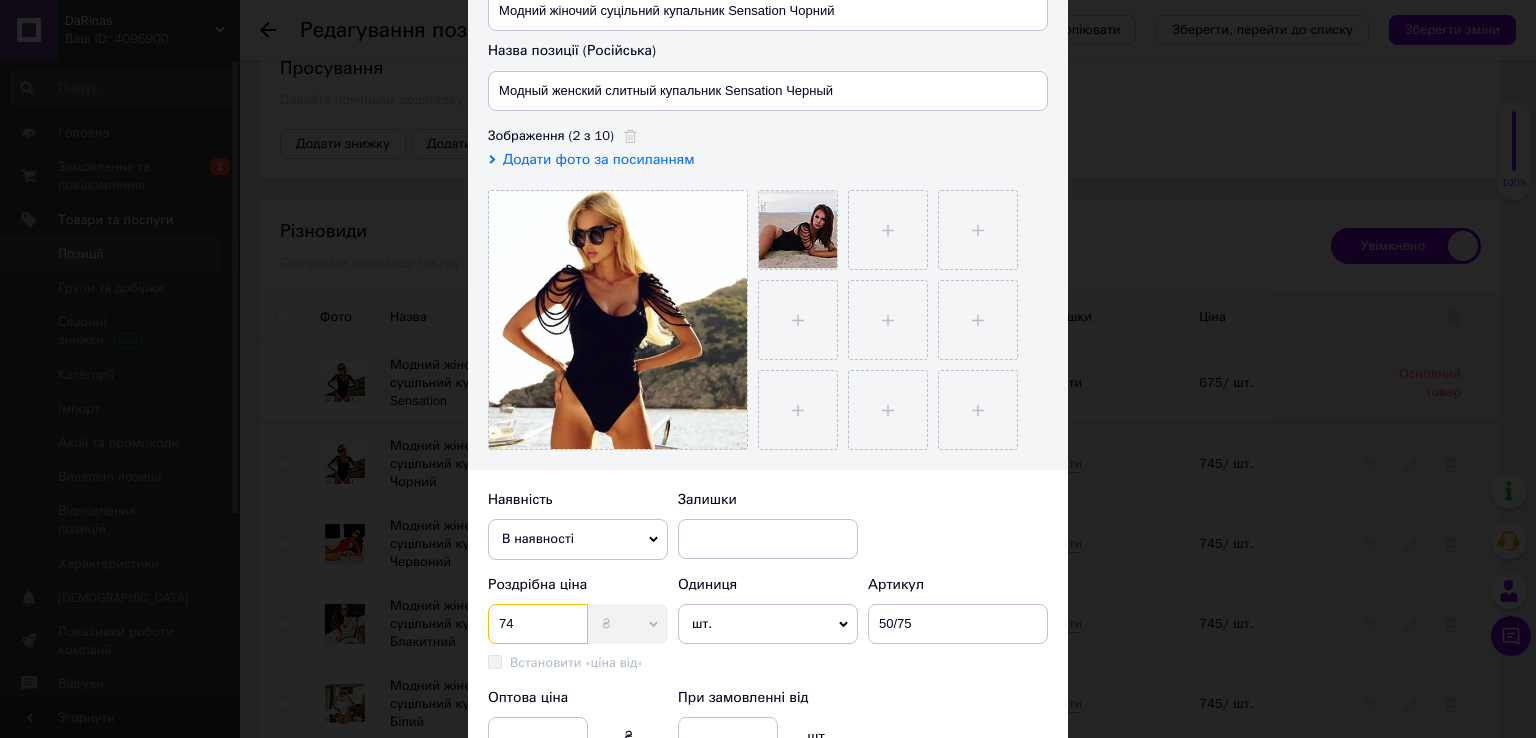 type on "7" 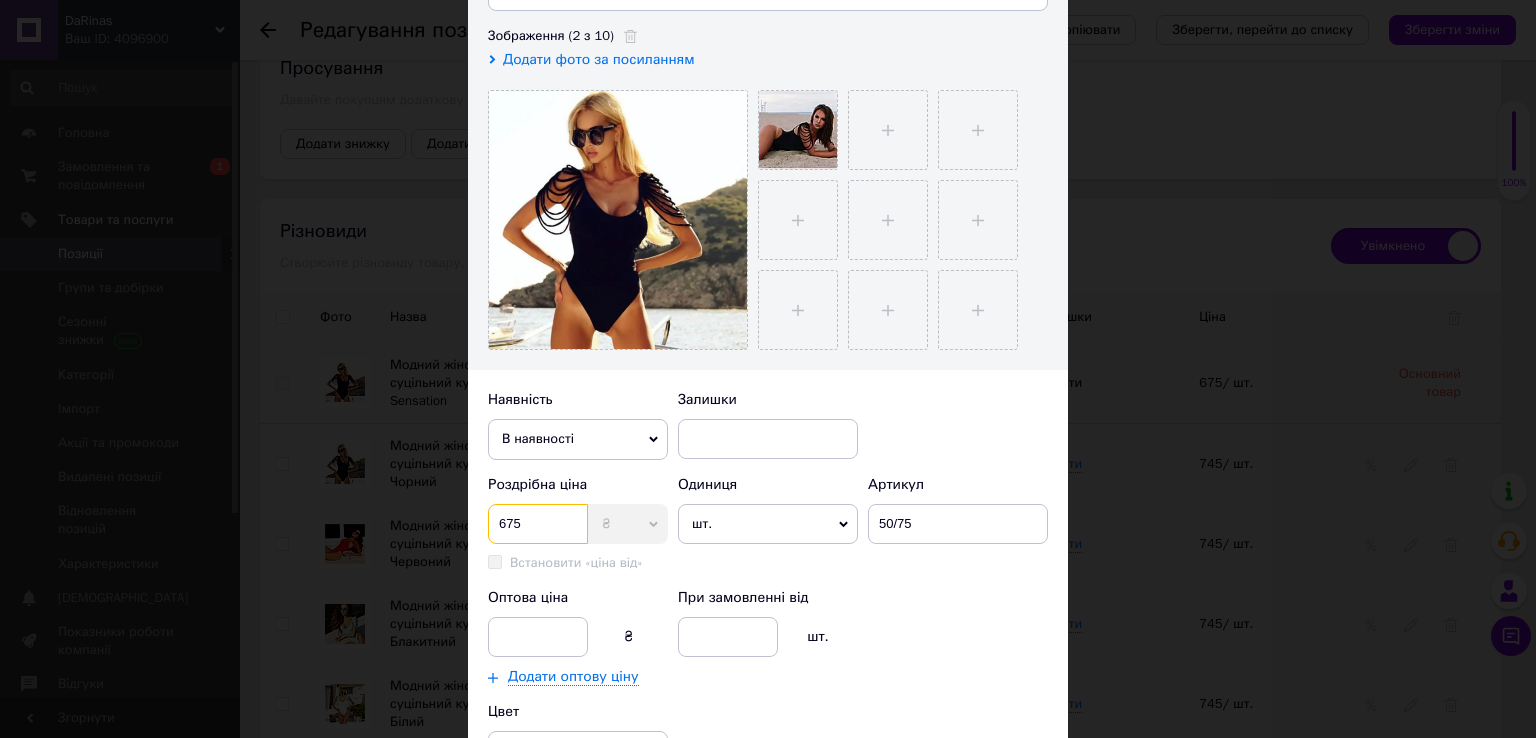 scroll, scrollTop: 400, scrollLeft: 0, axis: vertical 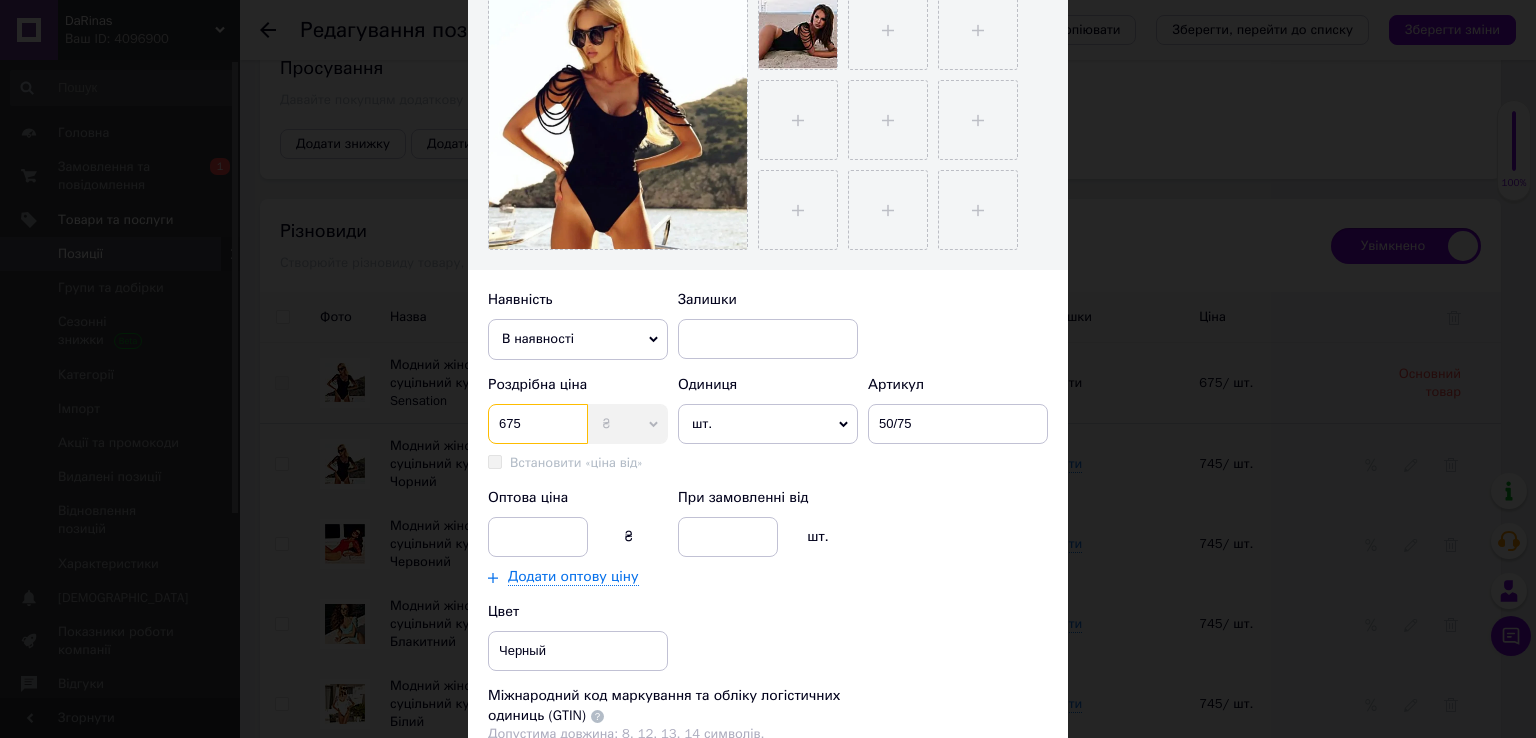 type on "675" 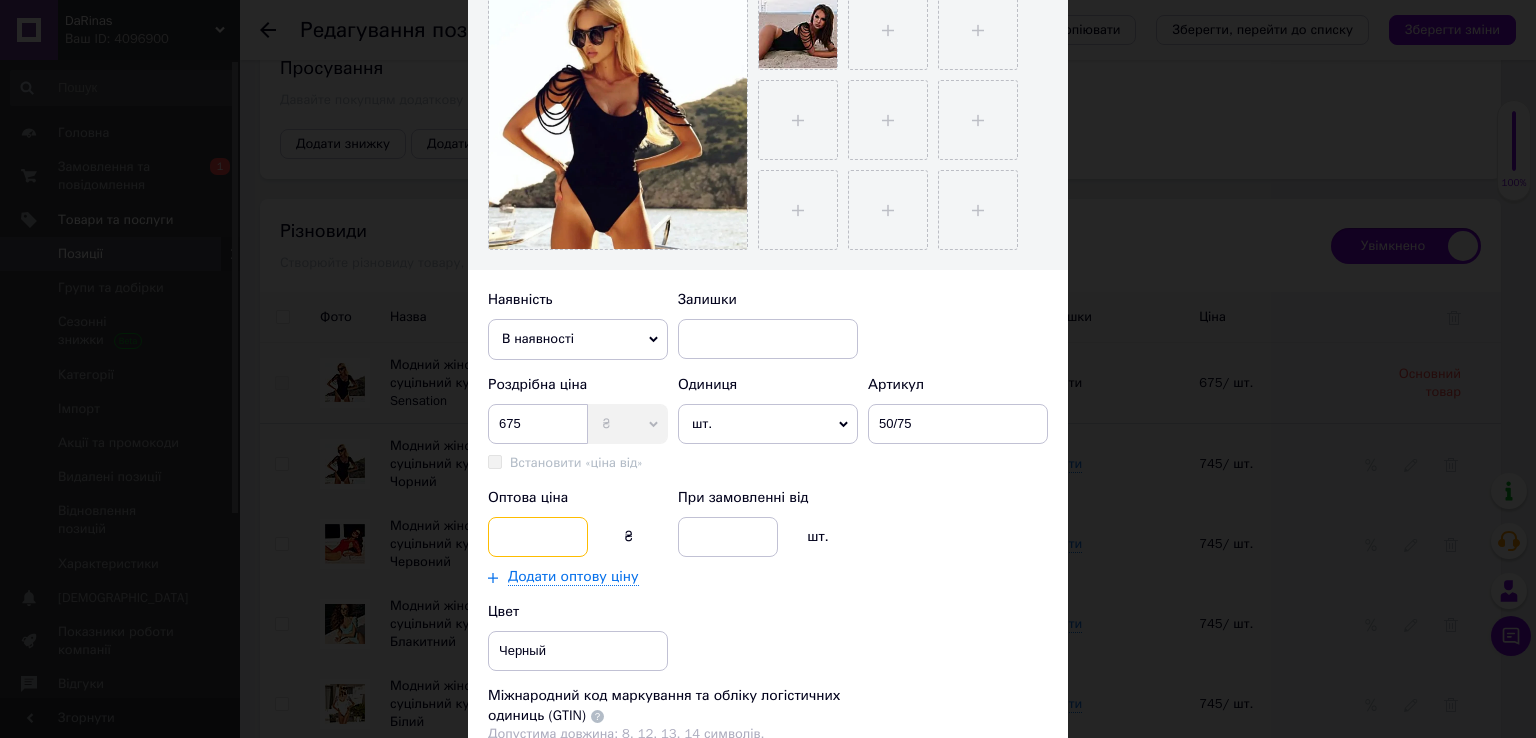 click at bounding box center [538, 537] 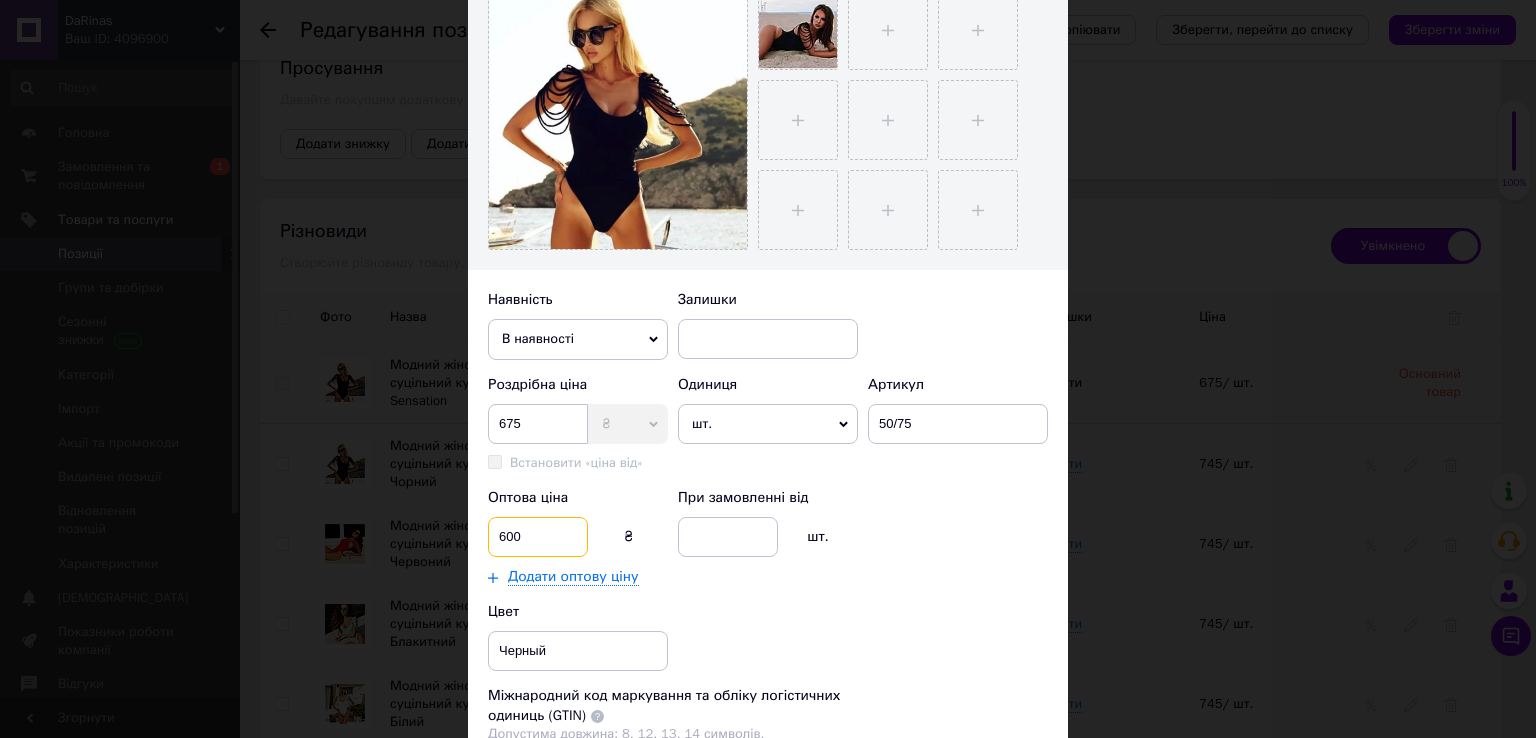 type on "600" 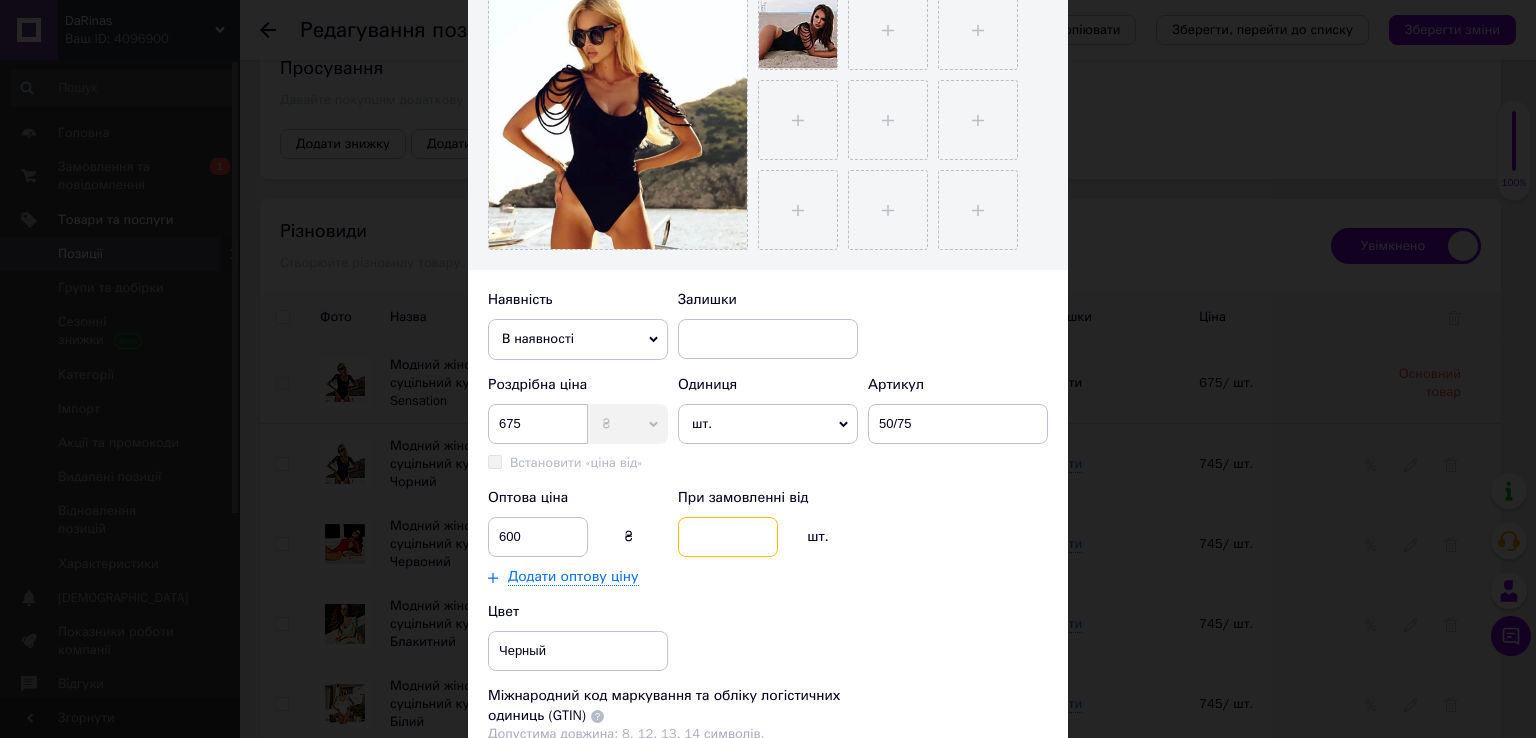 click at bounding box center [728, 537] 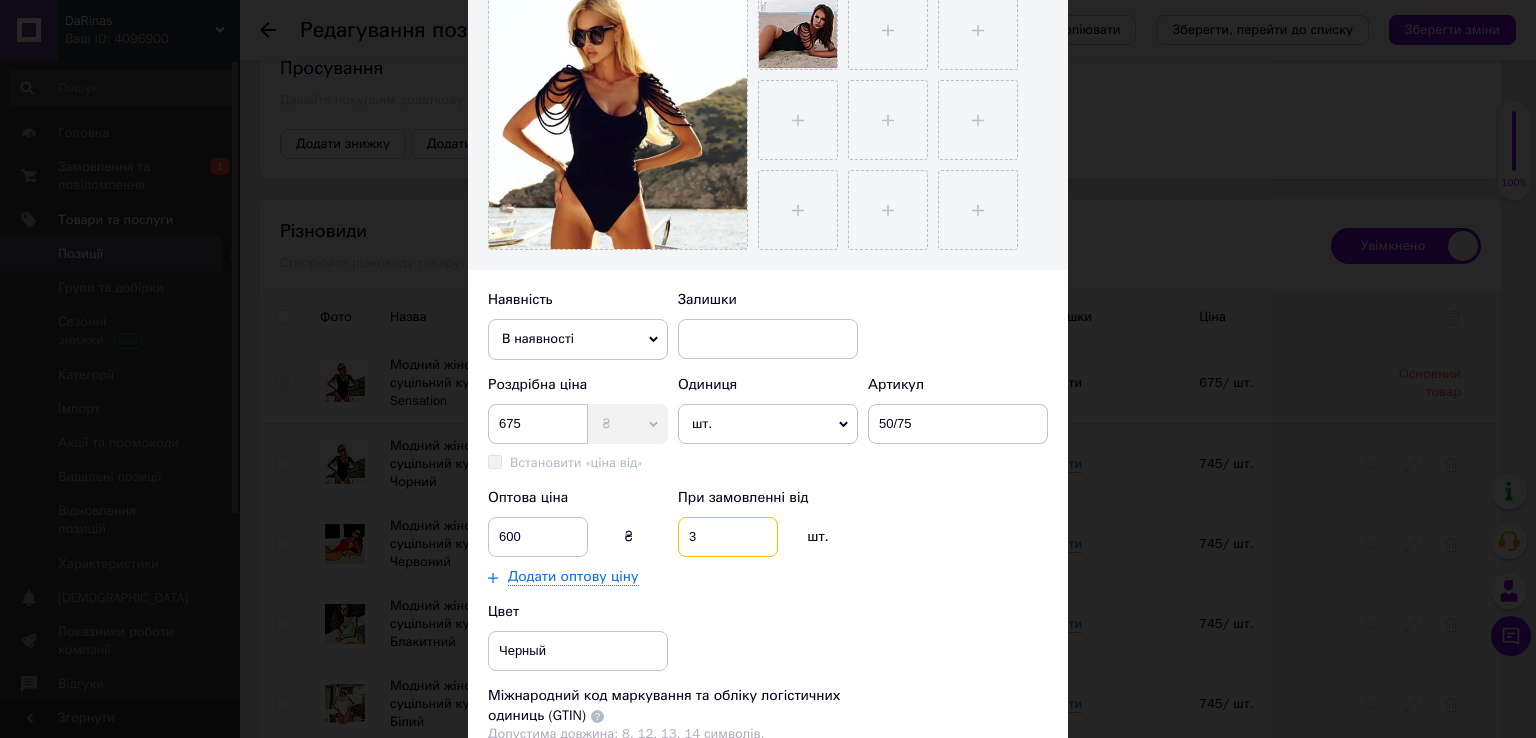 scroll, scrollTop: 686, scrollLeft: 0, axis: vertical 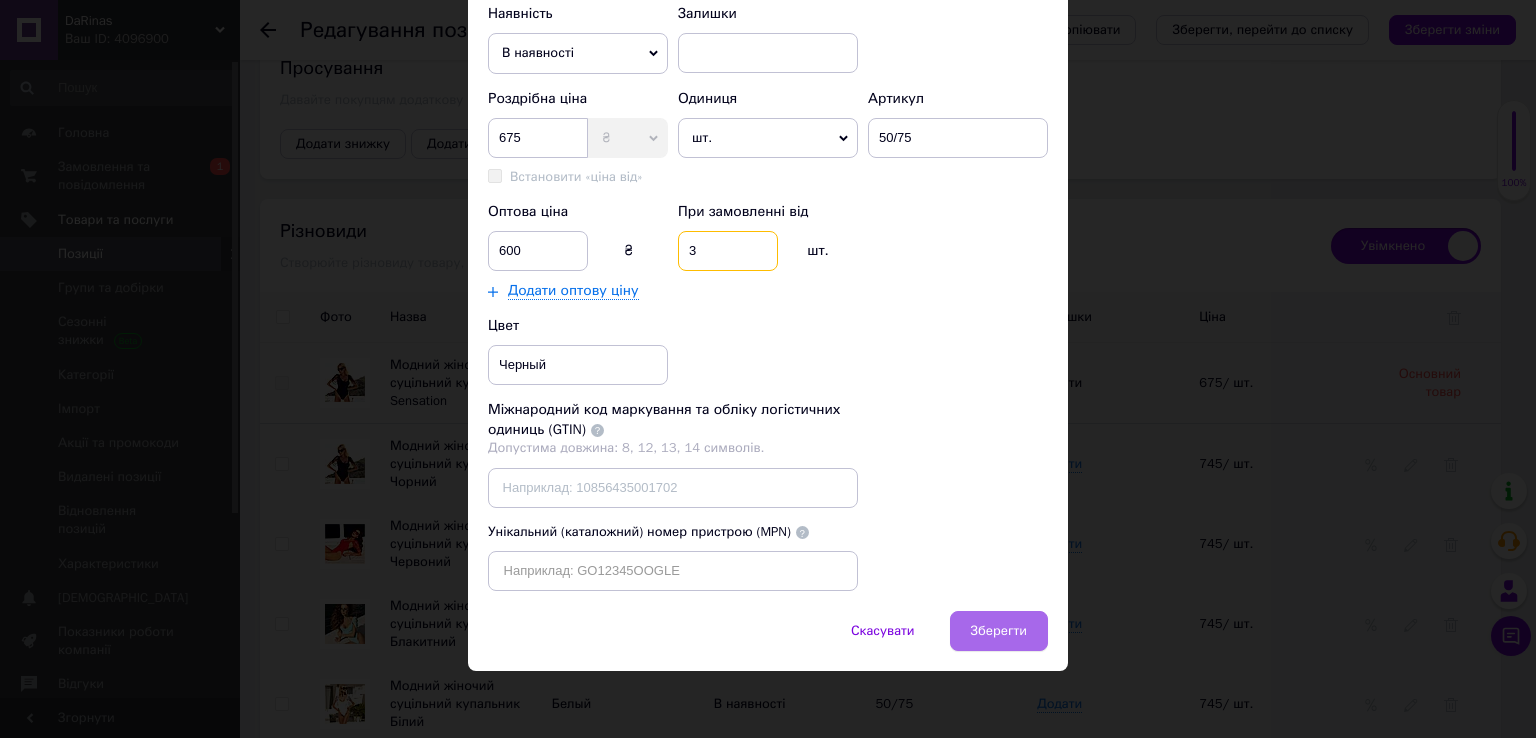 type on "3" 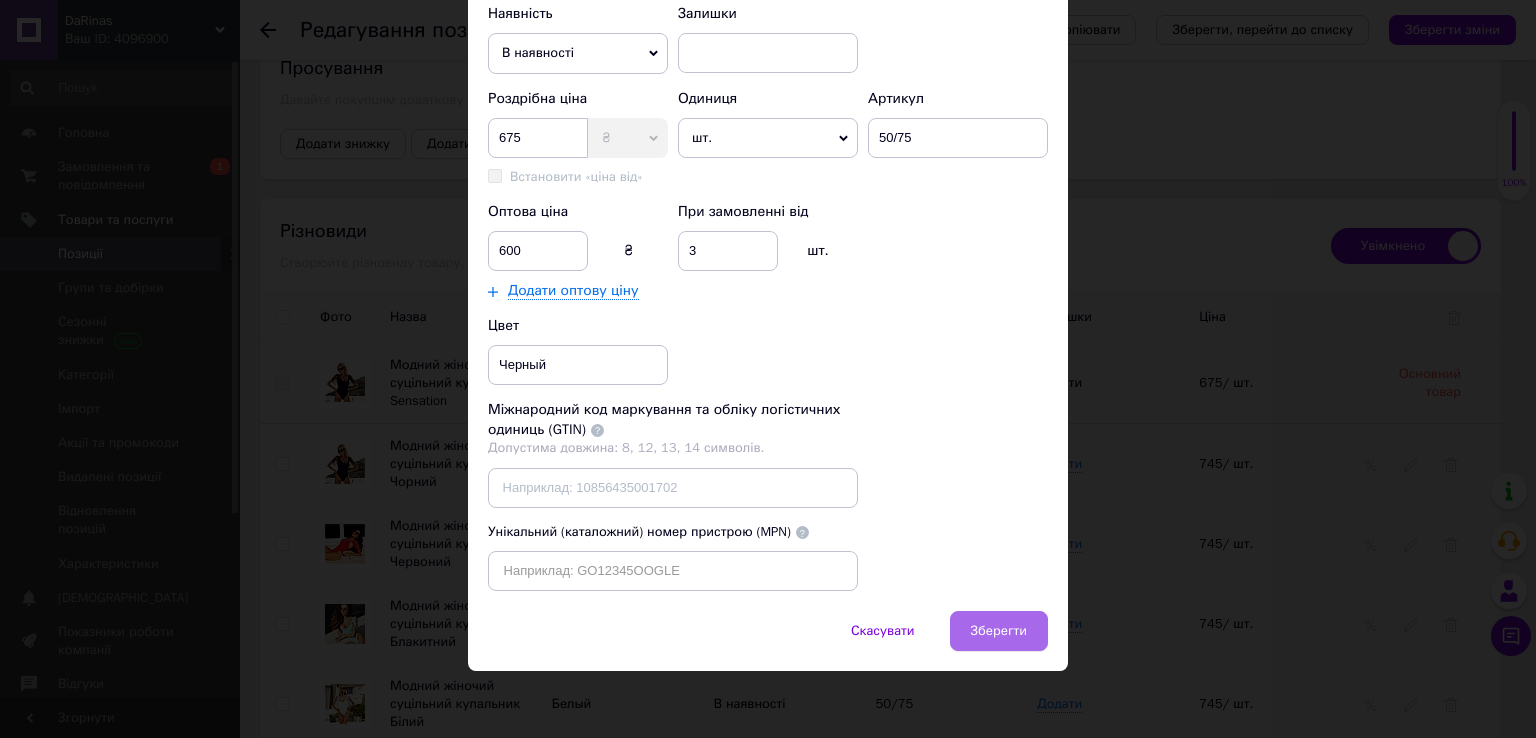 click on "Зберегти" at bounding box center (999, 631) 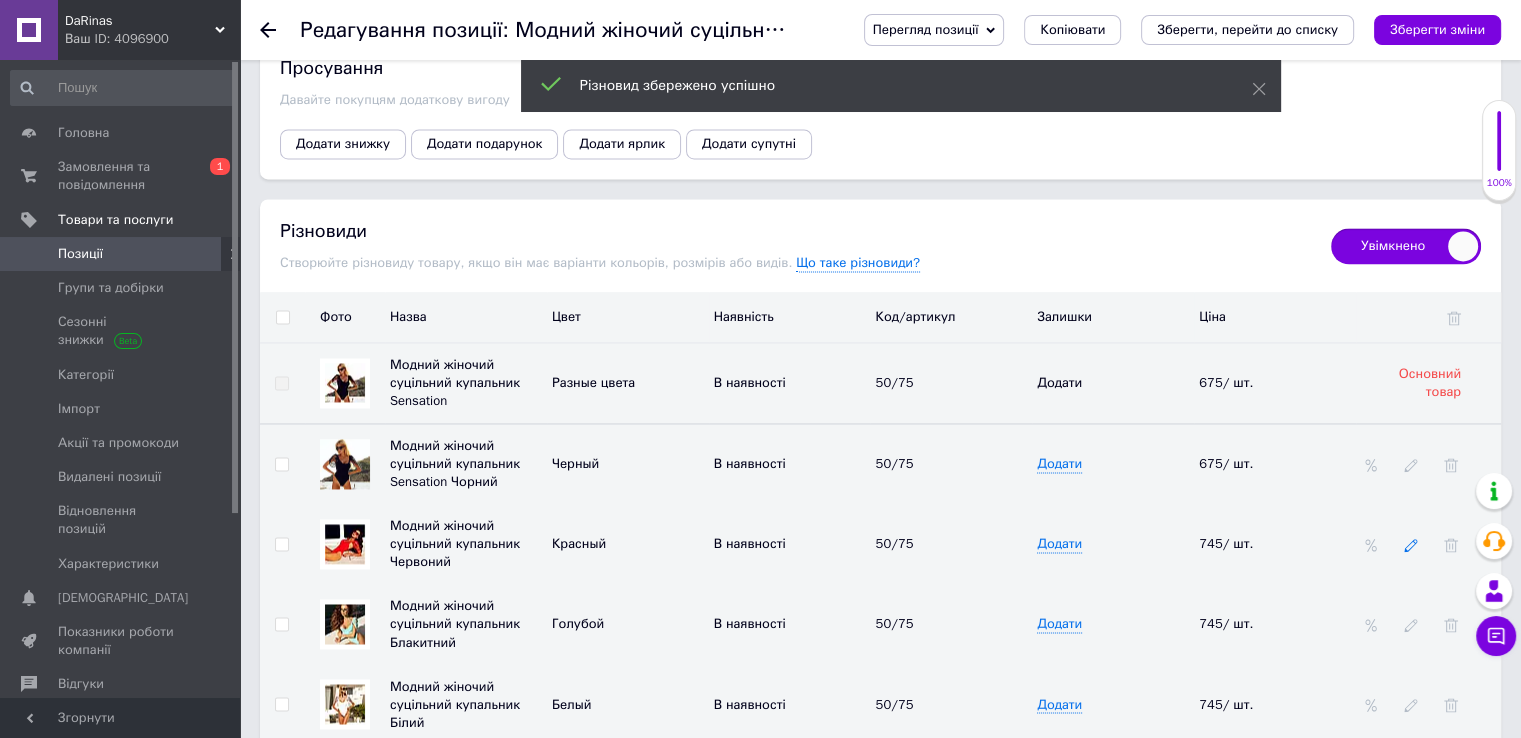 click 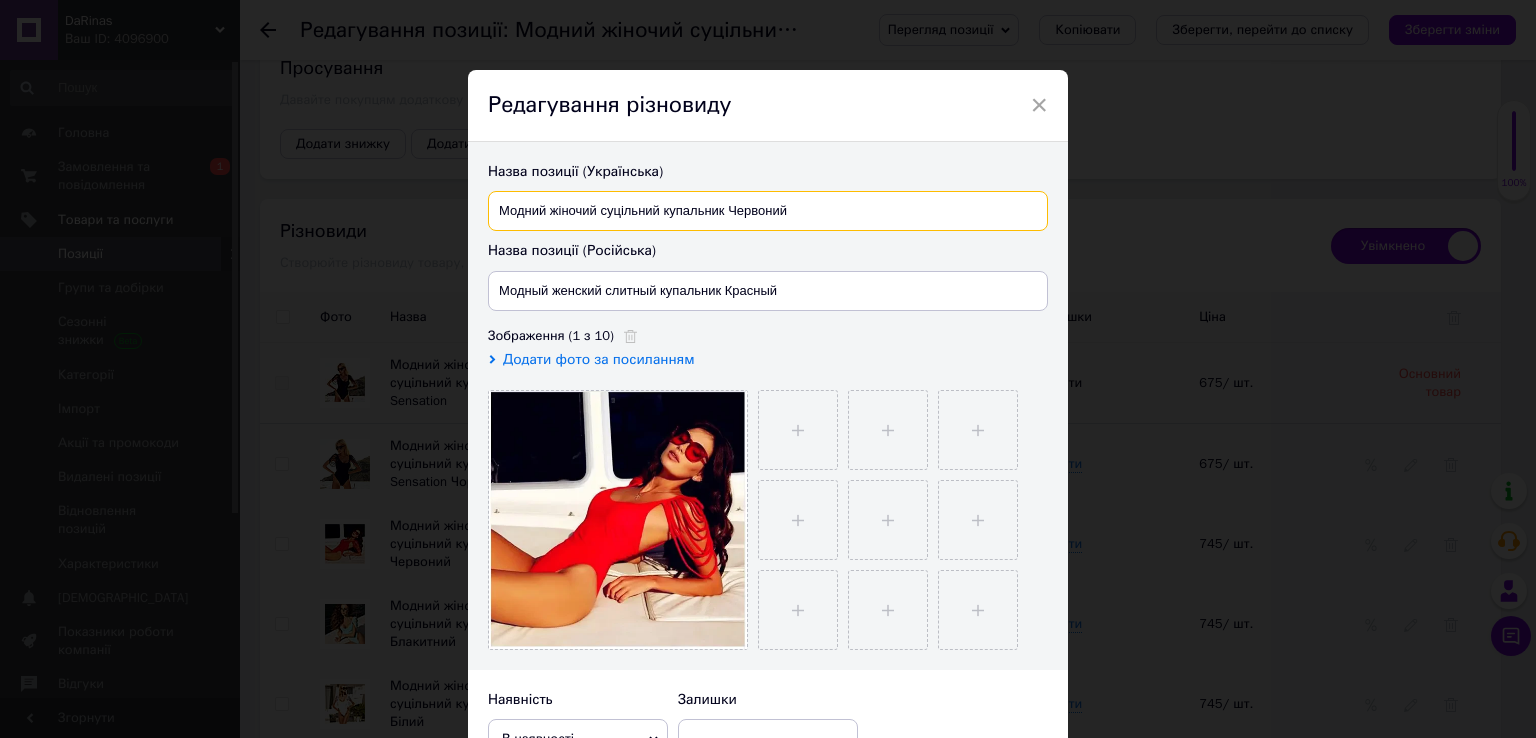 click on "Модний жіночий суцільний купальник Червоний" at bounding box center (768, 211) 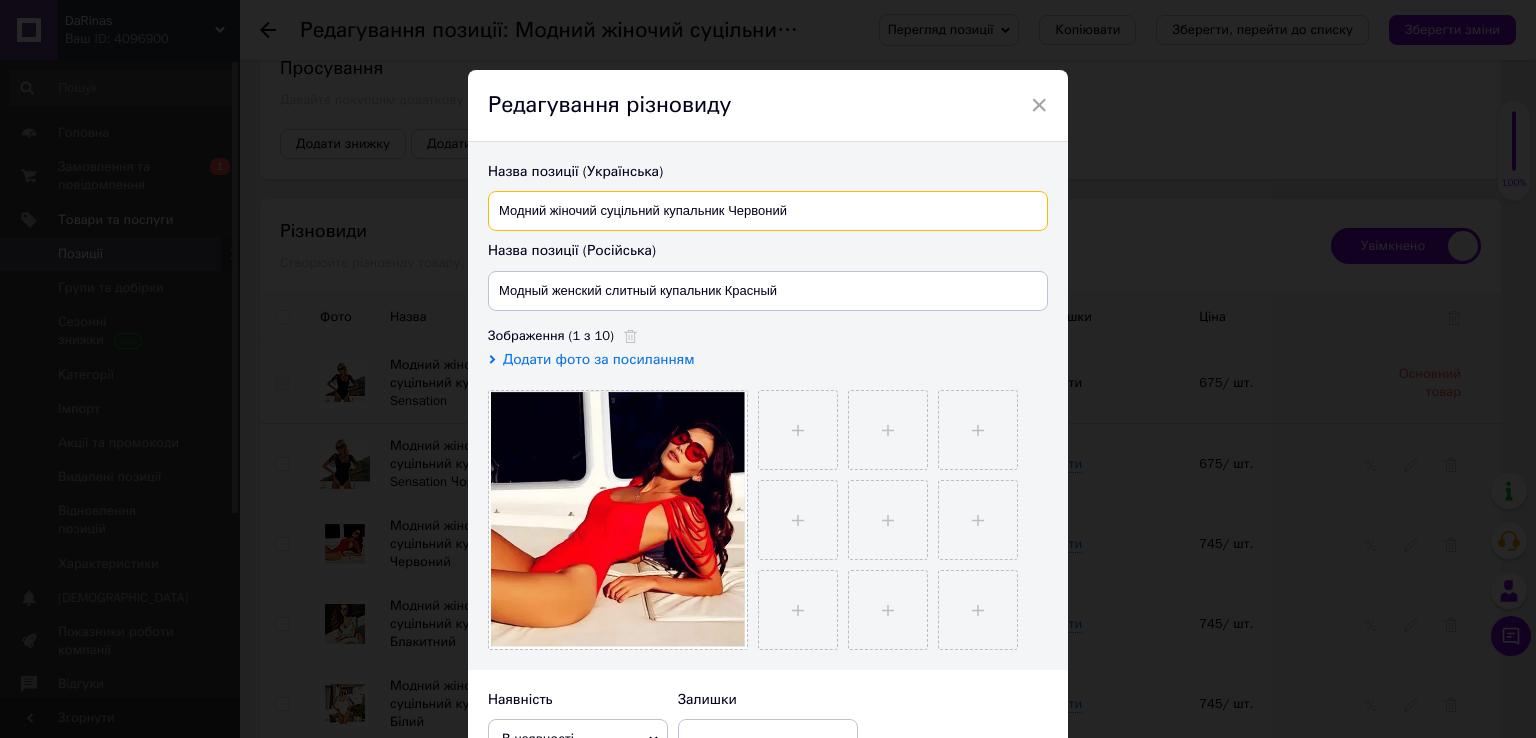 paste on "Sensation" 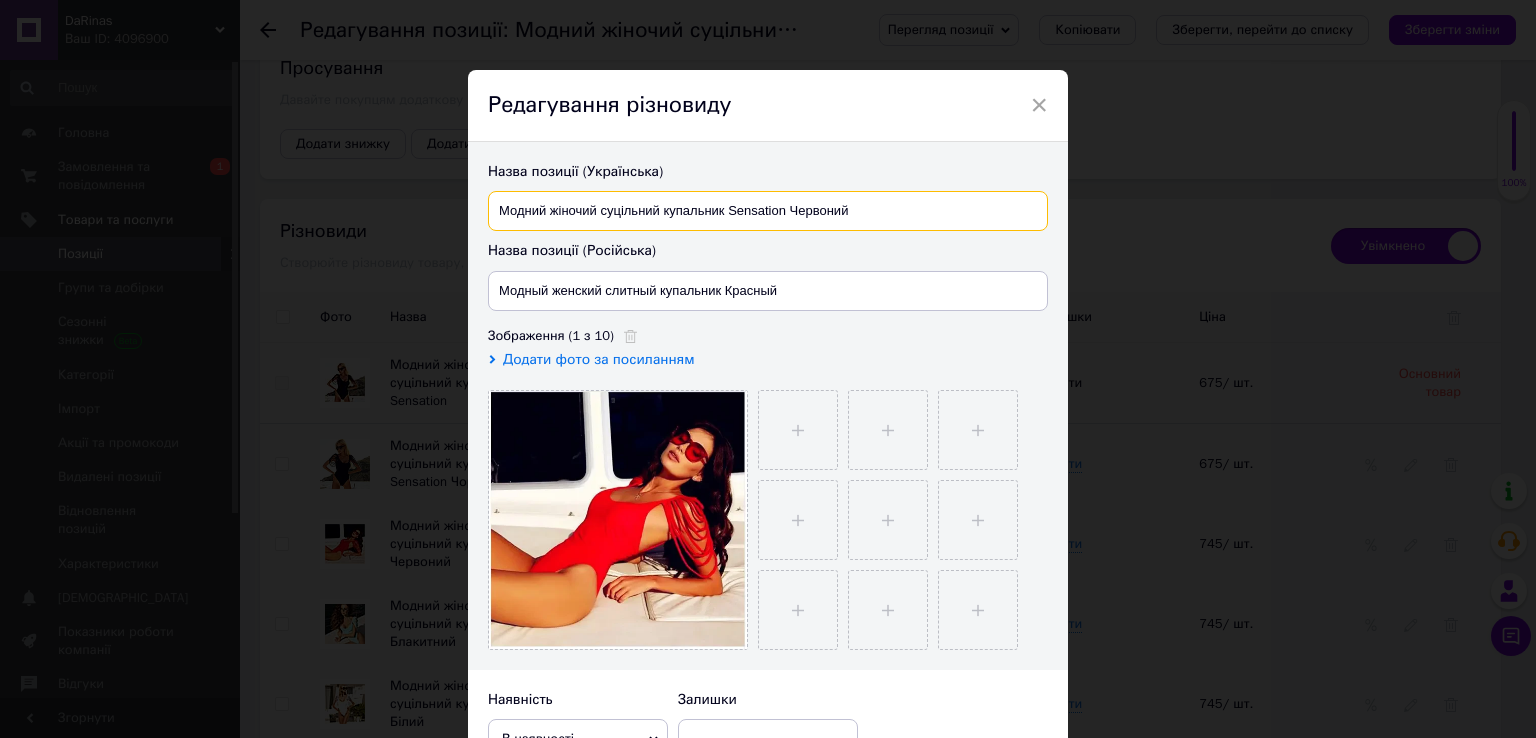 type on "Модний жіночий суцільний купальник Sensation Червоний" 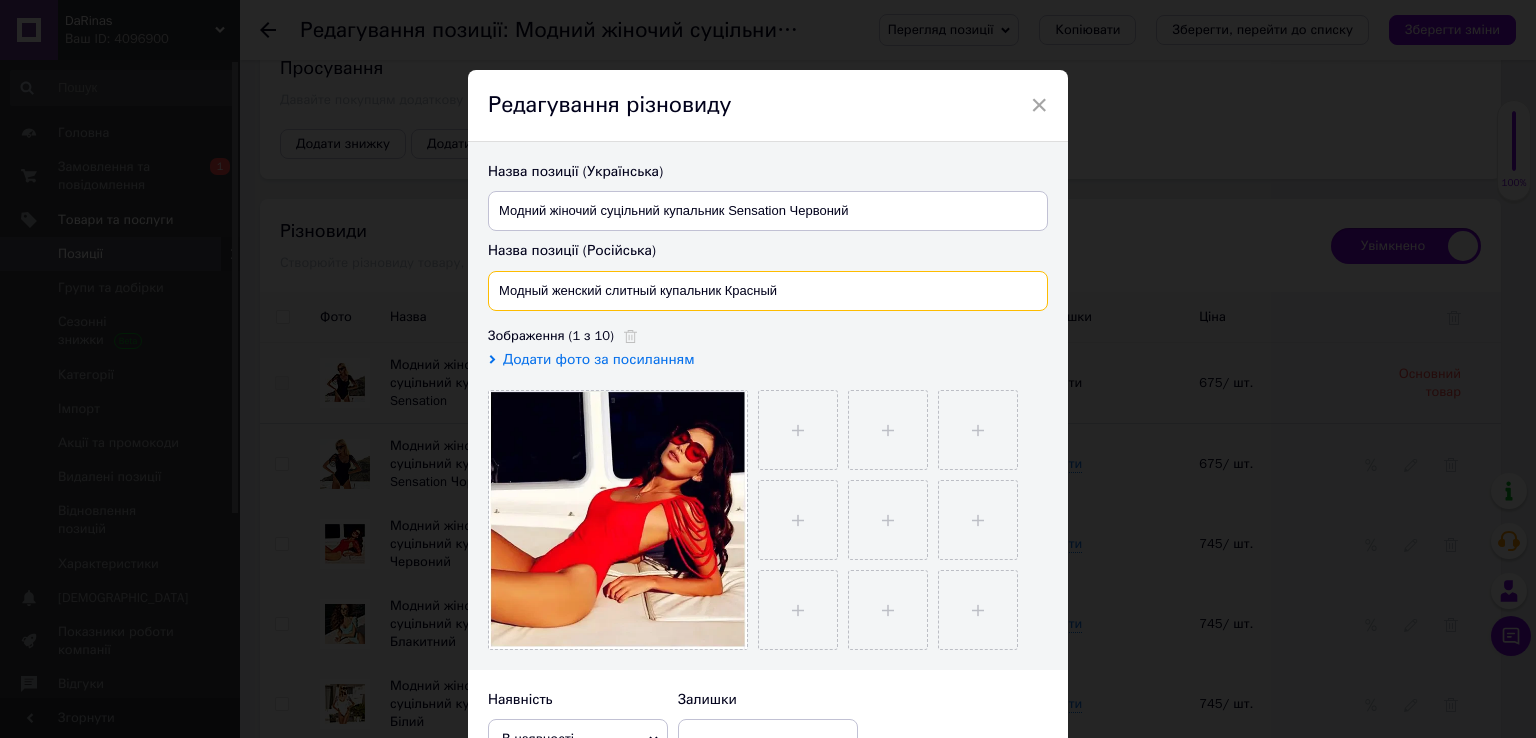 click on "Модный женский слитный купальник Красный" at bounding box center (768, 291) 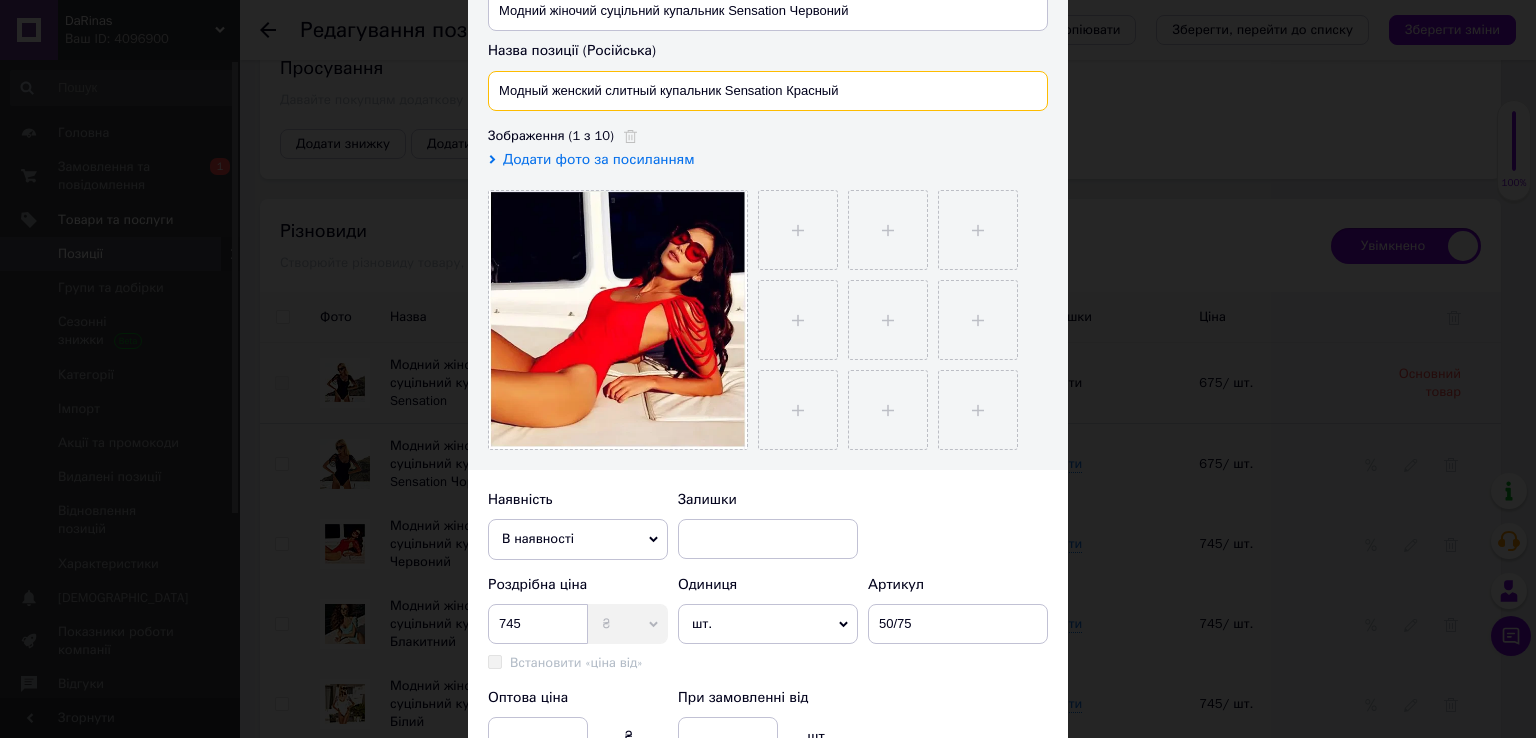 scroll, scrollTop: 400, scrollLeft: 0, axis: vertical 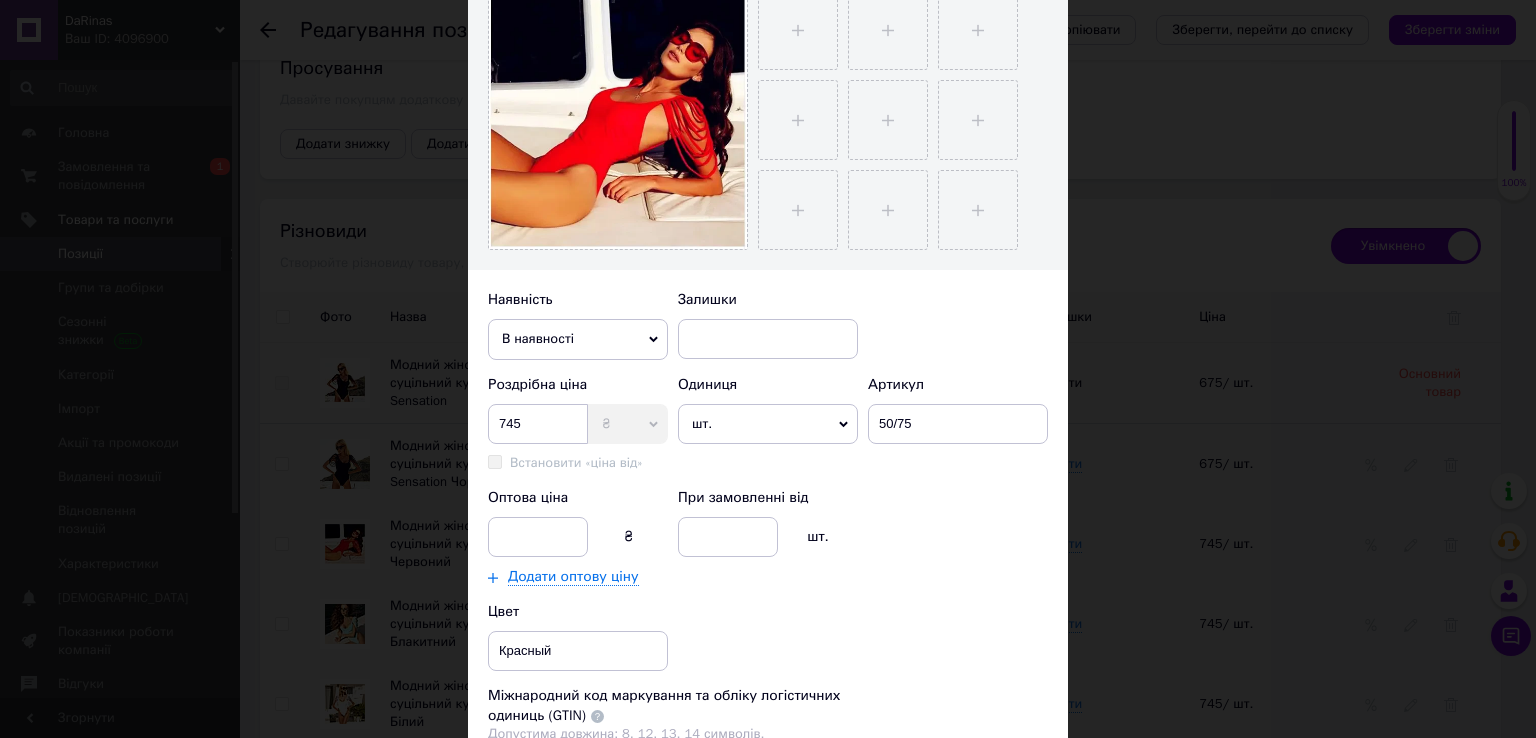 type on "Модный женский слитный купальник Sensation Красный" 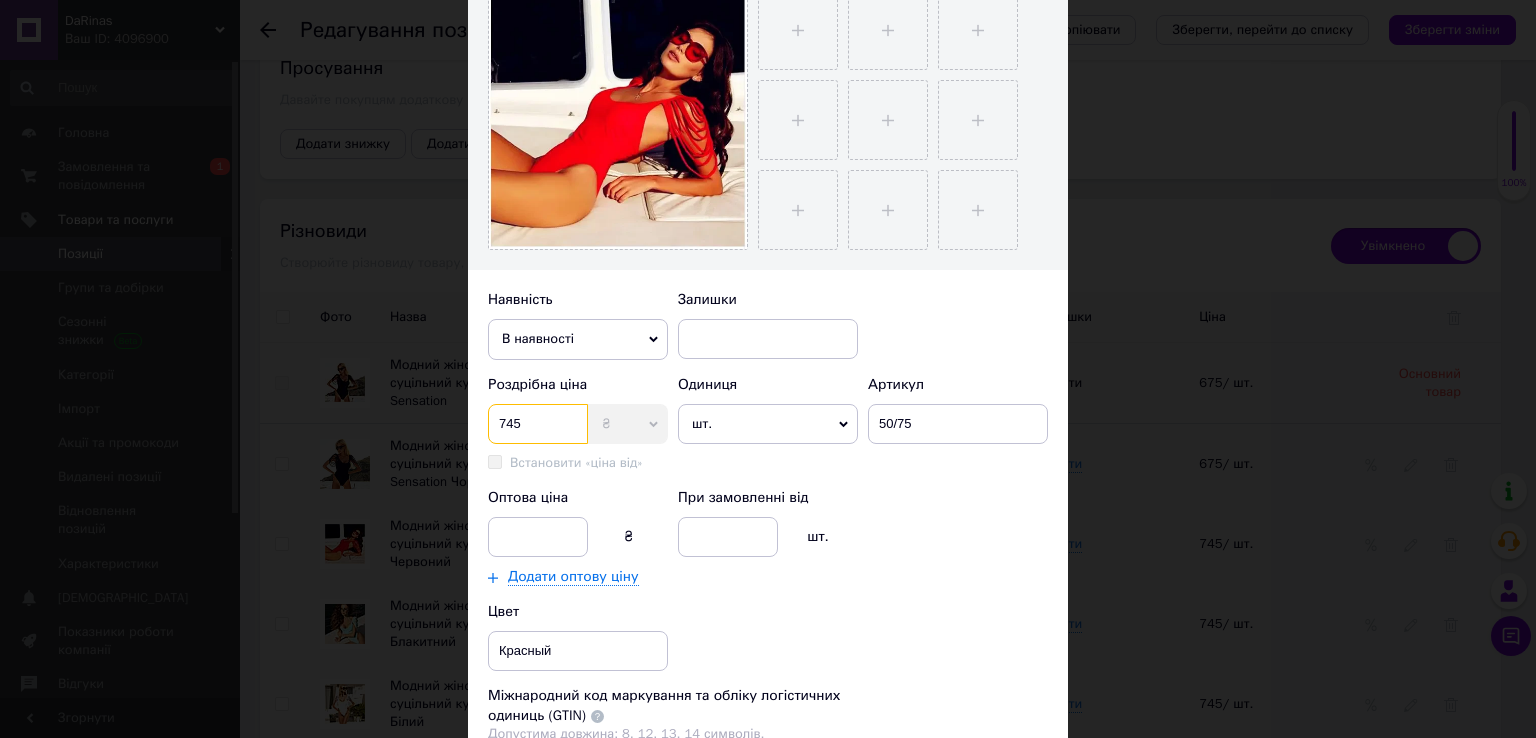 click on "745" at bounding box center (538, 424) 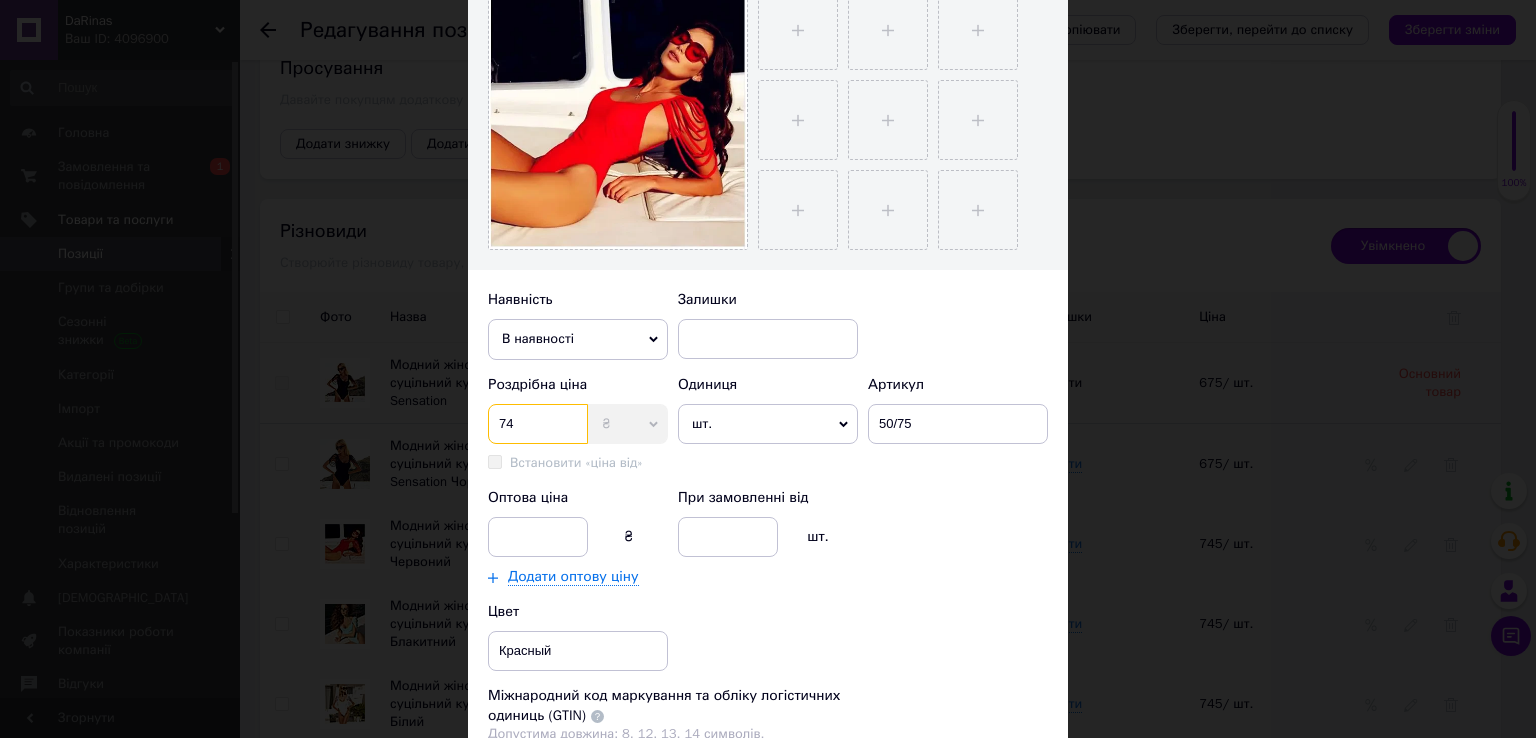 type on "7" 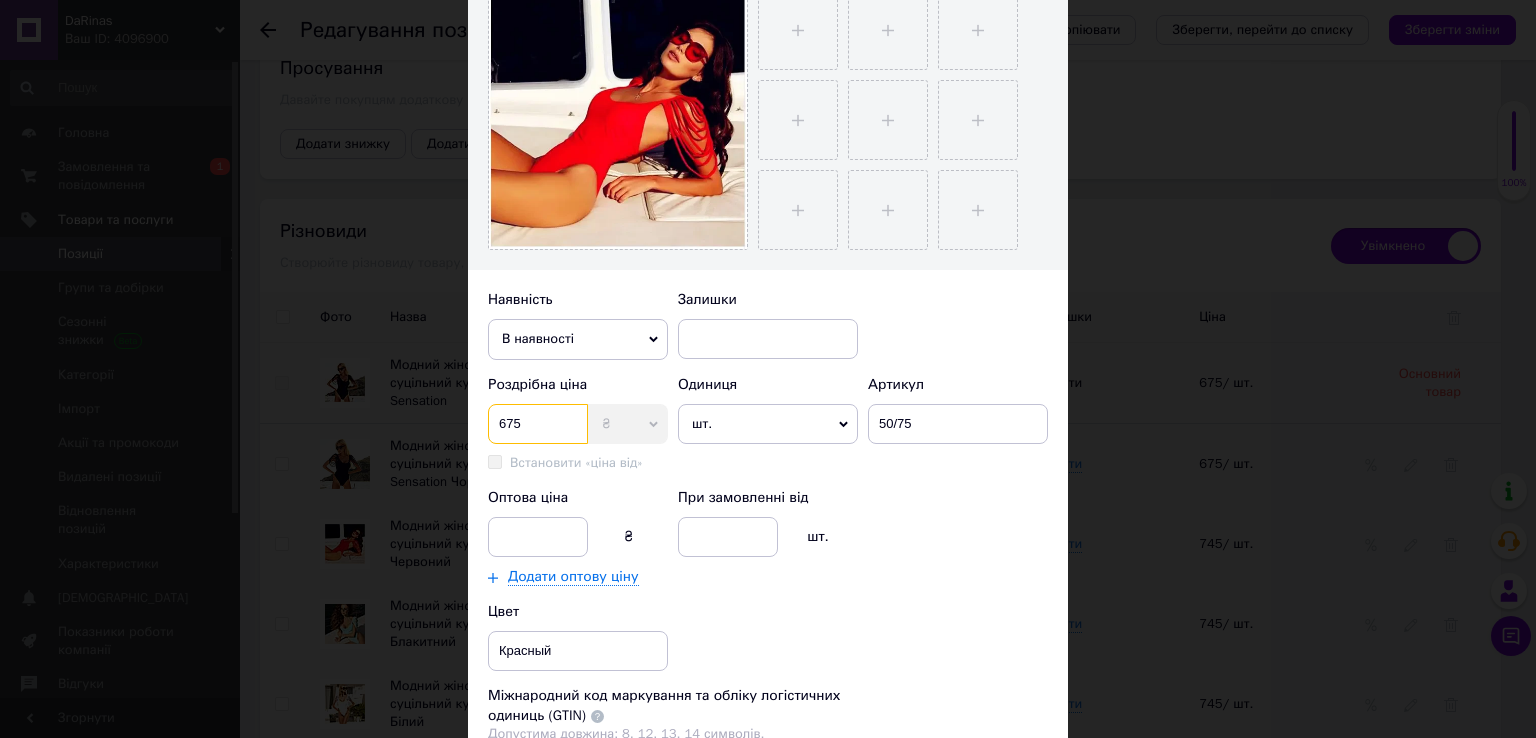 type on "675" 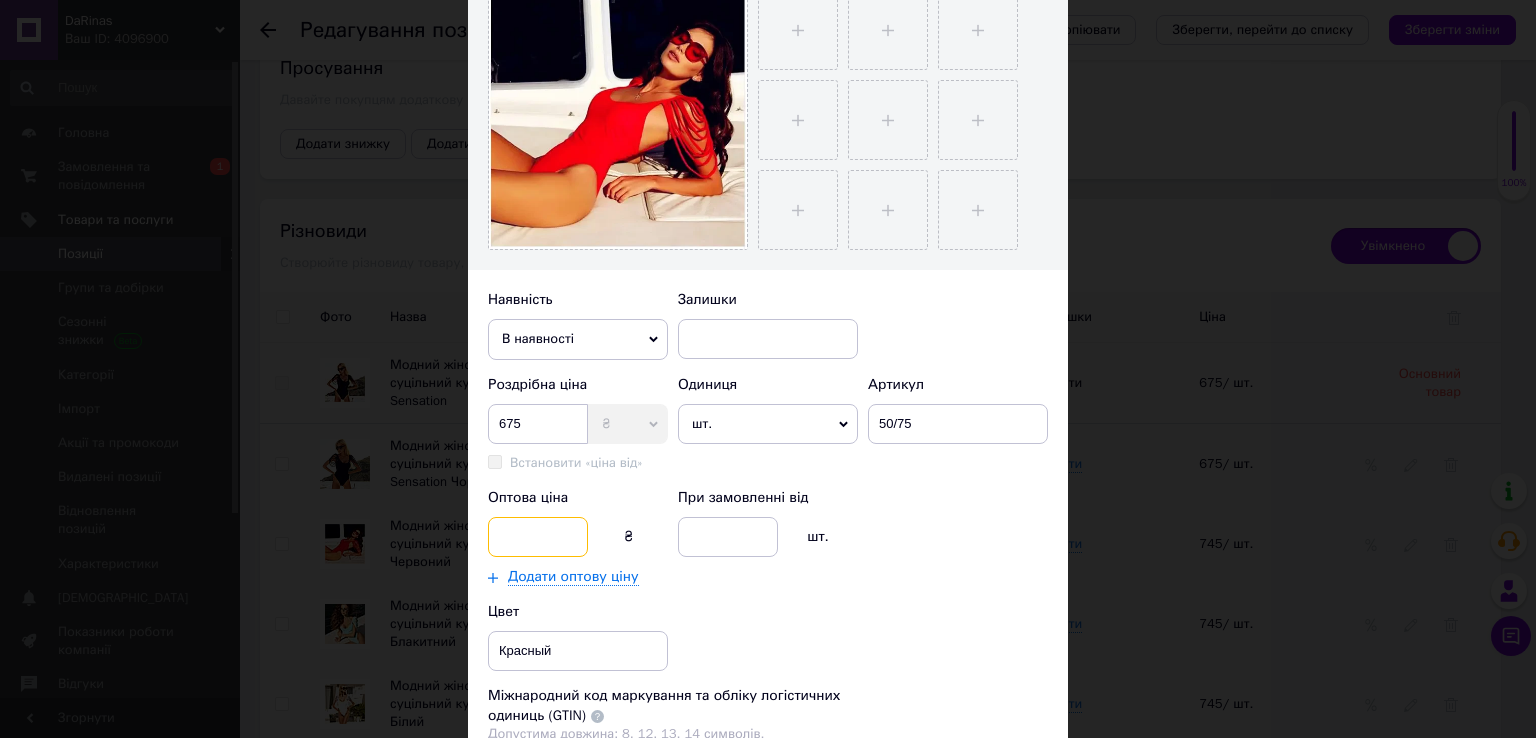 click at bounding box center [538, 537] 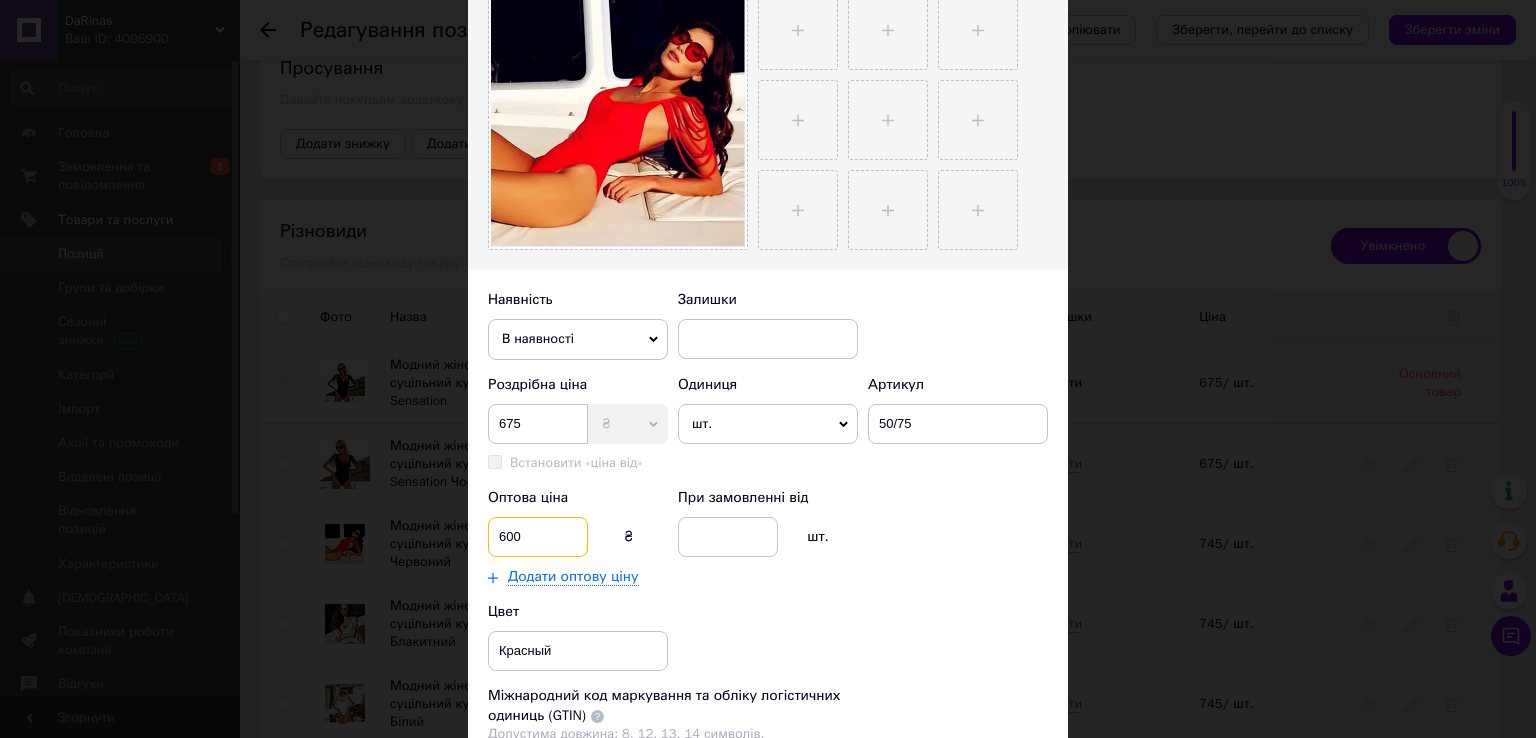 type on "600" 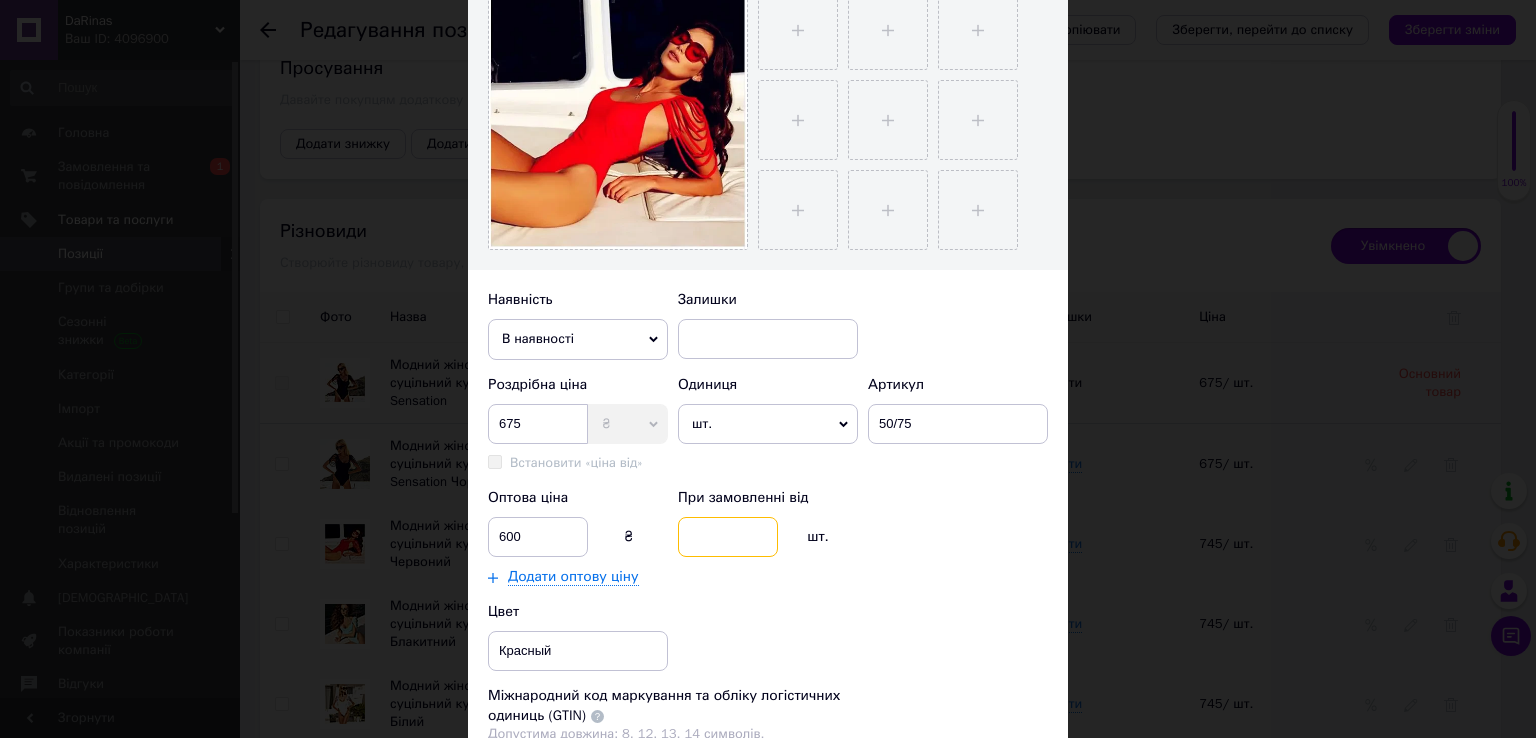 click at bounding box center (728, 537) 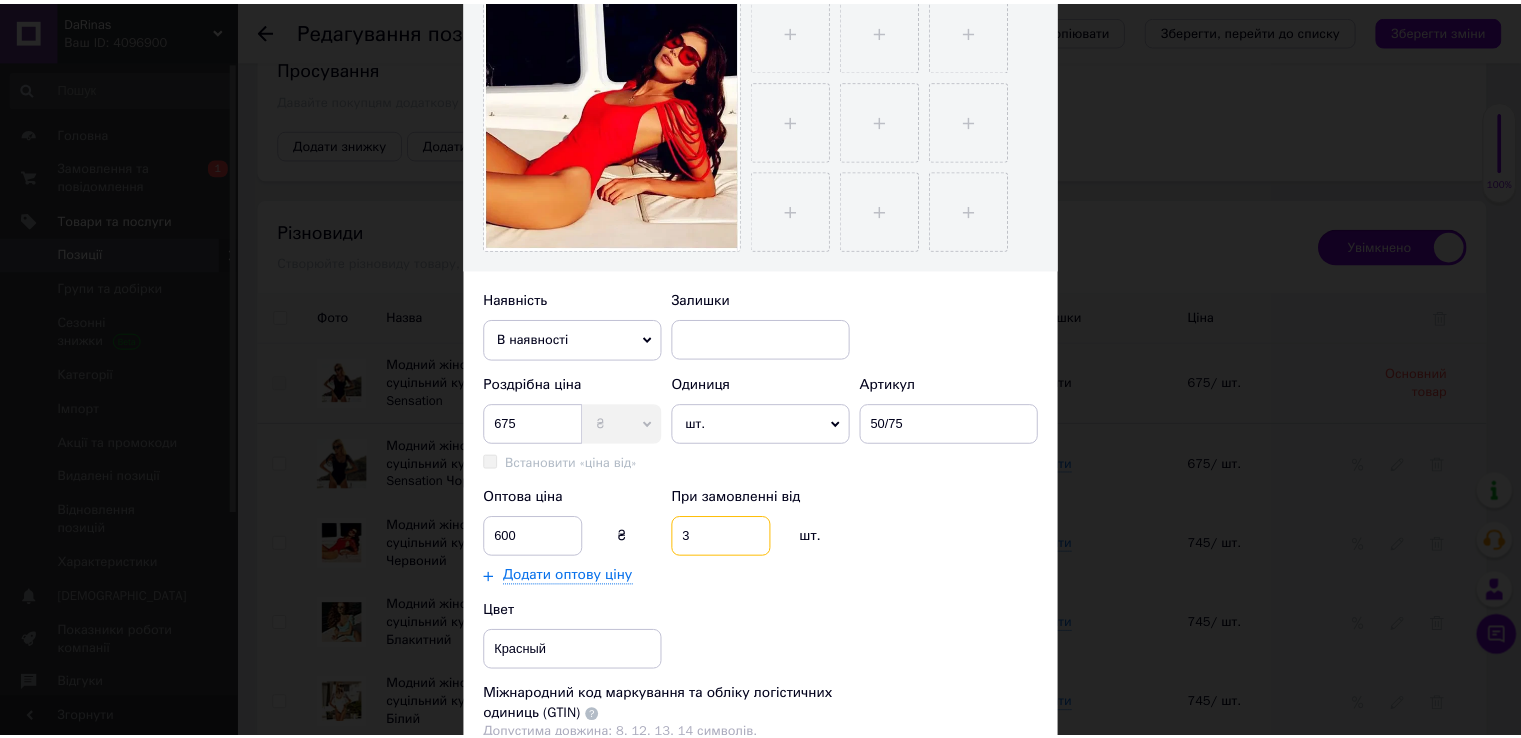 scroll, scrollTop: 686, scrollLeft: 0, axis: vertical 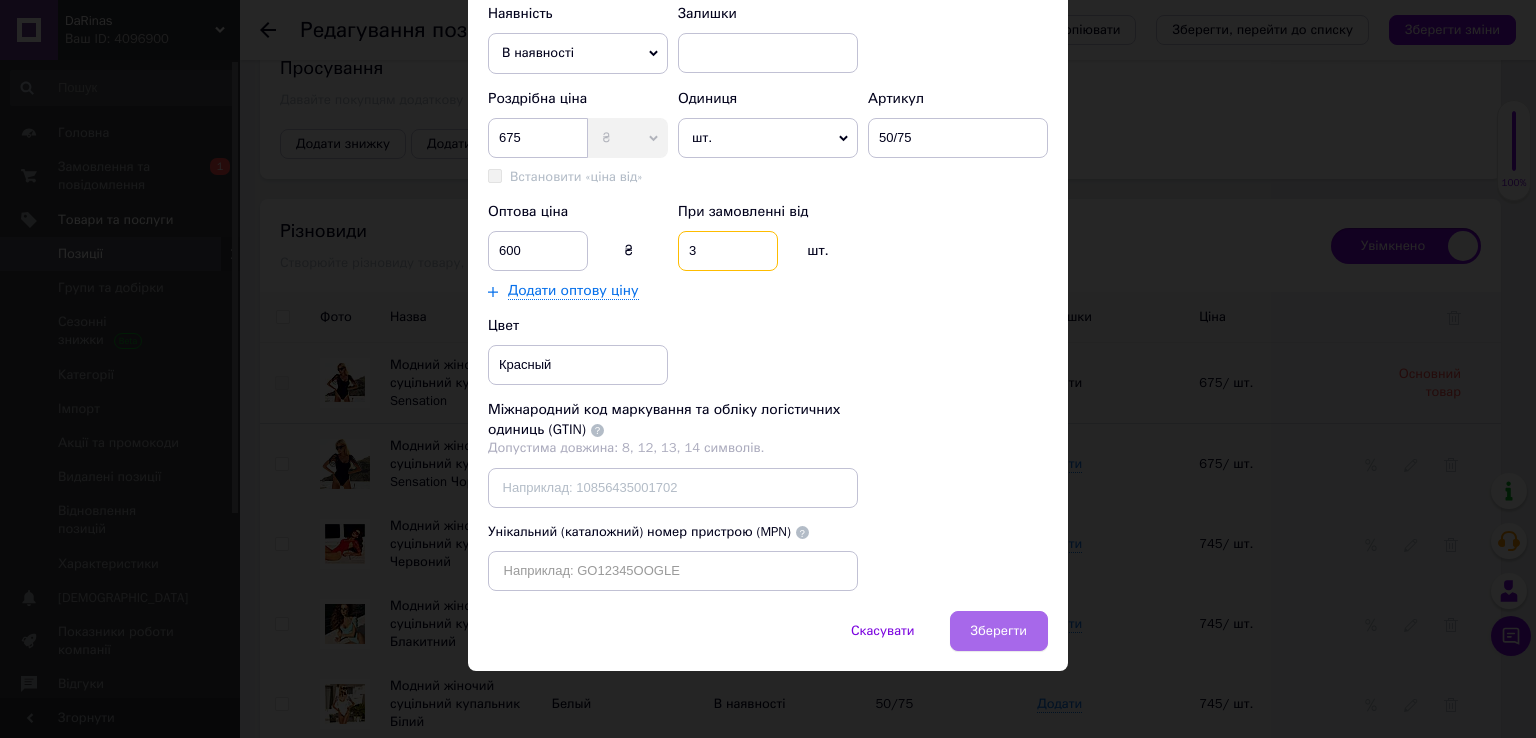 type on "3" 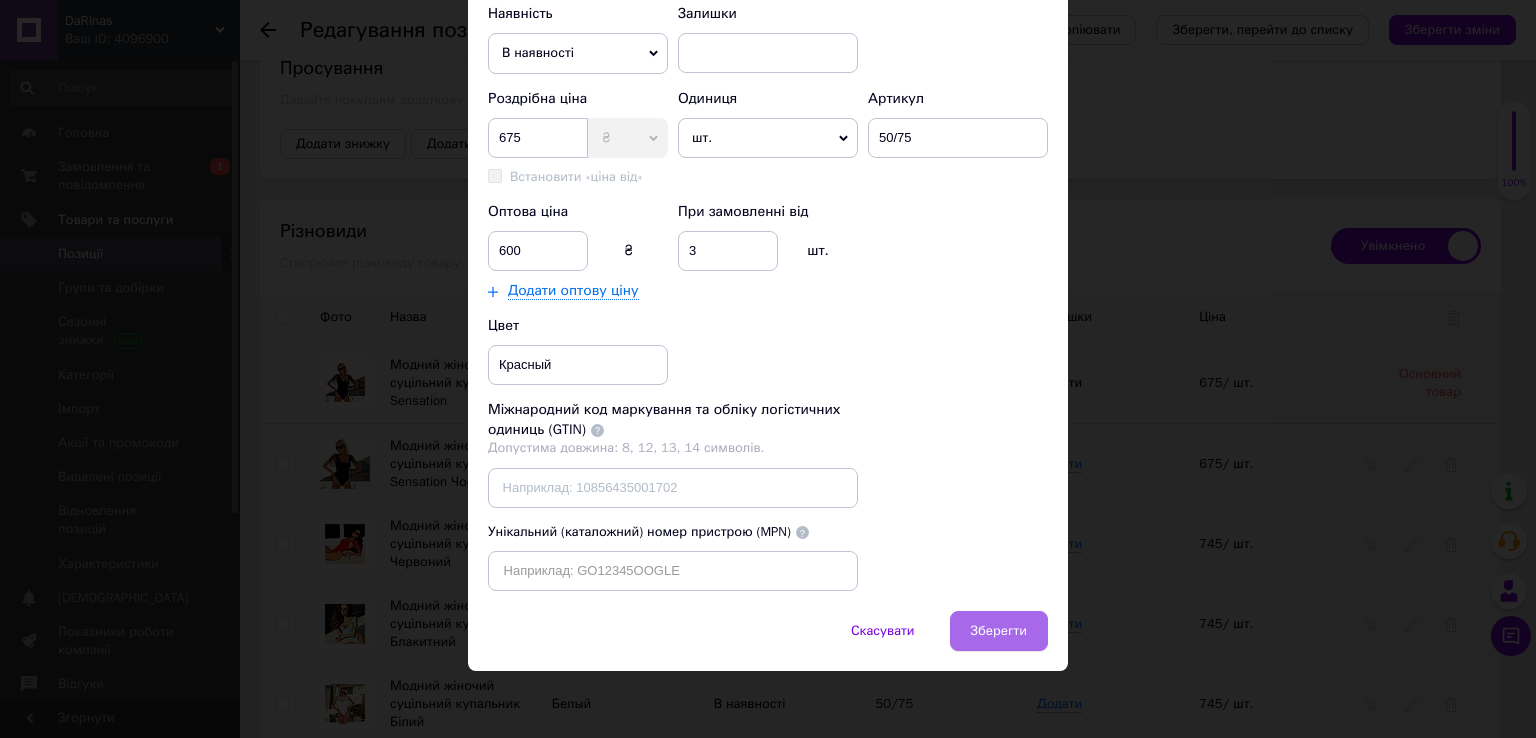 click on "Зберегти" at bounding box center [999, 631] 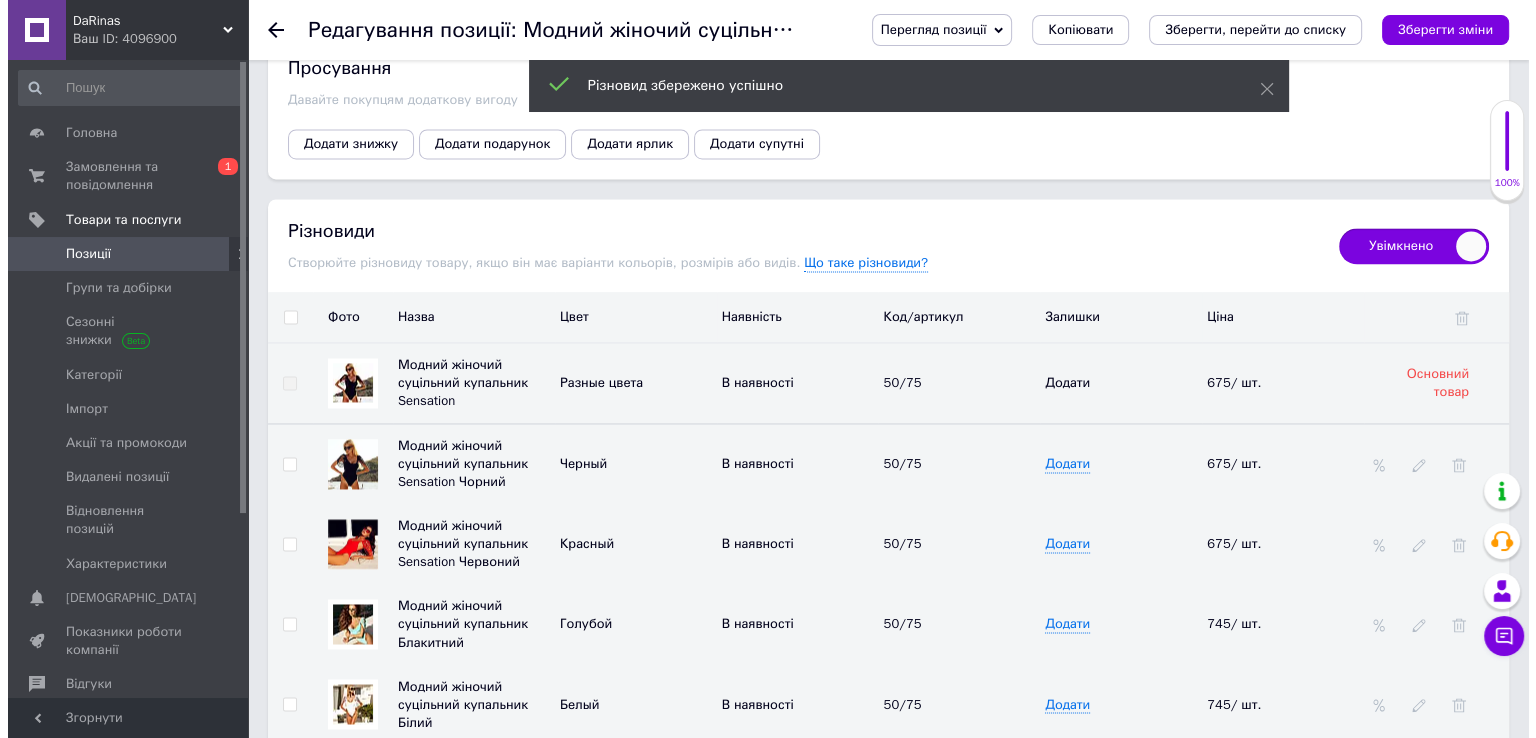 scroll, scrollTop: 3265, scrollLeft: 0, axis: vertical 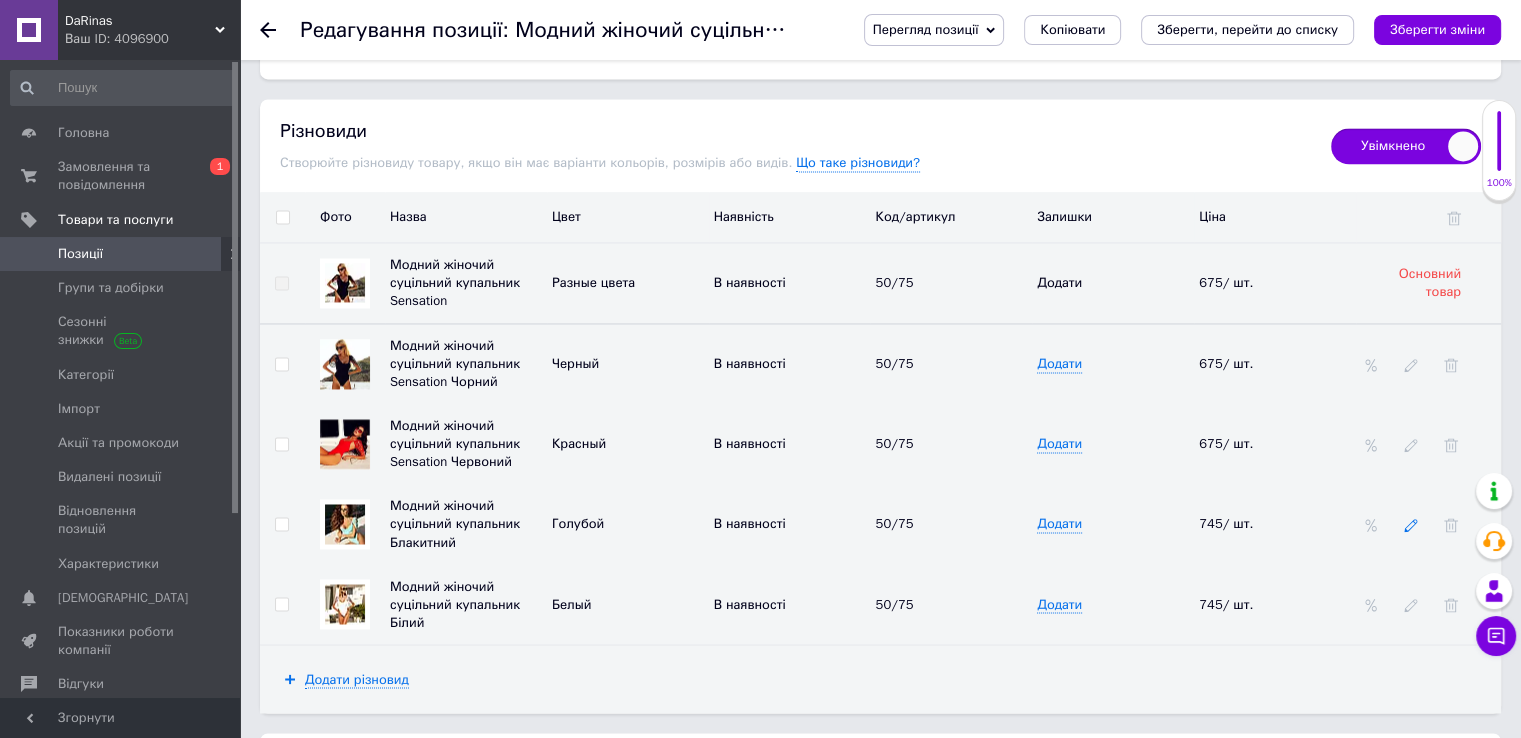 click 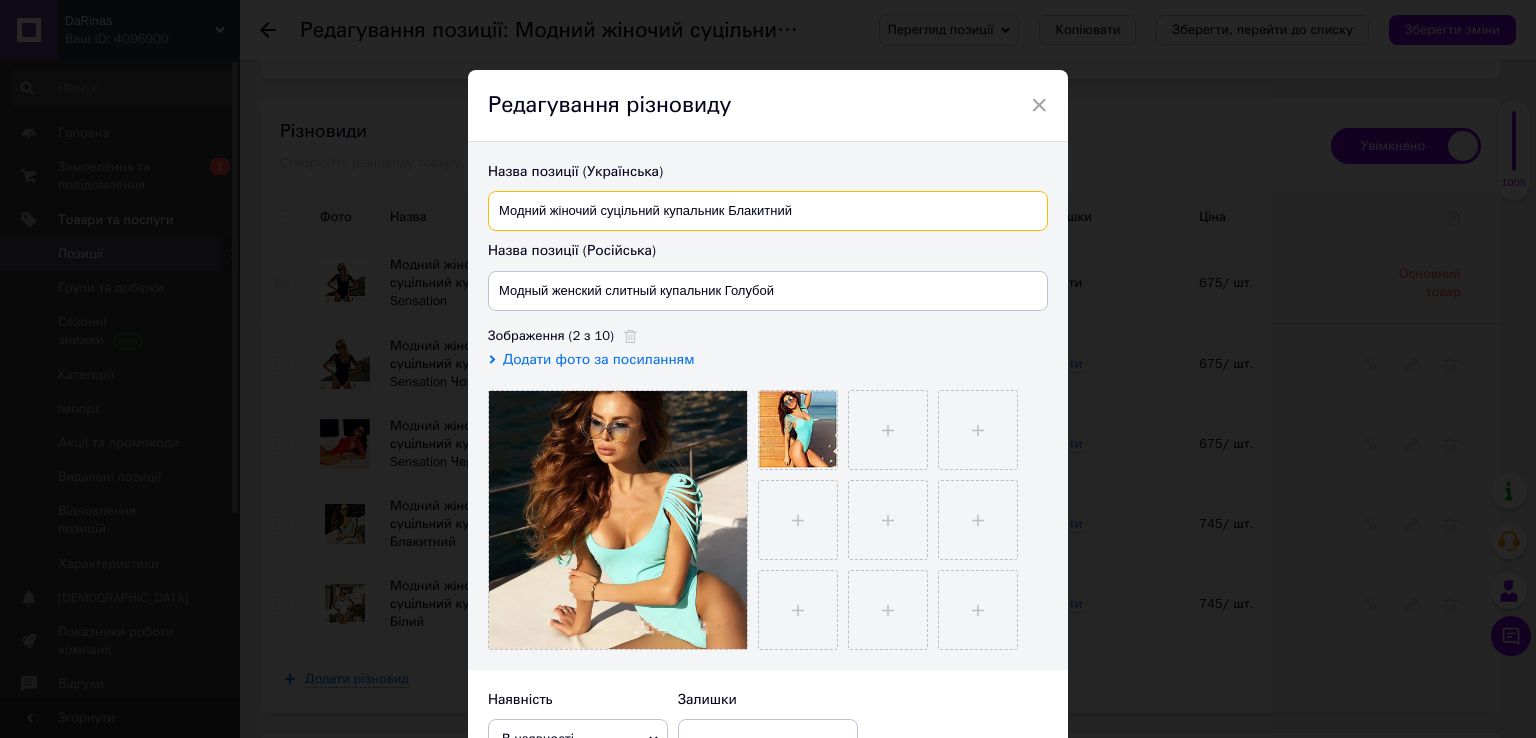 click on "Модний жіночий суцільний купальник Блакитний" at bounding box center (768, 211) 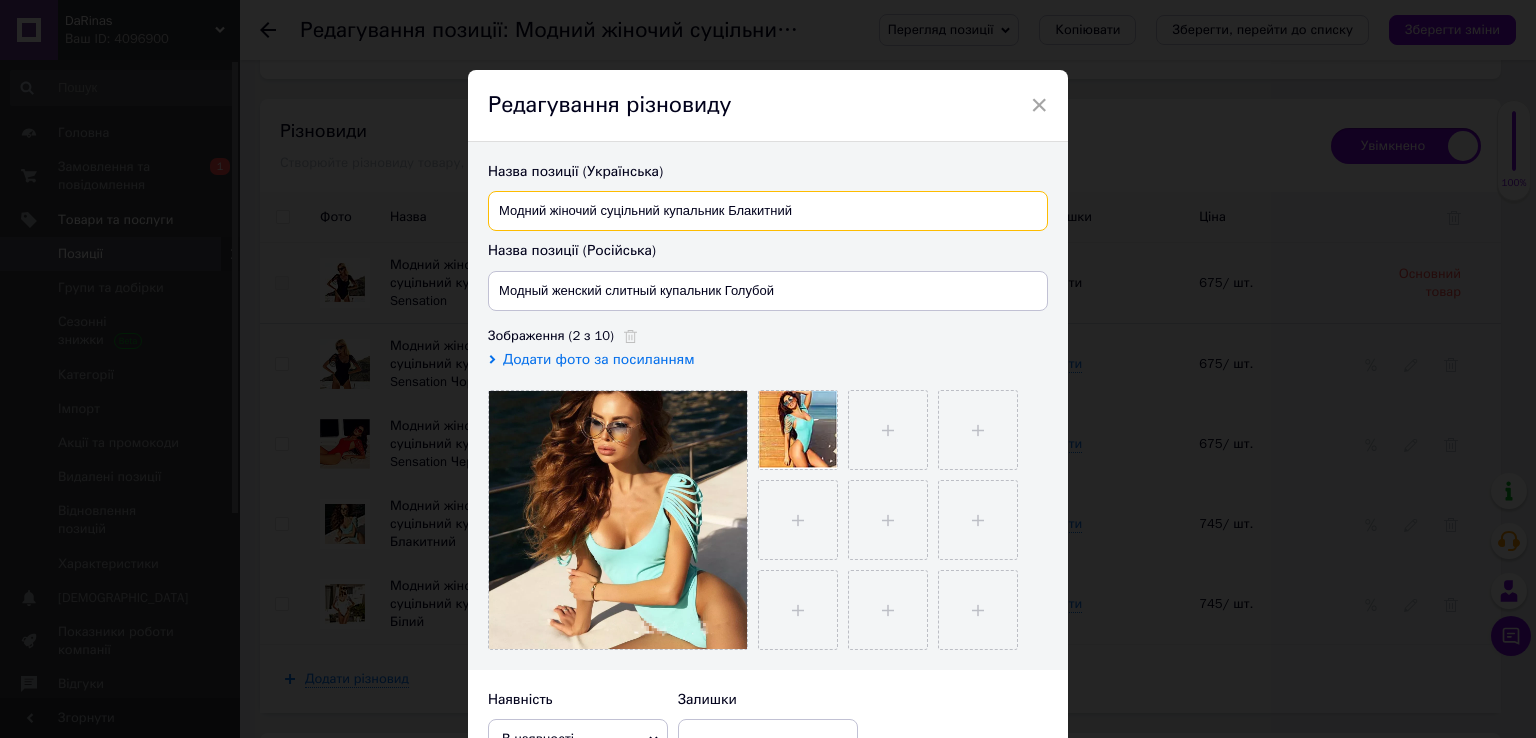 paste on "Sensation" 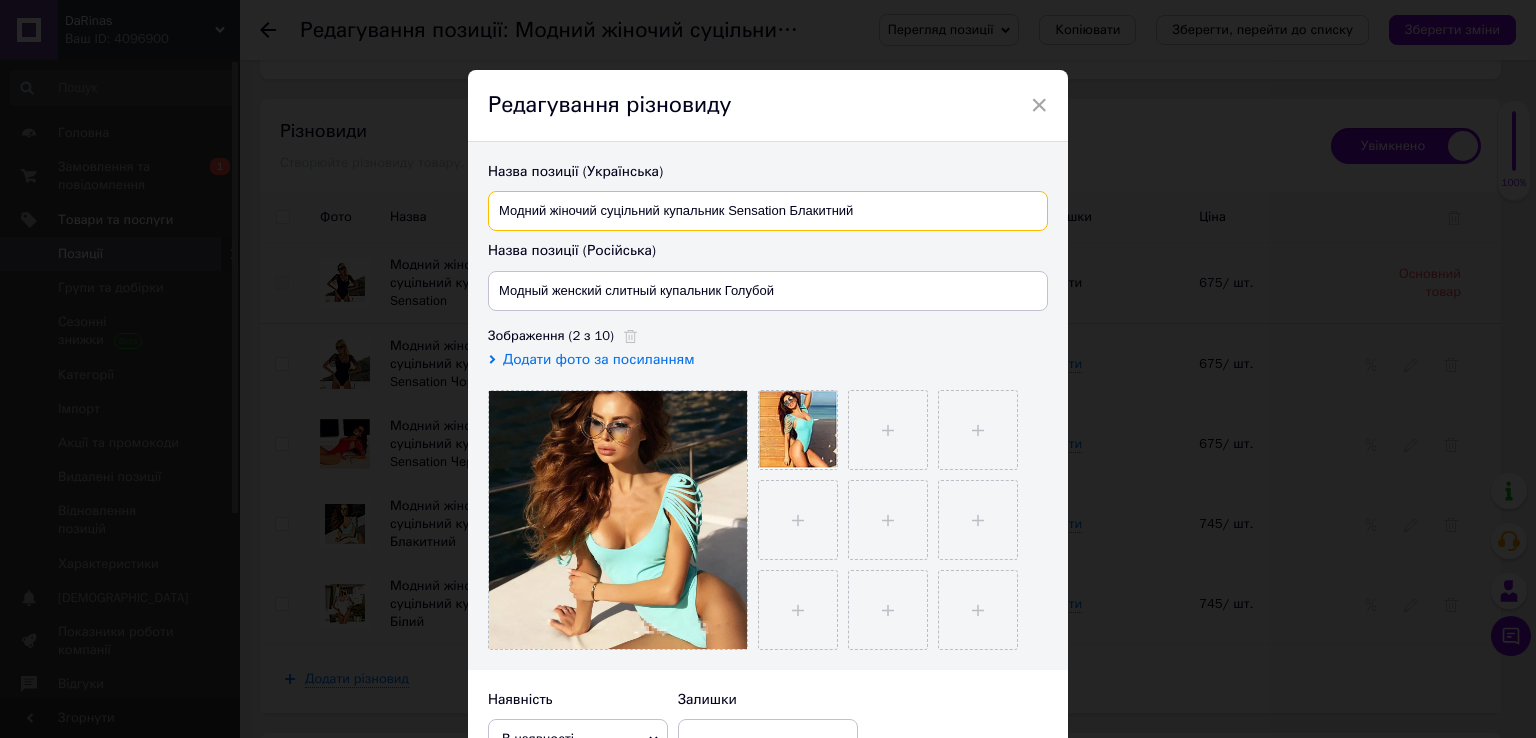 type on "Модний жіночий суцільний купальник Sensation Блакитний" 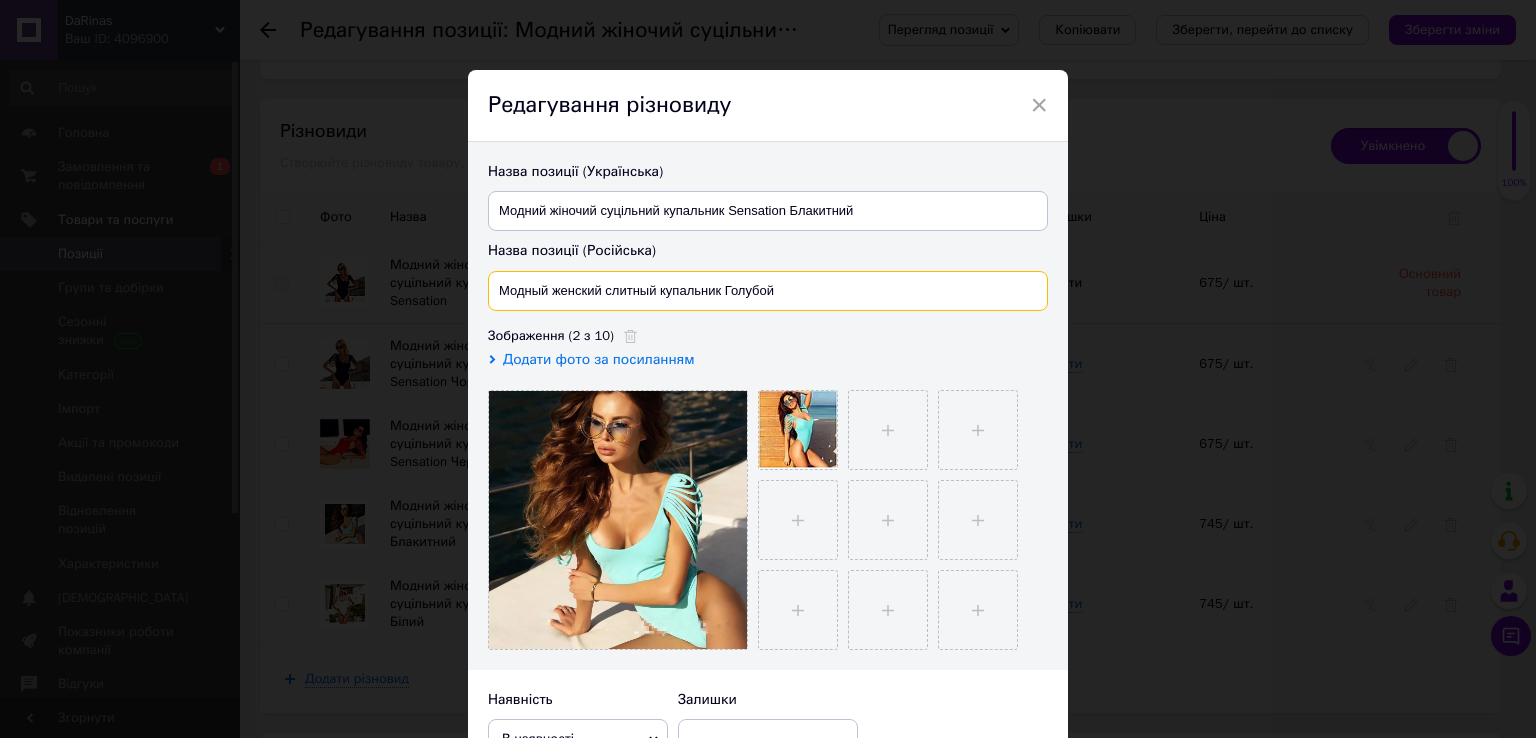 click on "Модный женский слитный купальник Голубой" at bounding box center (768, 291) 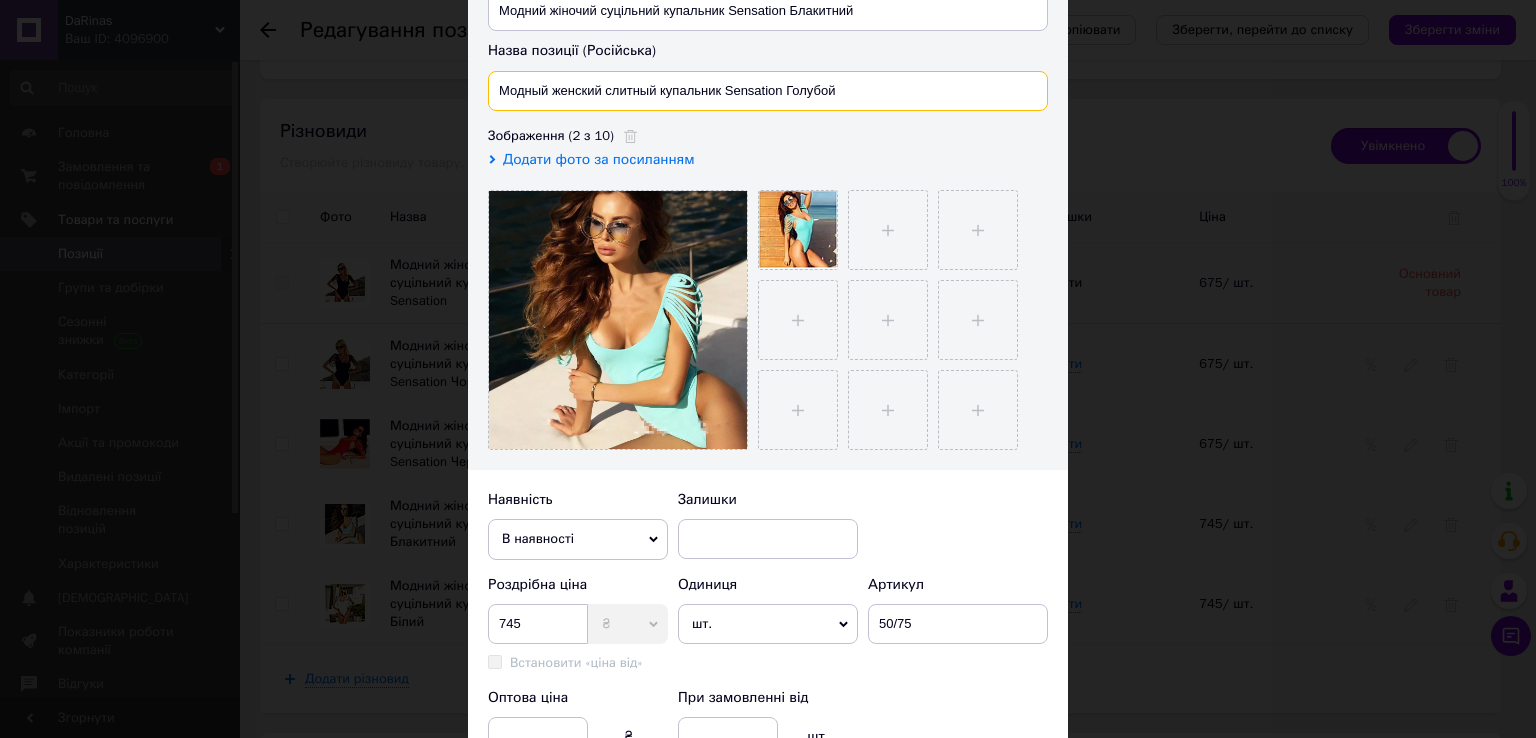 scroll, scrollTop: 300, scrollLeft: 0, axis: vertical 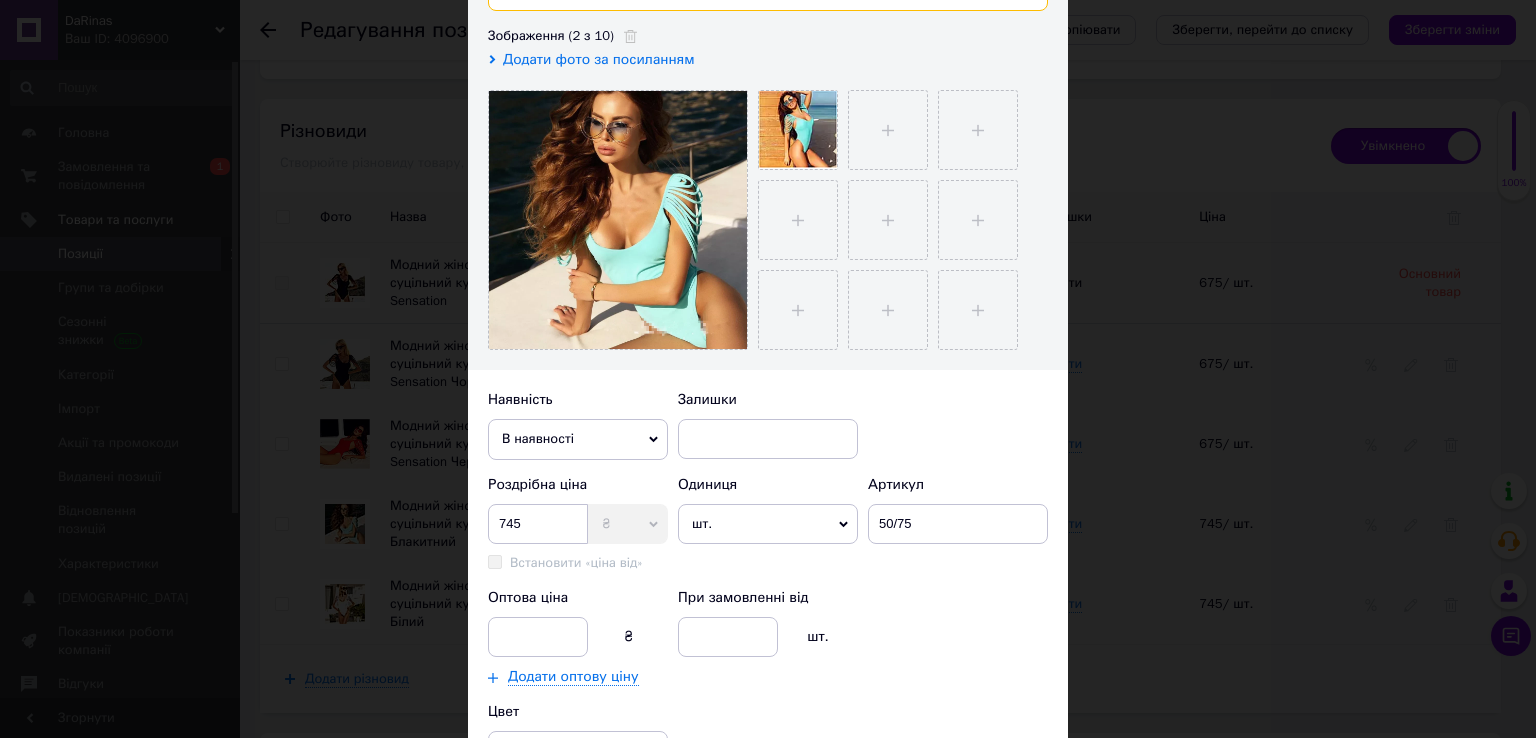type on "Модный женский слитный купальник Sensation Голубой" 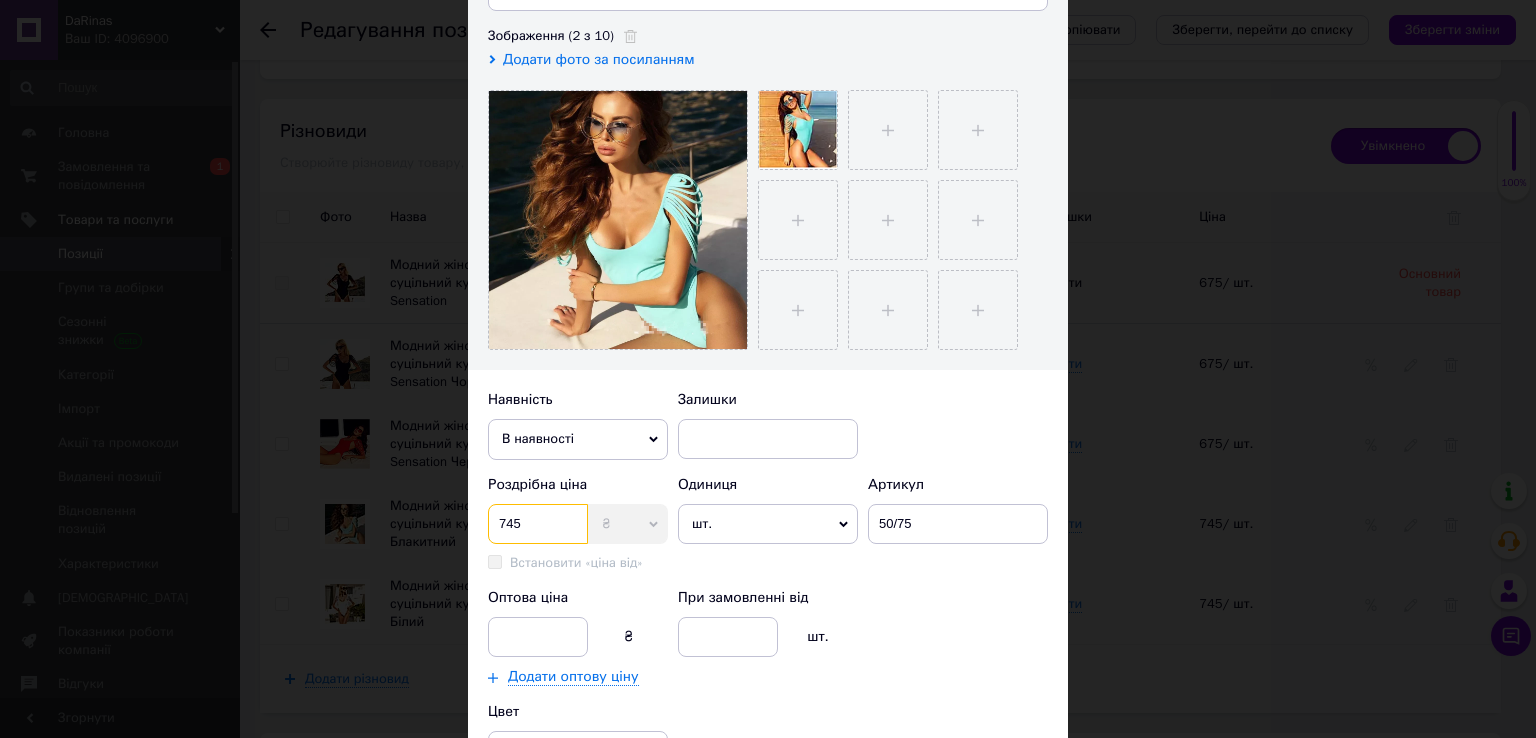 click on "745" at bounding box center (538, 524) 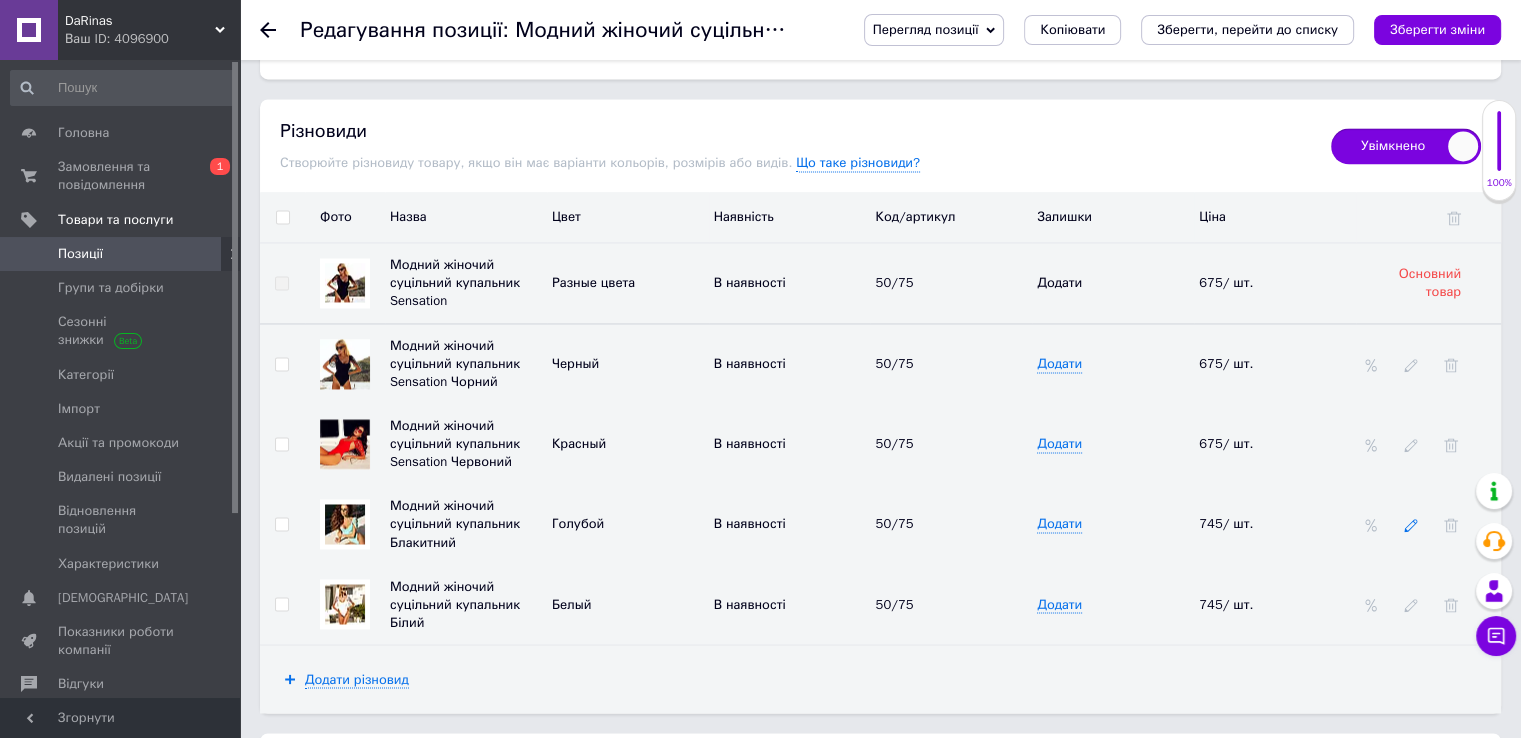 click 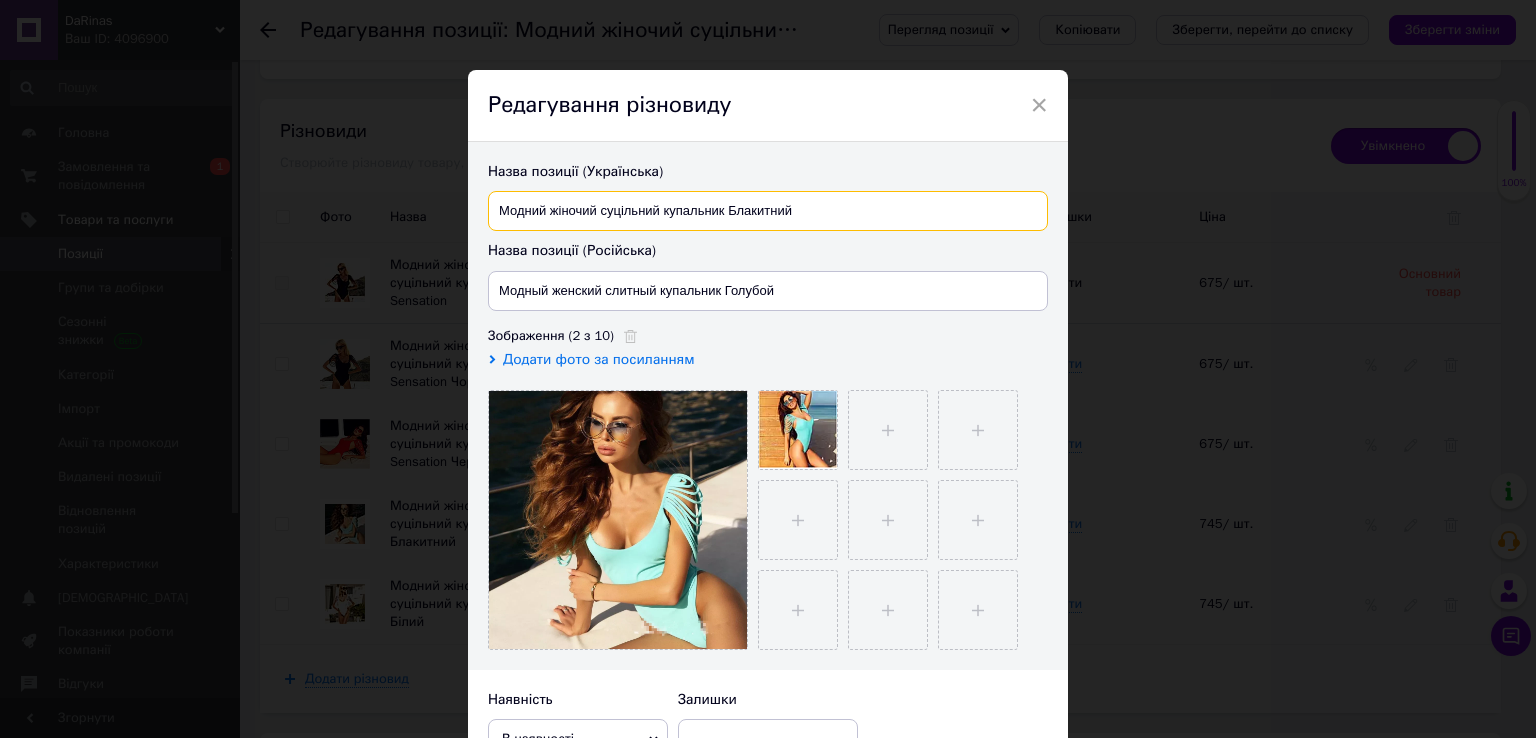 click on "Модний жіночий суцільний купальник Блакитний" at bounding box center [768, 211] 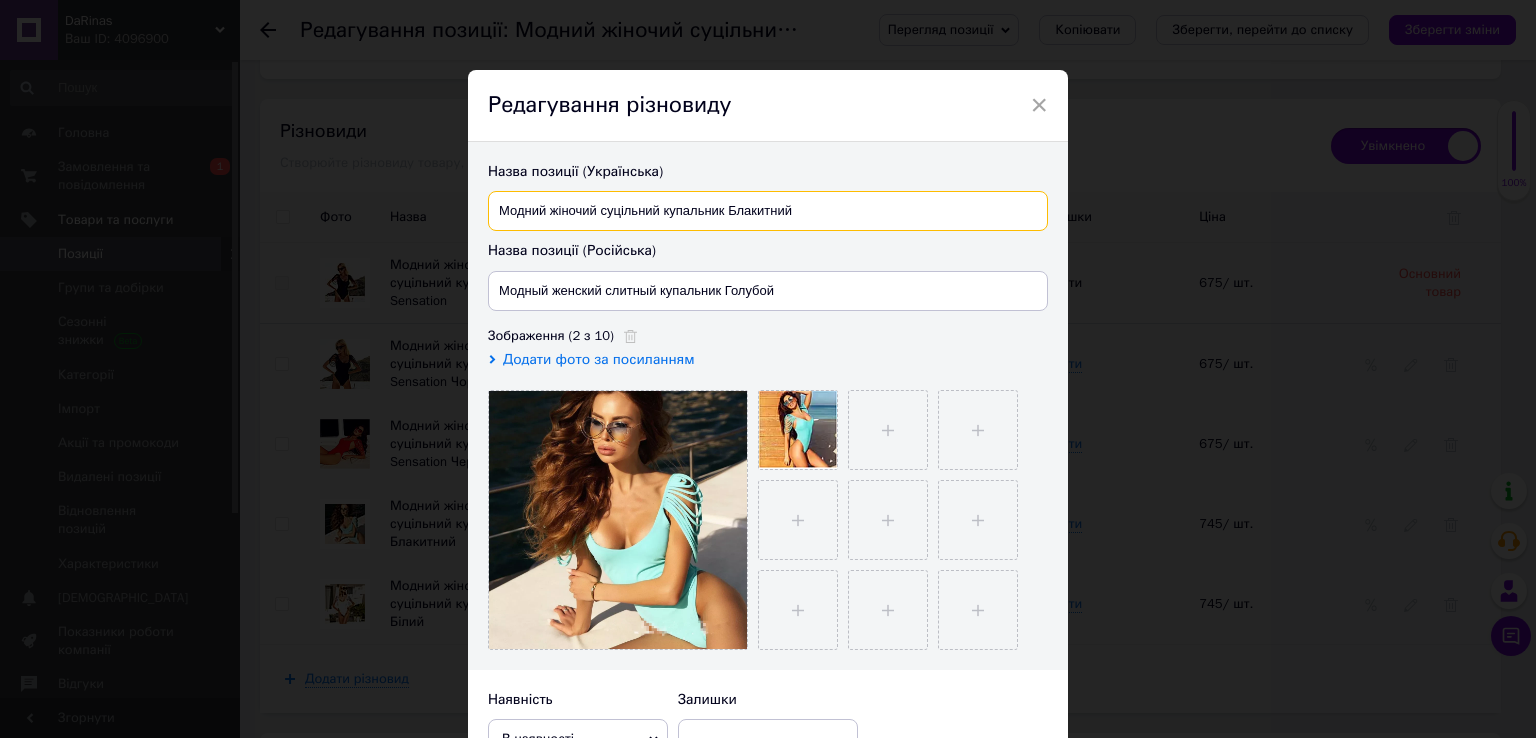 paste on "Sensation" 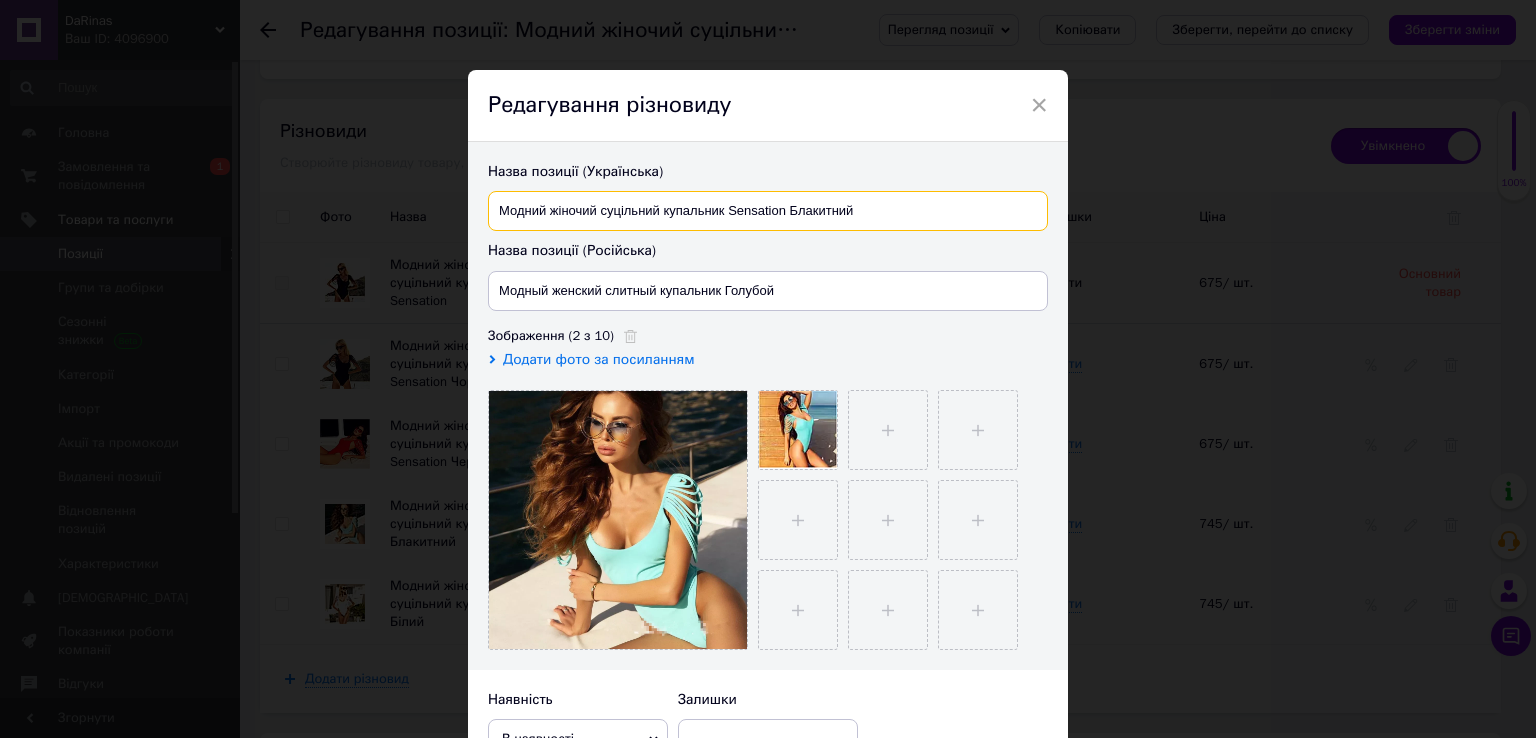 type on "Модний жіночий суцільний купальник Sensation Блакитний" 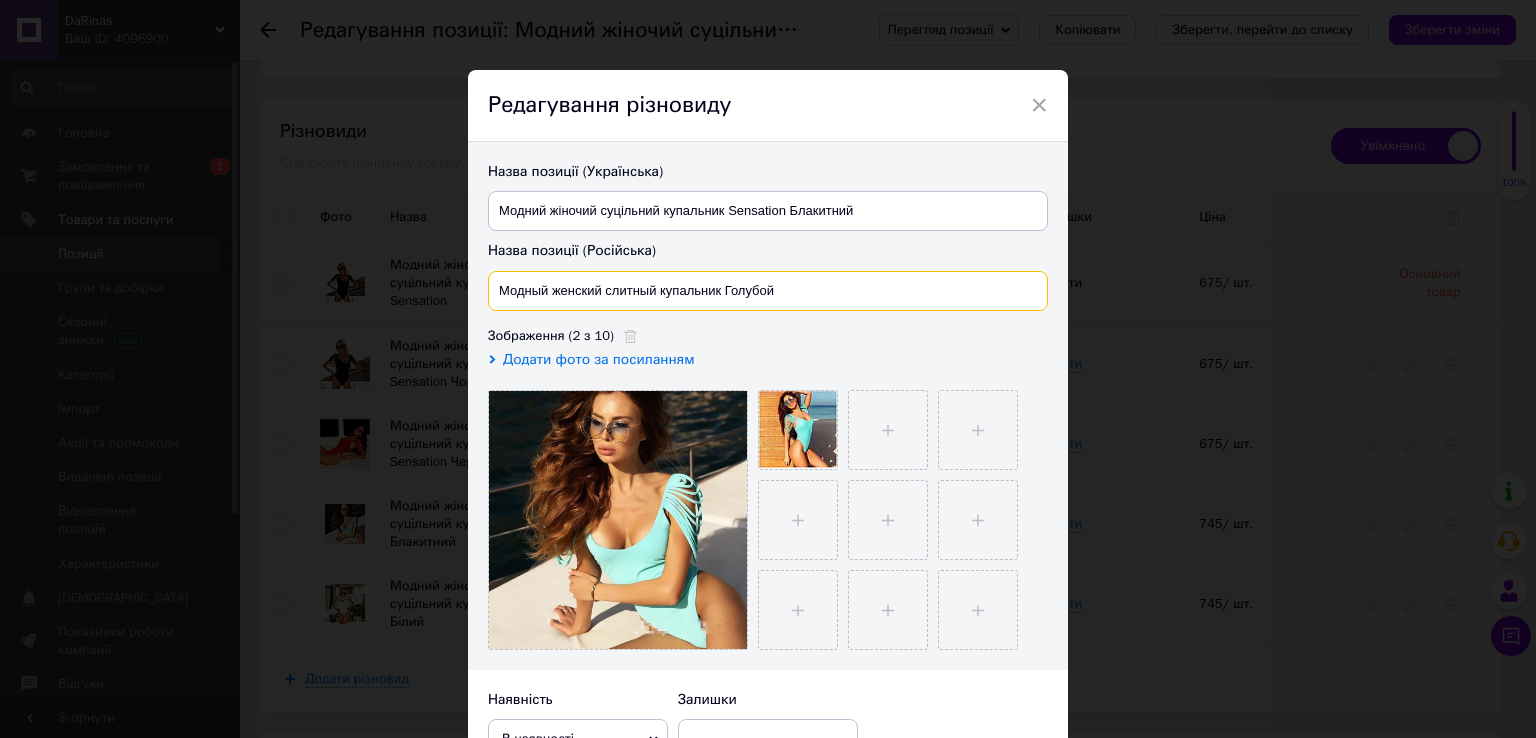 click on "Модный женский слитный купальник Голубой" at bounding box center [768, 291] 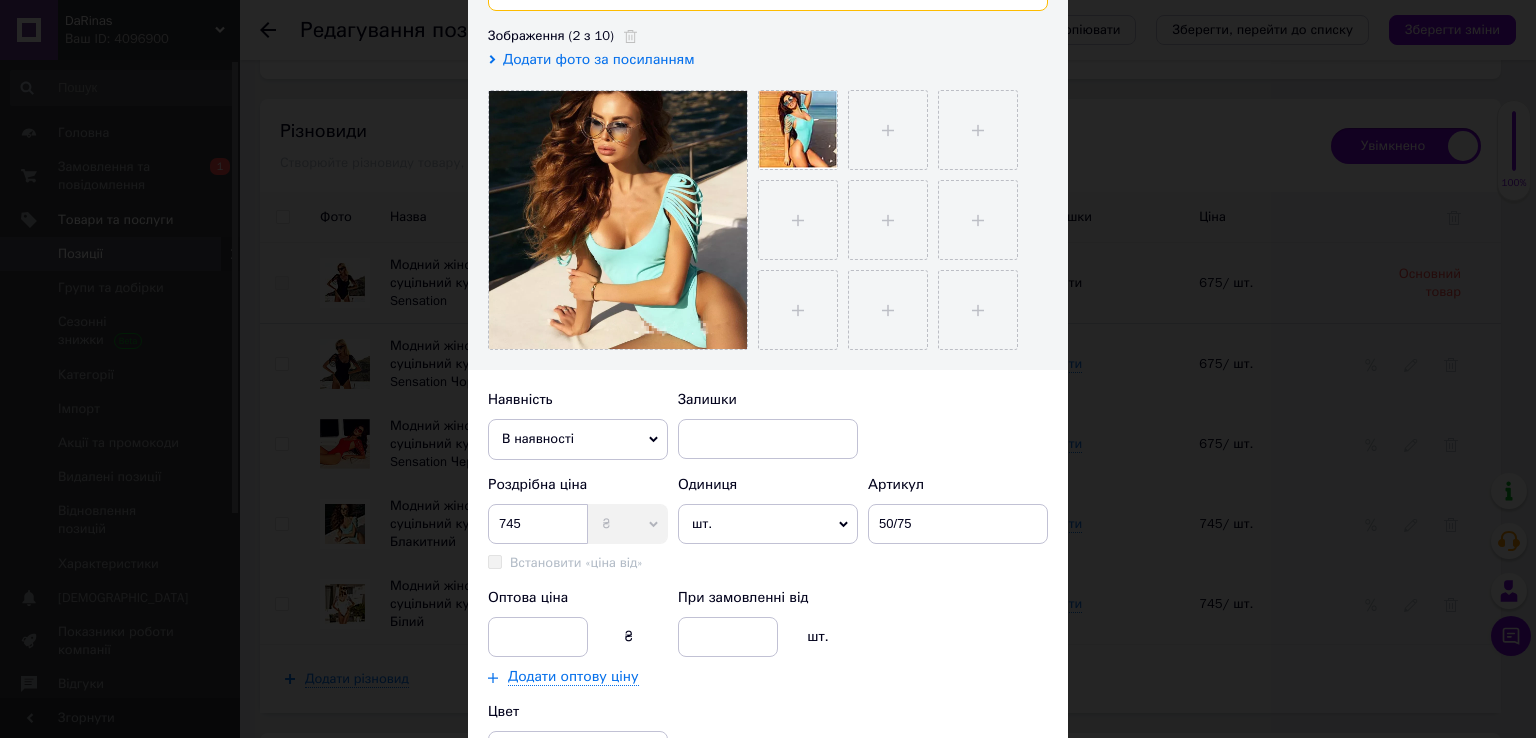 scroll, scrollTop: 400, scrollLeft: 0, axis: vertical 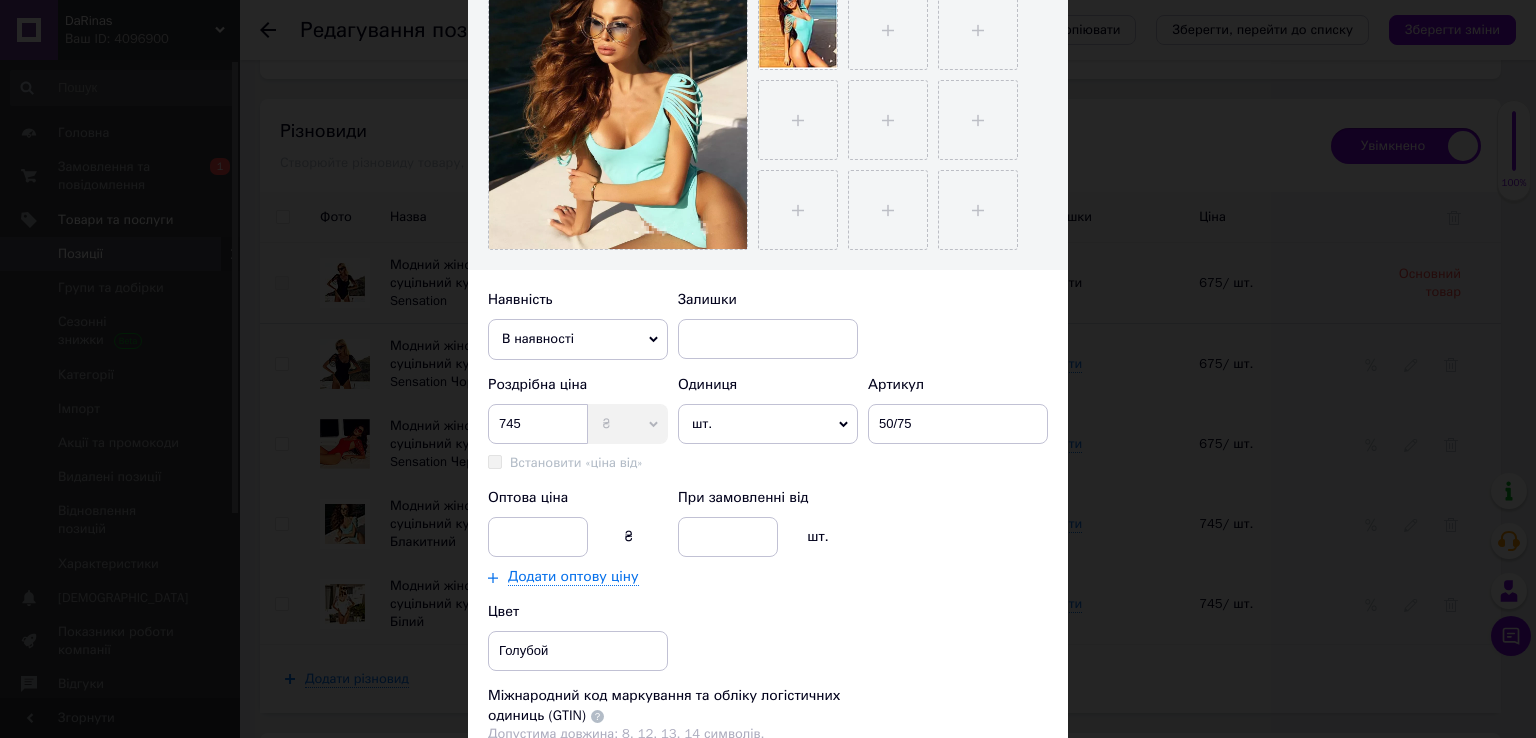 type on "Модный женский слитный купальник Sensation Голубой" 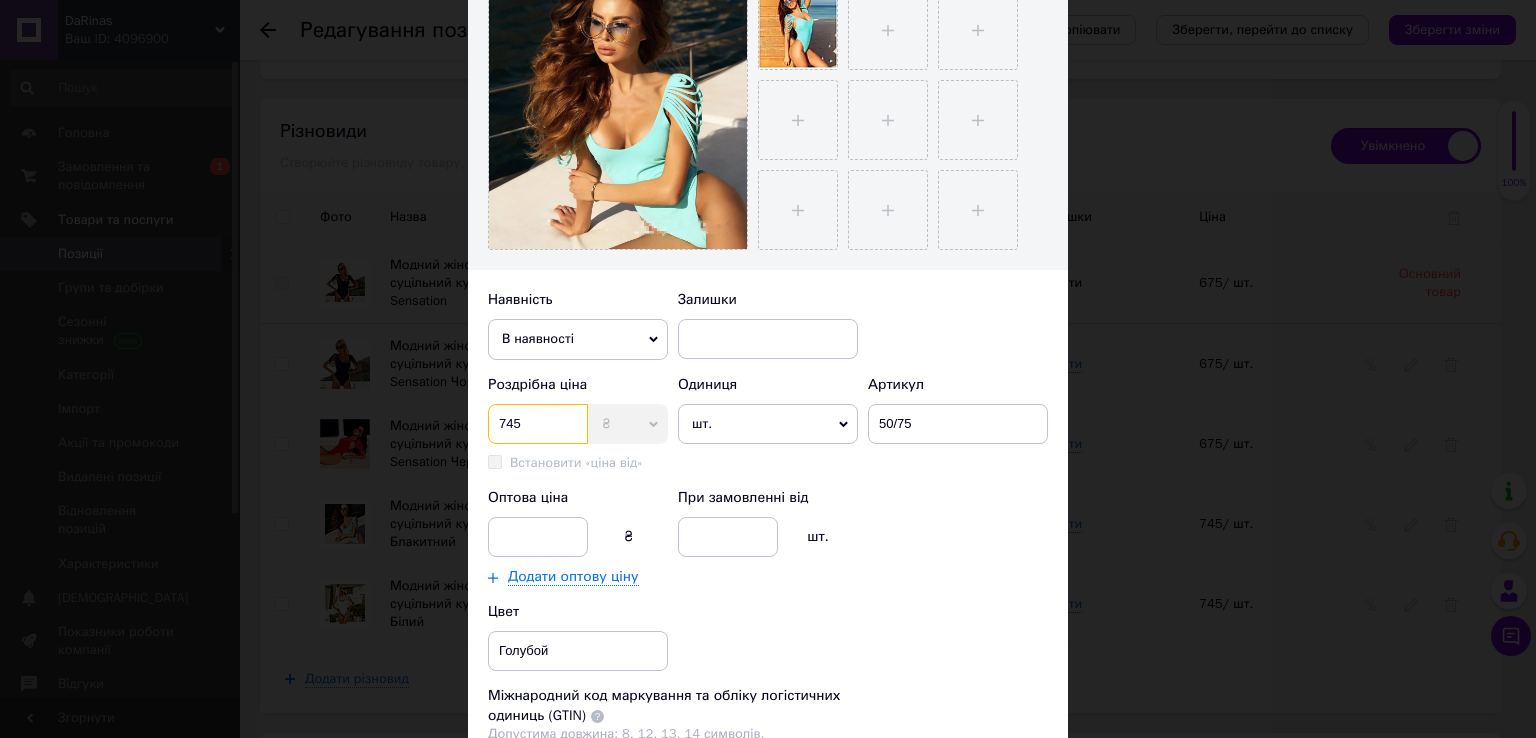 click on "745" at bounding box center (538, 424) 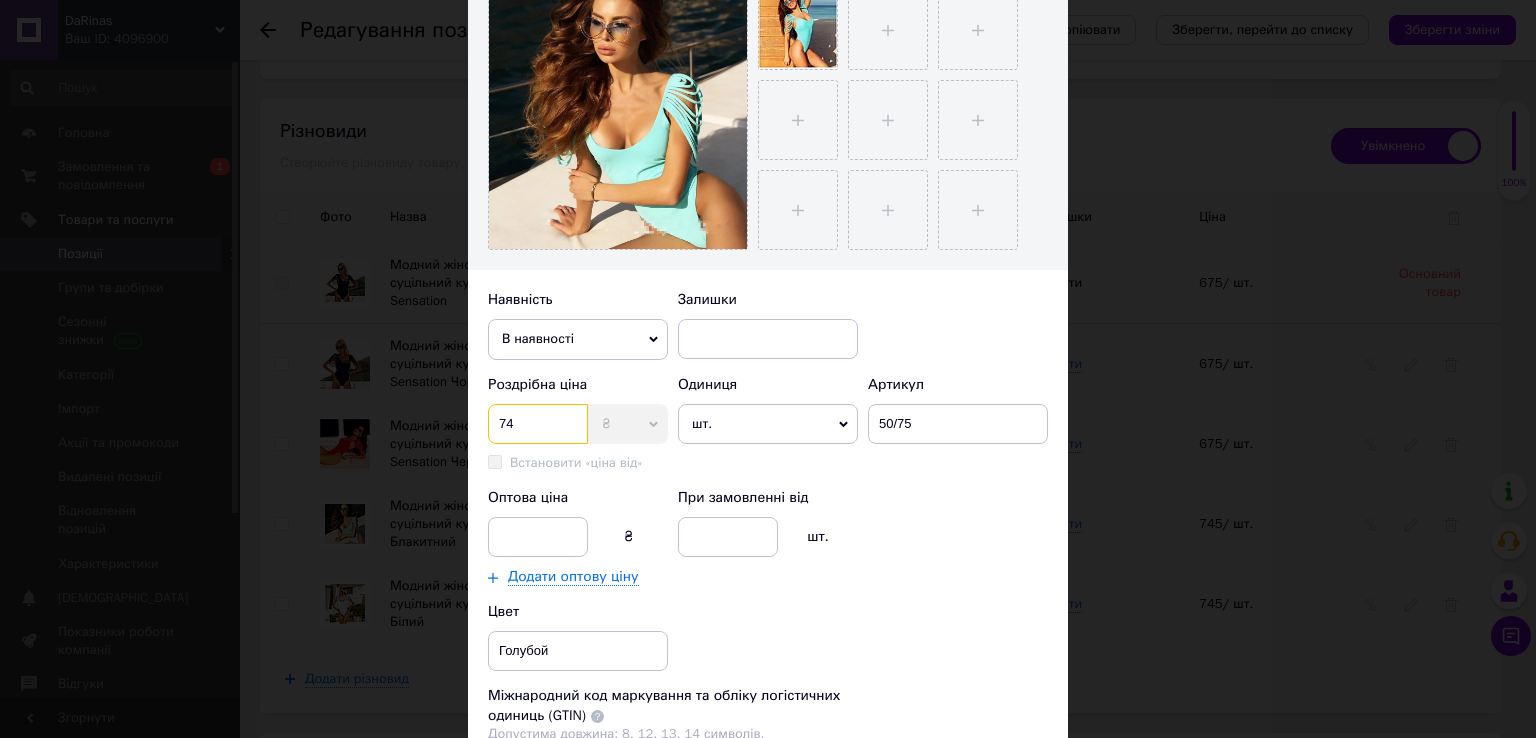 type on "7" 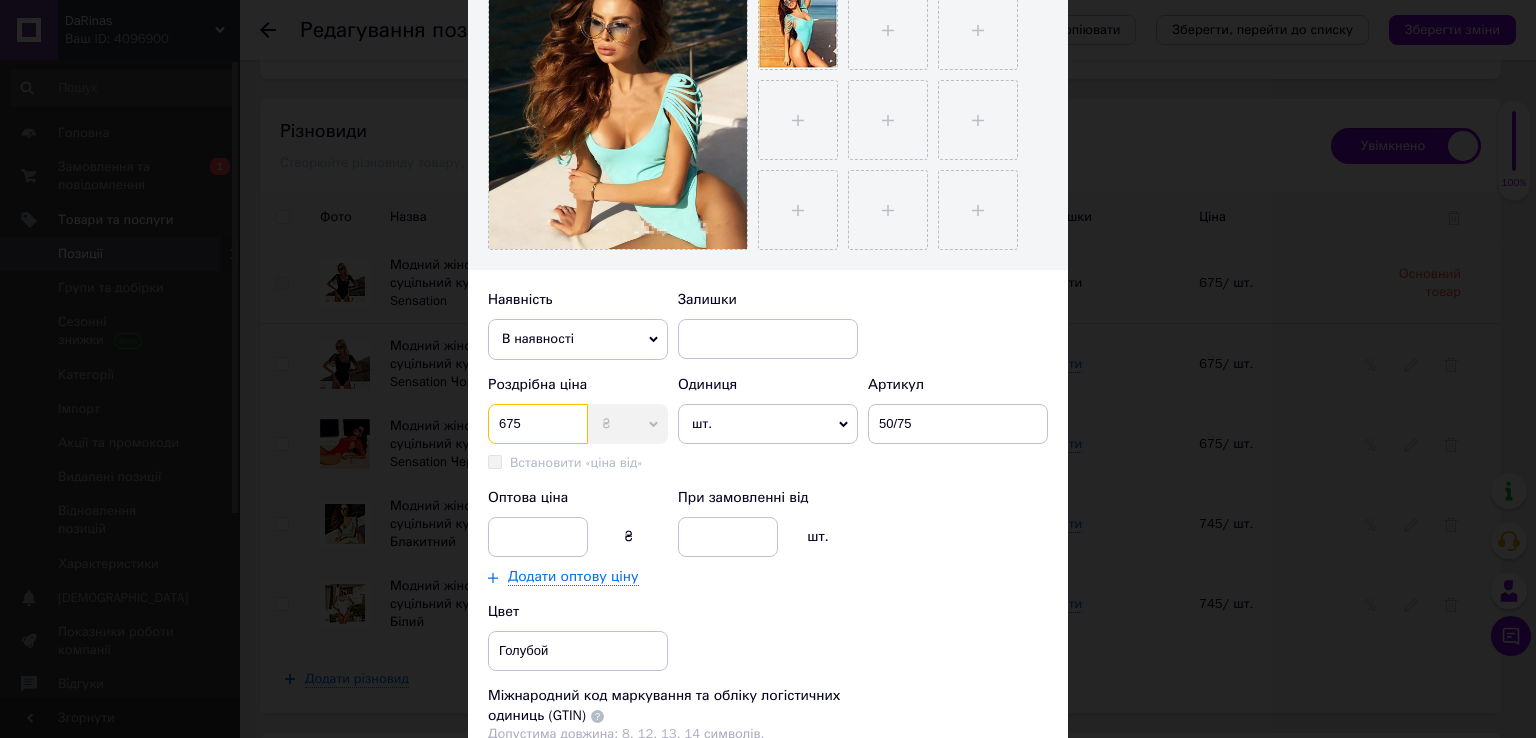 type on "675" 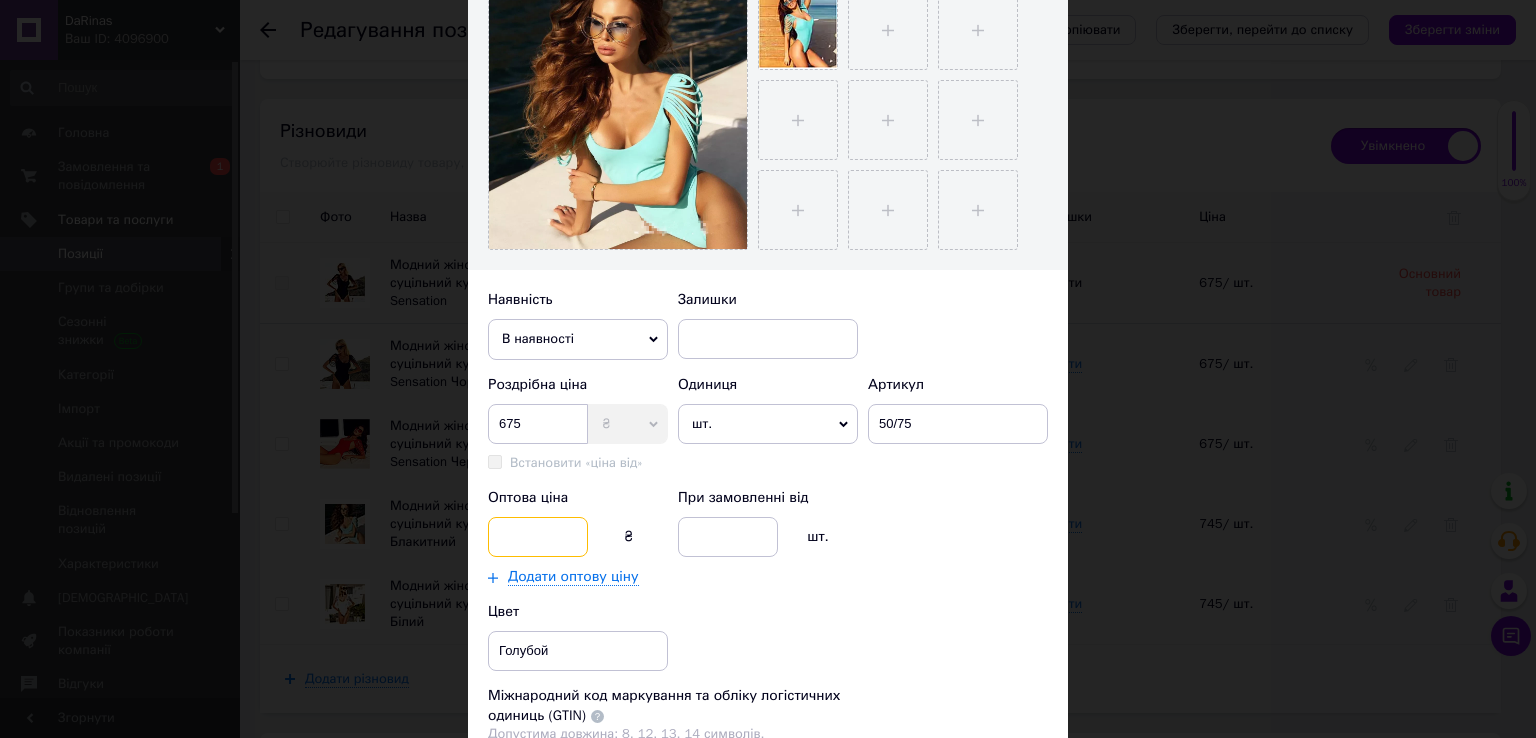 click at bounding box center [538, 537] 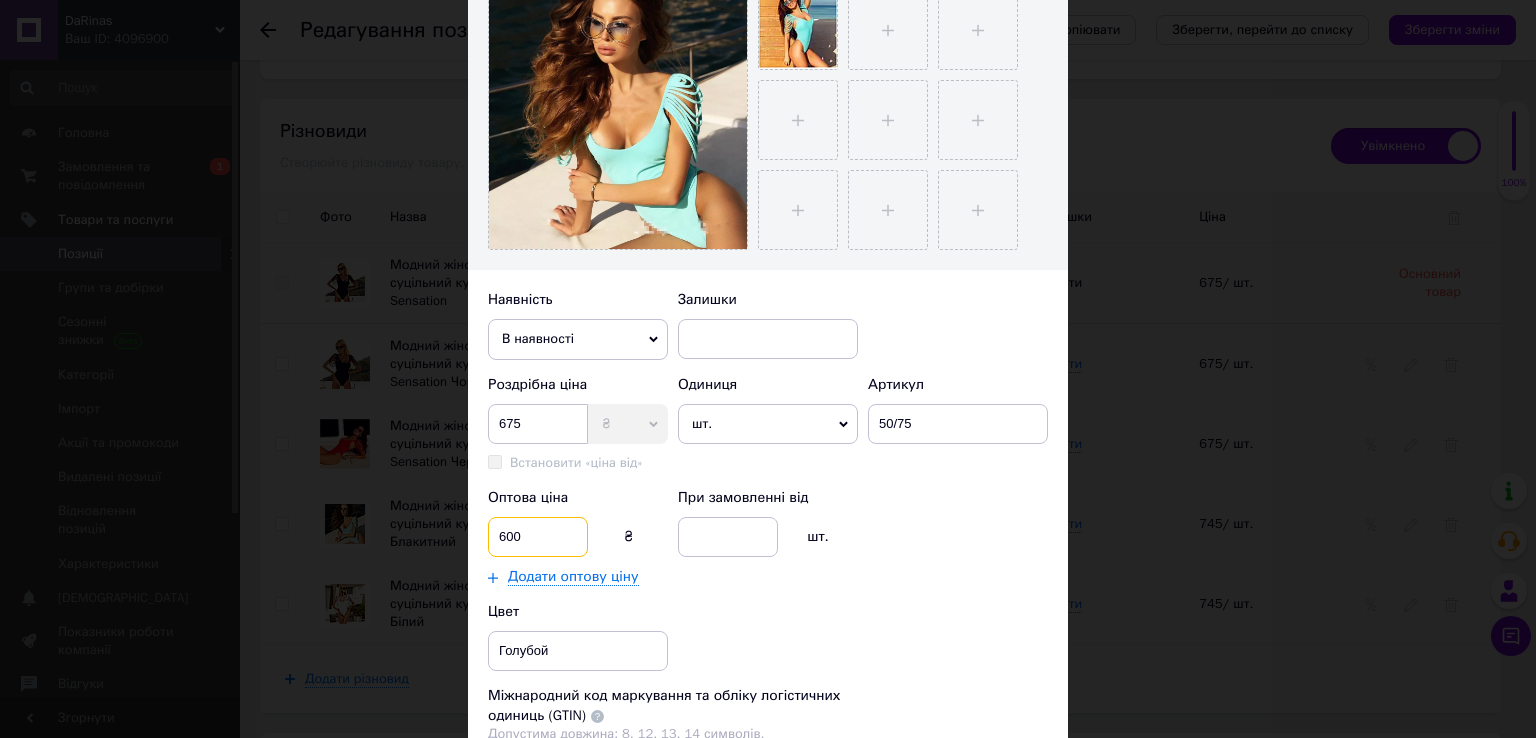 type on "600" 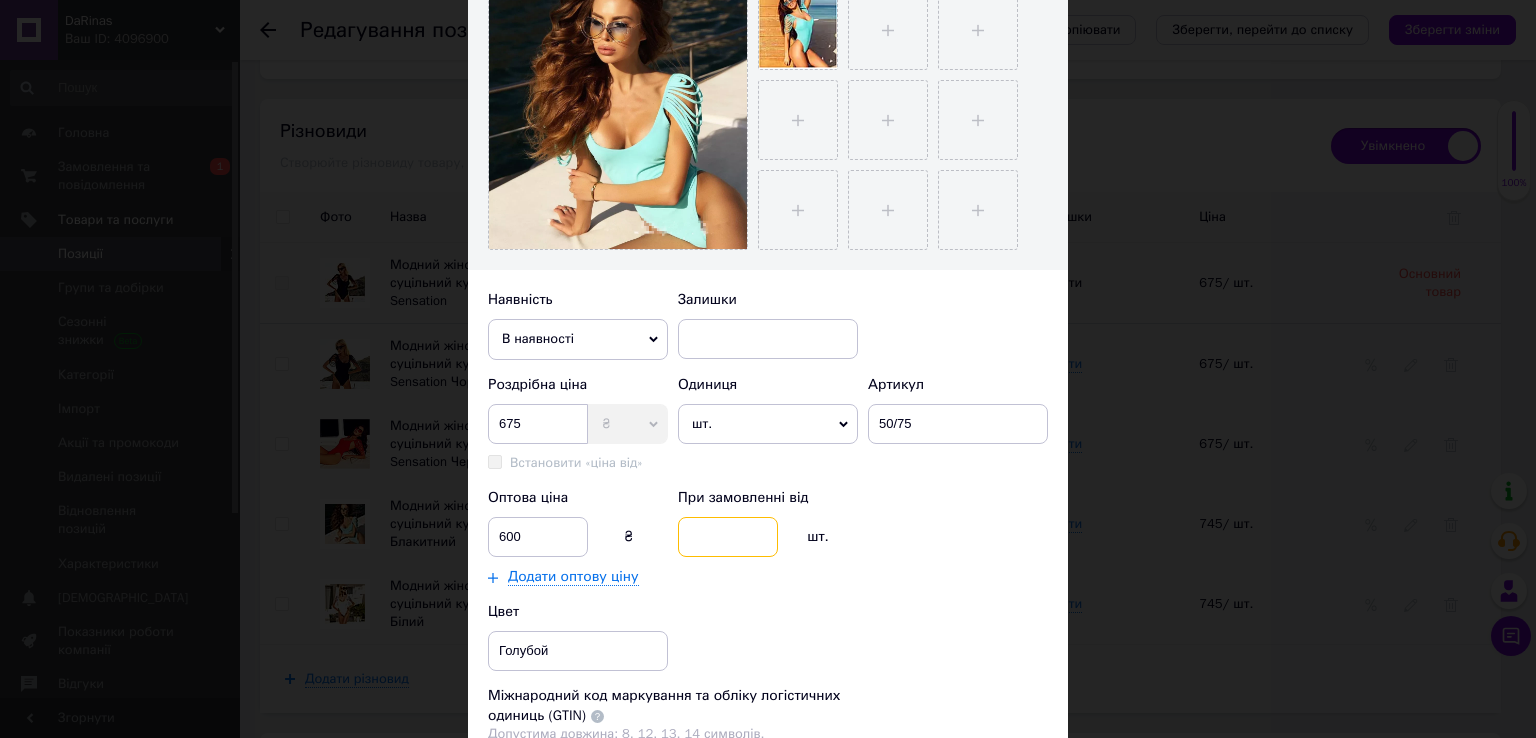 click at bounding box center (728, 537) 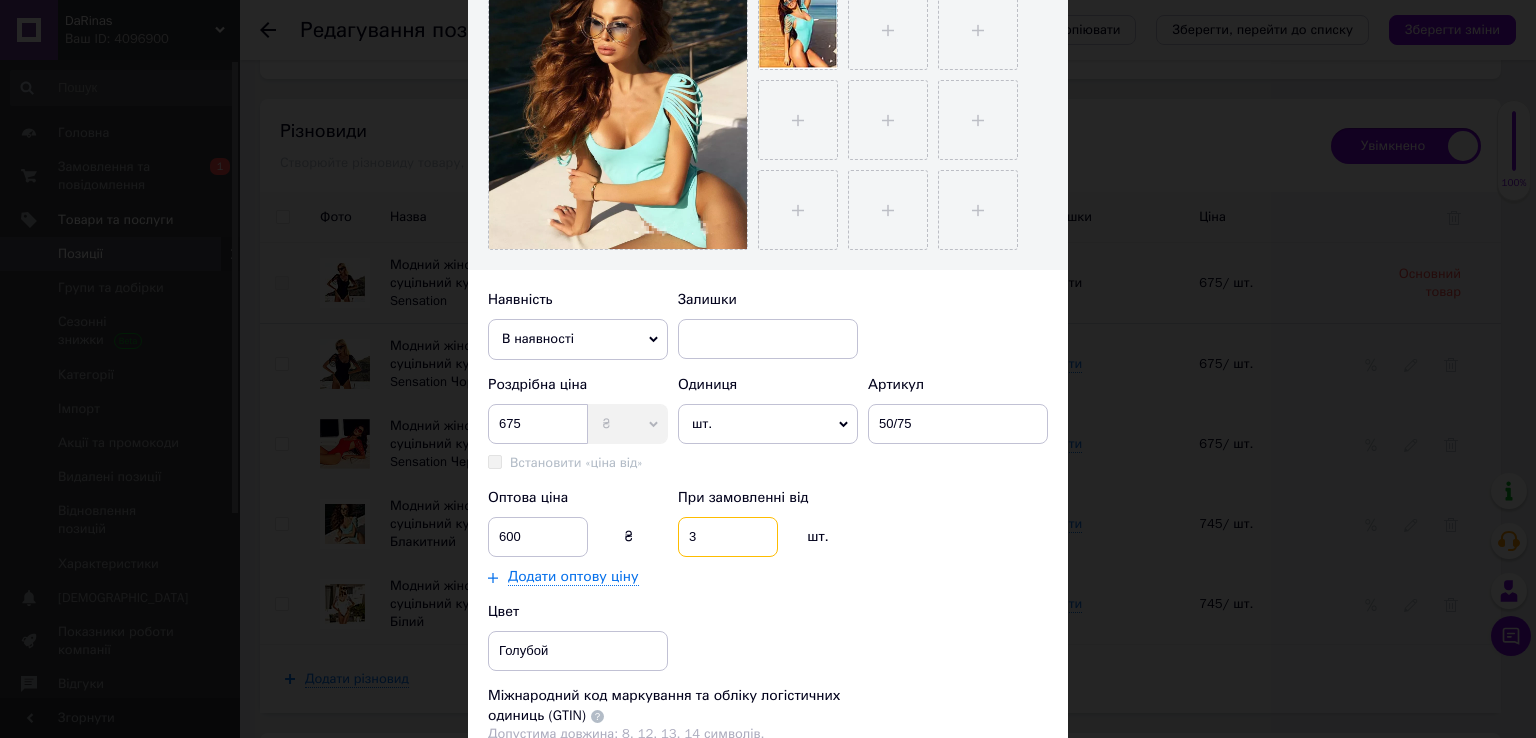 scroll, scrollTop: 686, scrollLeft: 0, axis: vertical 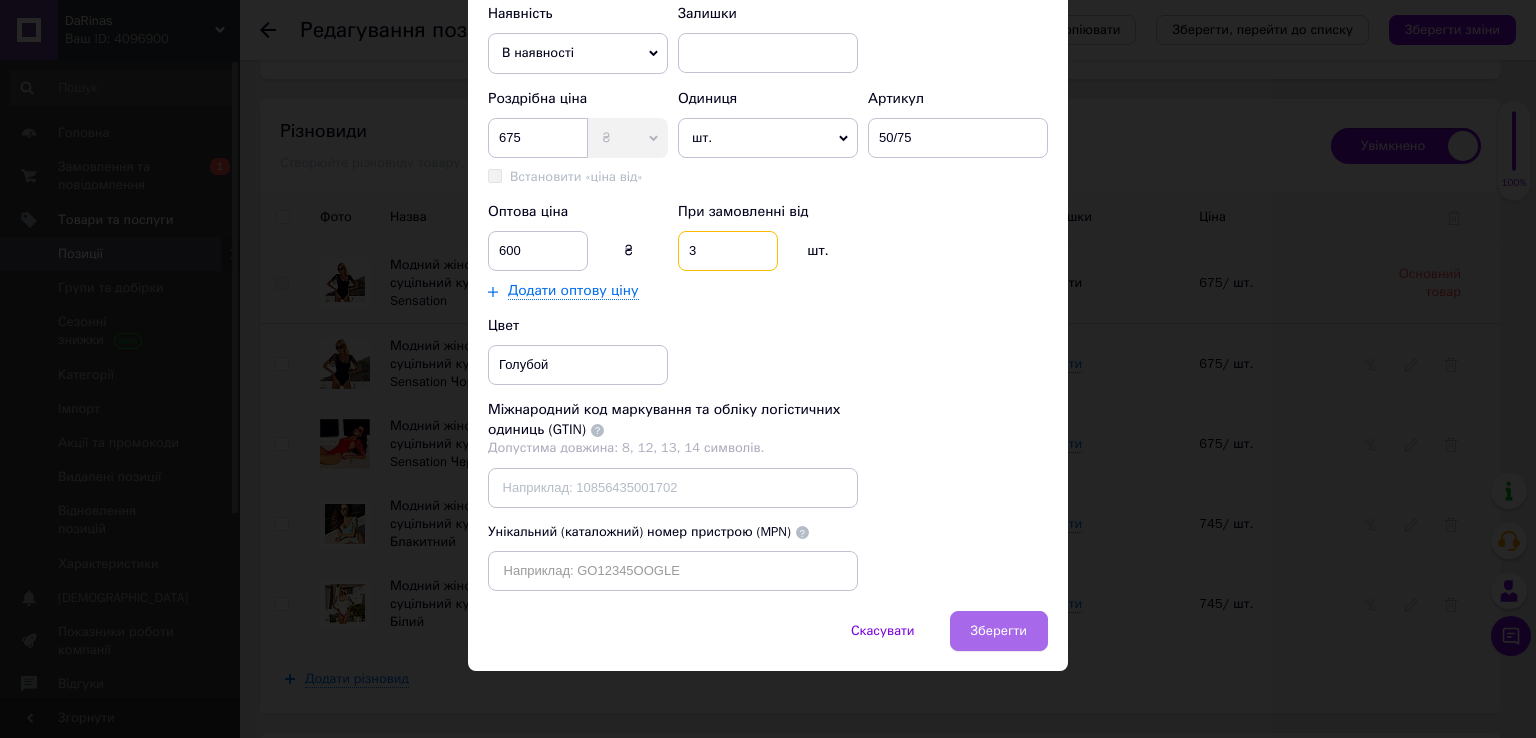 type on "3" 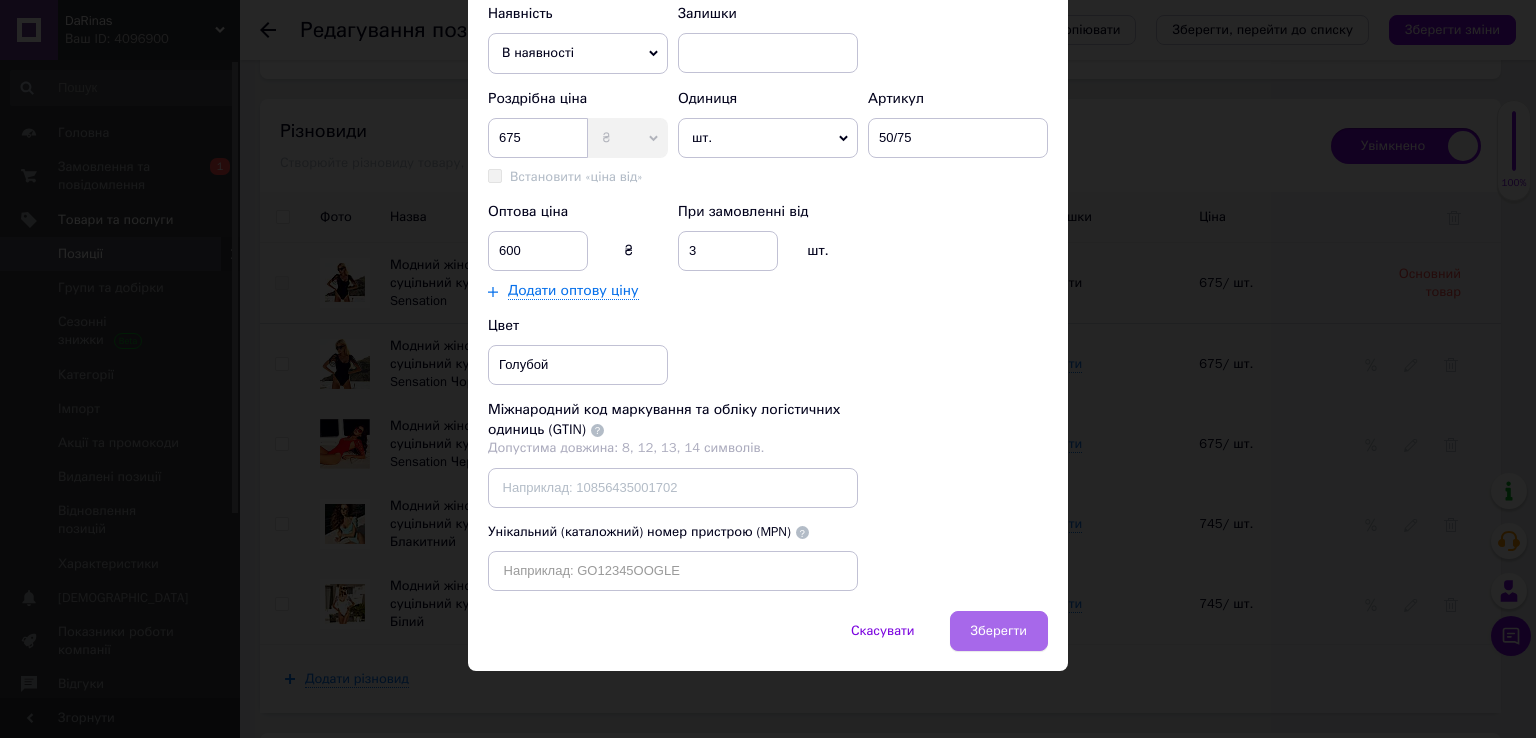 click on "Зберегти" at bounding box center (999, 631) 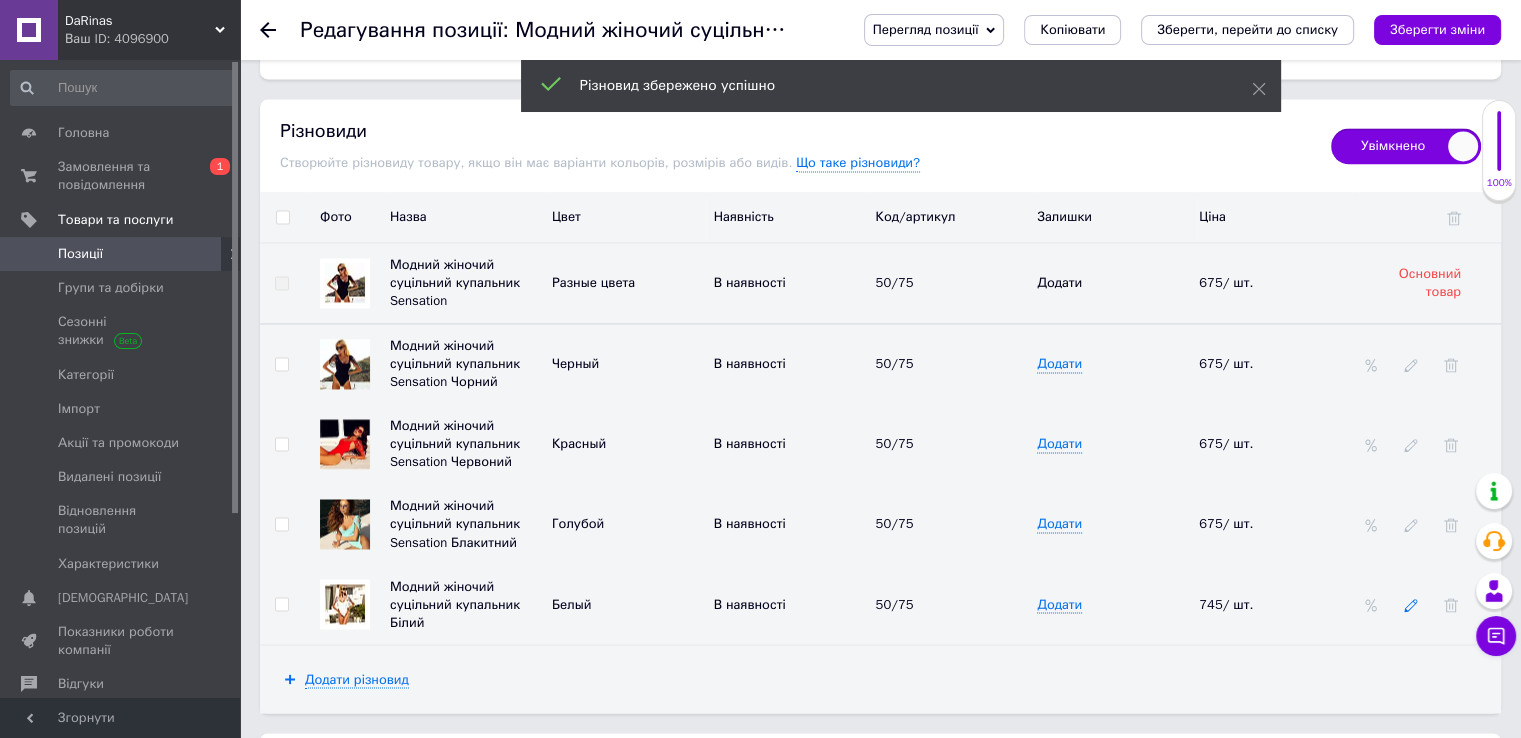 click 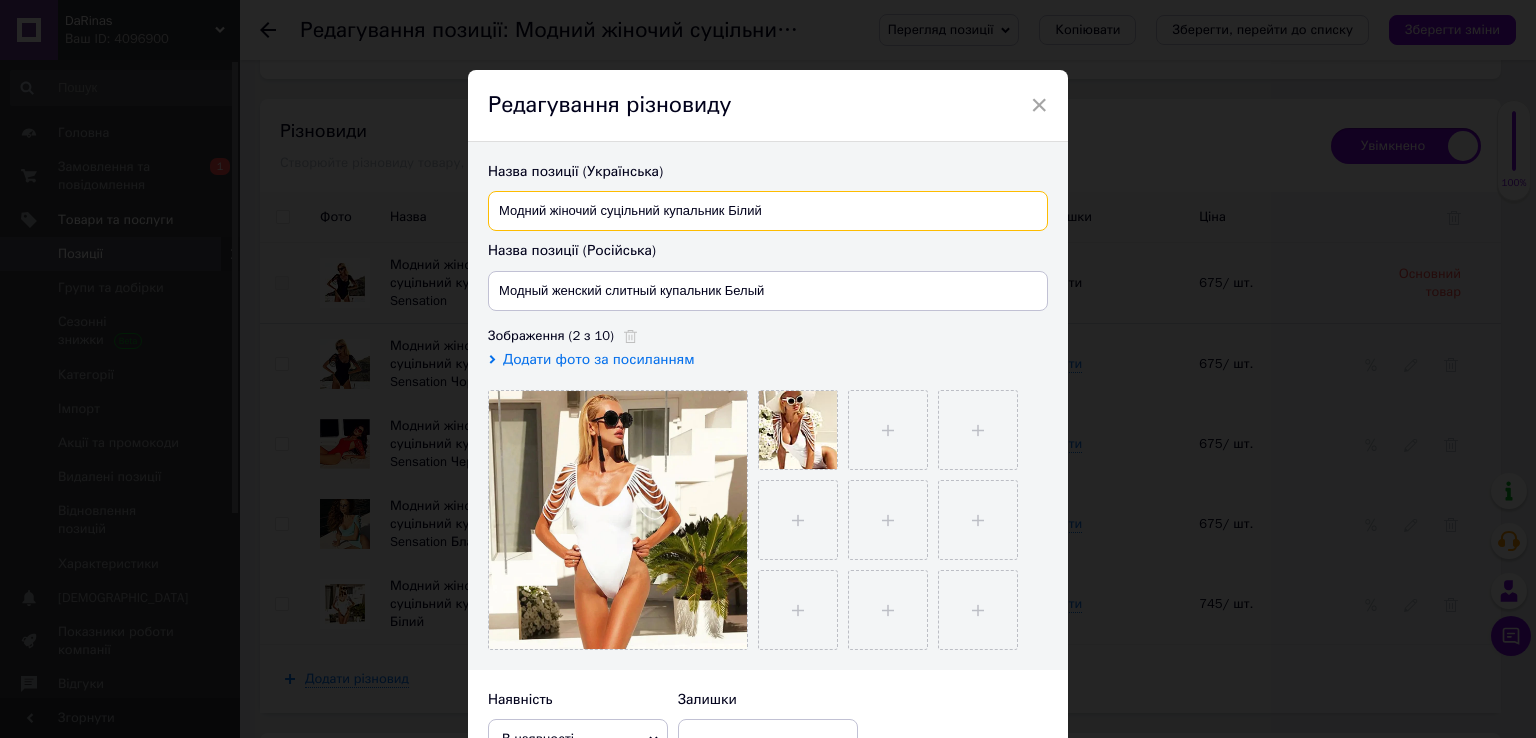click on "Модний жіночий суцільний купальник Білий" at bounding box center [768, 211] 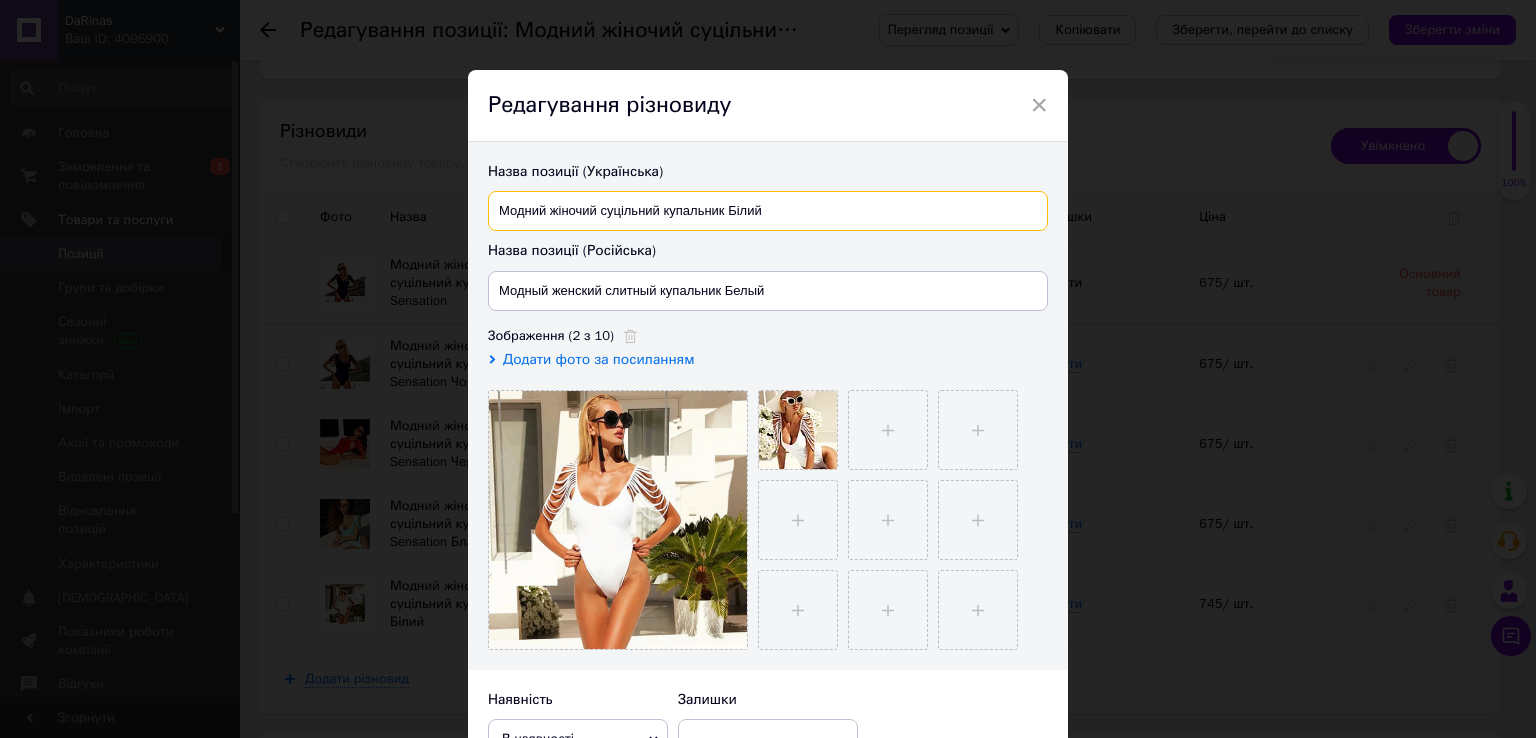 paste on "Sensation" 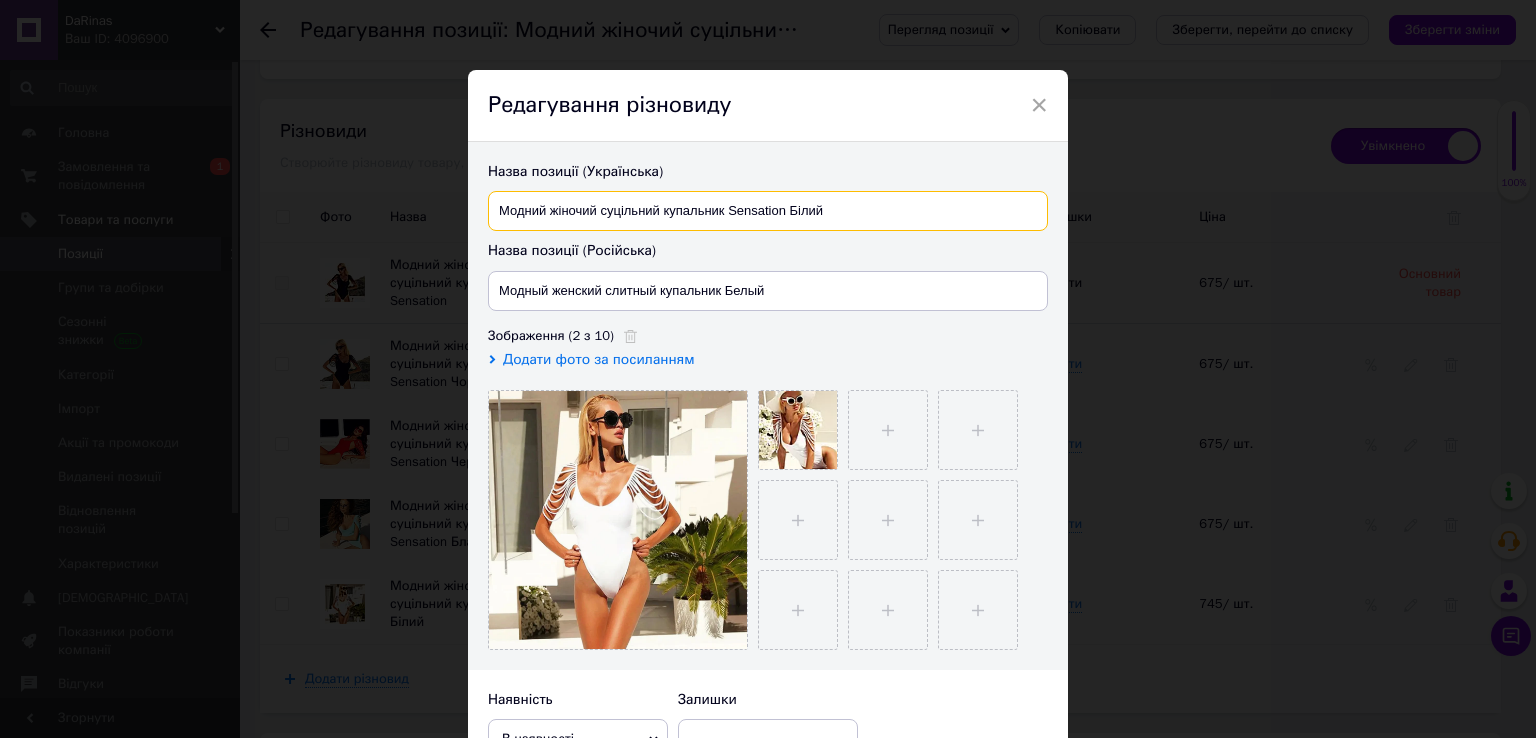 type on "Модний жіночий суцільний купальник Sensation Білий" 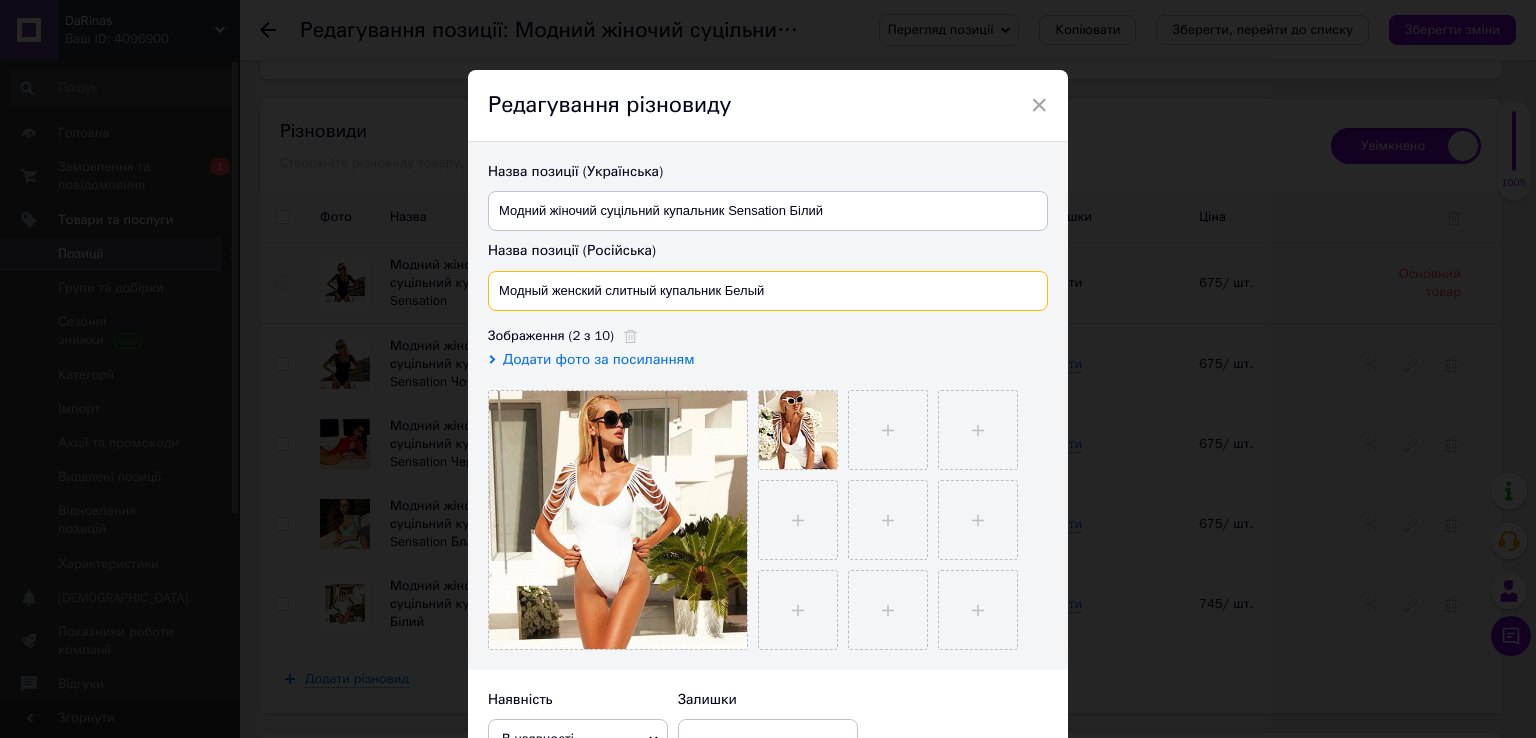 click on "Модный женский слитный купальник Белый" at bounding box center [768, 291] 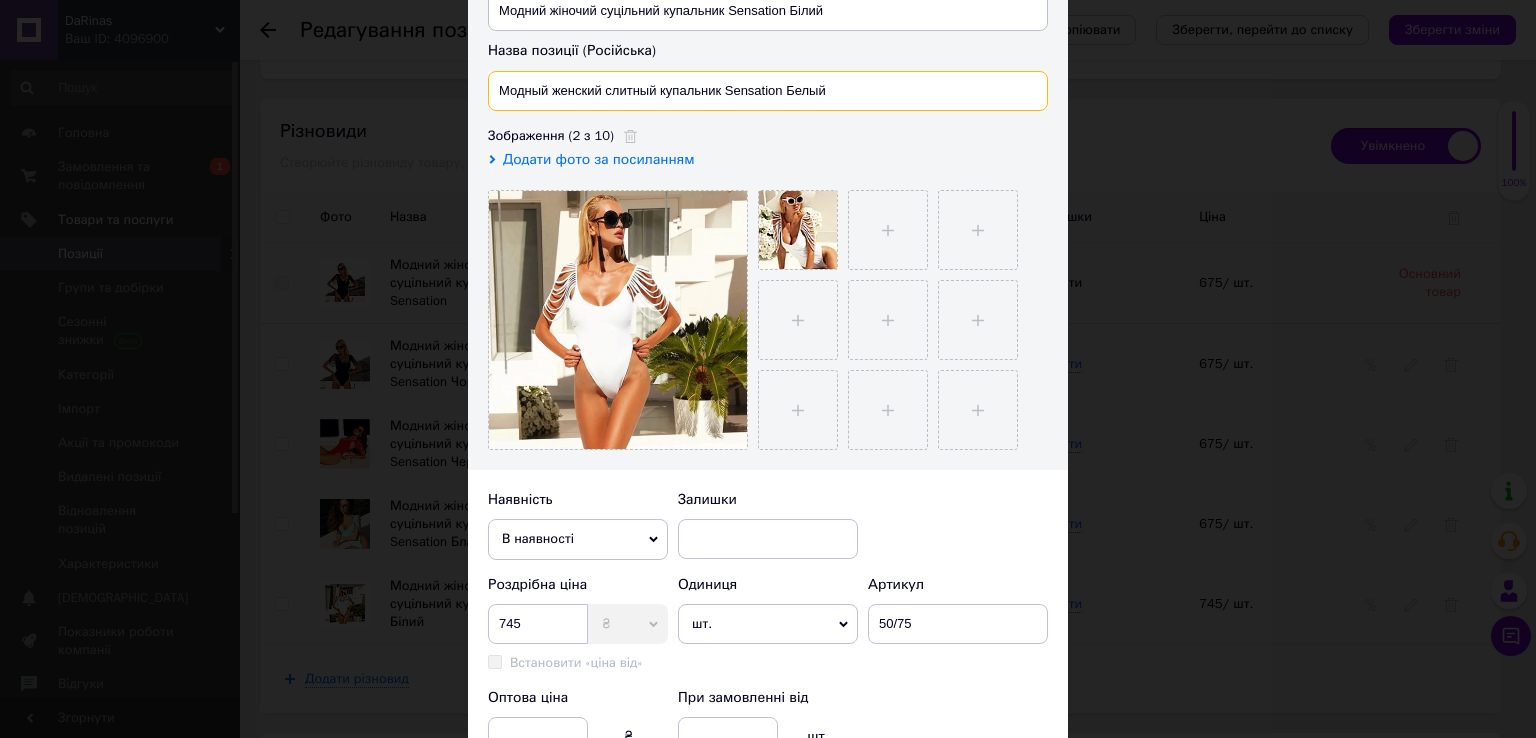 scroll, scrollTop: 400, scrollLeft: 0, axis: vertical 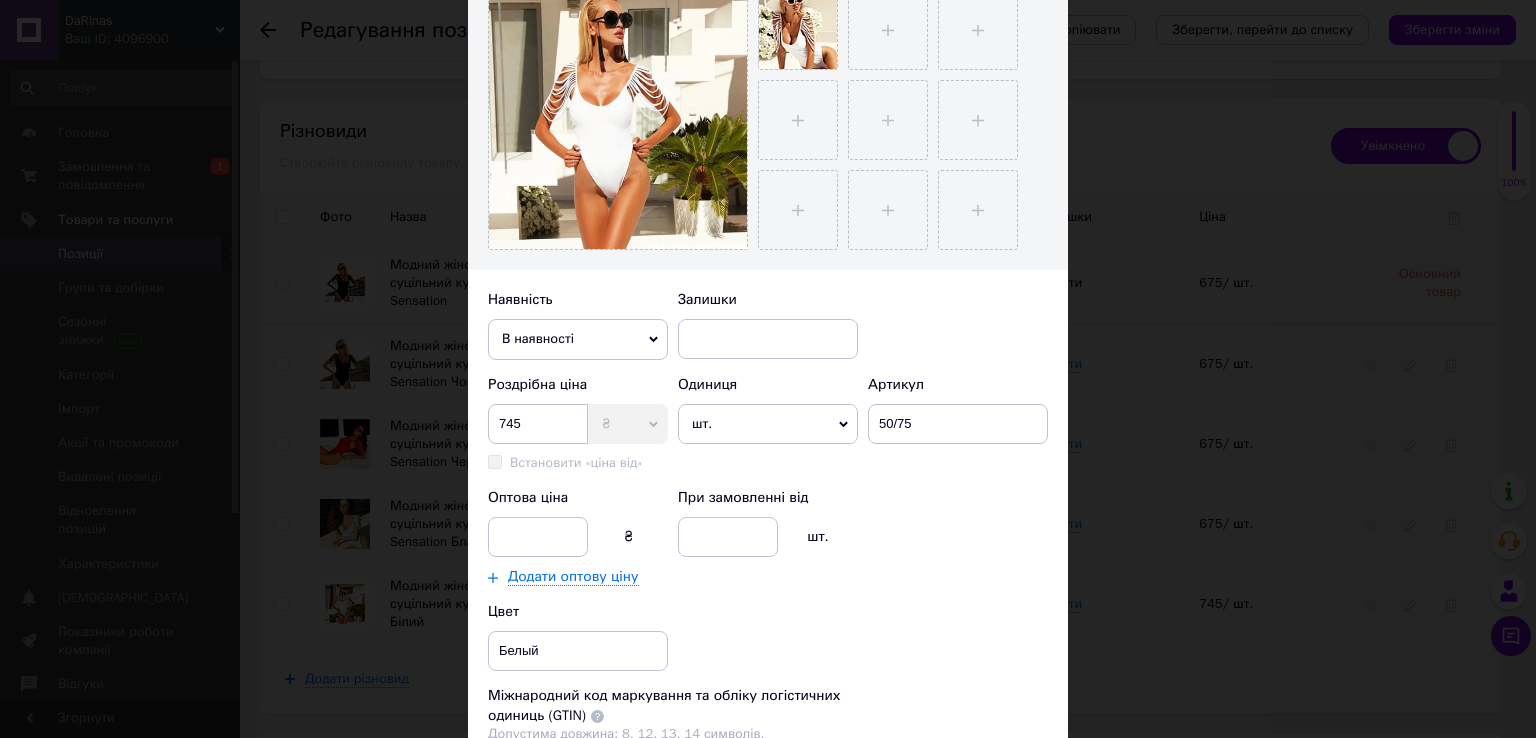 type on "Модный женский слитный купальник Sensation Белый" 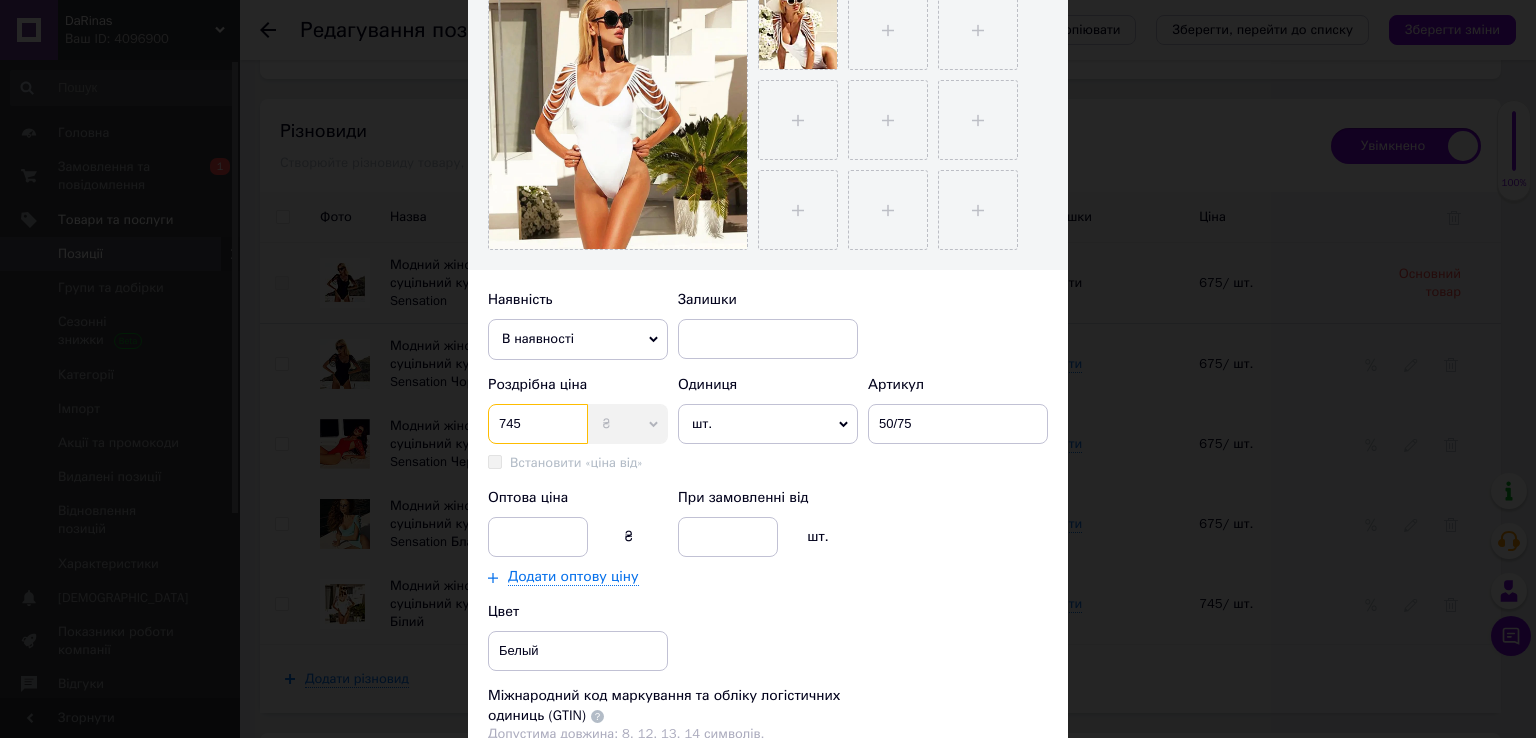 click on "745" at bounding box center (538, 424) 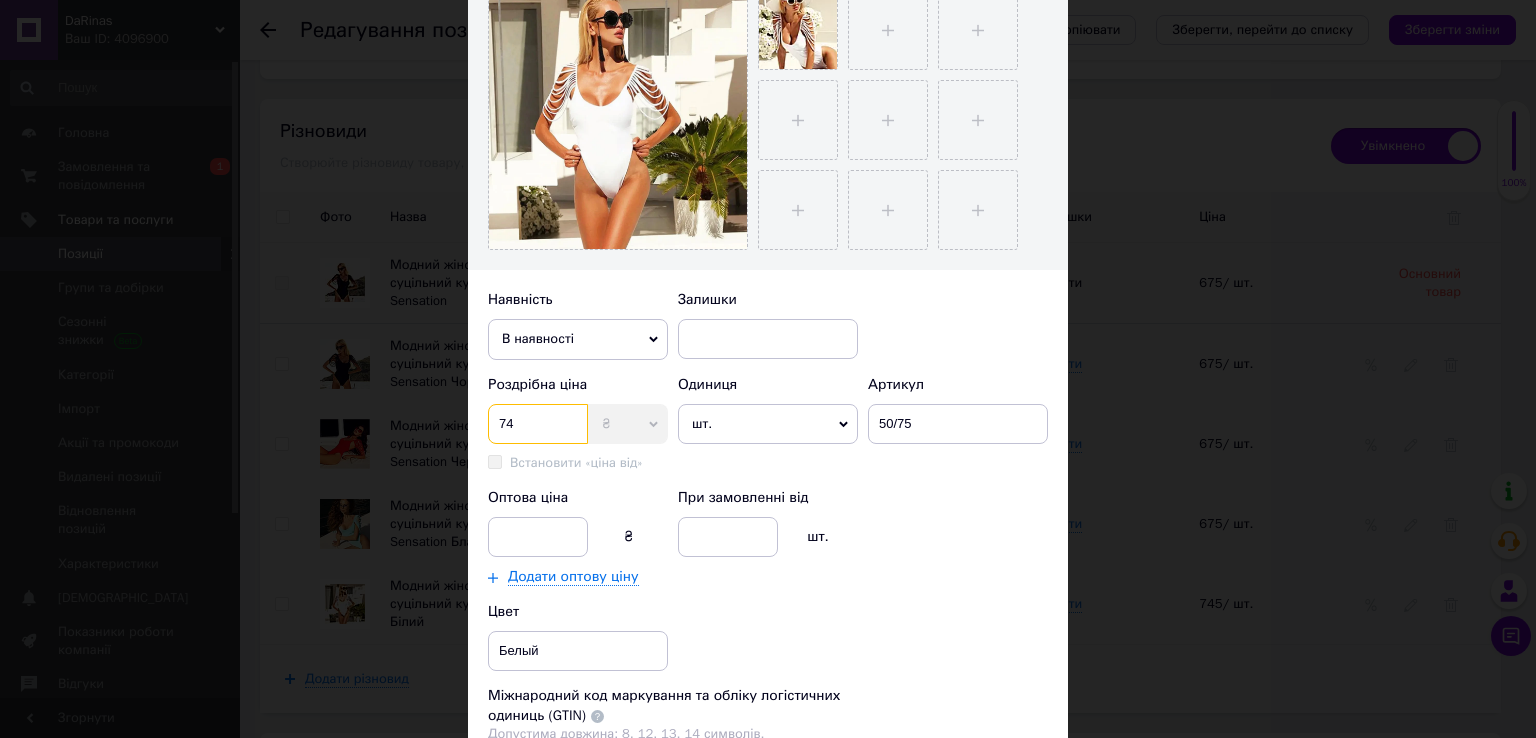 type on "7" 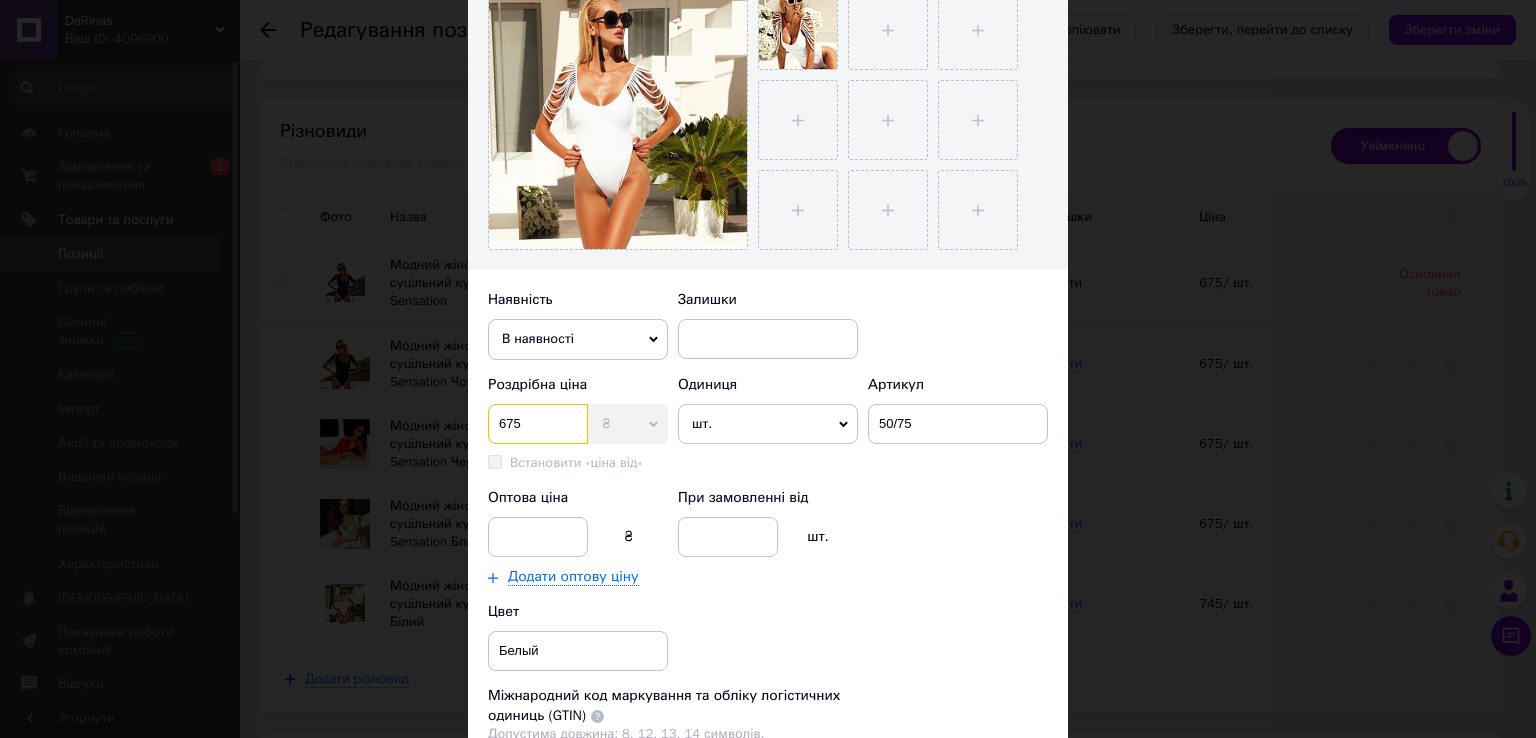 type on "675" 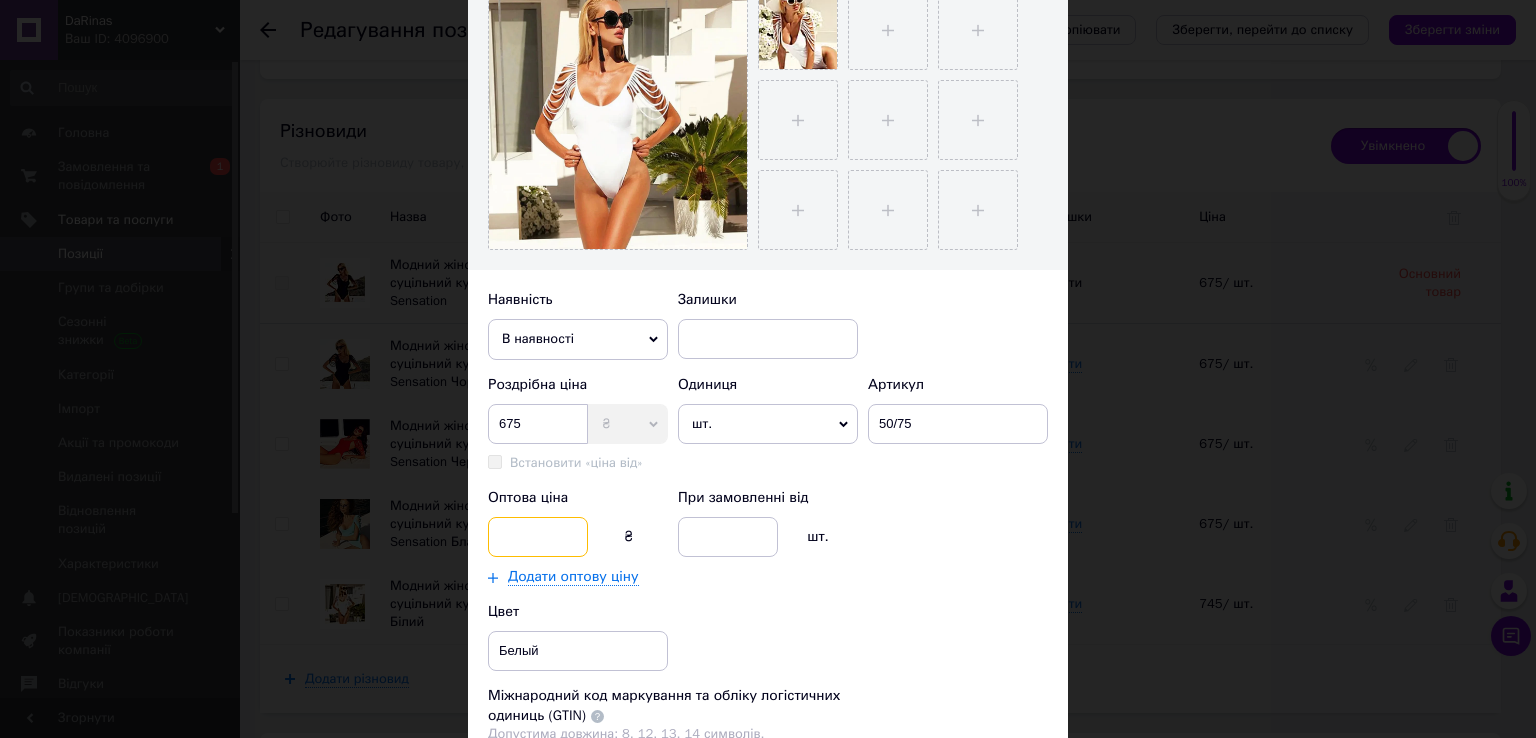 click at bounding box center [538, 537] 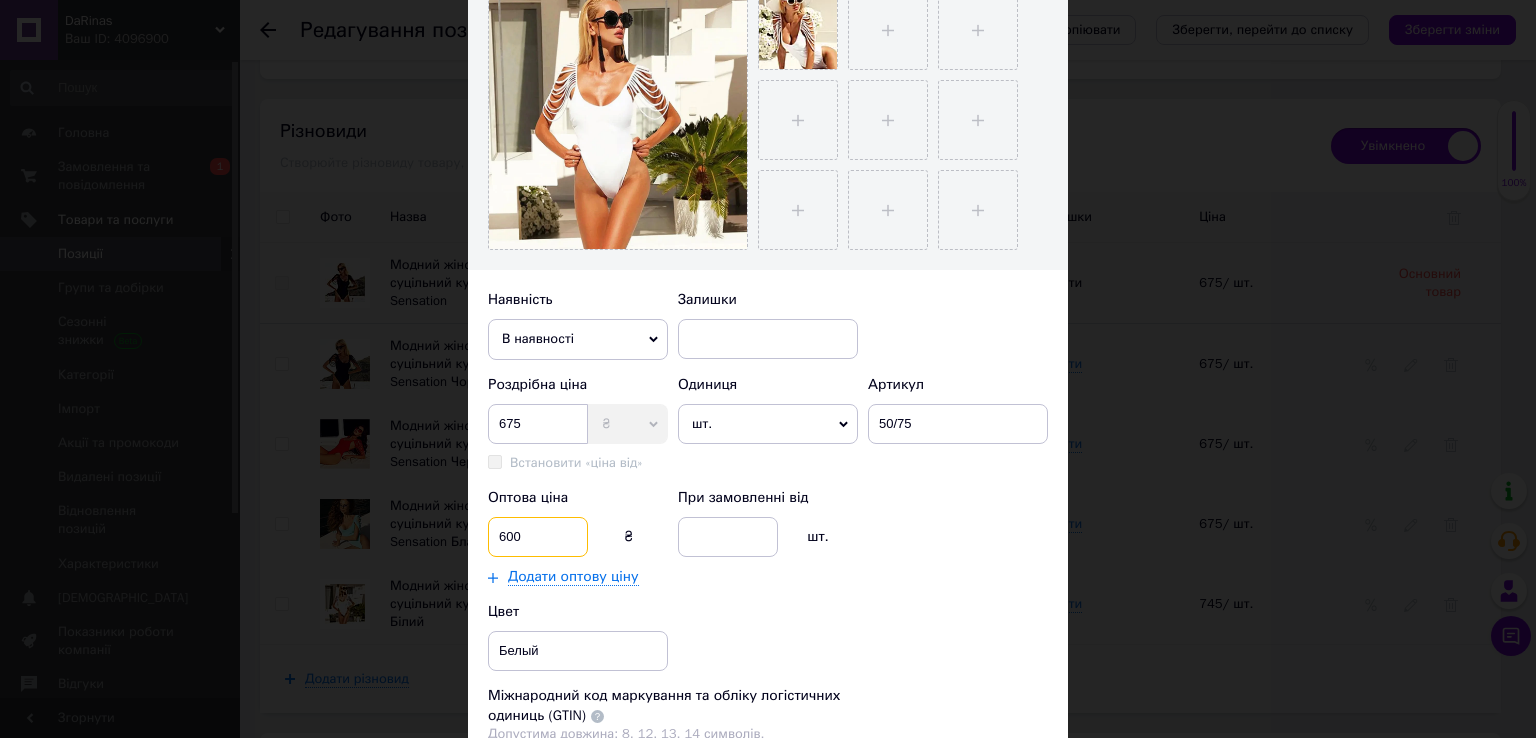 type on "600" 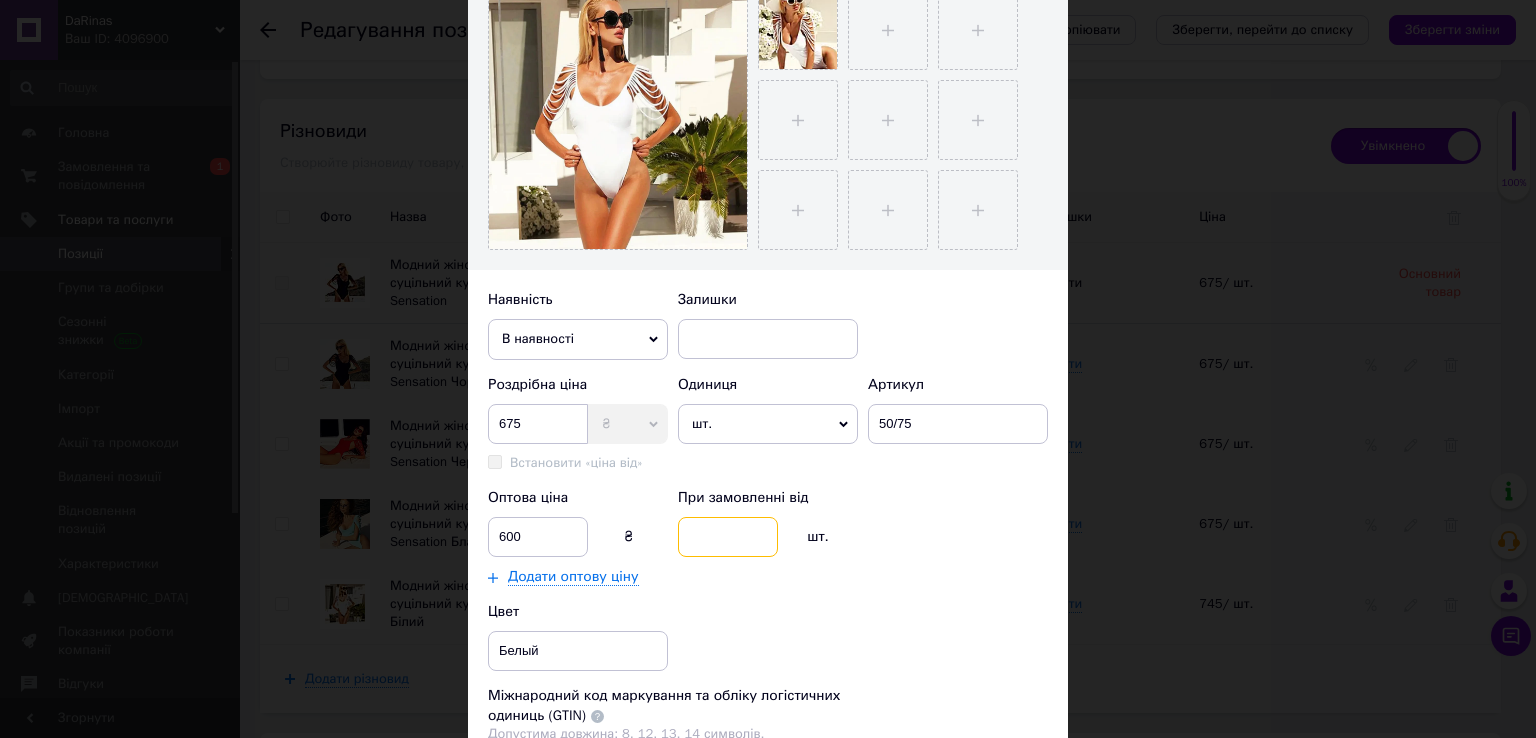 click at bounding box center [728, 537] 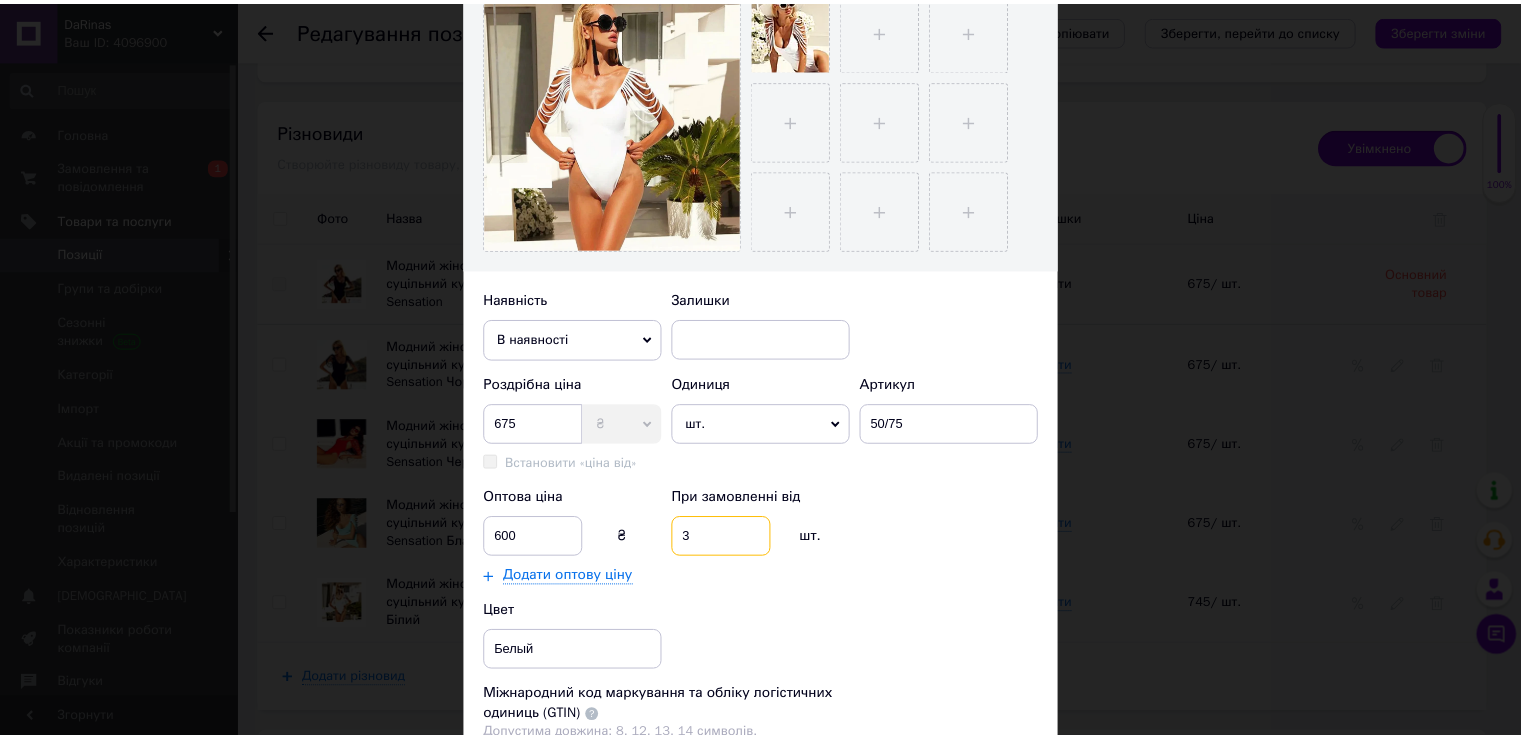 scroll, scrollTop: 686, scrollLeft: 0, axis: vertical 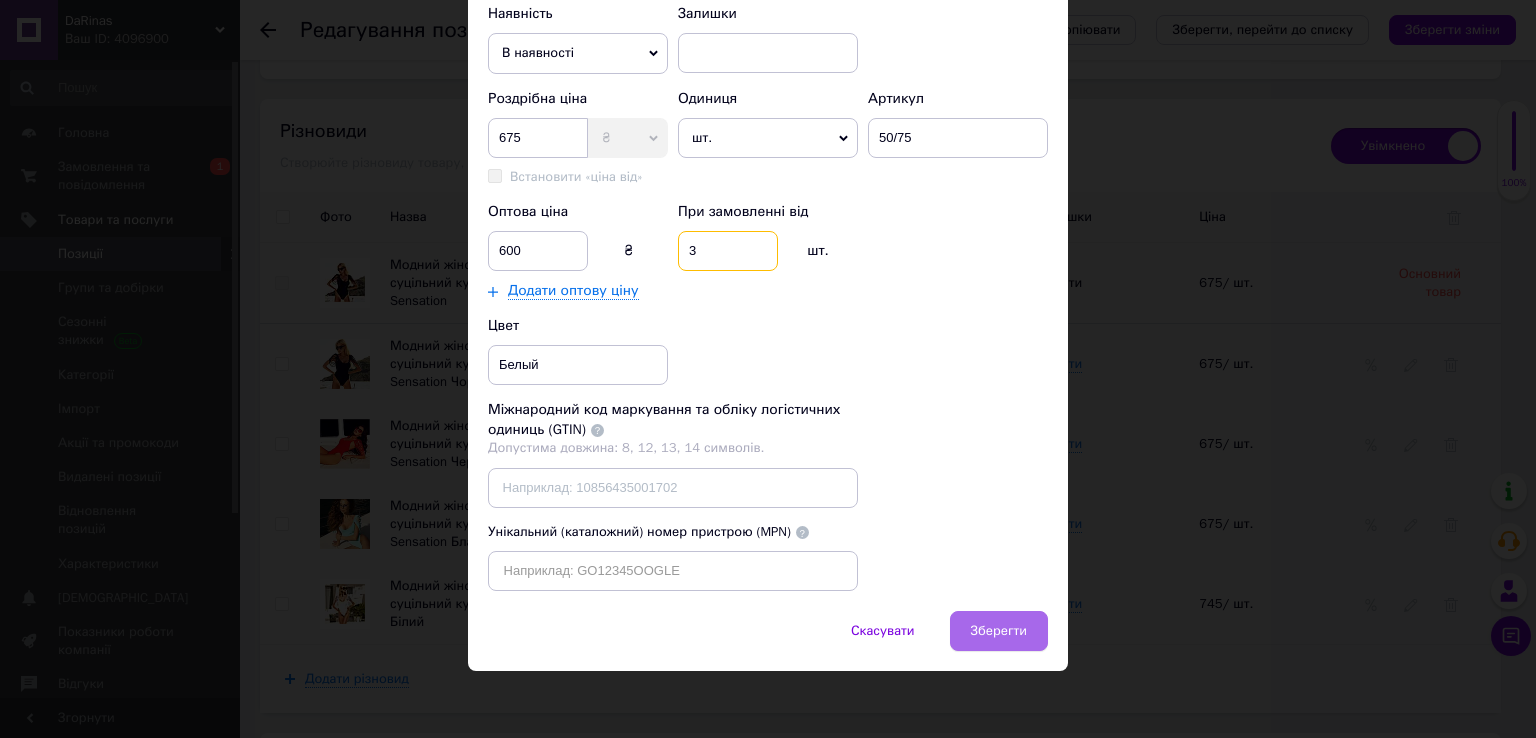 type on "3" 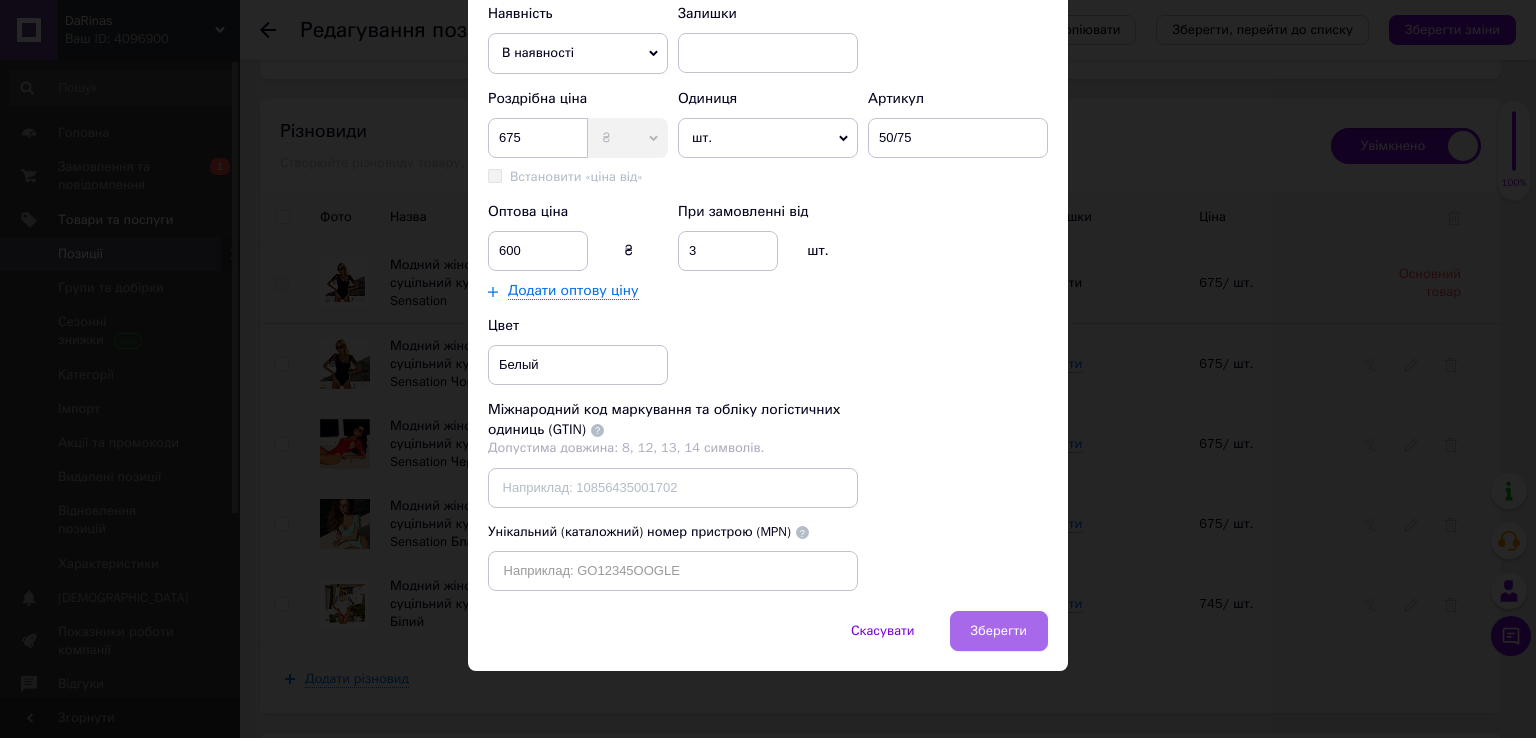 click on "Зберегти" at bounding box center (999, 631) 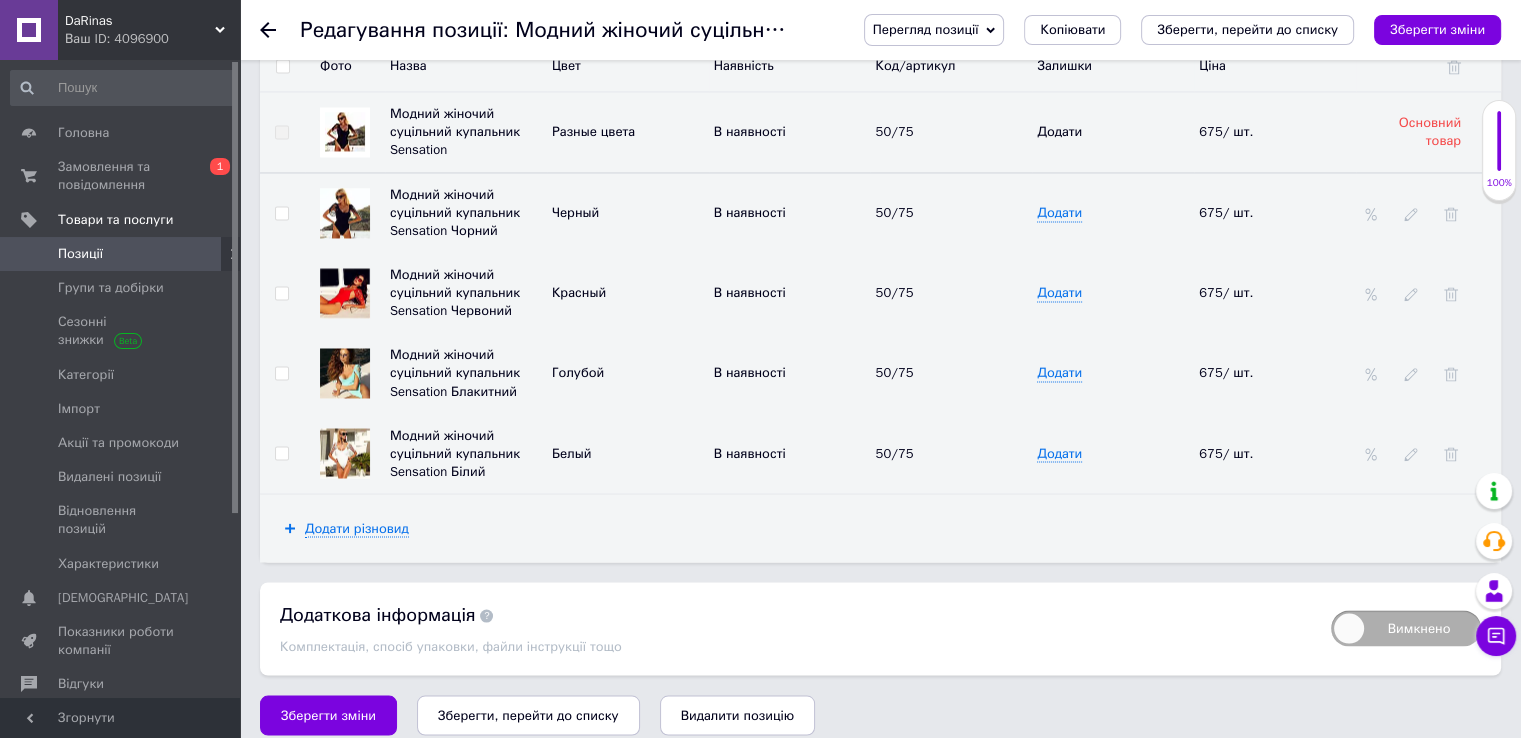 scroll, scrollTop: 3365, scrollLeft: 0, axis: vertical 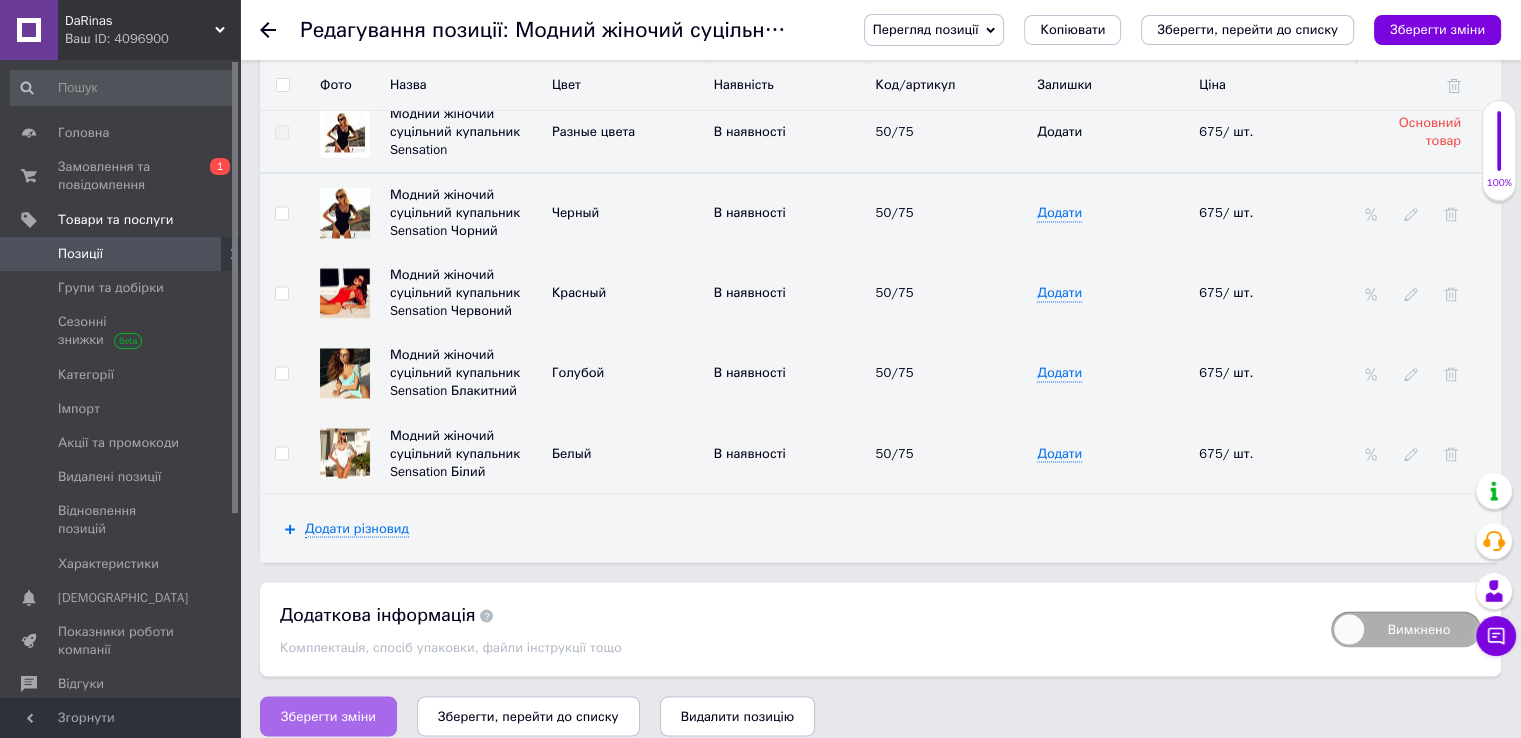 click on "Зберегти зміни" at bounding box center (328, 716) 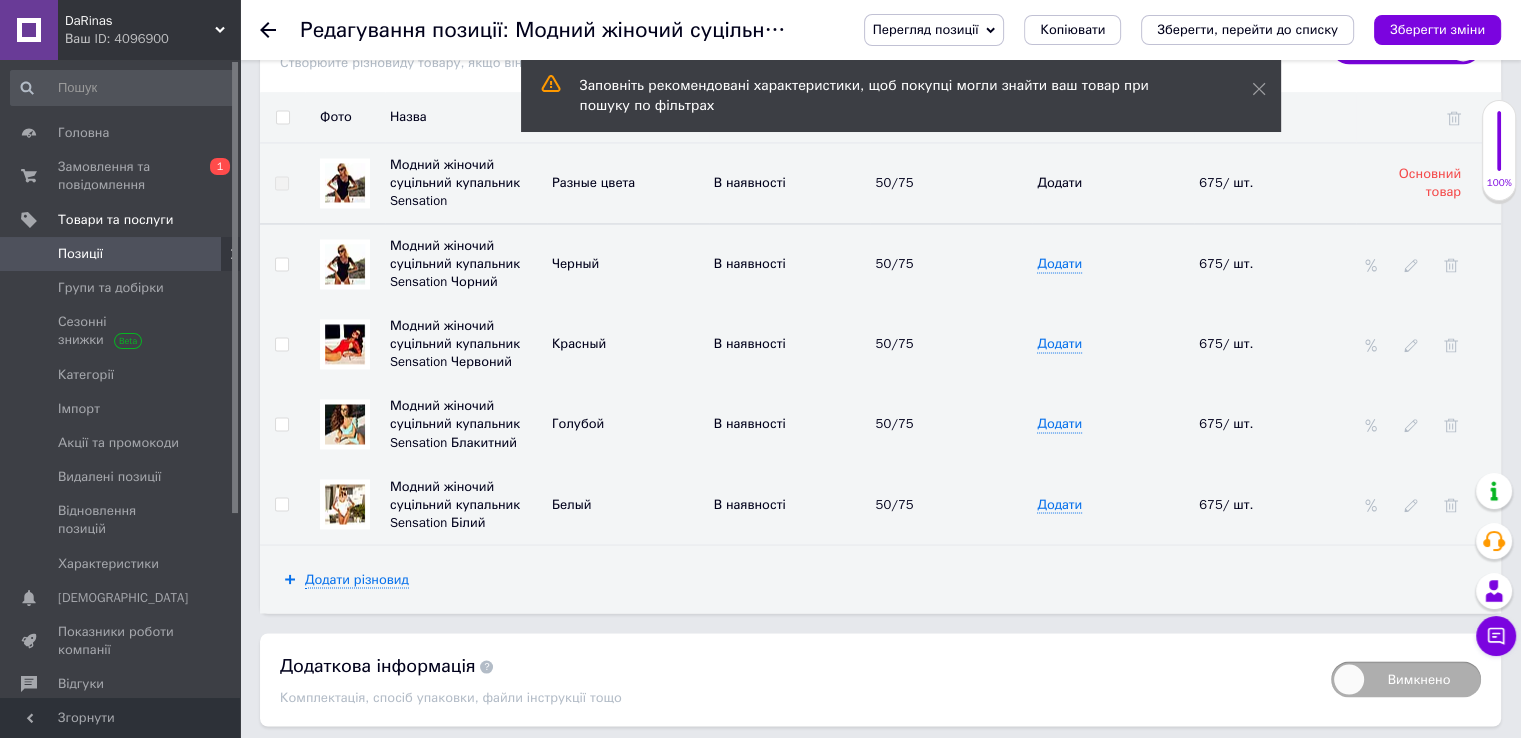 scroll, scrollTop: 156, scrollLeft: 0, axis: vertical 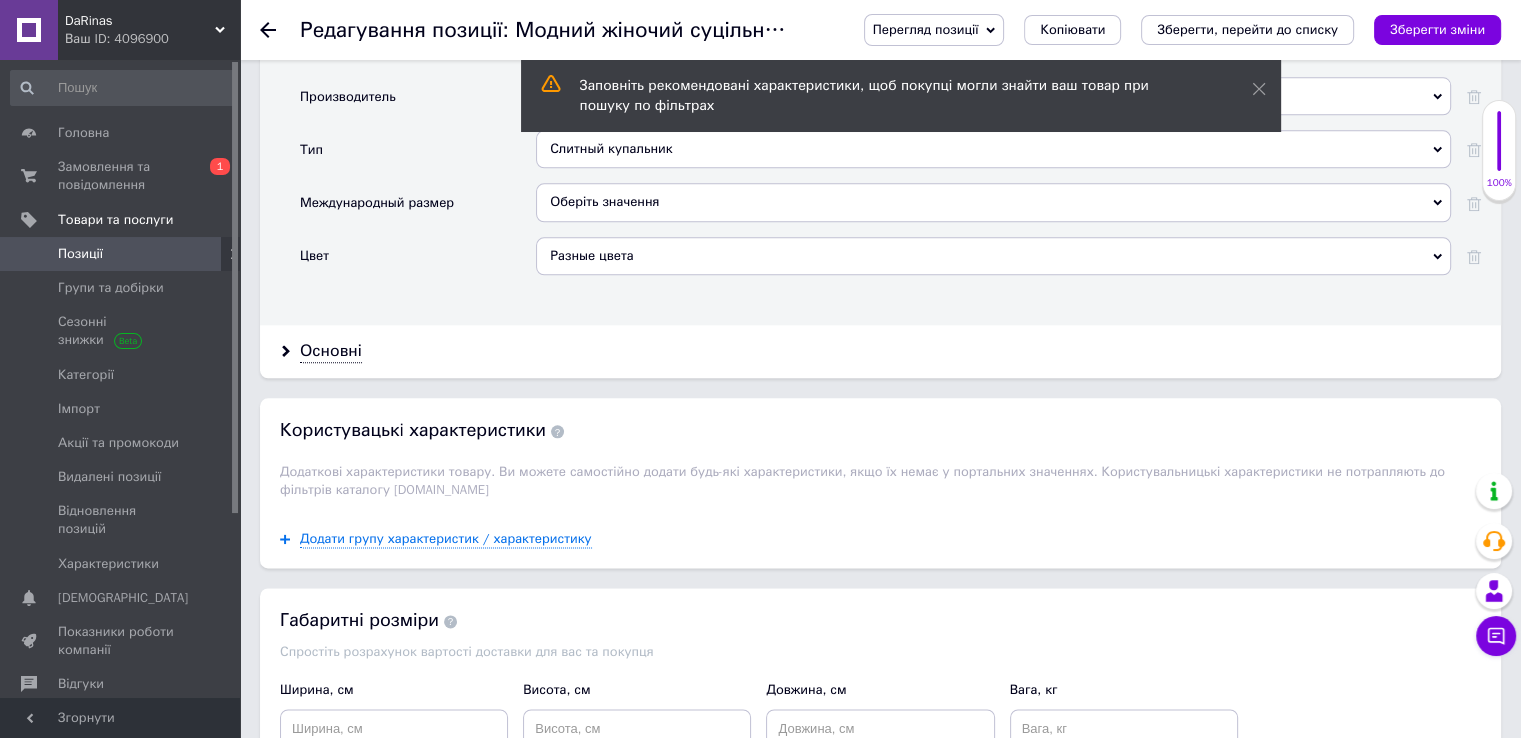 click on "Позиції" at bounding box center (80, 254) 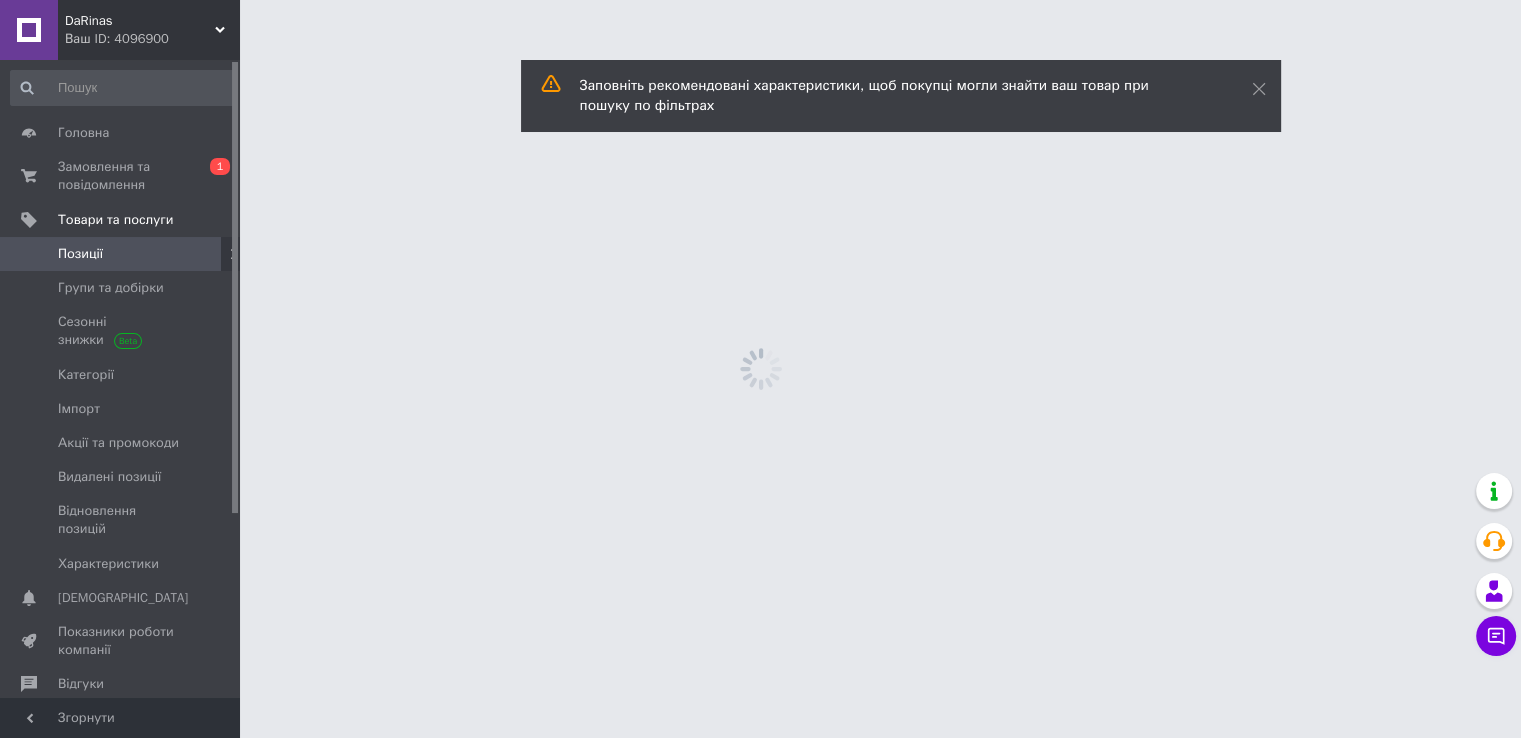 scroll, scrollTop: 0, scrollLeft: 0, axis: both 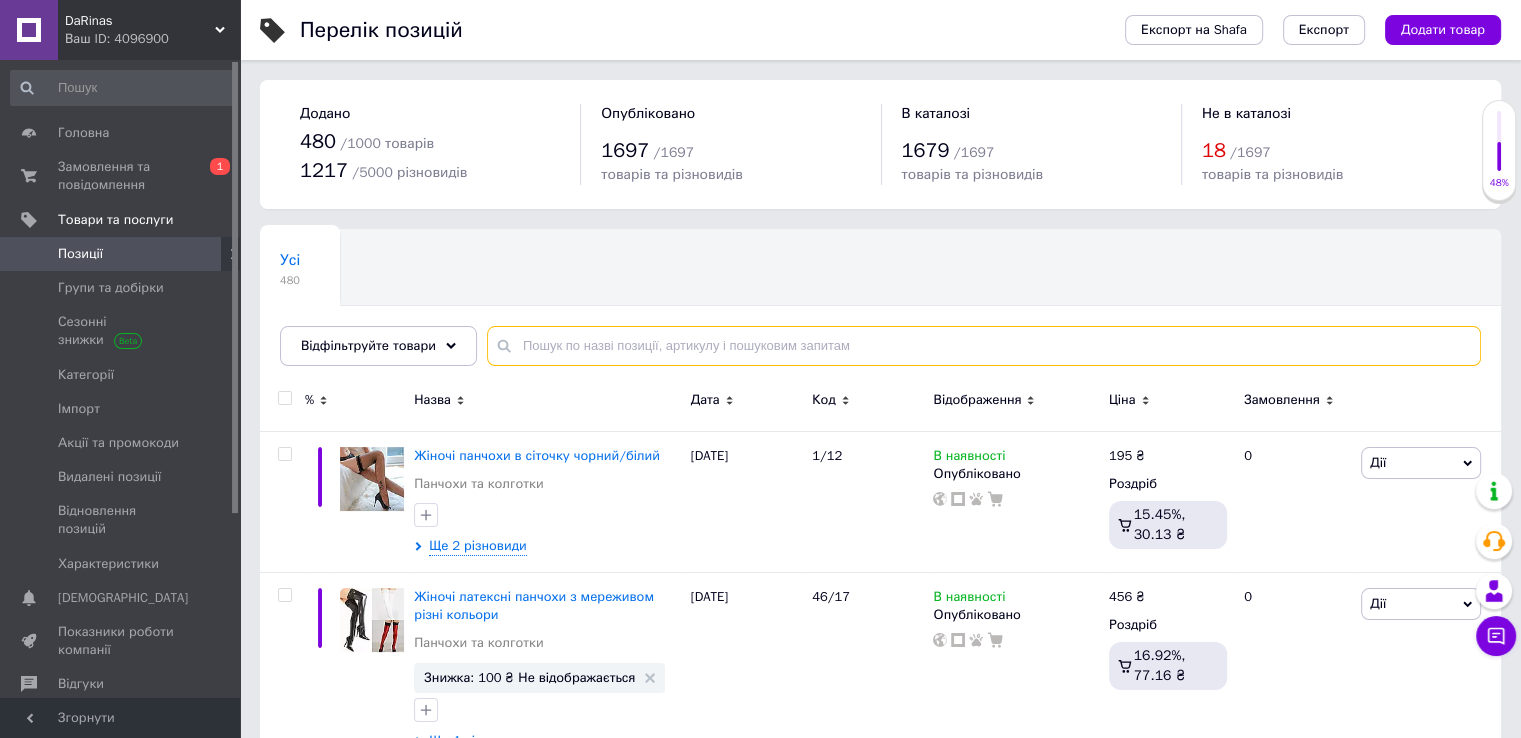 click at bounding box center [984, 346] 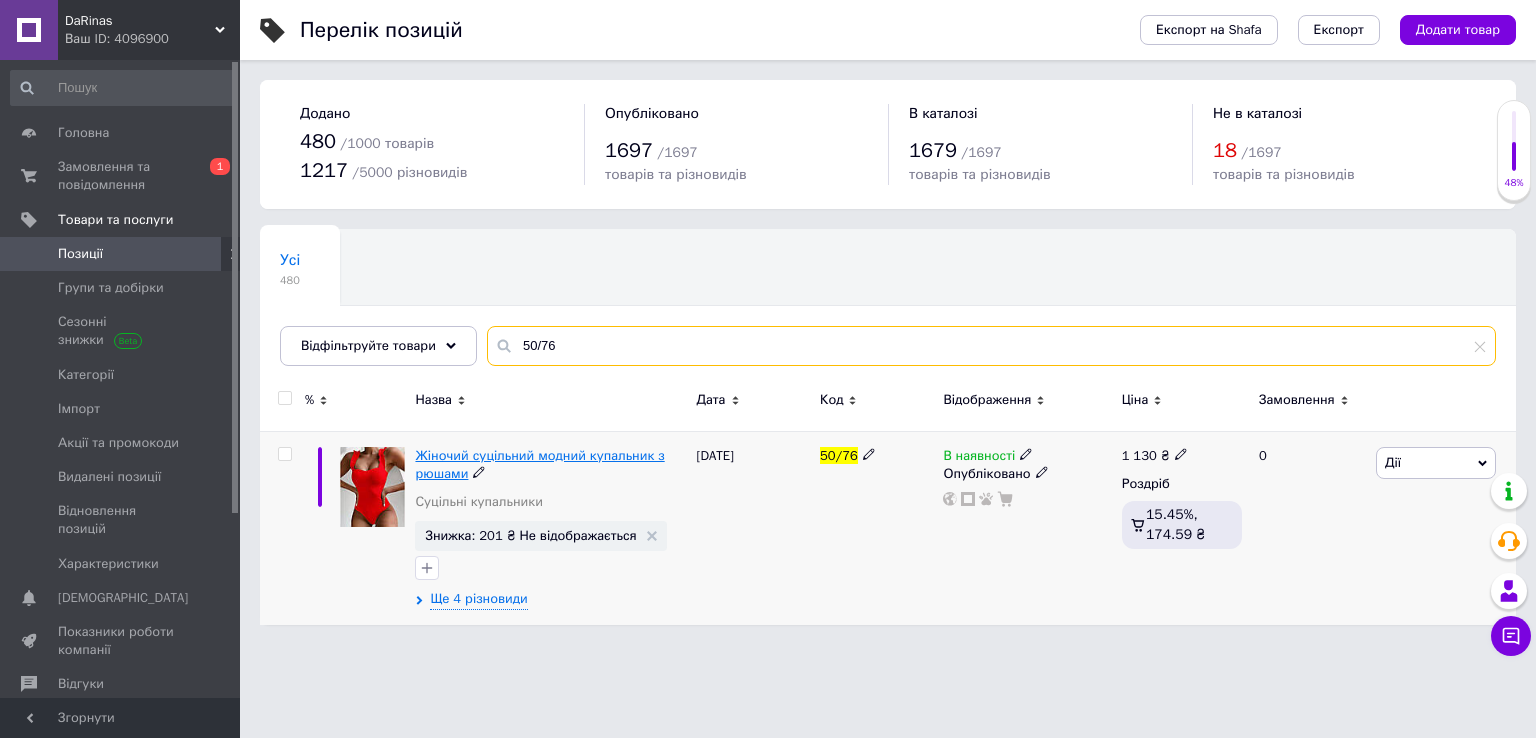 type on "50/76" 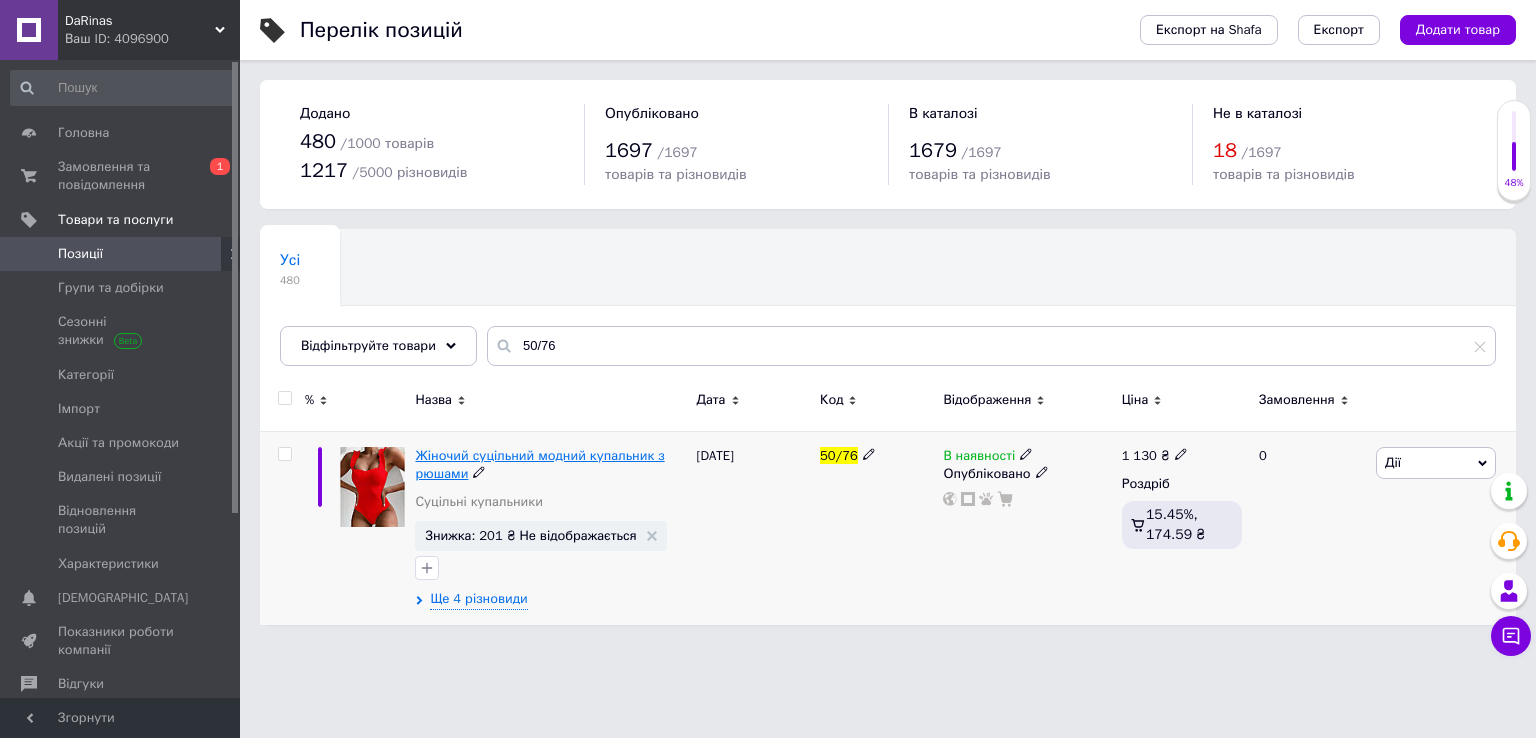 click on "Жіночий суцільний модний купальник з рюшами" at bounding box center [539, 464] 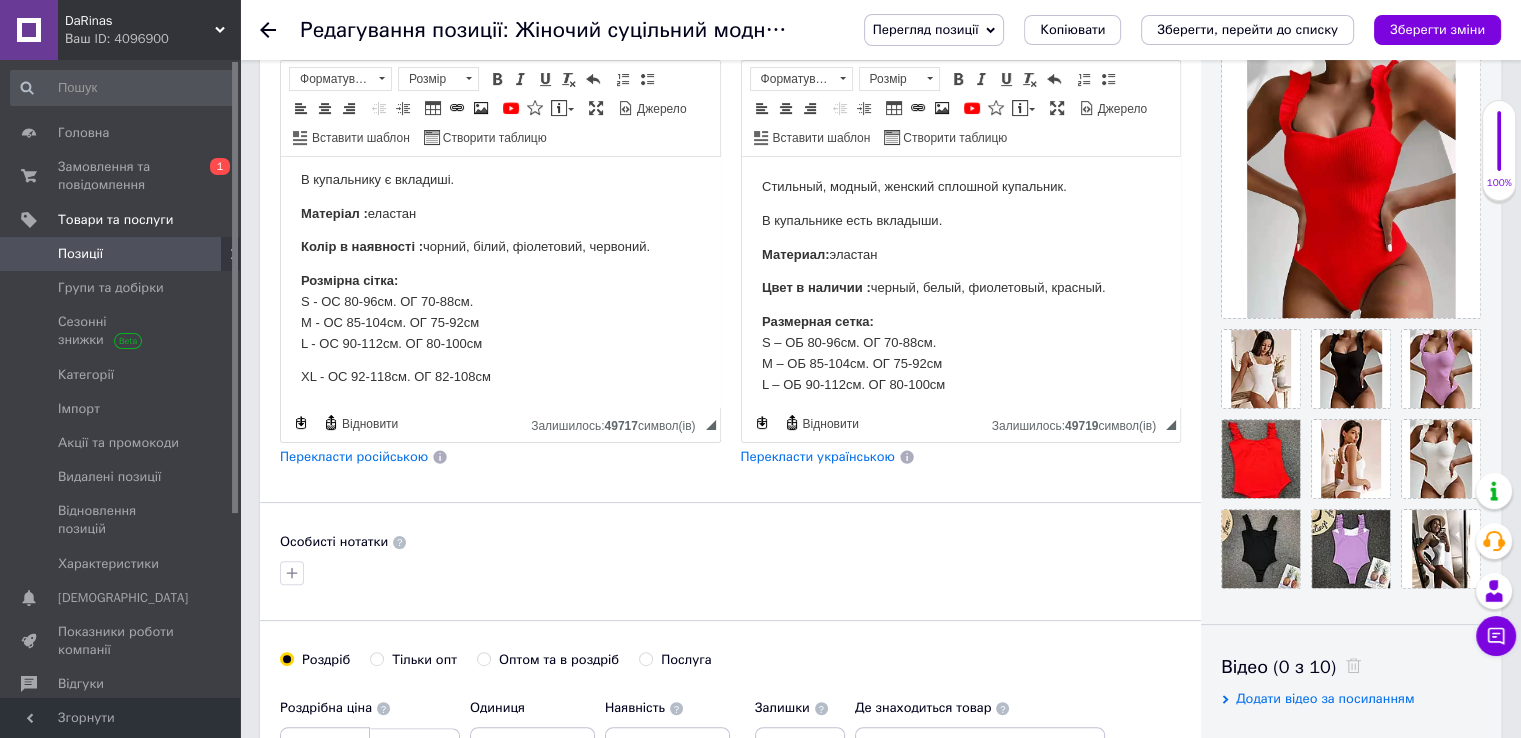 scroll, scrollTop: 700, scrollLeft: 0, axis: vertical 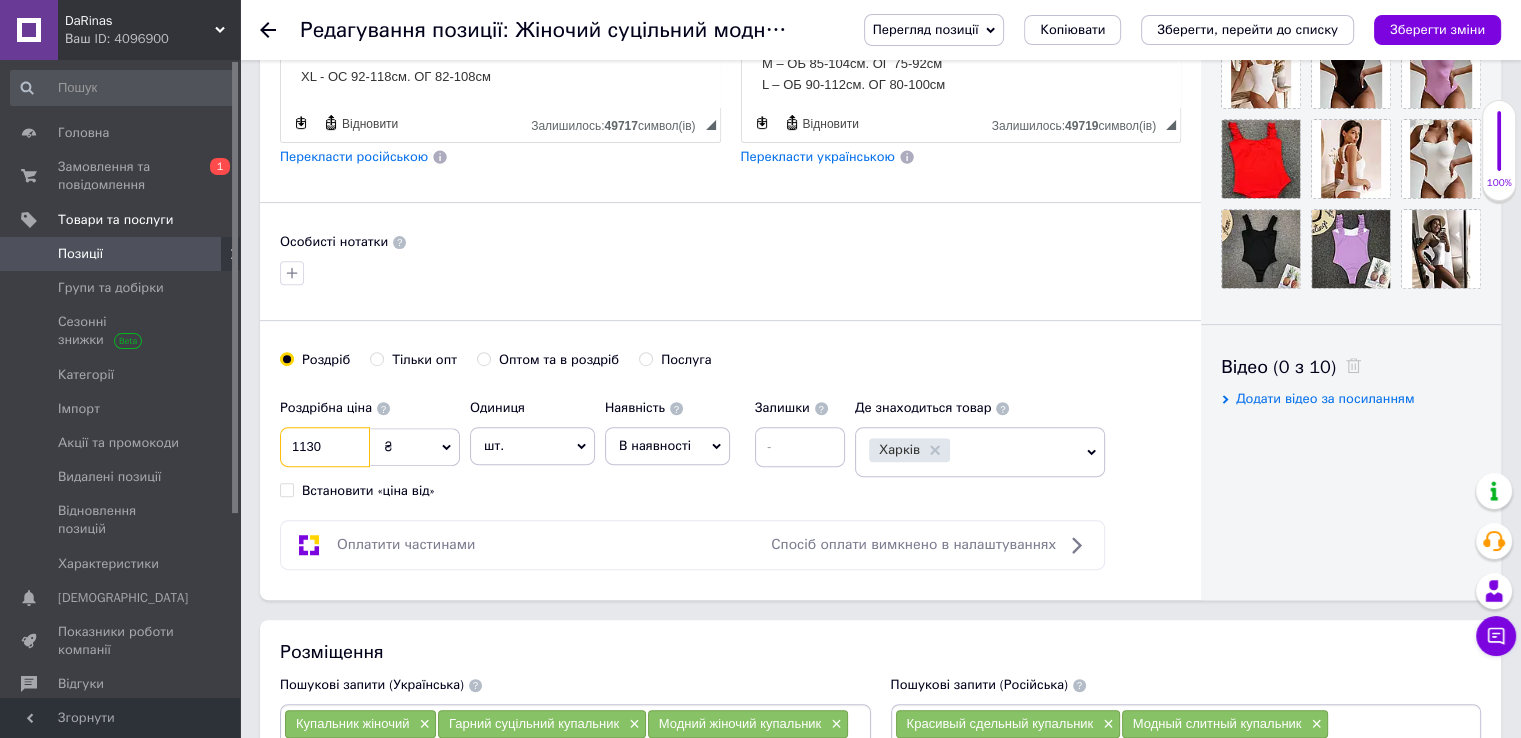 drag, startPoint x: 274, startPoint y: 439, endPoint x: 259, endPoint y: 437, distance: 15.132746 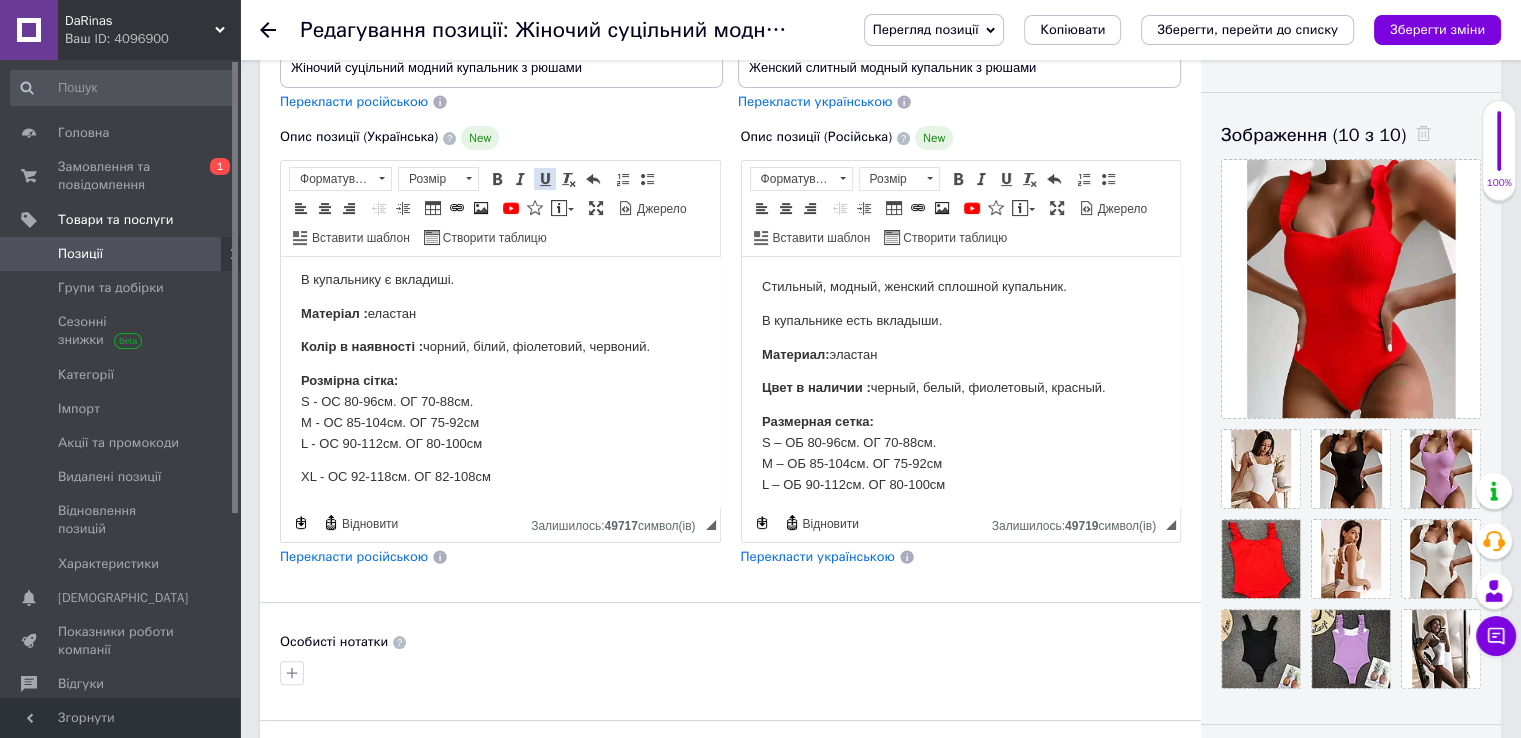 scroll, scrollTop: 200, scrollLeft: 0, axis: vertical 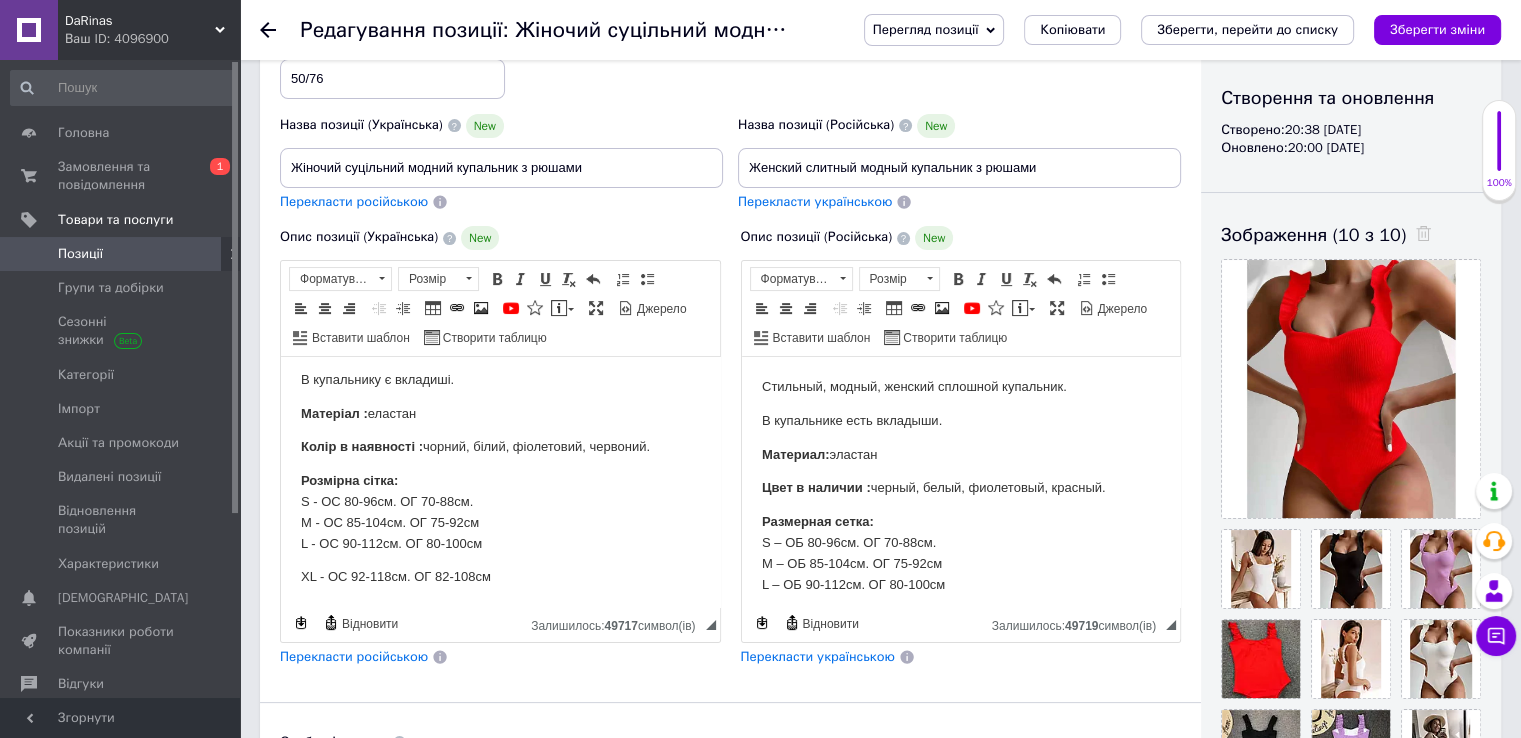 type on "875" 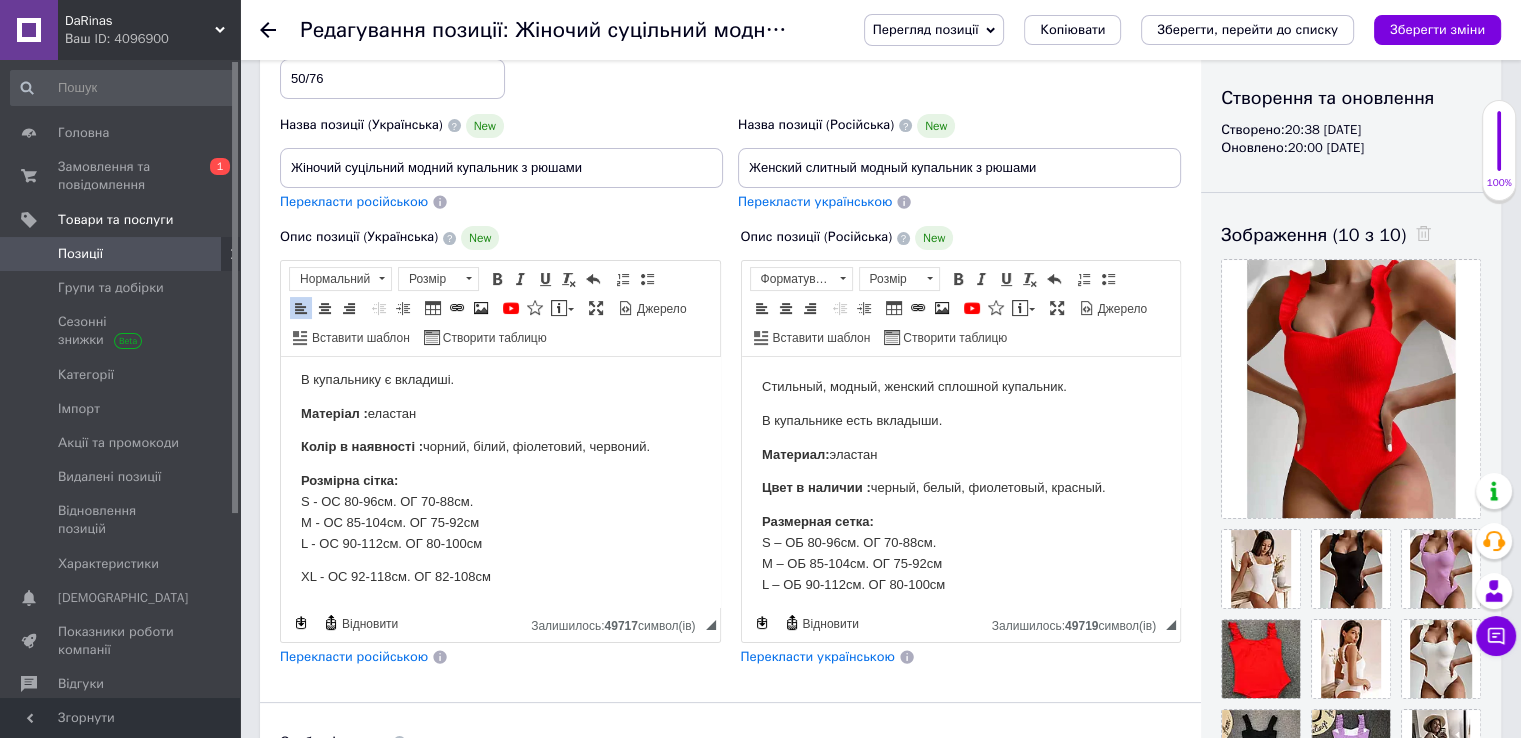 scroll, scrollTop: 0, scrollLeft: 0, axis: both 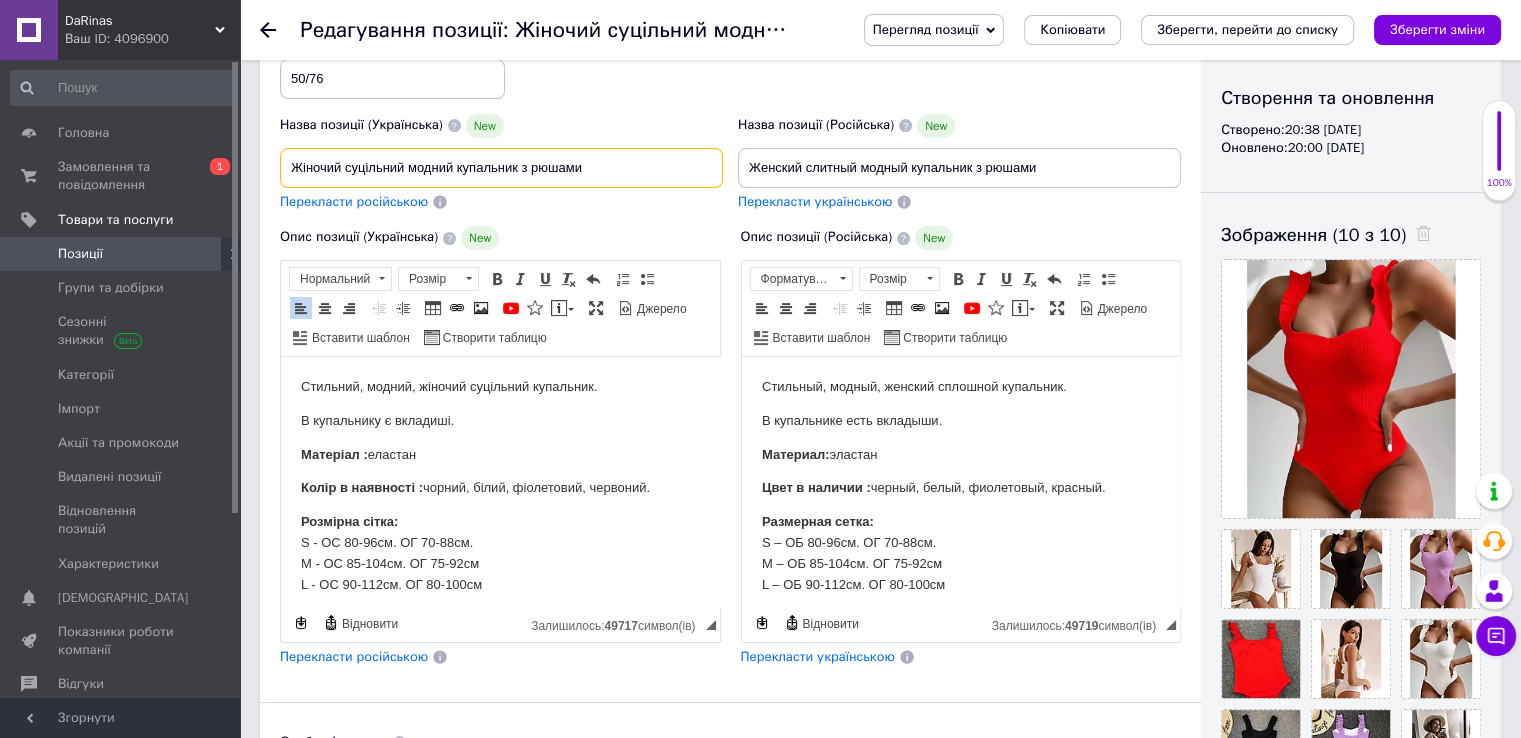 drag, startPoint x: 602, startPoint y: 171, endPoint x: 272, endPoint y: 155, distance: 330.38766 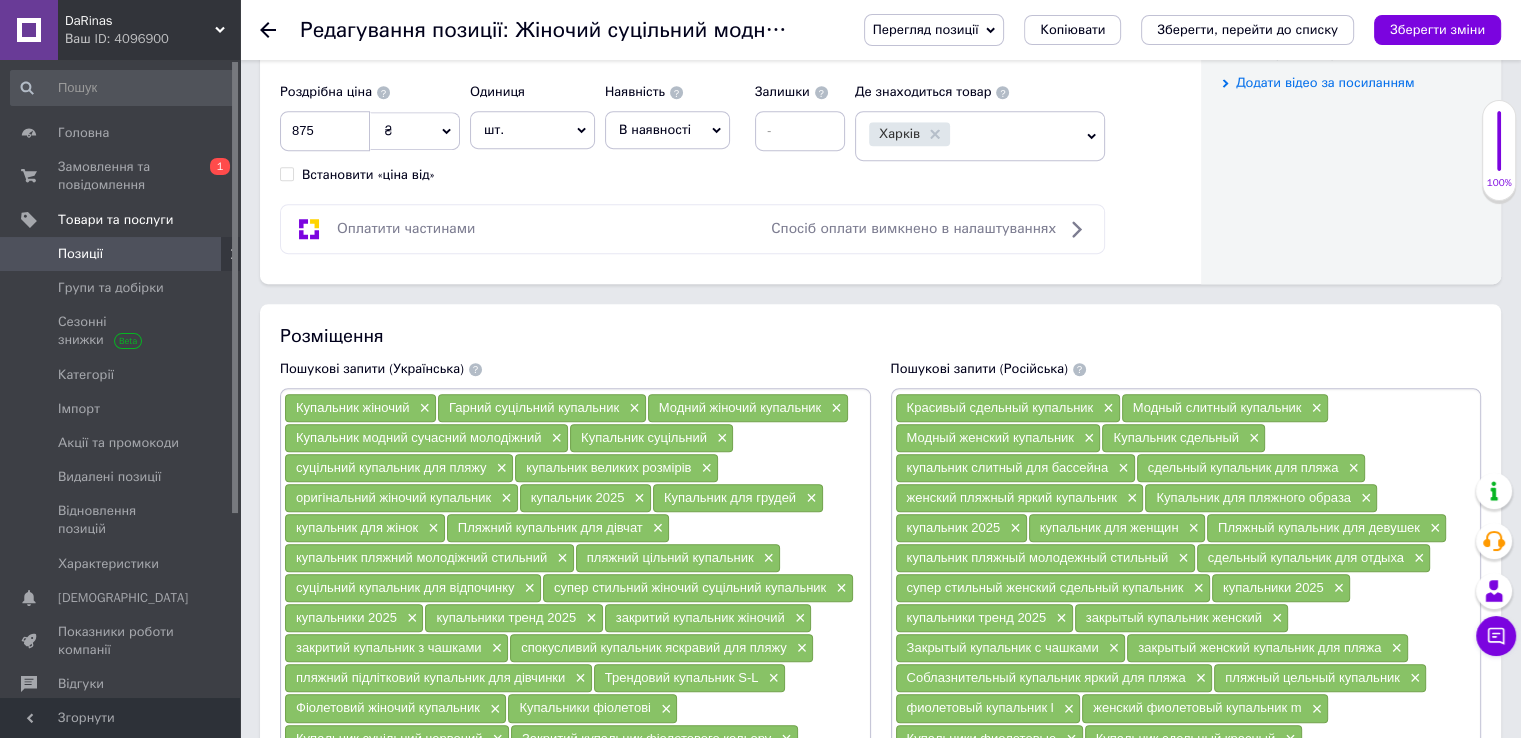 scroll, scrollTop: 1084, scrollLeft: 0, axis: vertical 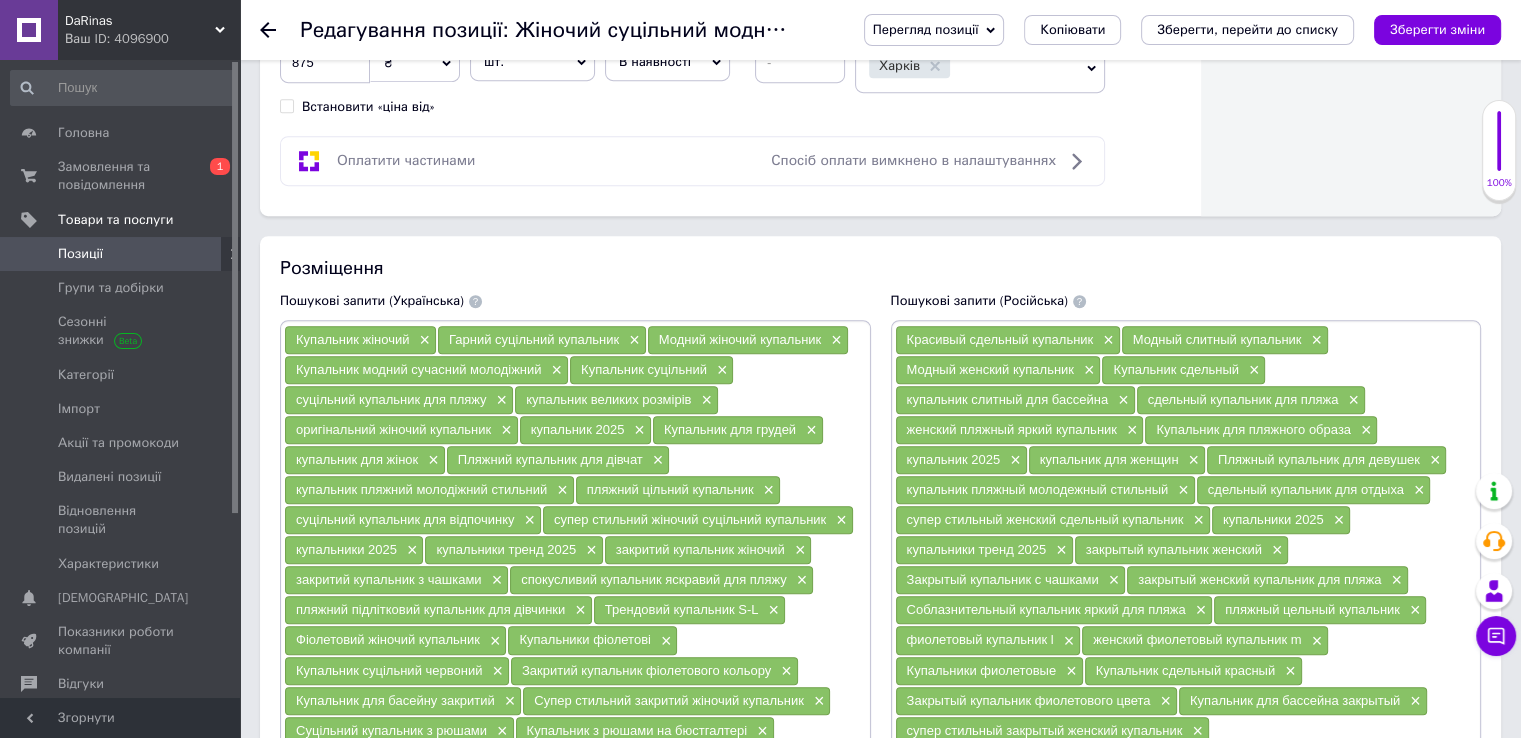drag, startPoint x: 301, startPoint y: -493, endPoint x: 922, endPoint y: -327, distance: 642.804 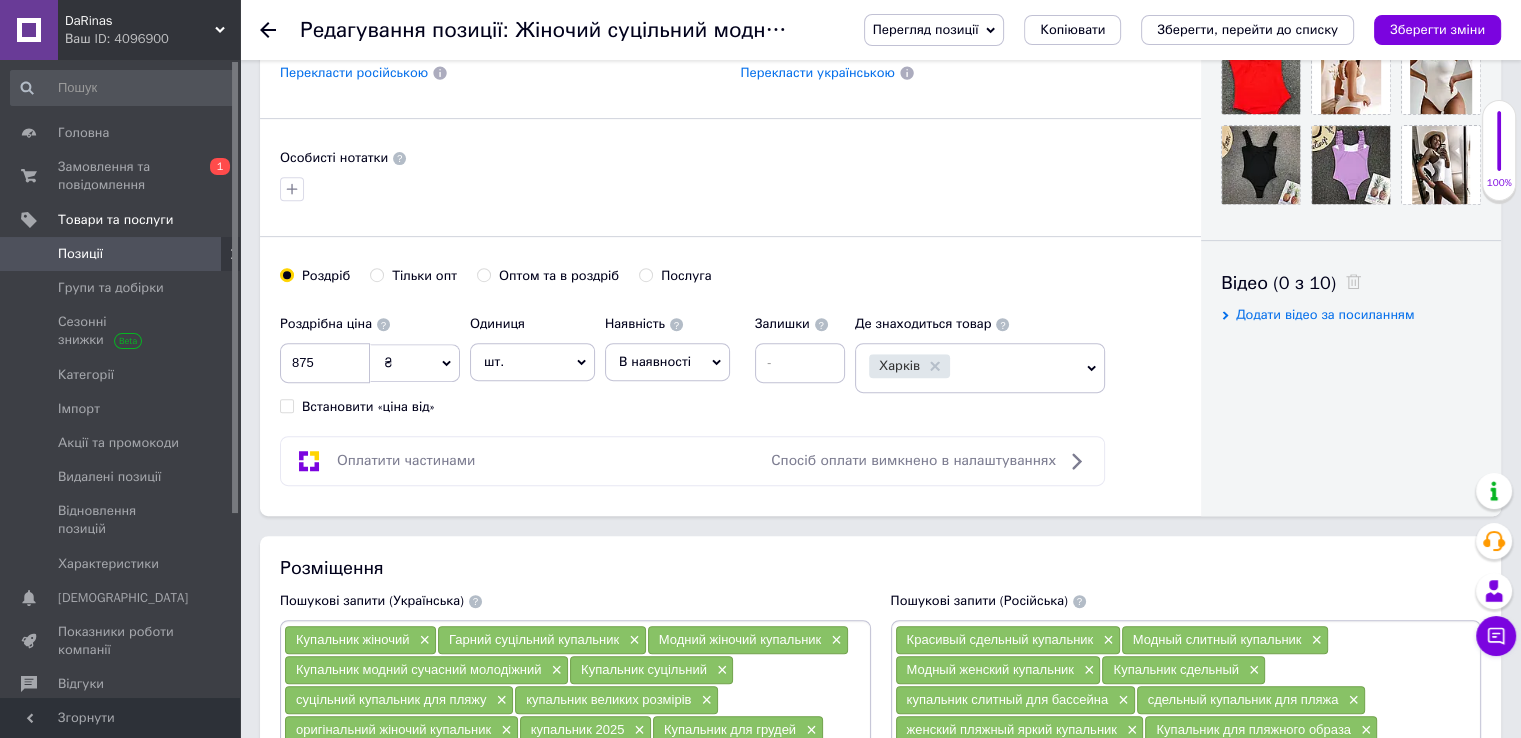 scroll, scrollTop: 584, scrollLeft: 0, axis: vertical 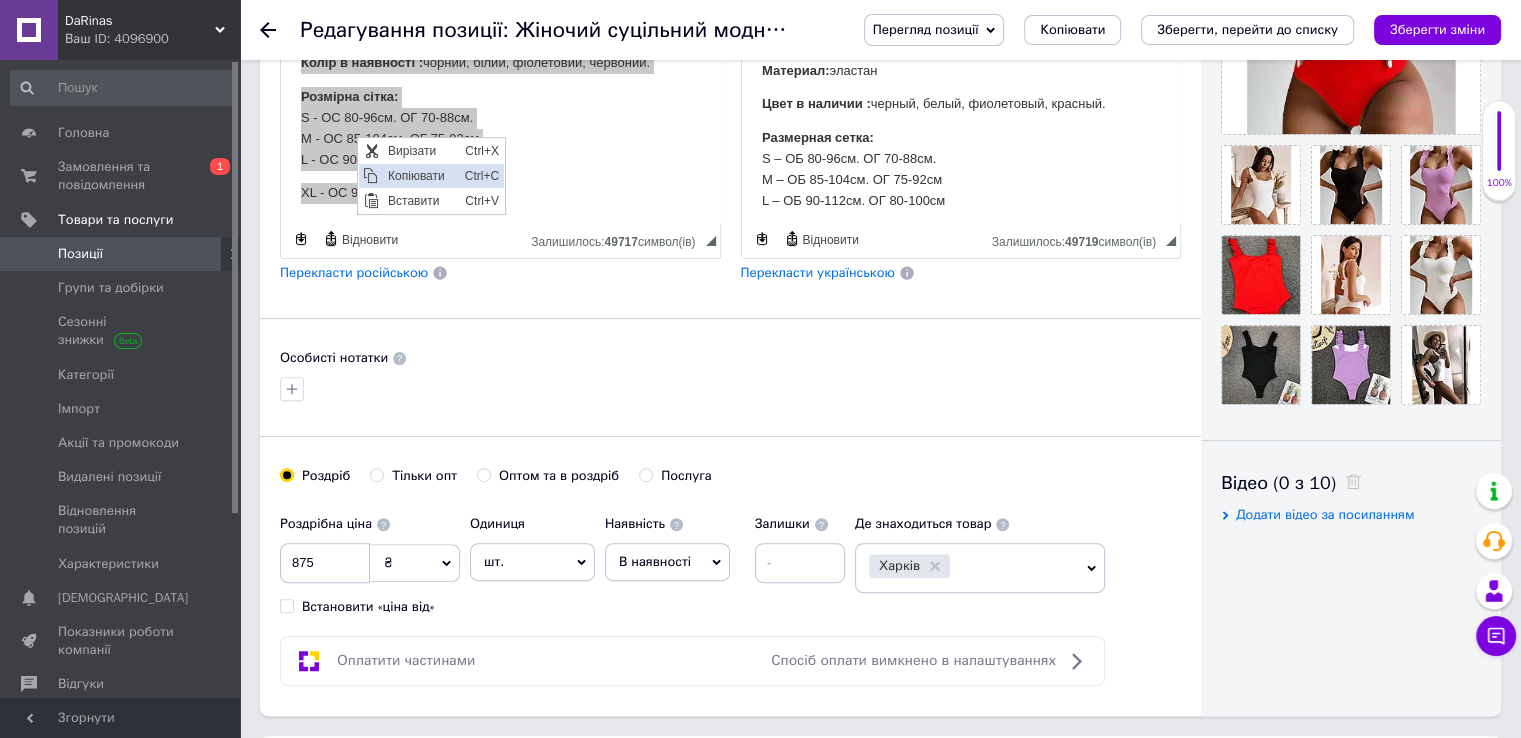 click on "Копіювати" at bounding box center (420, 176) 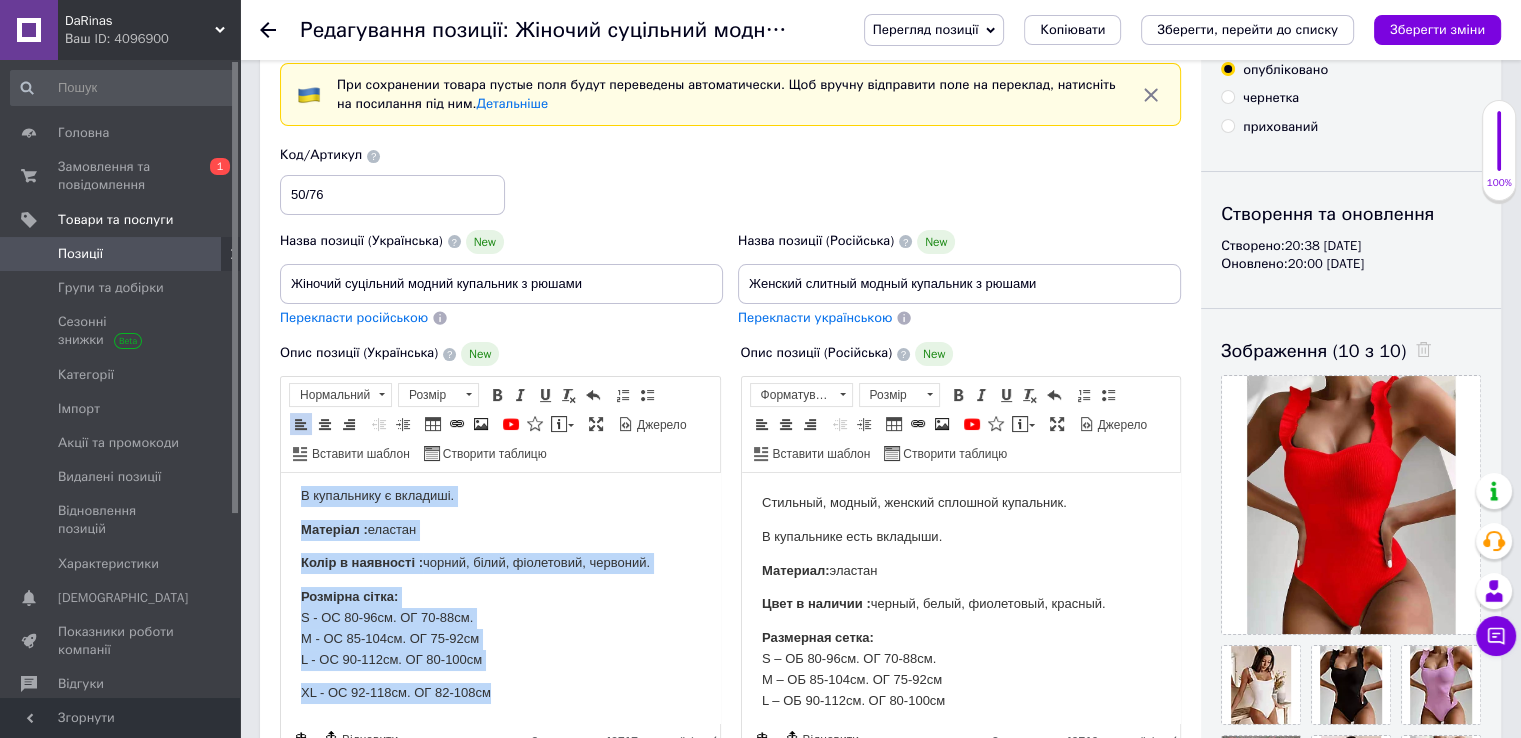 scroll, scrollTop: 0, scrollLeft: 0, axis: both 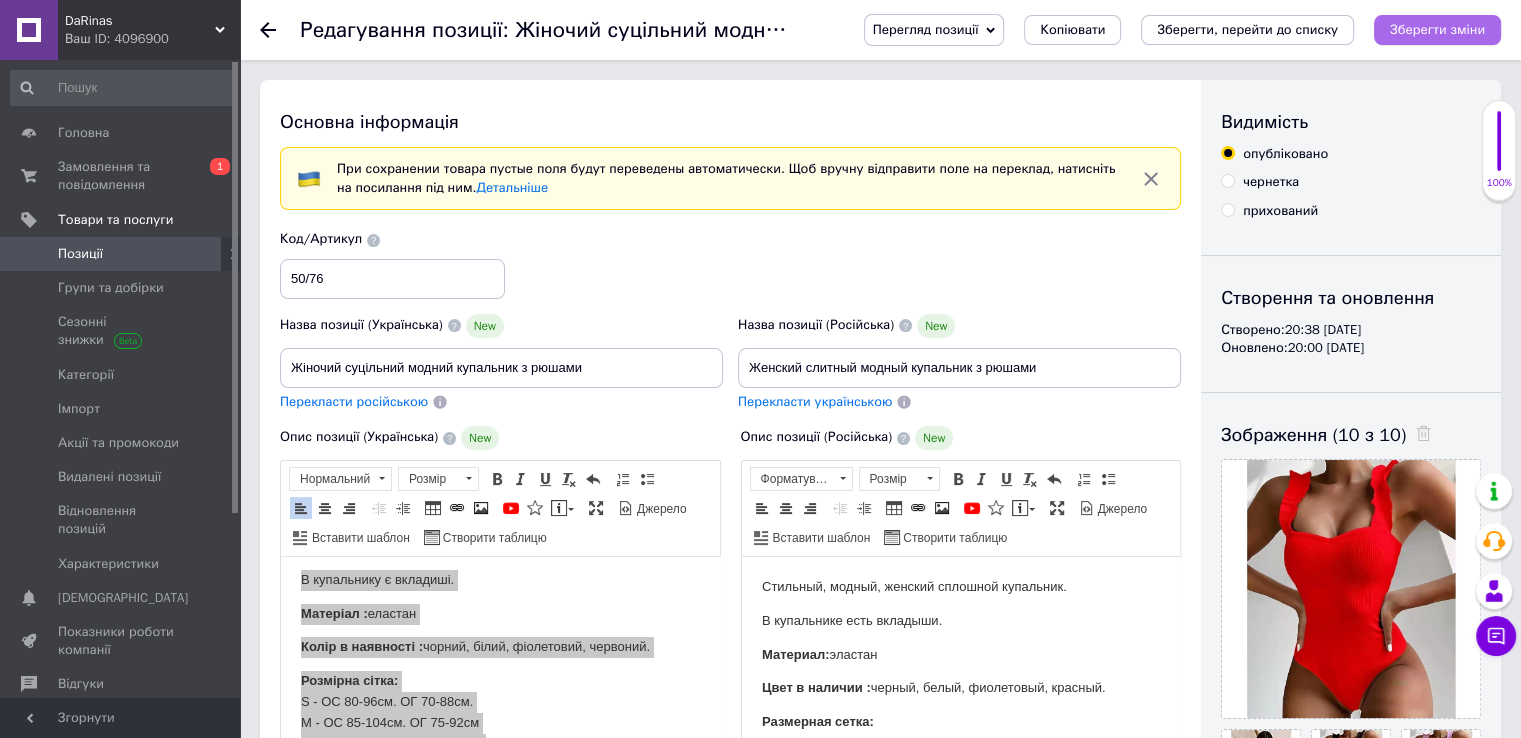 click on "Зберегти зміни" at bounding box center [1437, 29] 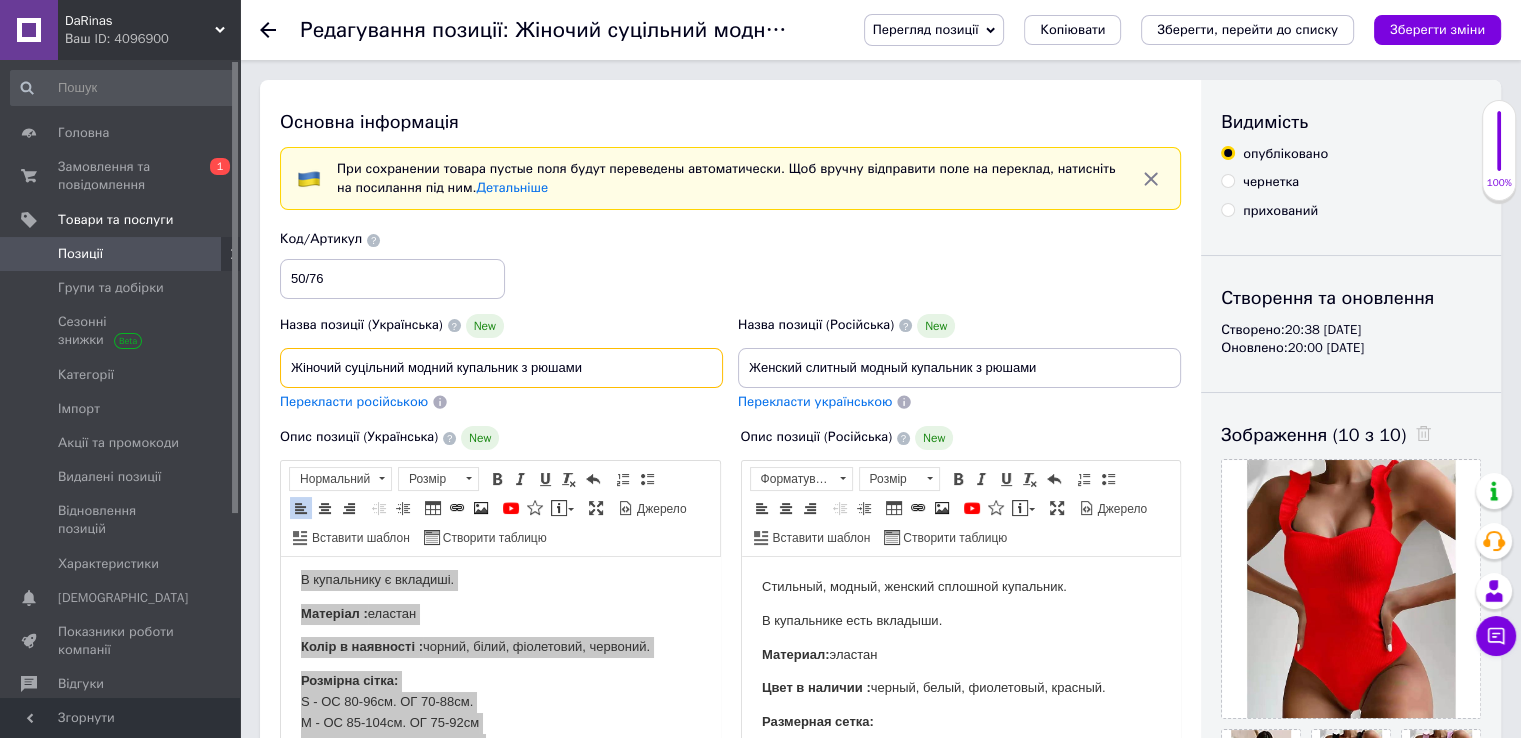 click on "Жіночий суцільний модний купальник з рюшами" at bounding box center [501, 368] 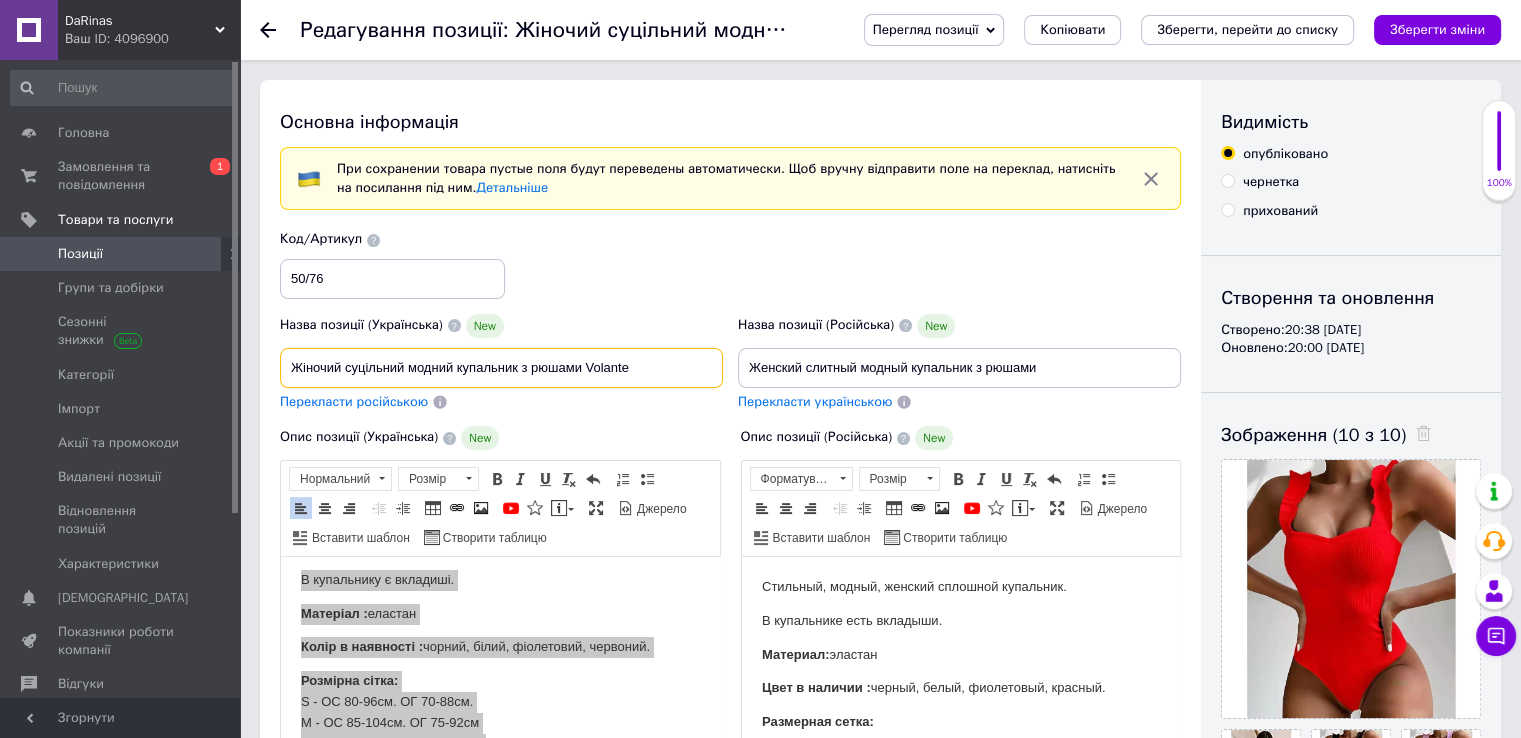 type on "Жіночий суцільний модний купальник з рюшами Volante" 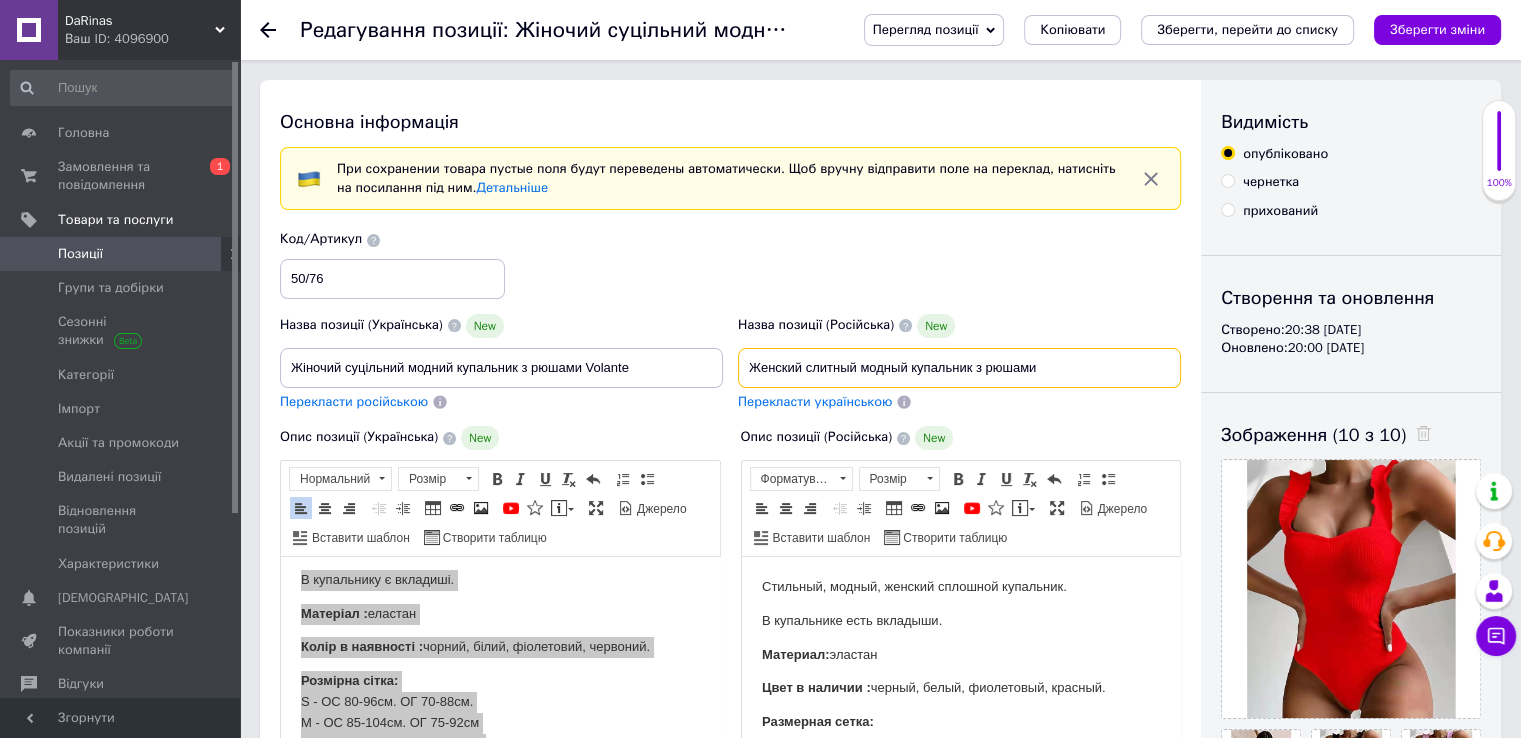 click on "Женский слитный модный купальник з рюшами" at bounding box center (959, 368) 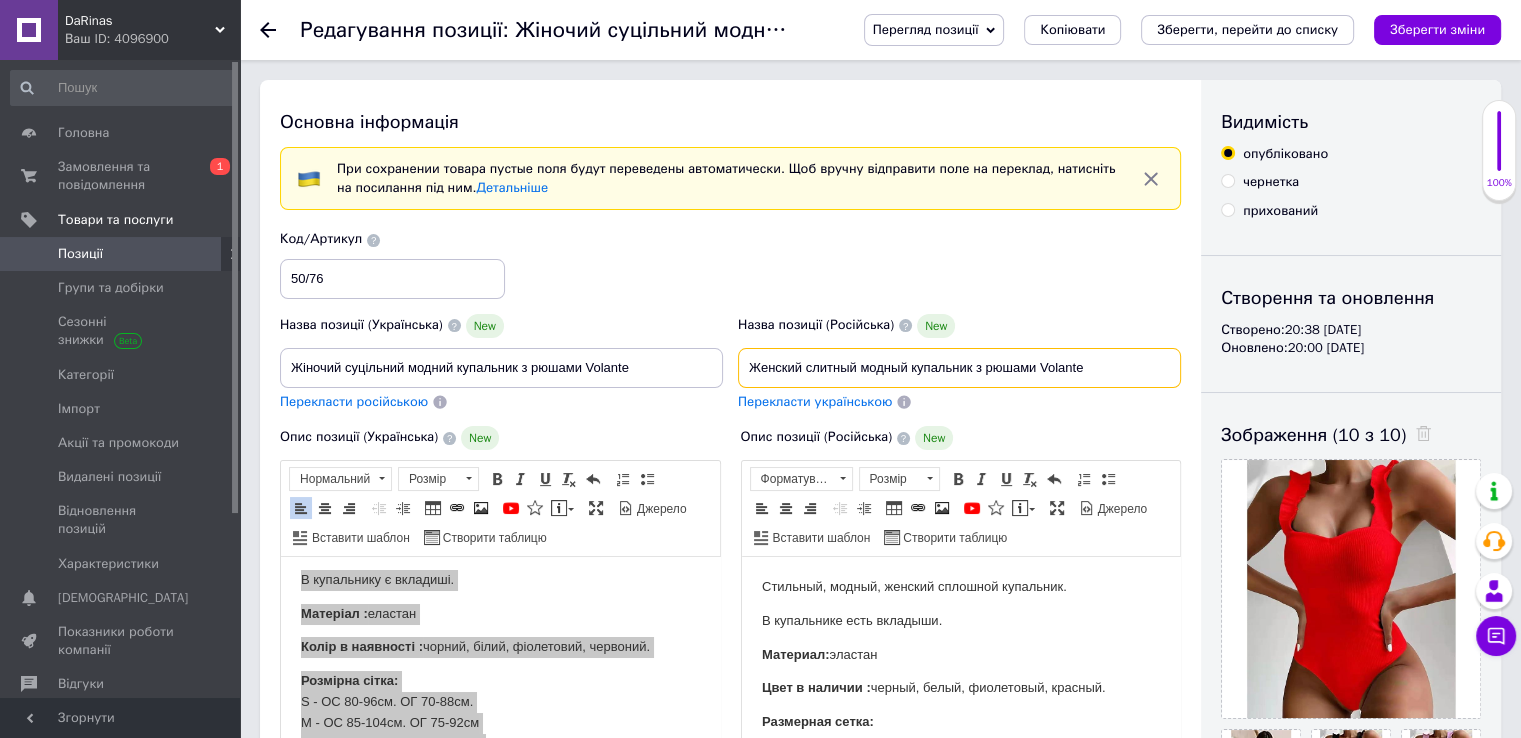 type on "Женский слитный модный купальник з рюшами Volante" 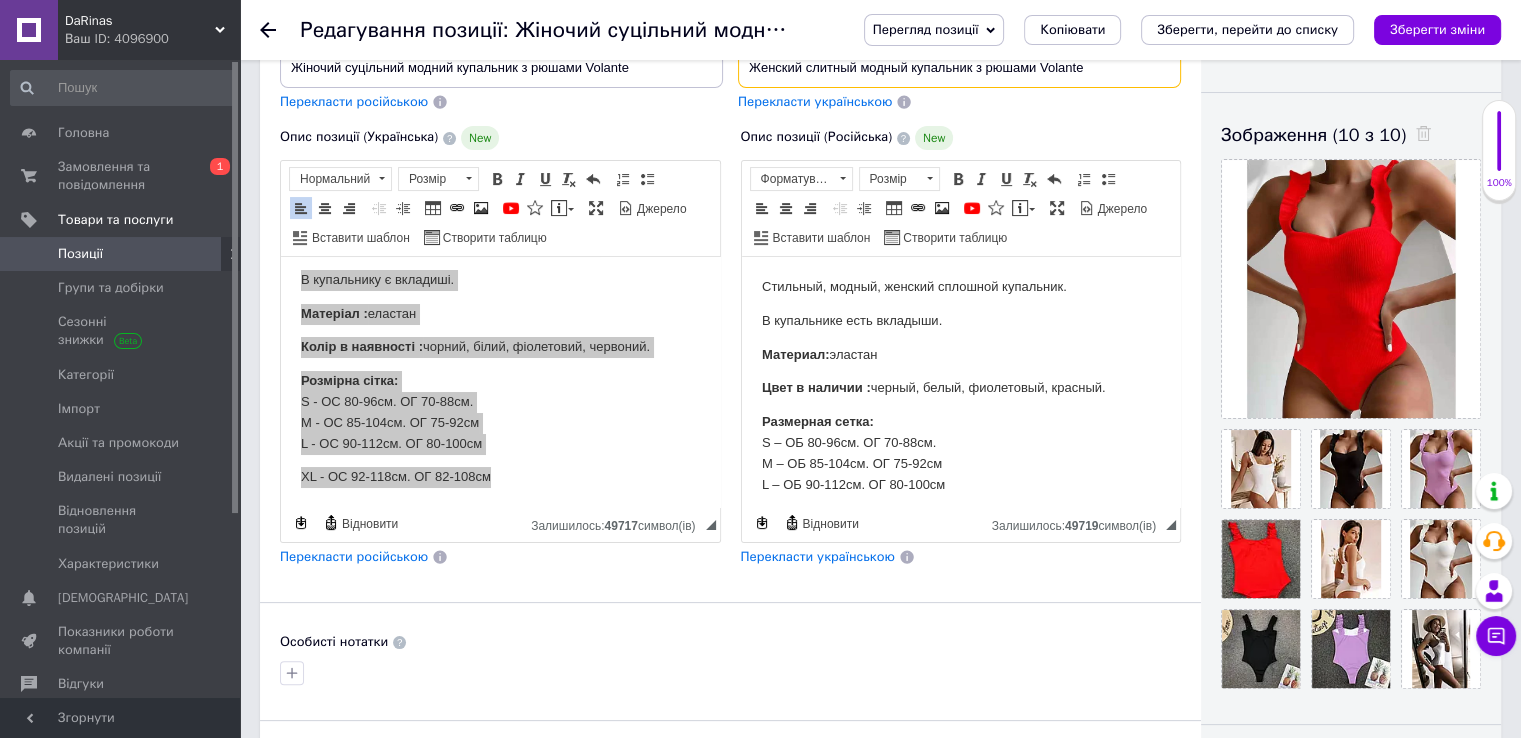 scroll, scrollTop: 400, scrollLeft: 0, axis: vertical 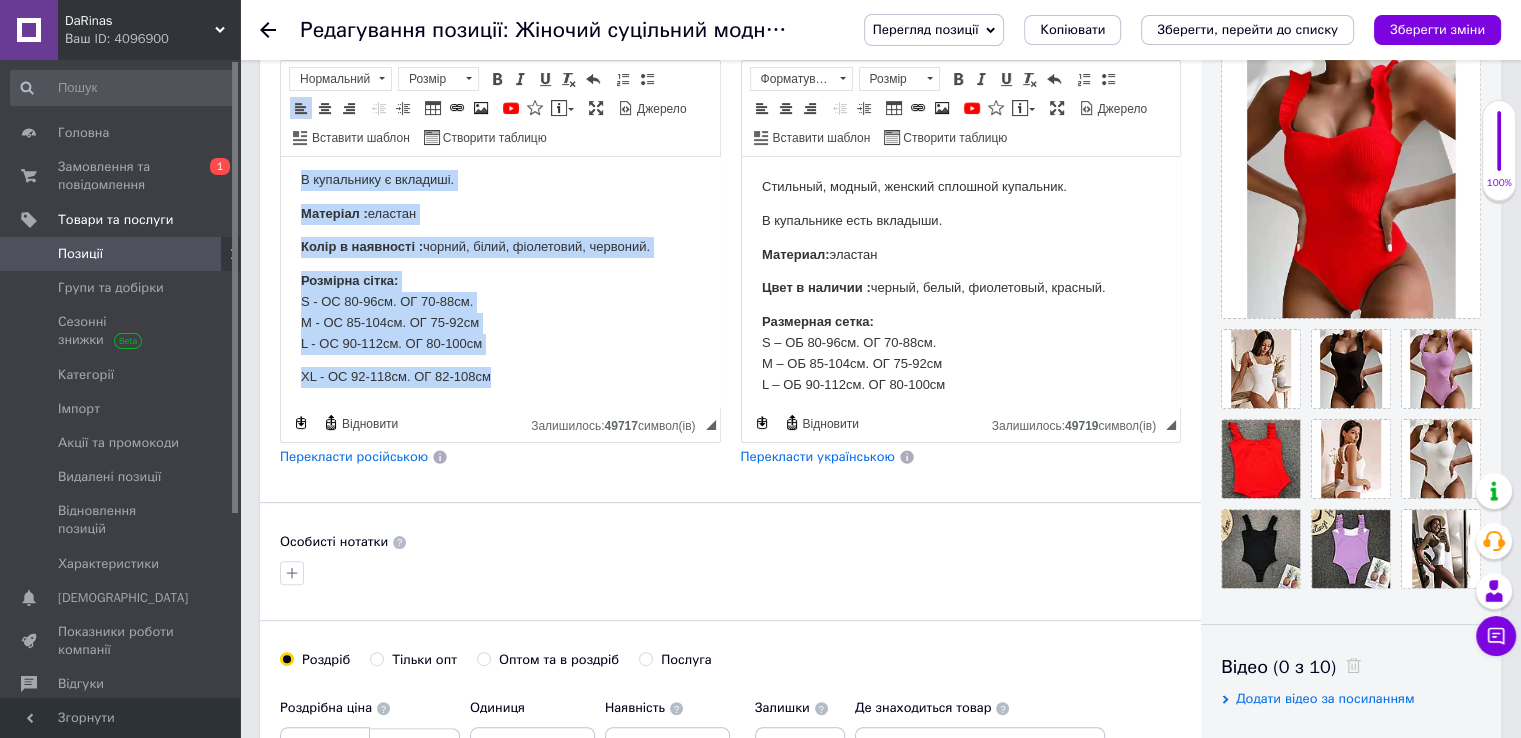 click on "Стильний, модний, жіночий суцільний купальник. В купальнику є вкладиші. Матеріал :  еластан Колір в наявності :  чорний, білий, фіолетовий, червоний. Розмірна сітка: S - ОС 80-96см. ОГ 70-88см. M - ОС 85-104см. ОГ 75-92см L - ОС 90-112см. ОГ 80-100см ХL - ОС 92-118см. ОГ 82-108см" at bounding box center [500, 262] 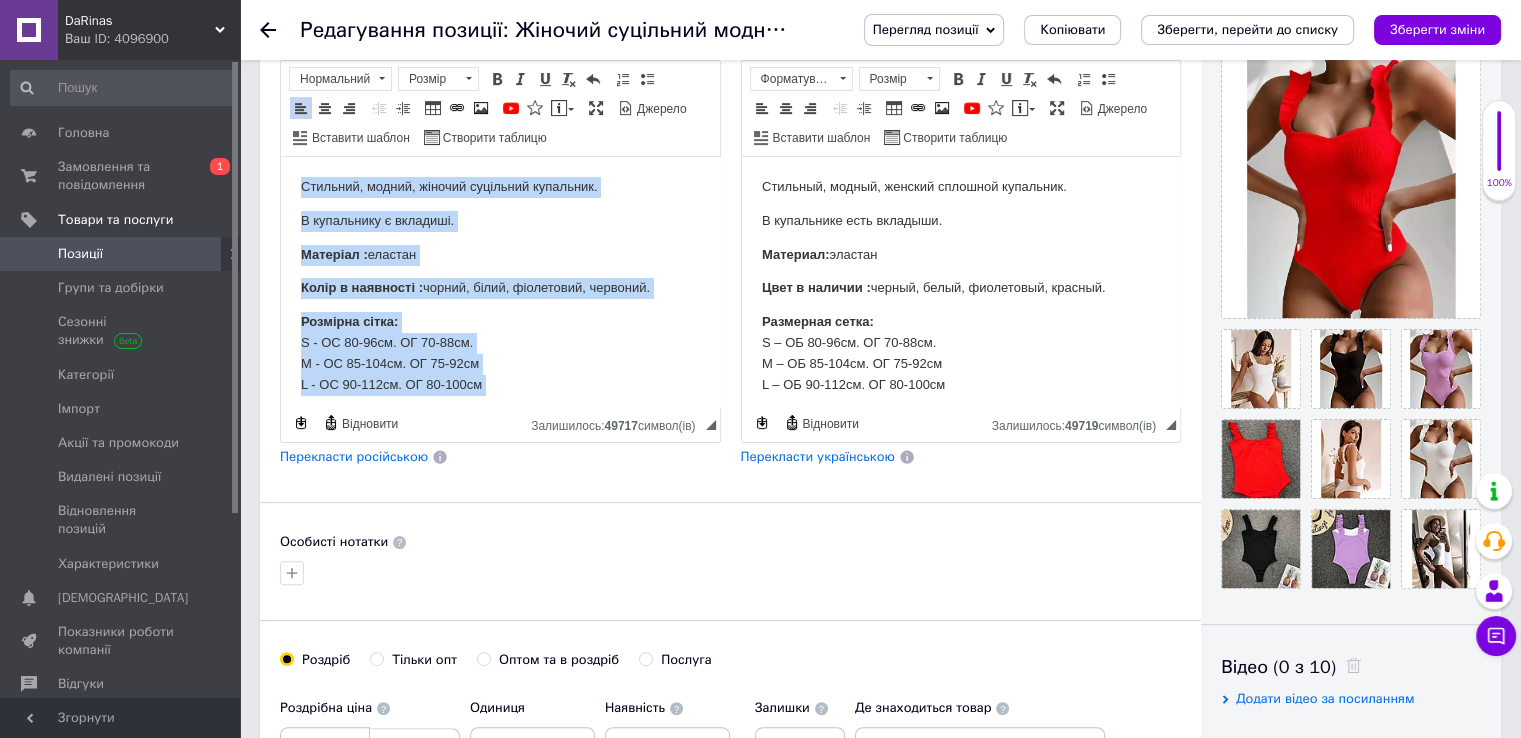 drag, startPoint x: 505, startPoint y: 384, endPoint x: 285, endPoint y: 112, distance: 349.83426 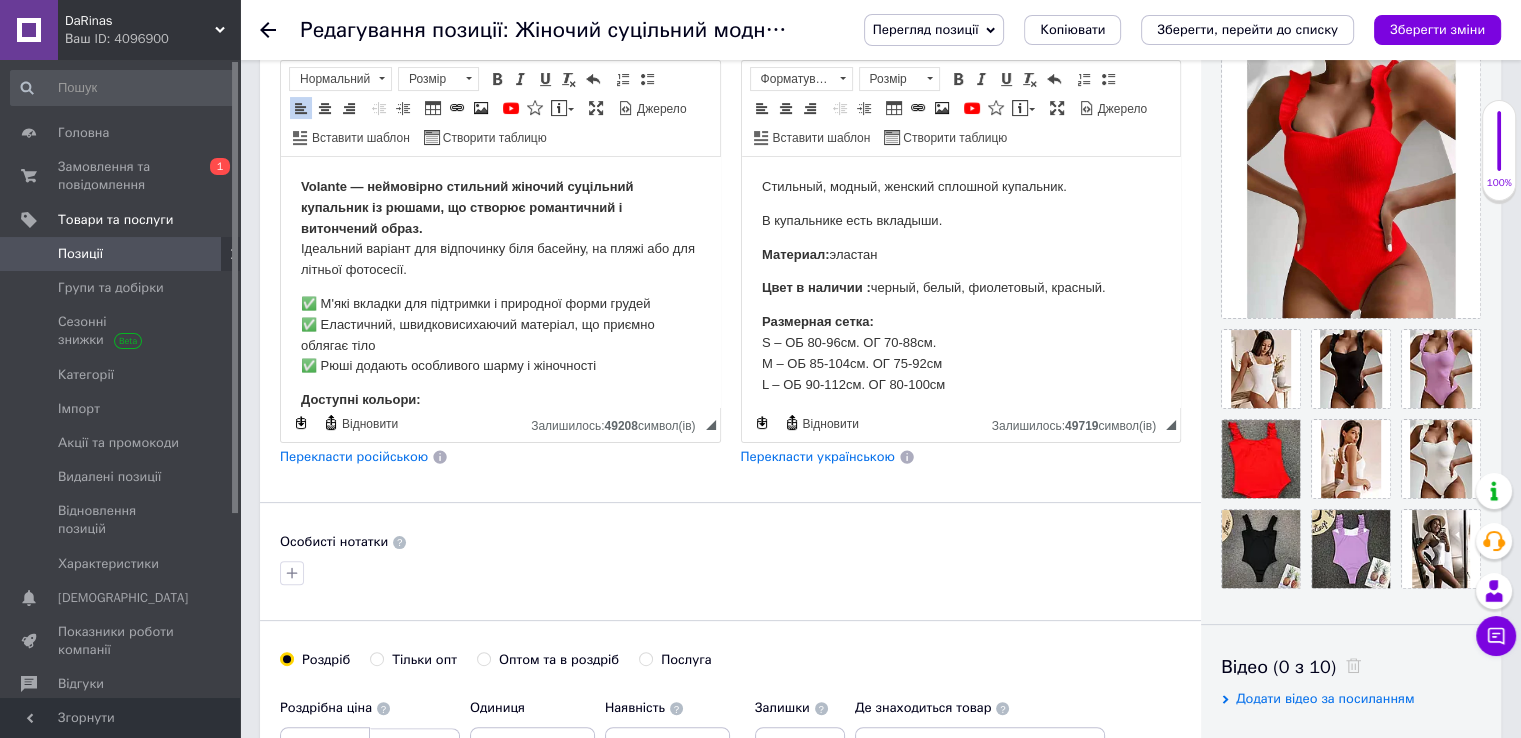 scroll, scrollTop: 276, scrollLeft: 0, axis: vertical 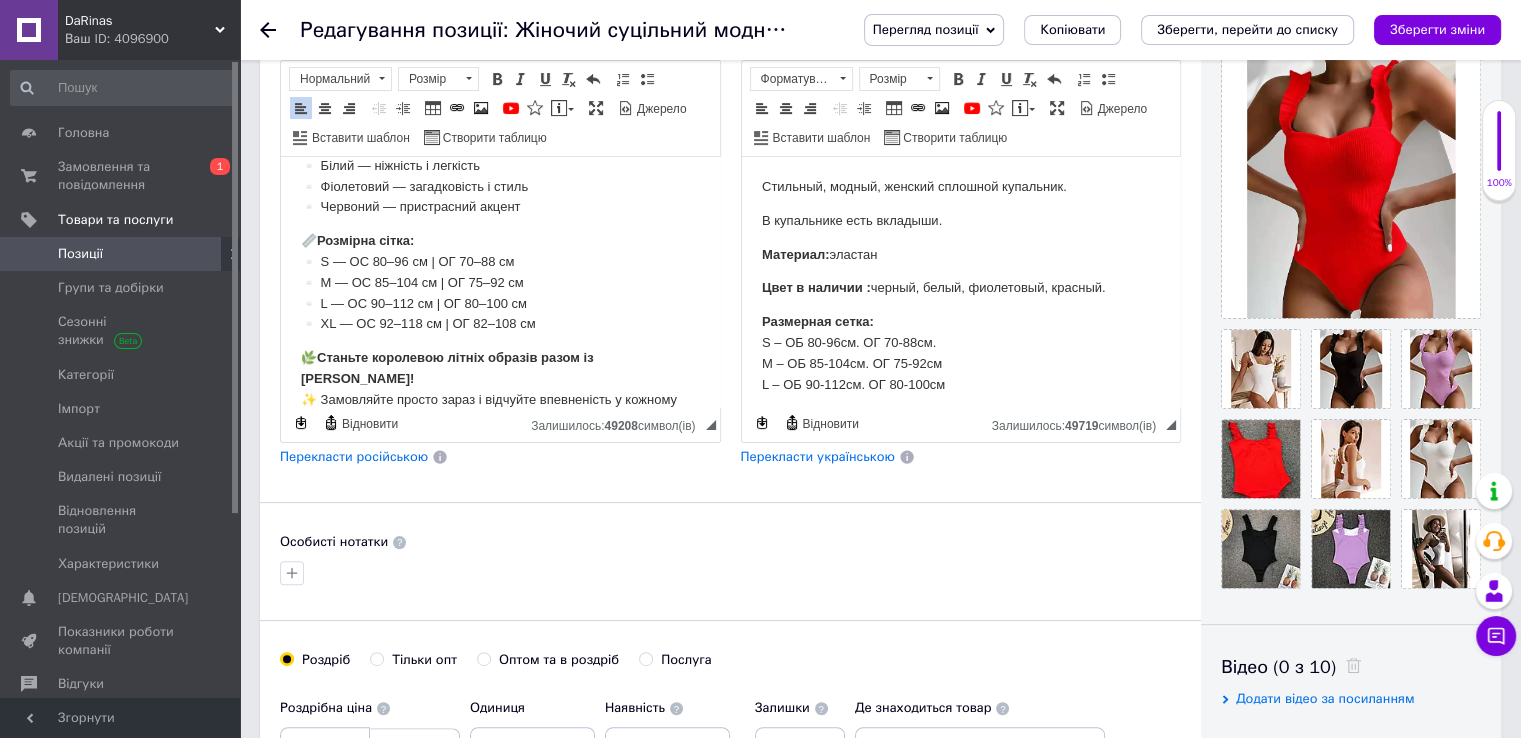 click on "Перекласти російською" at bounding box center (354, 456) 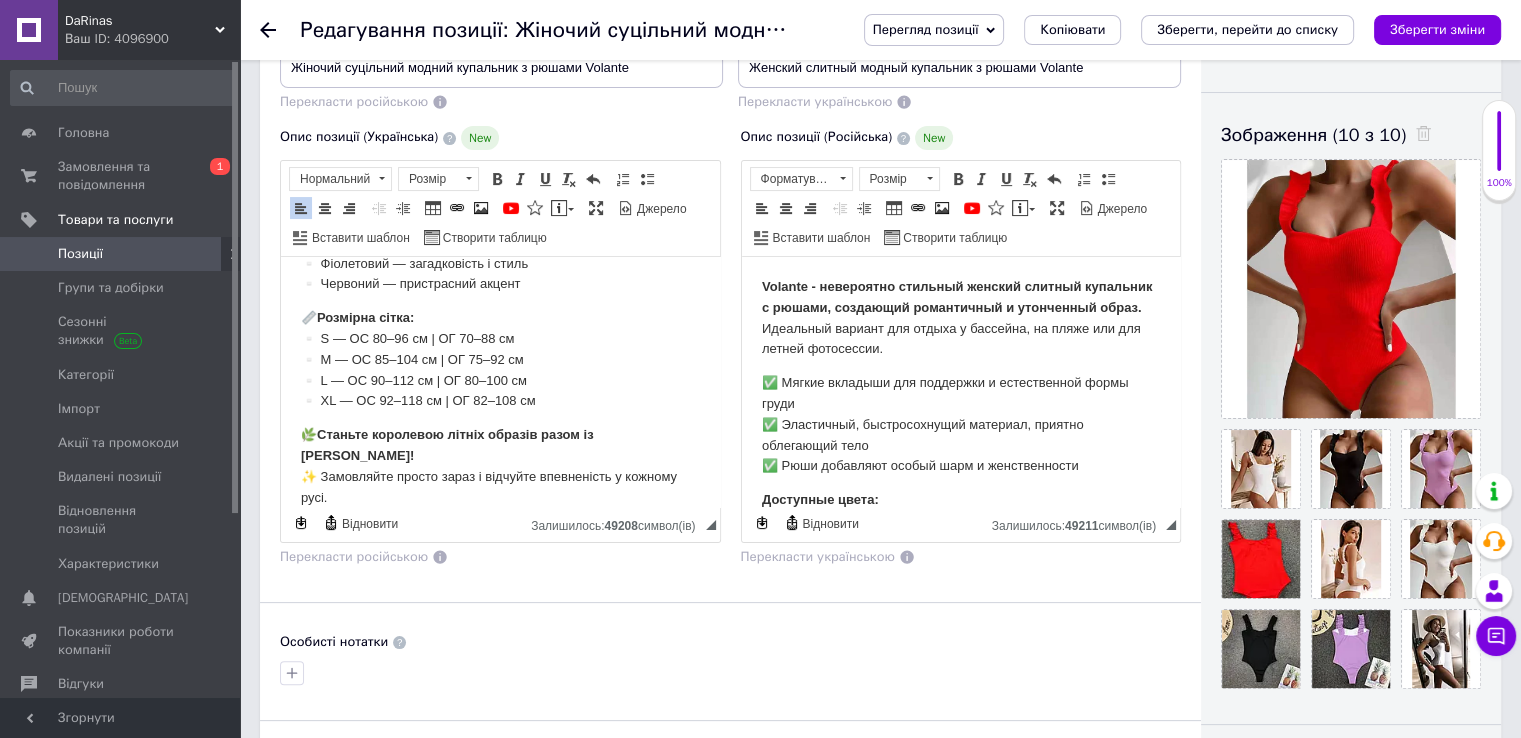 scroll, scrollTop: 700, scrollLeft: 0, axis: vertical 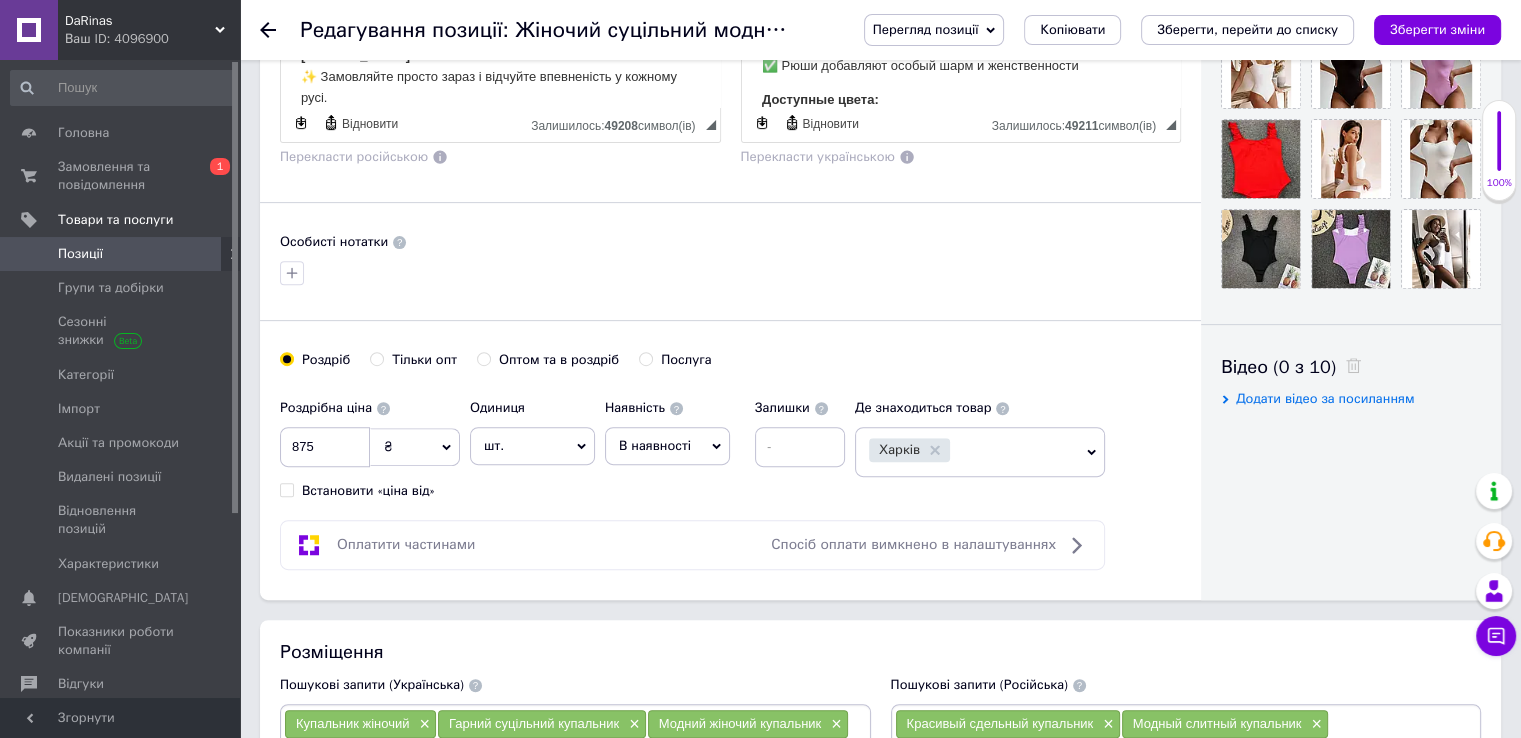 click on "Оптом та в роздріб" at bounding box center (483, 358) 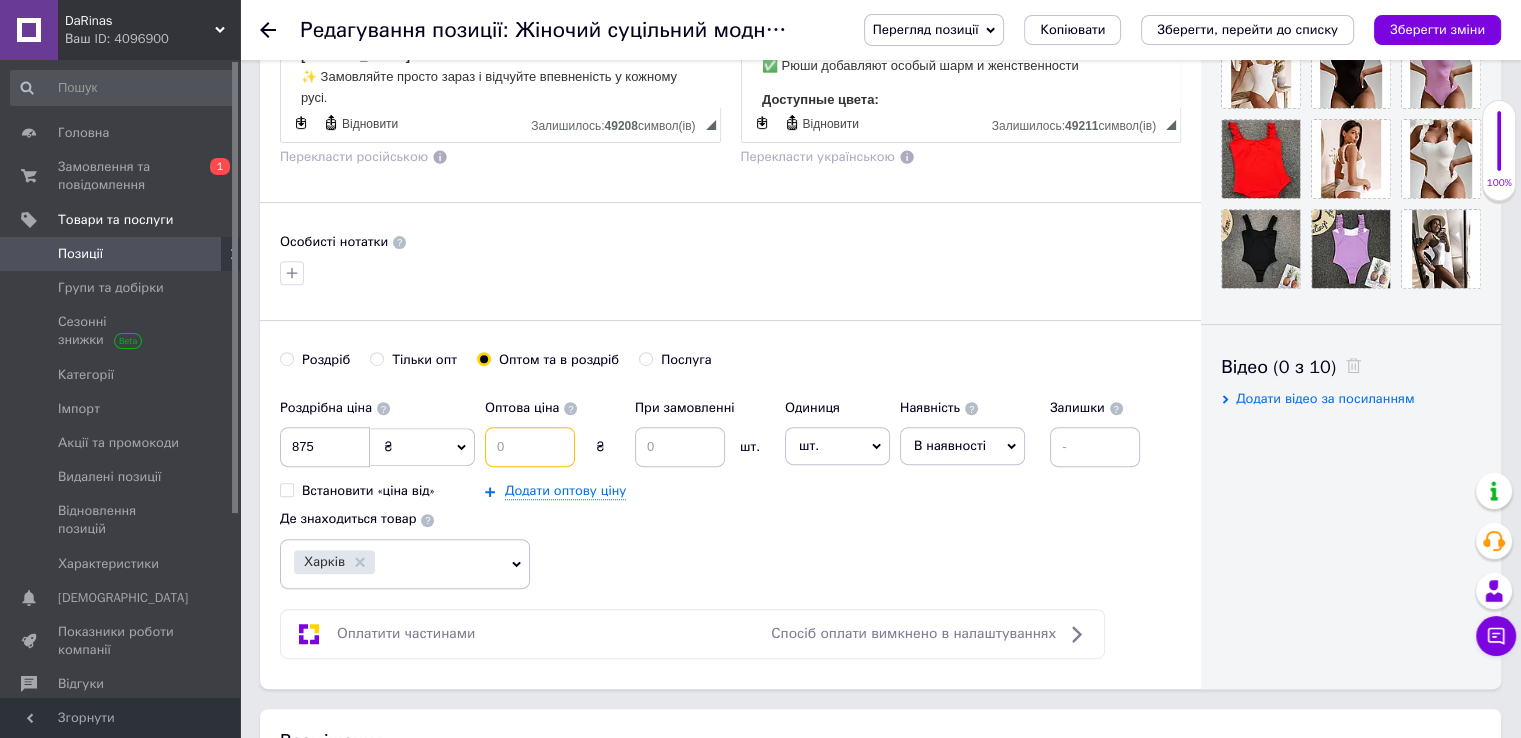 click at bounding box center (530, 447) 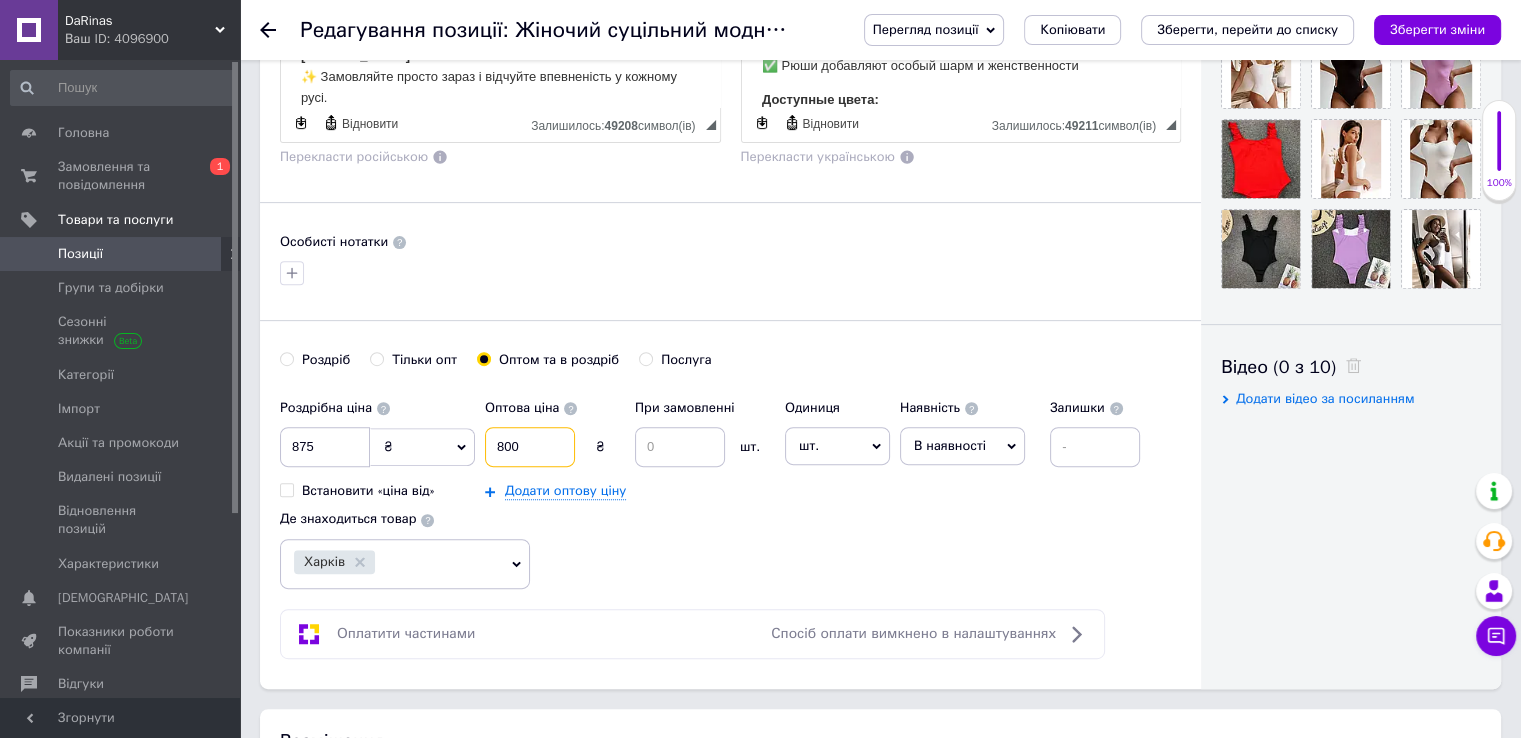 type on "800" 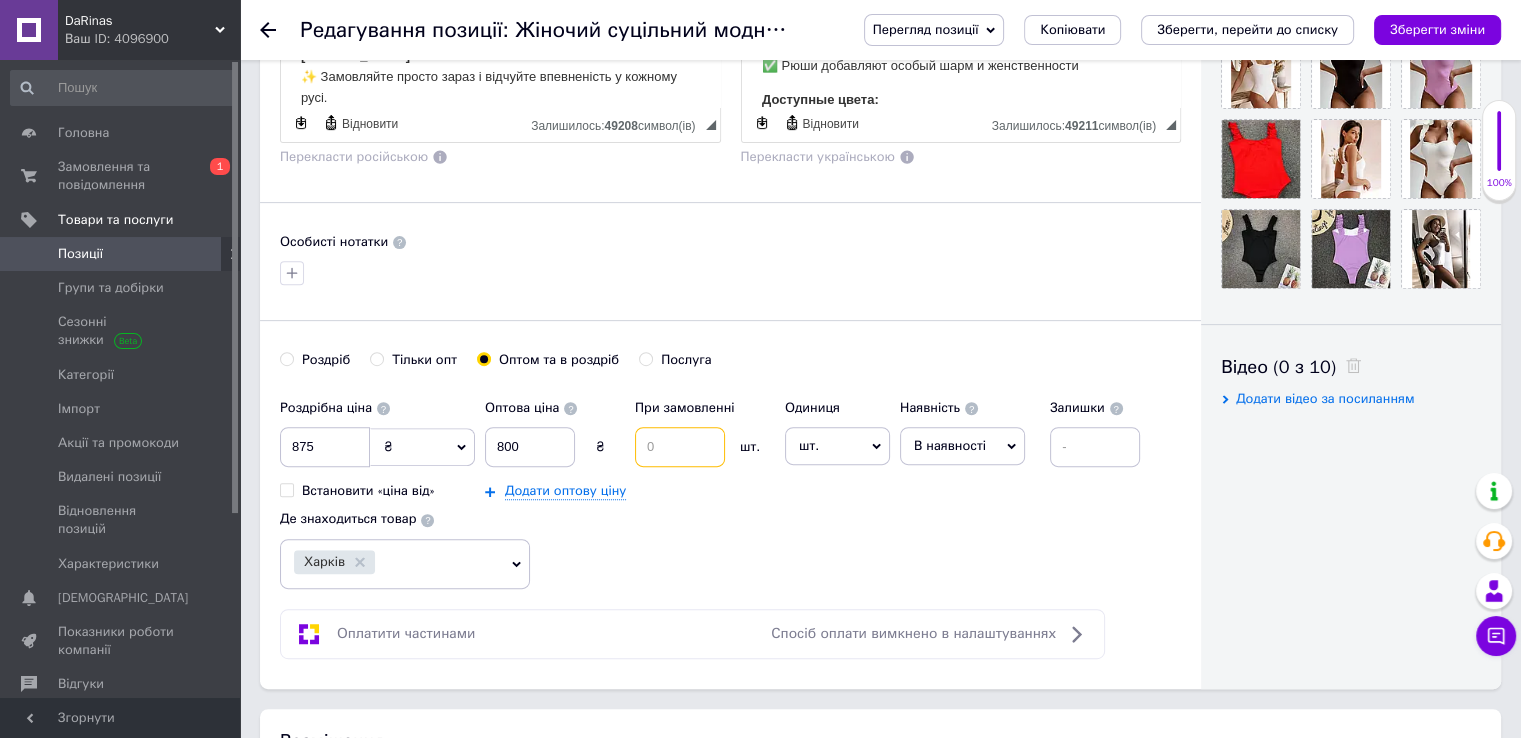 click at bounding box center [680, 447] 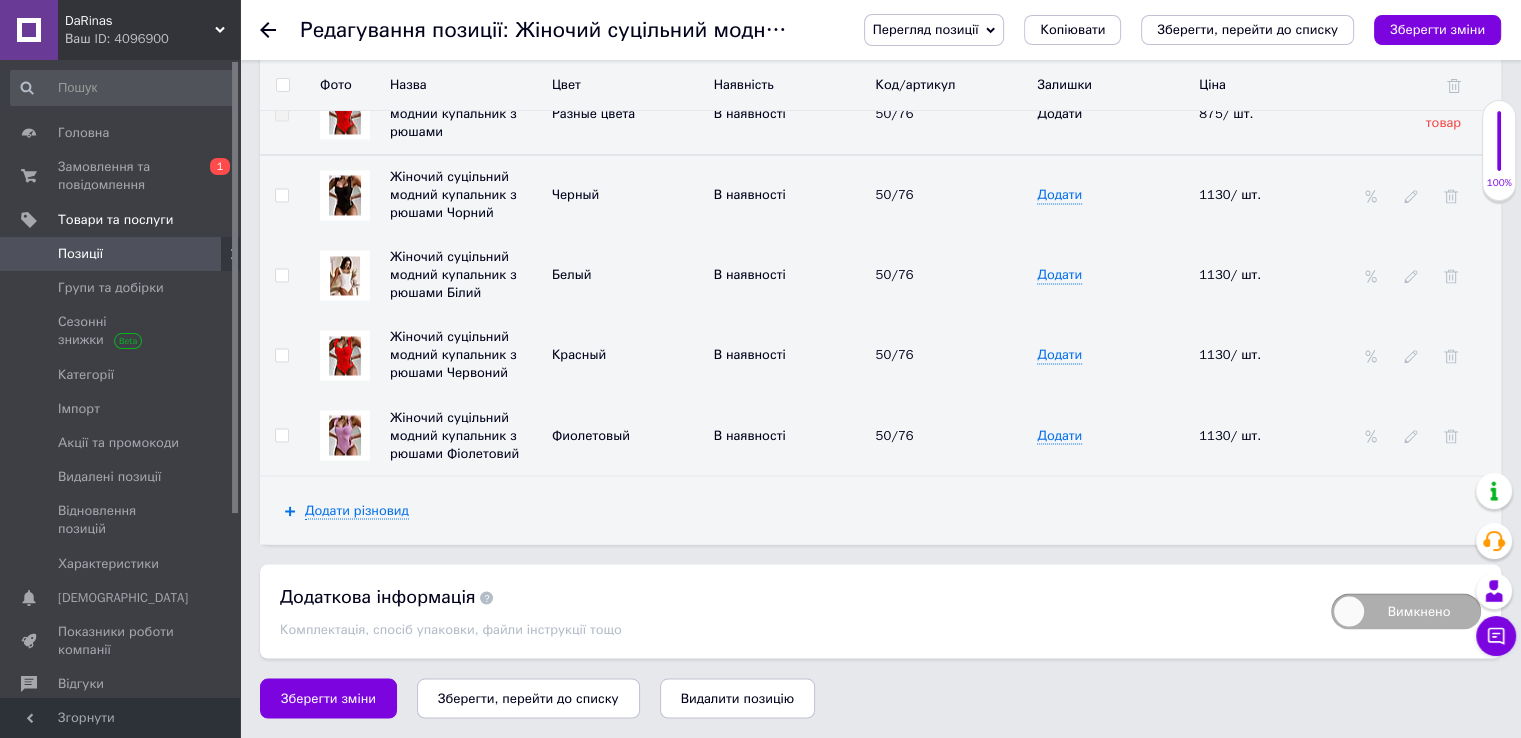 scroll, scrollTop: 3395, scrollLeft: 0, axis: vertical 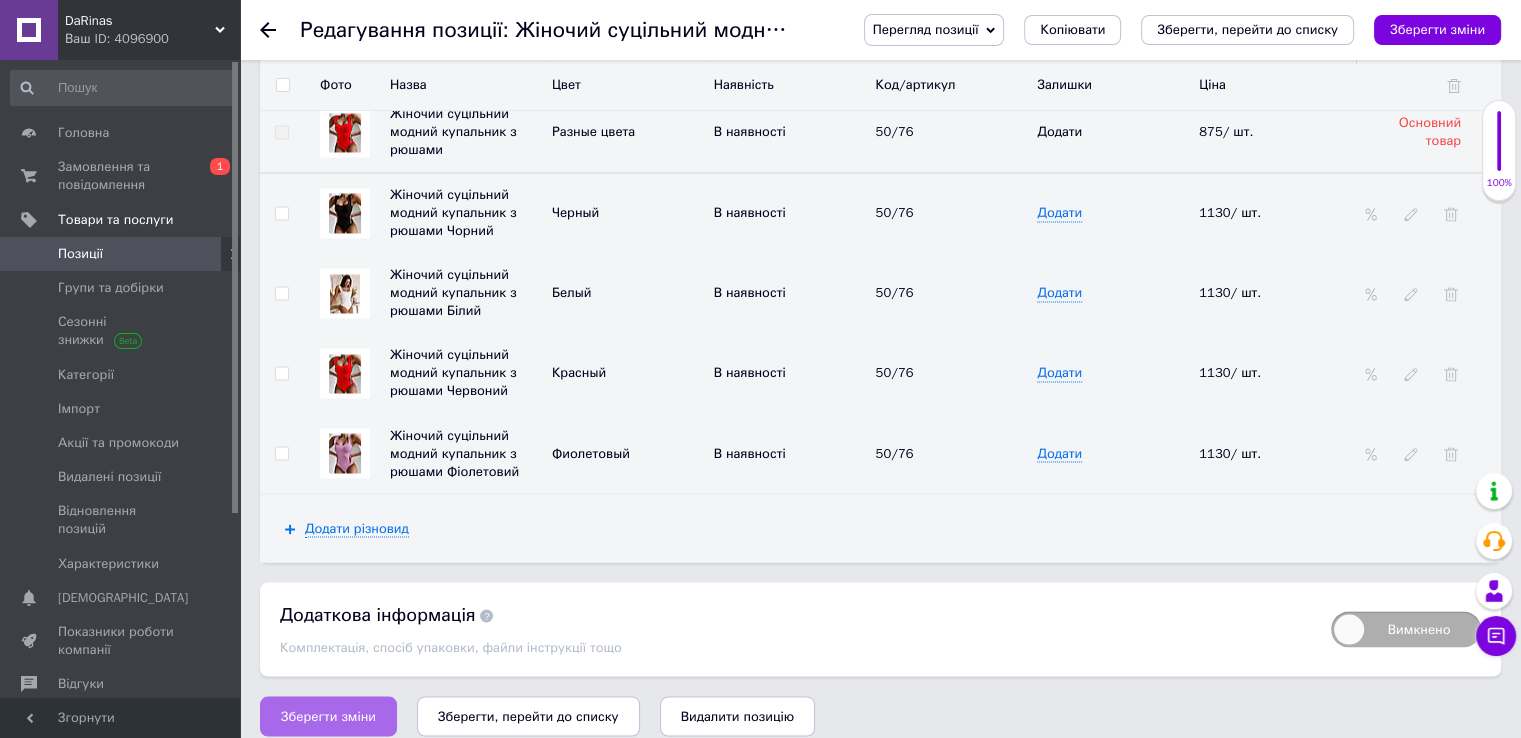 type on "3" 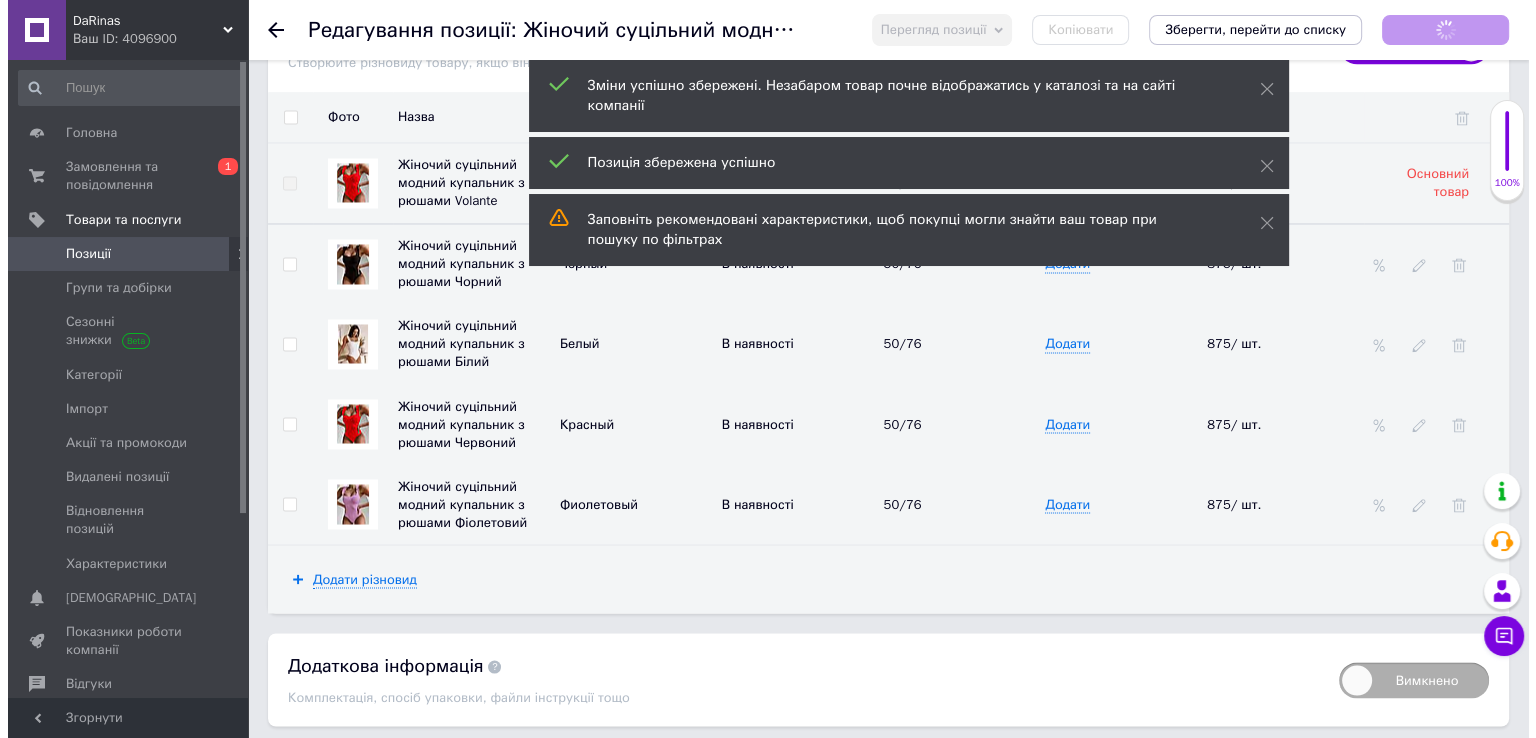 scroll, scrollTop: 143, scrollLeft: 0, axis: vertical 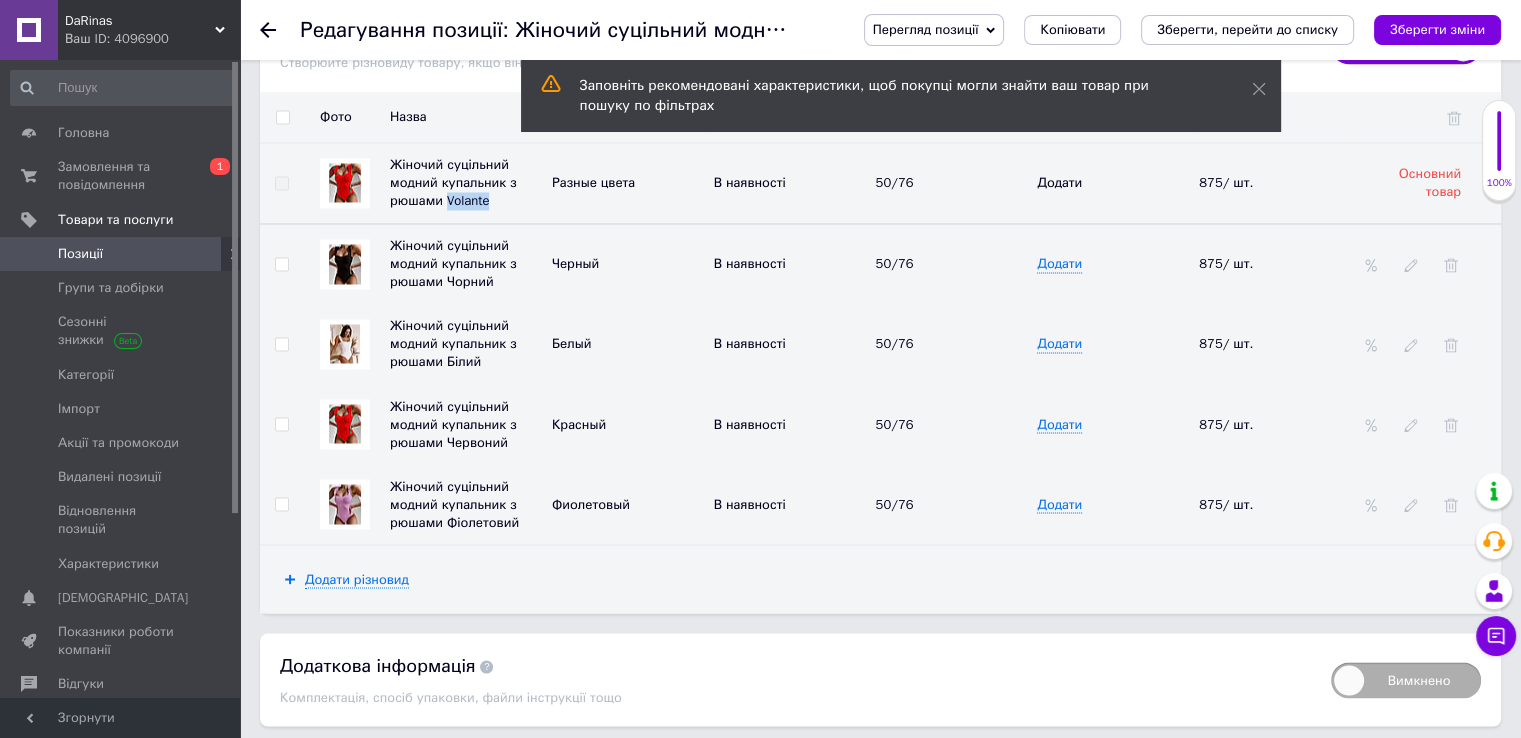 drag, startPoint x: 448, startPoint y: 181, endPoint x: 487, endPoint y: 182, distance: 39.012817 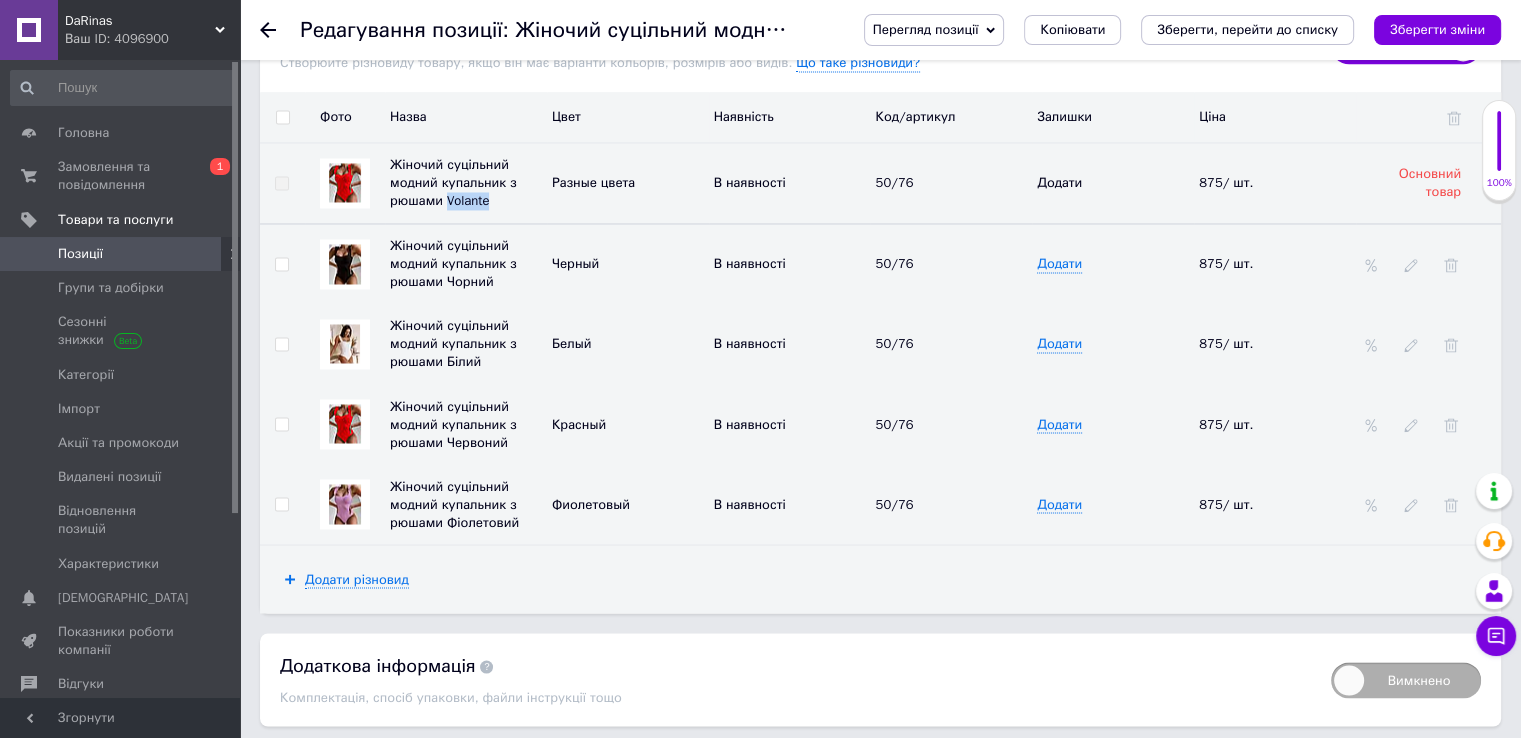 copy on "Volante" 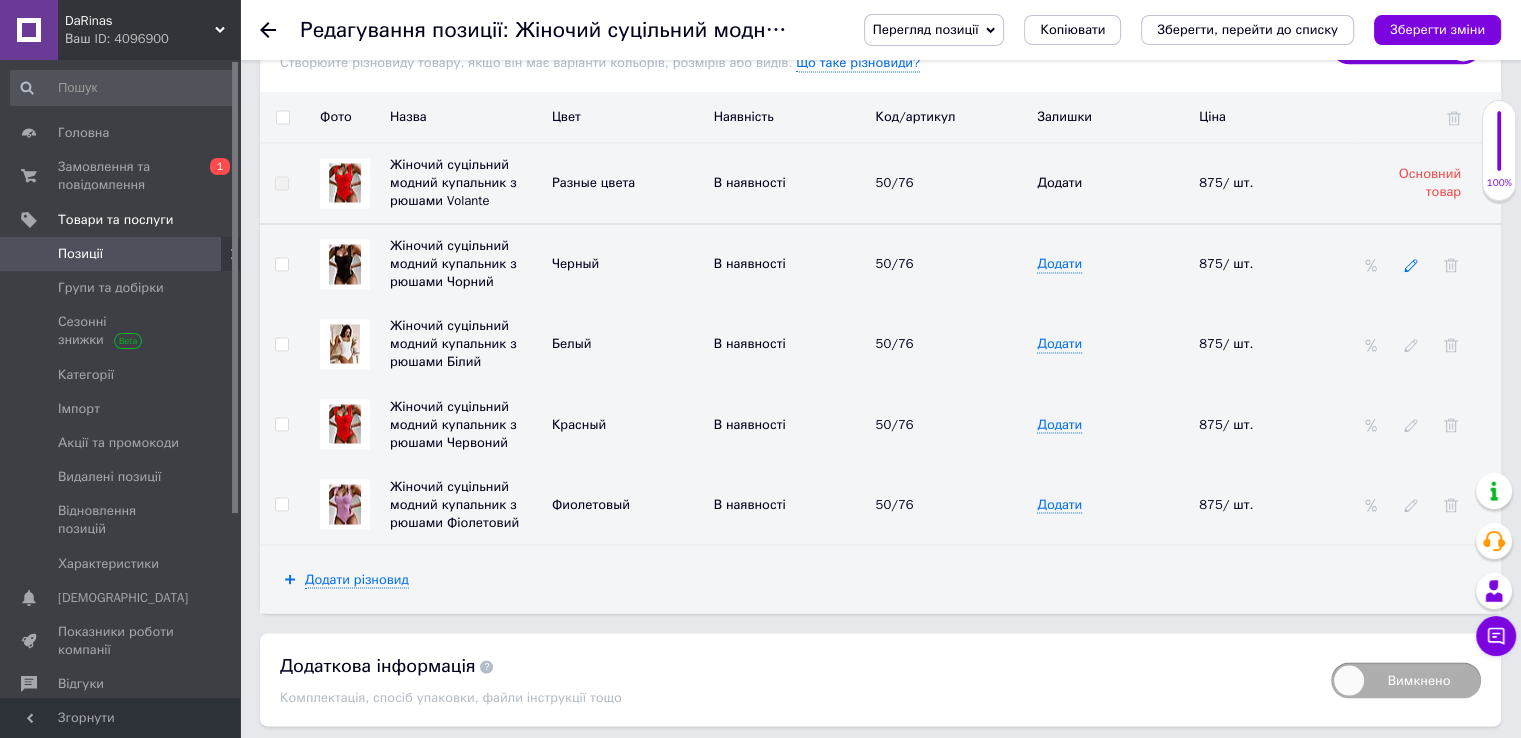 click 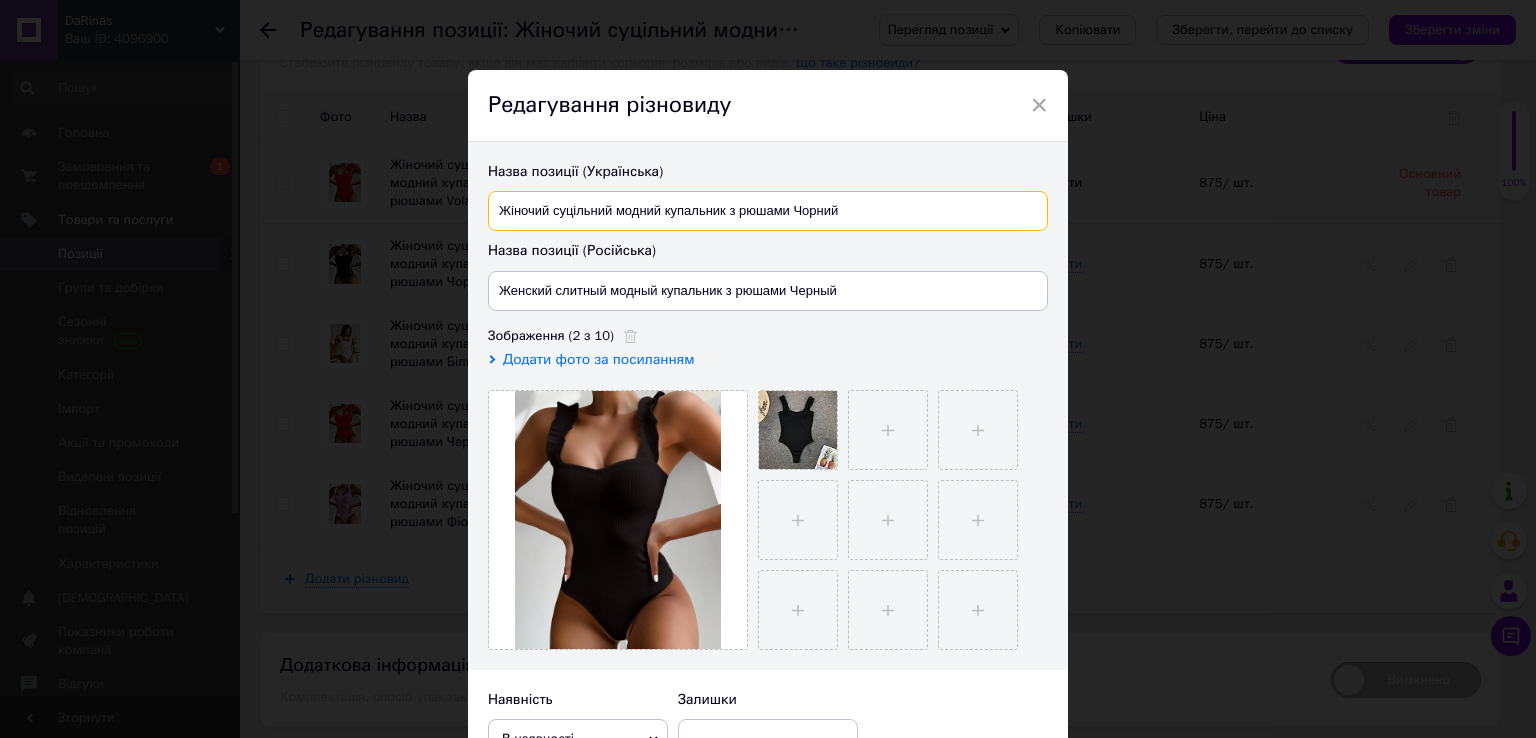 click on "Жіночий суцільний модний купальник з рюшами Чорний" at bounding box center (768, 211) 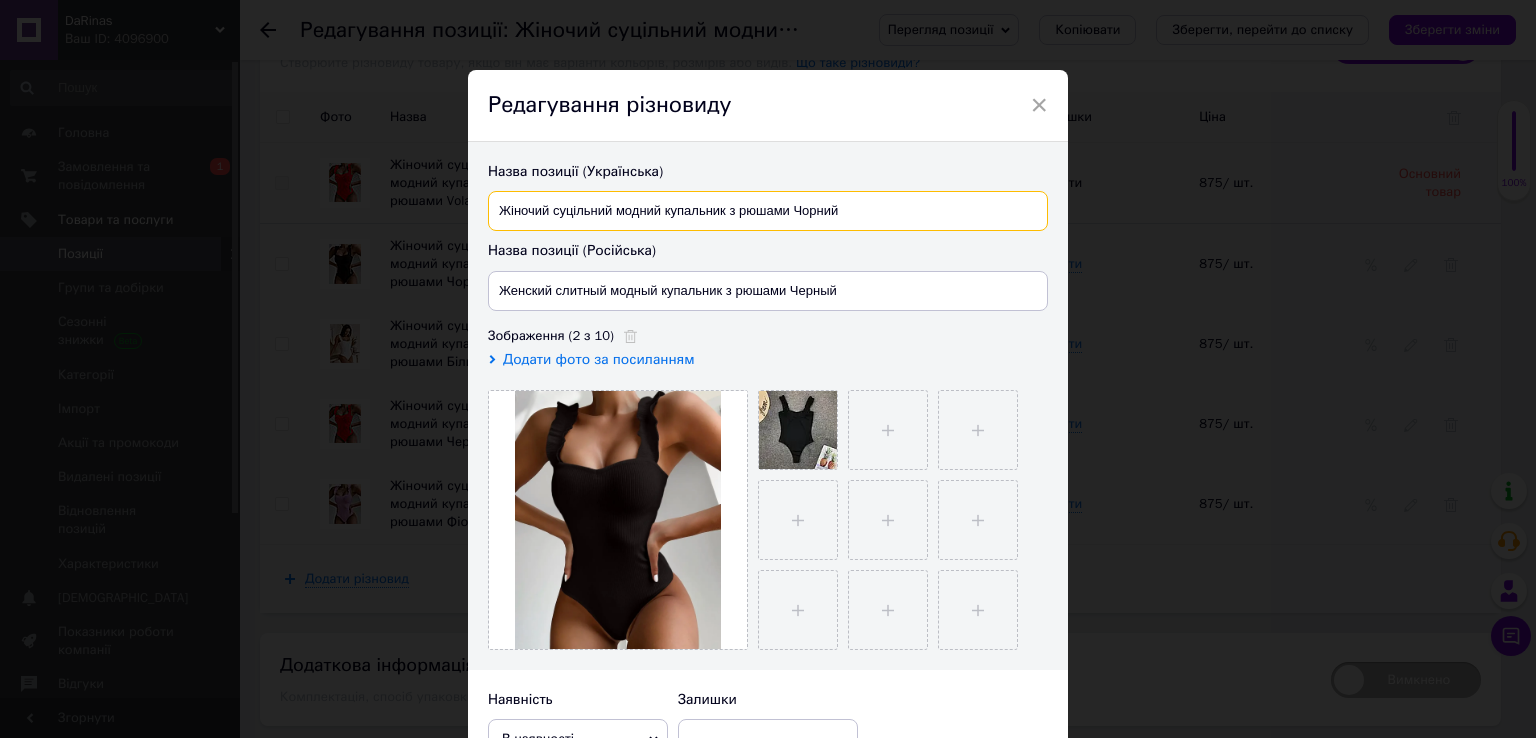 paste on "Volante" 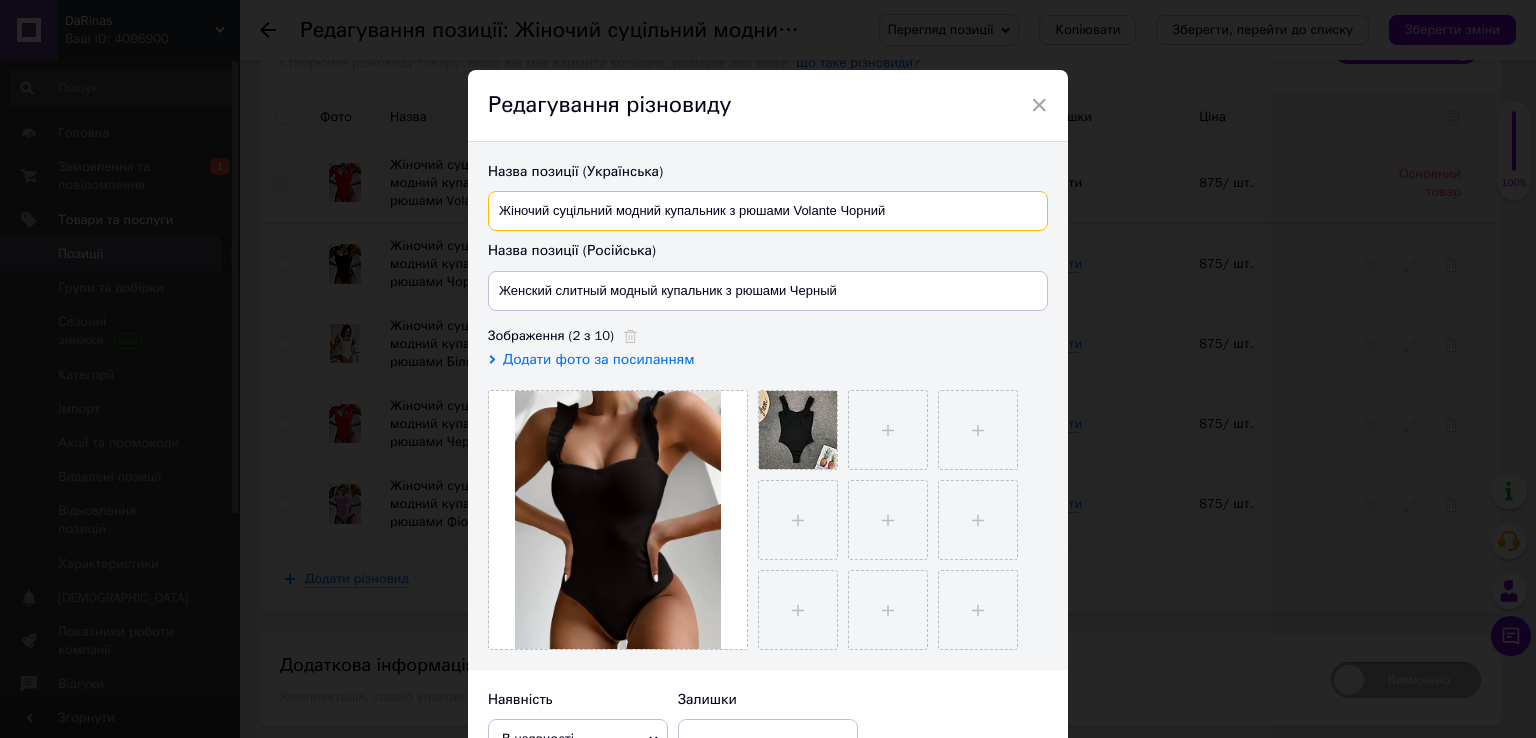 type on "Жіночий суцільний модний купальник з рюшами Volante Чорний" 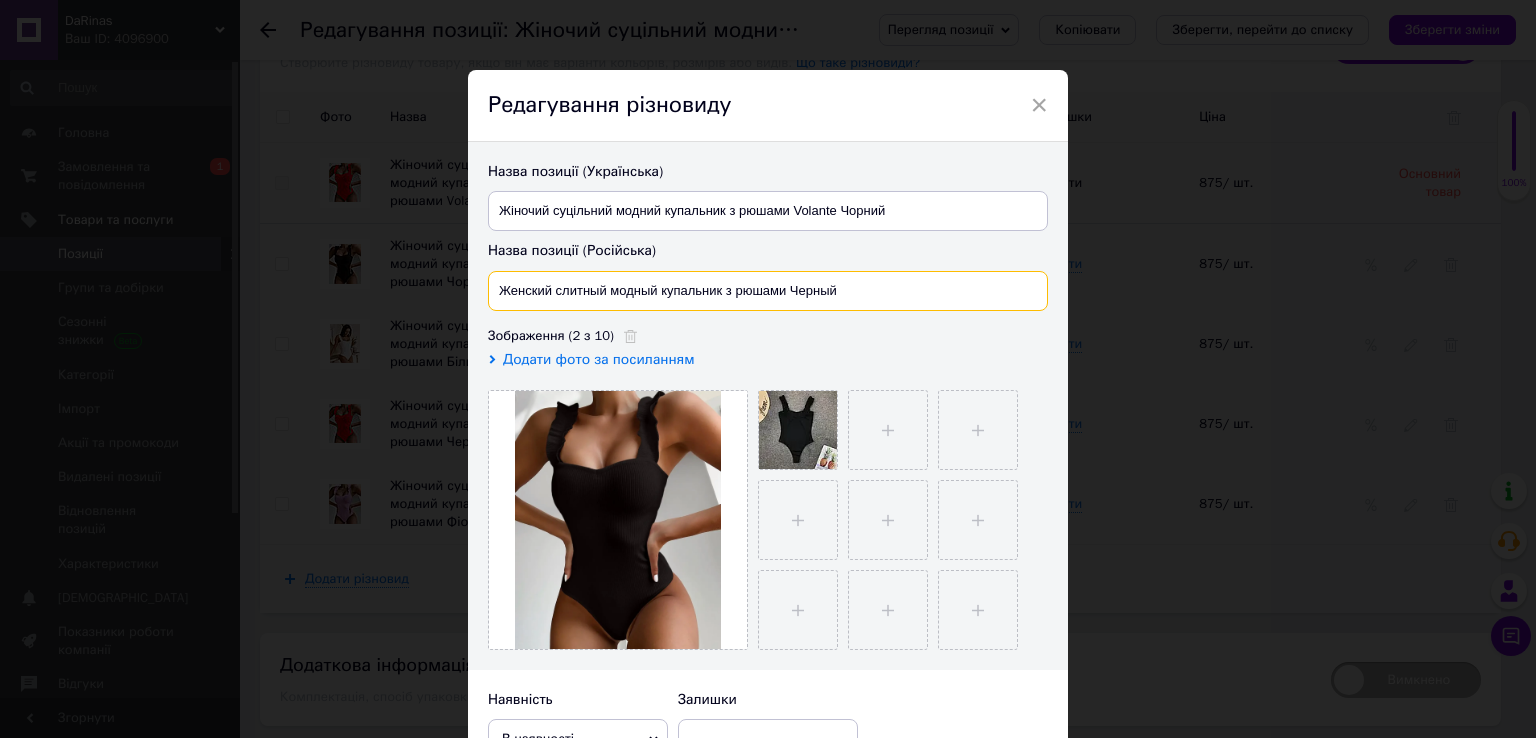 click on "Женский слитный модный купальник з рюшами Черный" at bounding box center [768, 291] 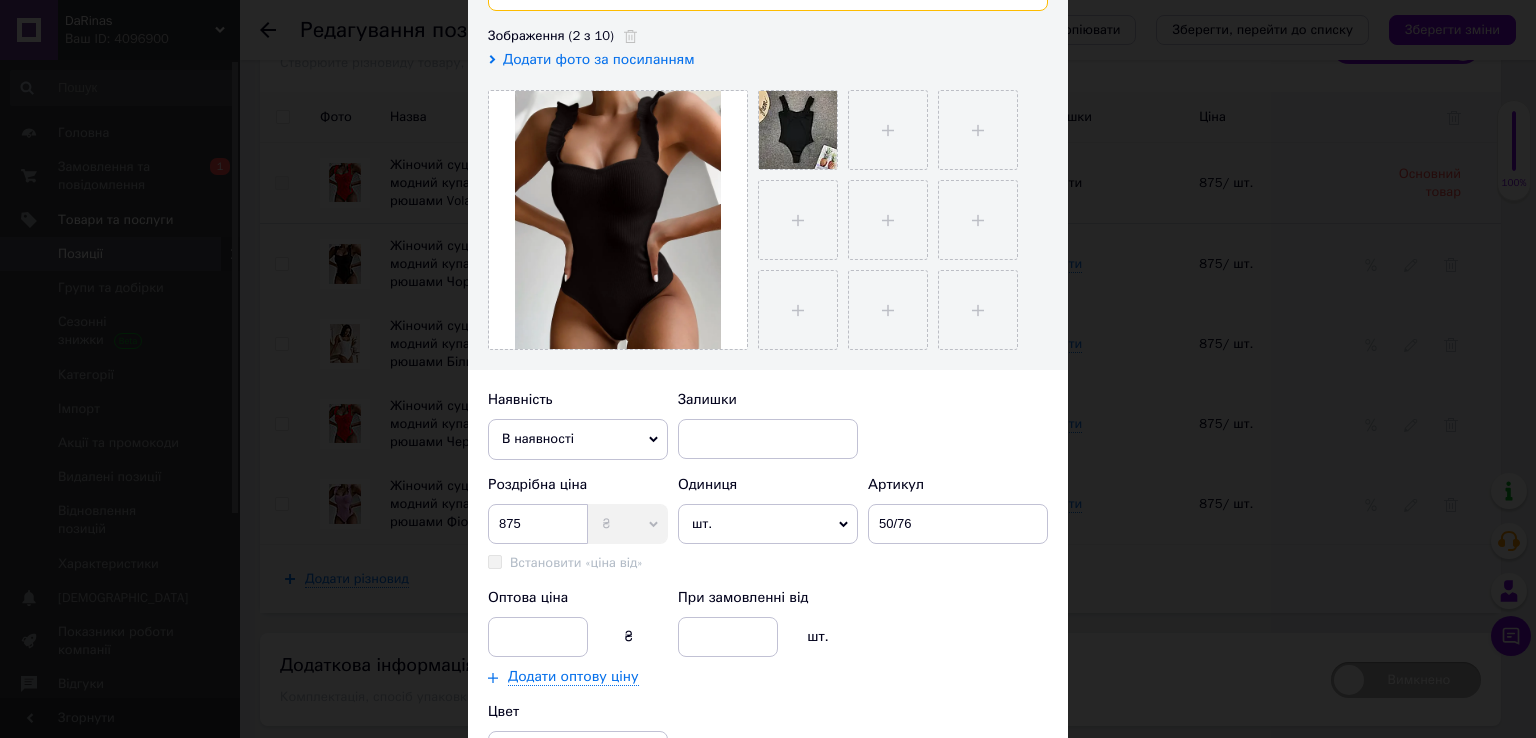 scroll, scrollTop: 500, scrollLeft: 0, axis: vertical 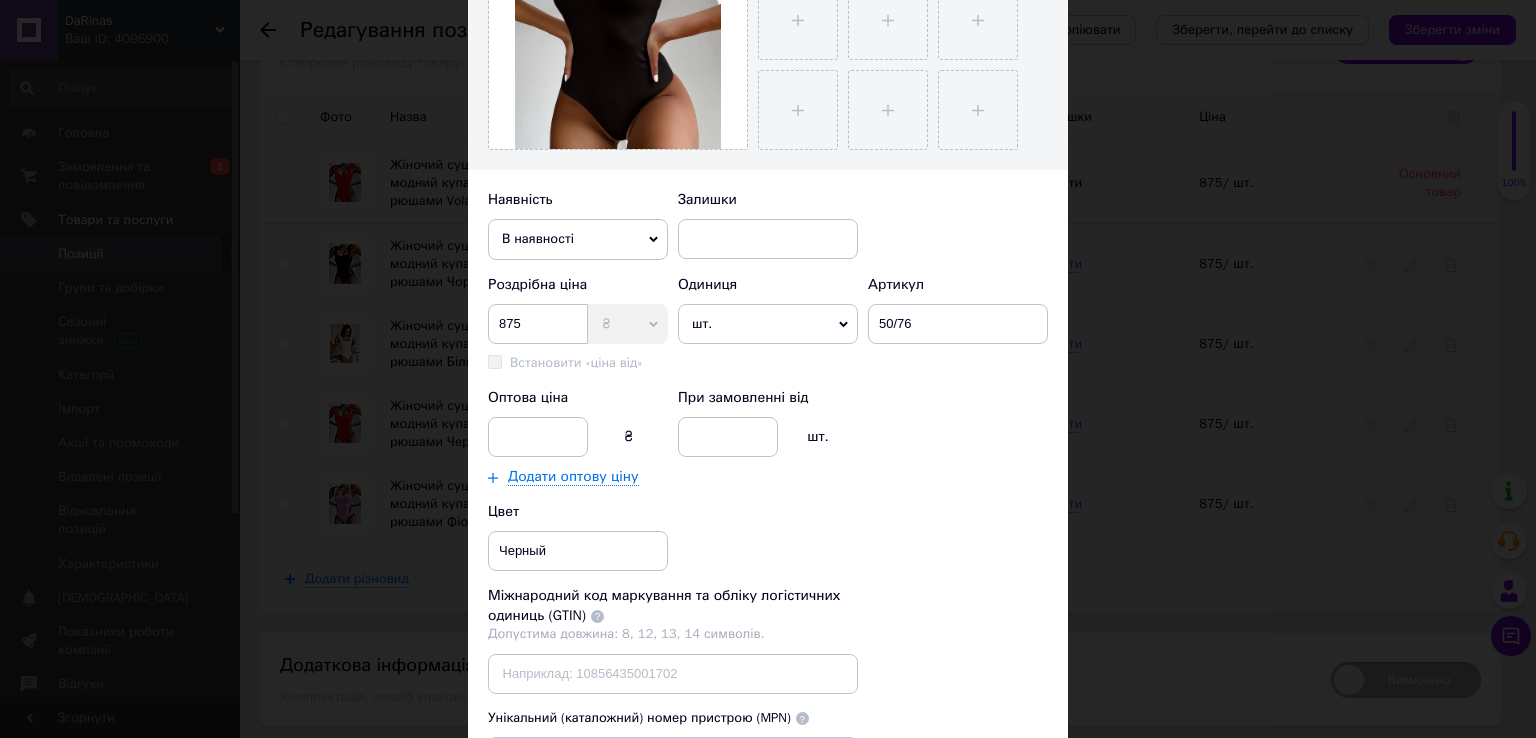 type on "Женский слитный модный купальник з рюшами Volante Черный" 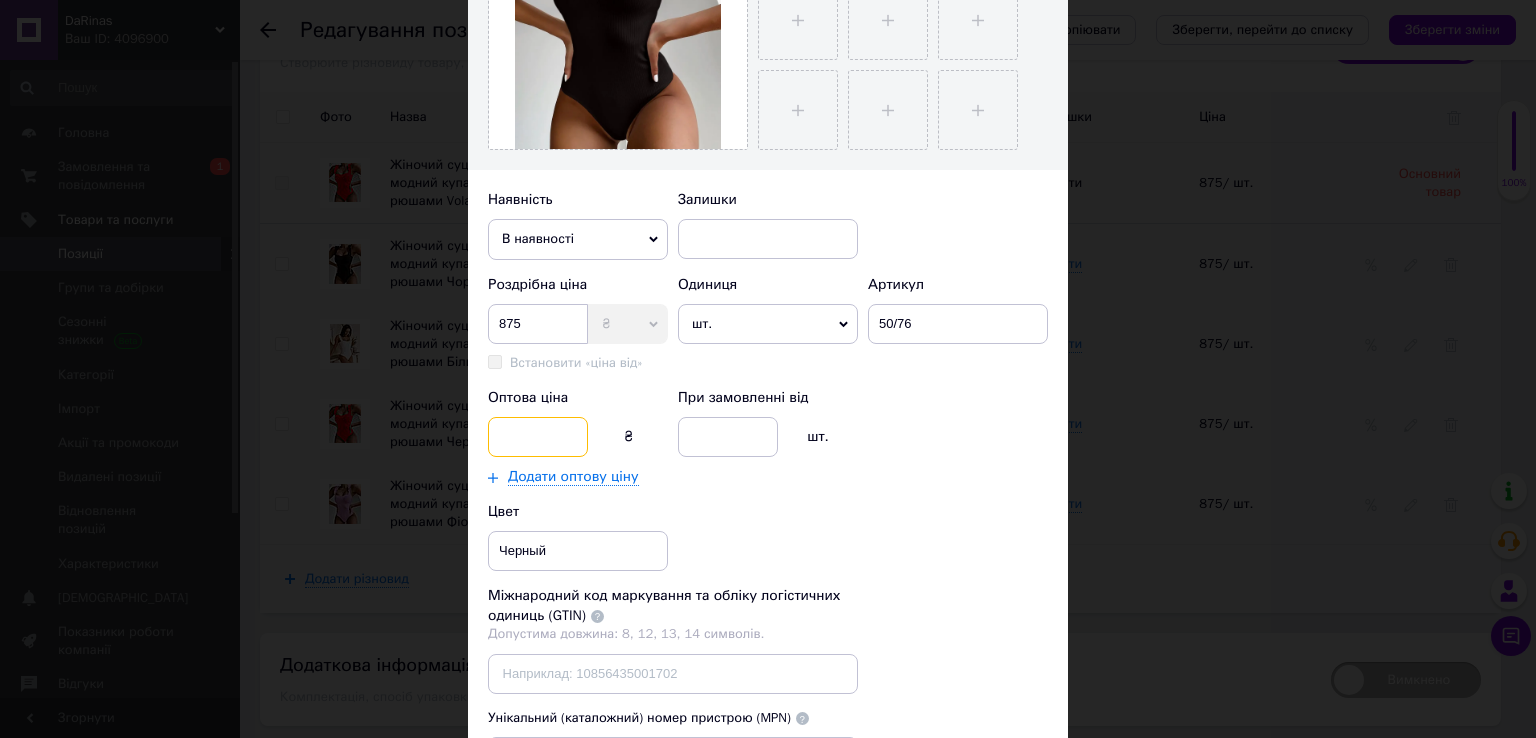 click at bounding box center [538, 437] 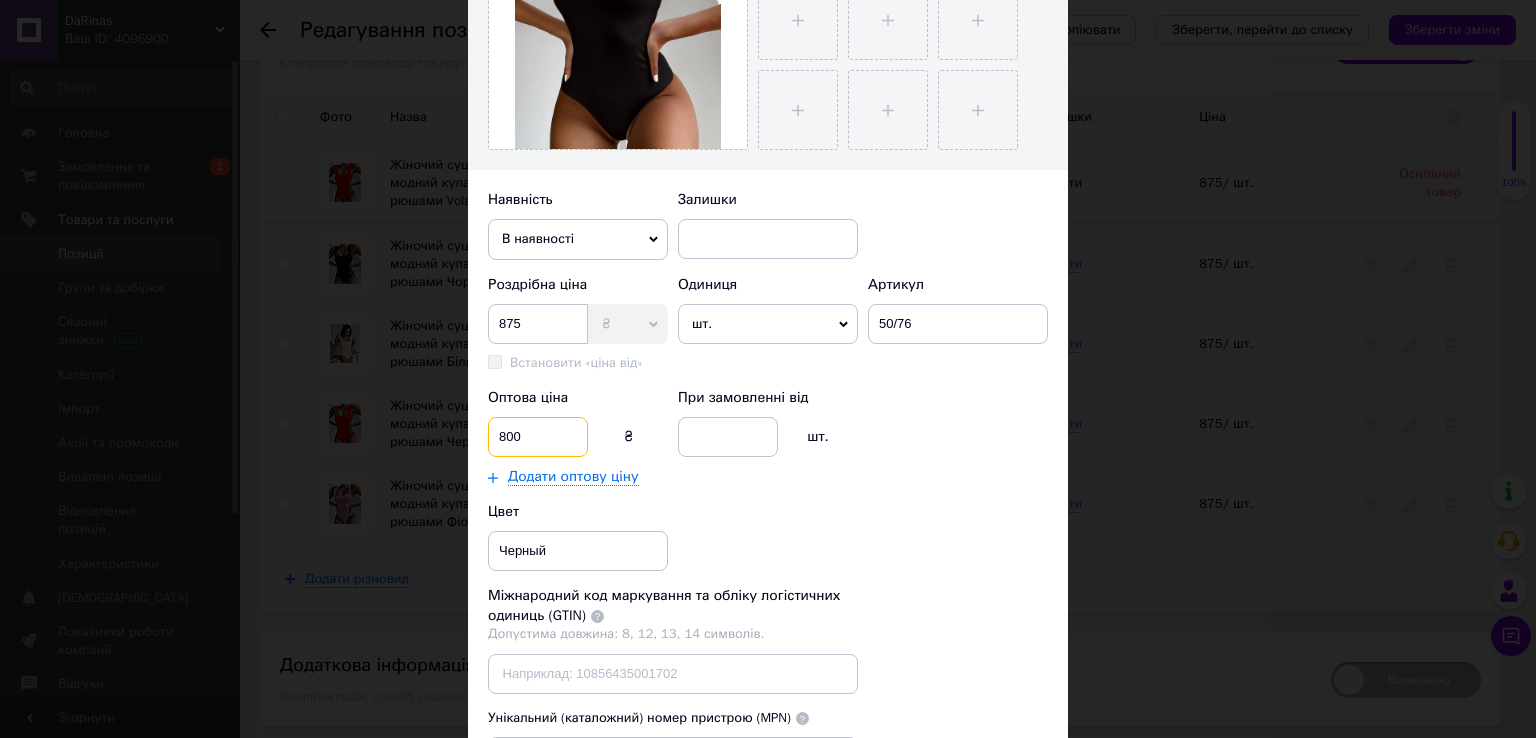 type on "800" 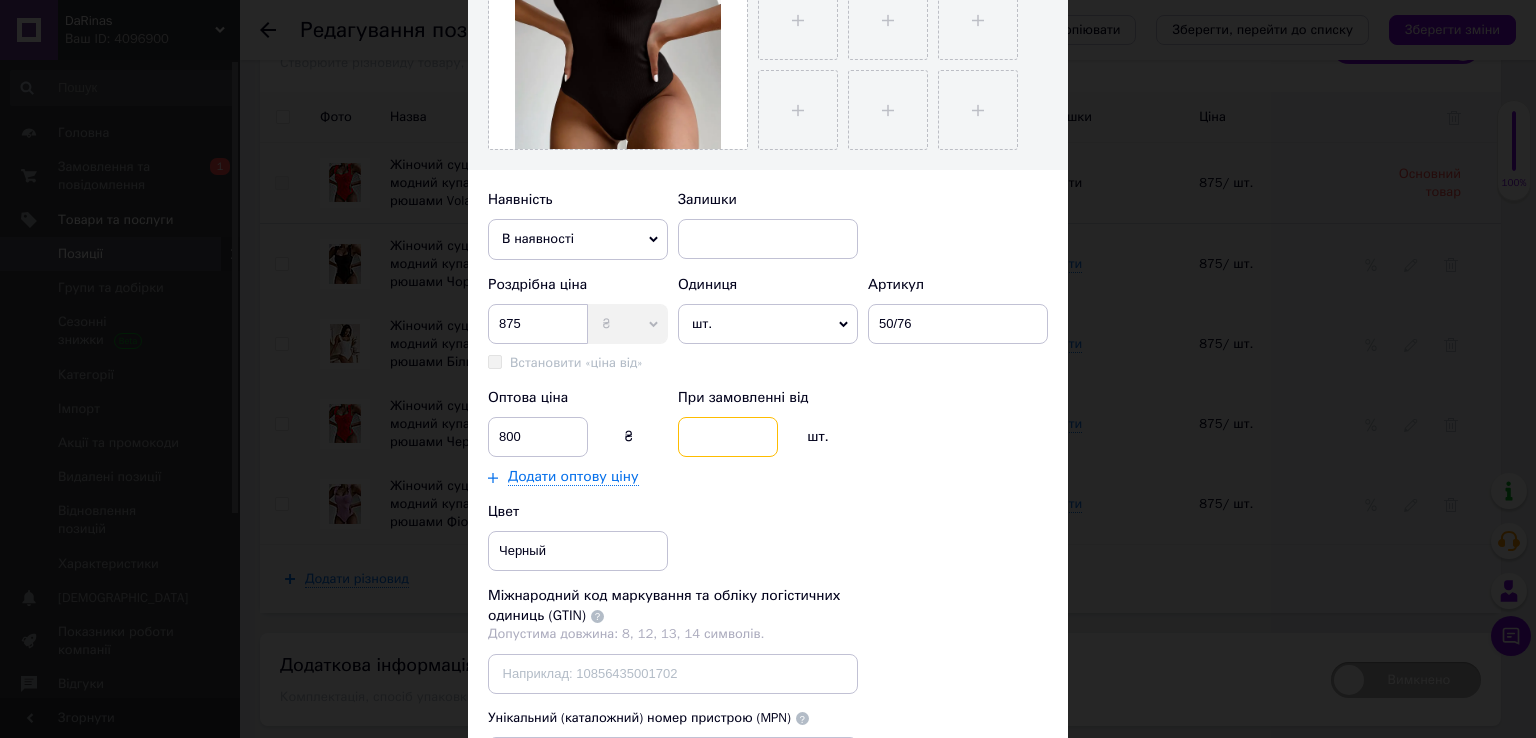 click at bounding box center (728, 437) 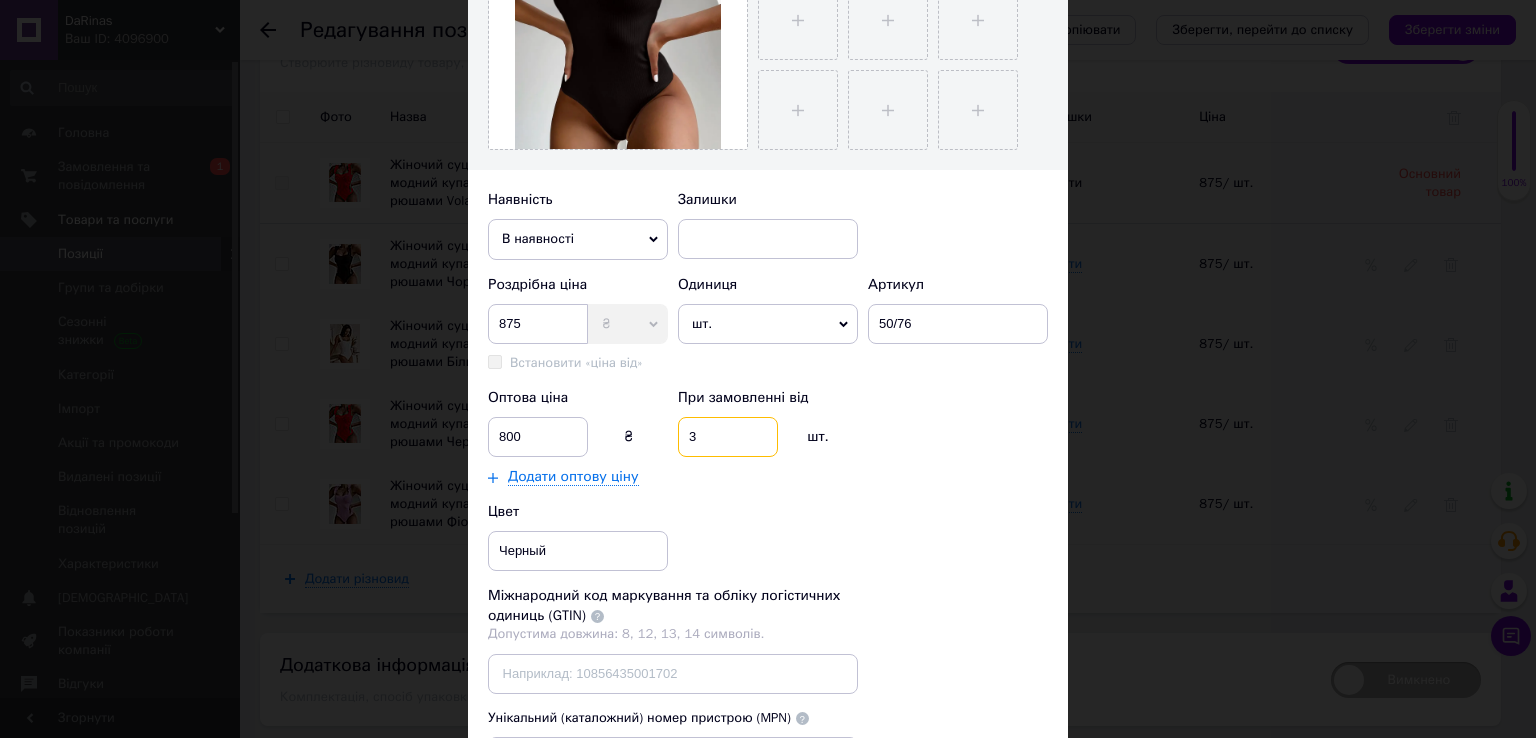 scroll, scrollTop: 686, scrollLeft: 0, axis: vertical 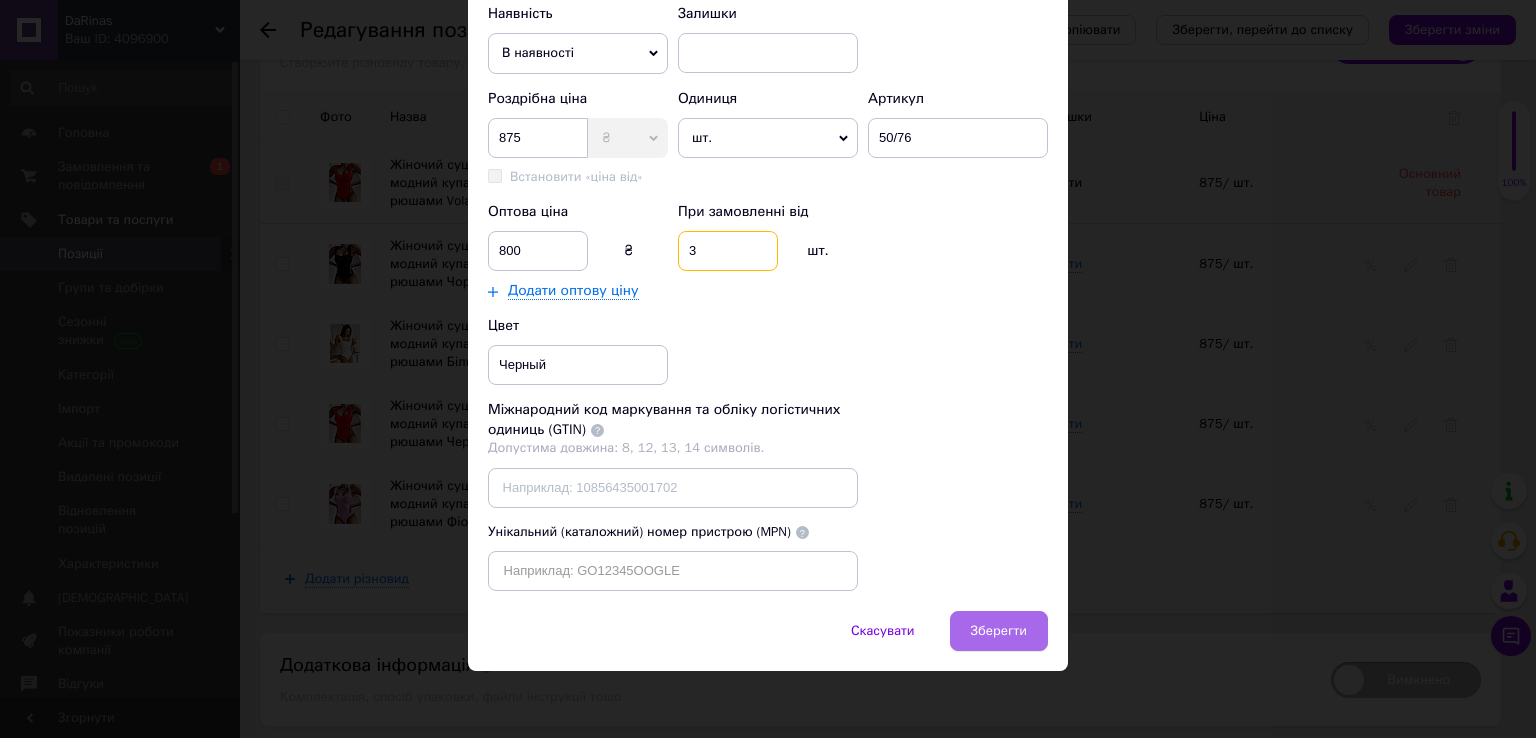 type on "3" 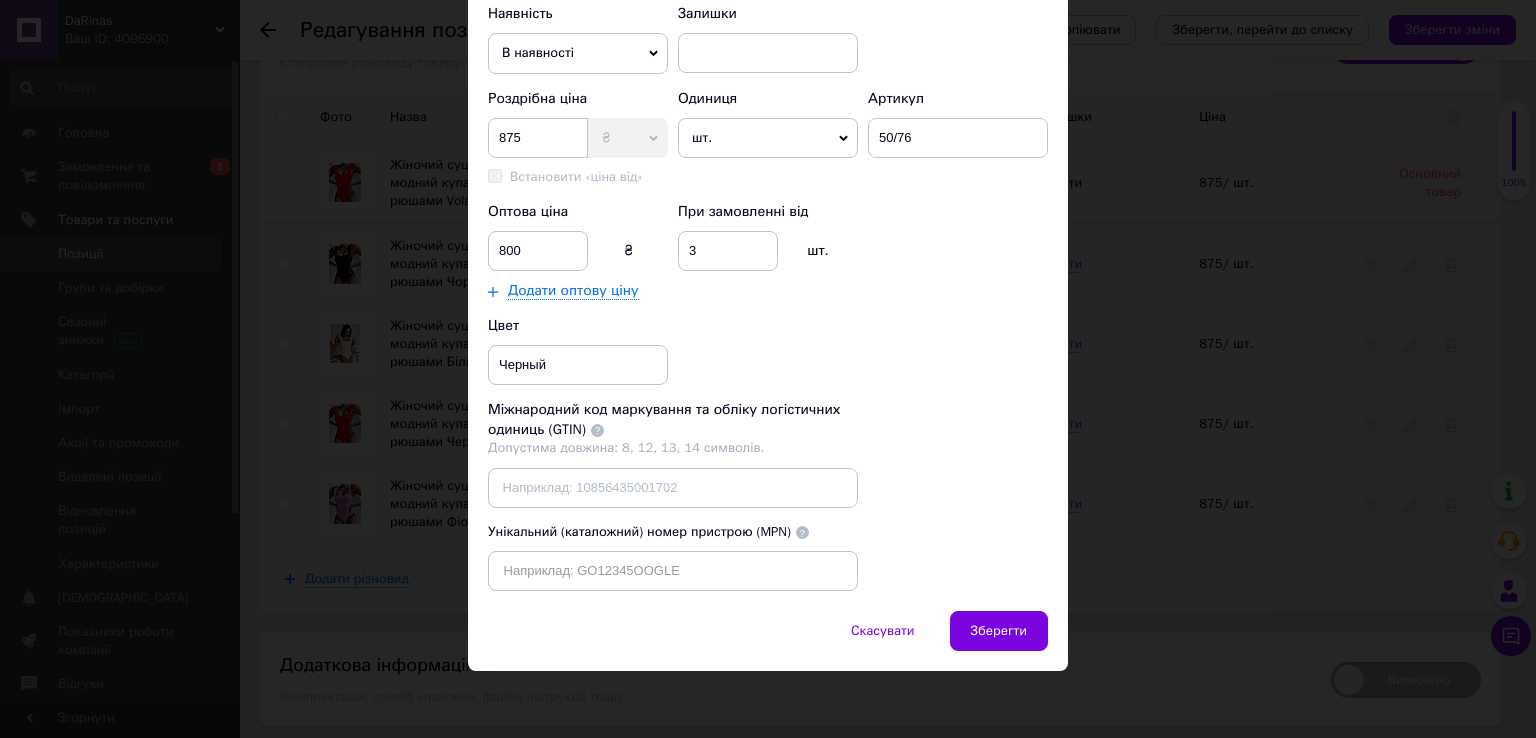drag, startPoint x: 965, startPoint y: 633, endPoint x: 948, endPoint y: 621, distance: 20.808653 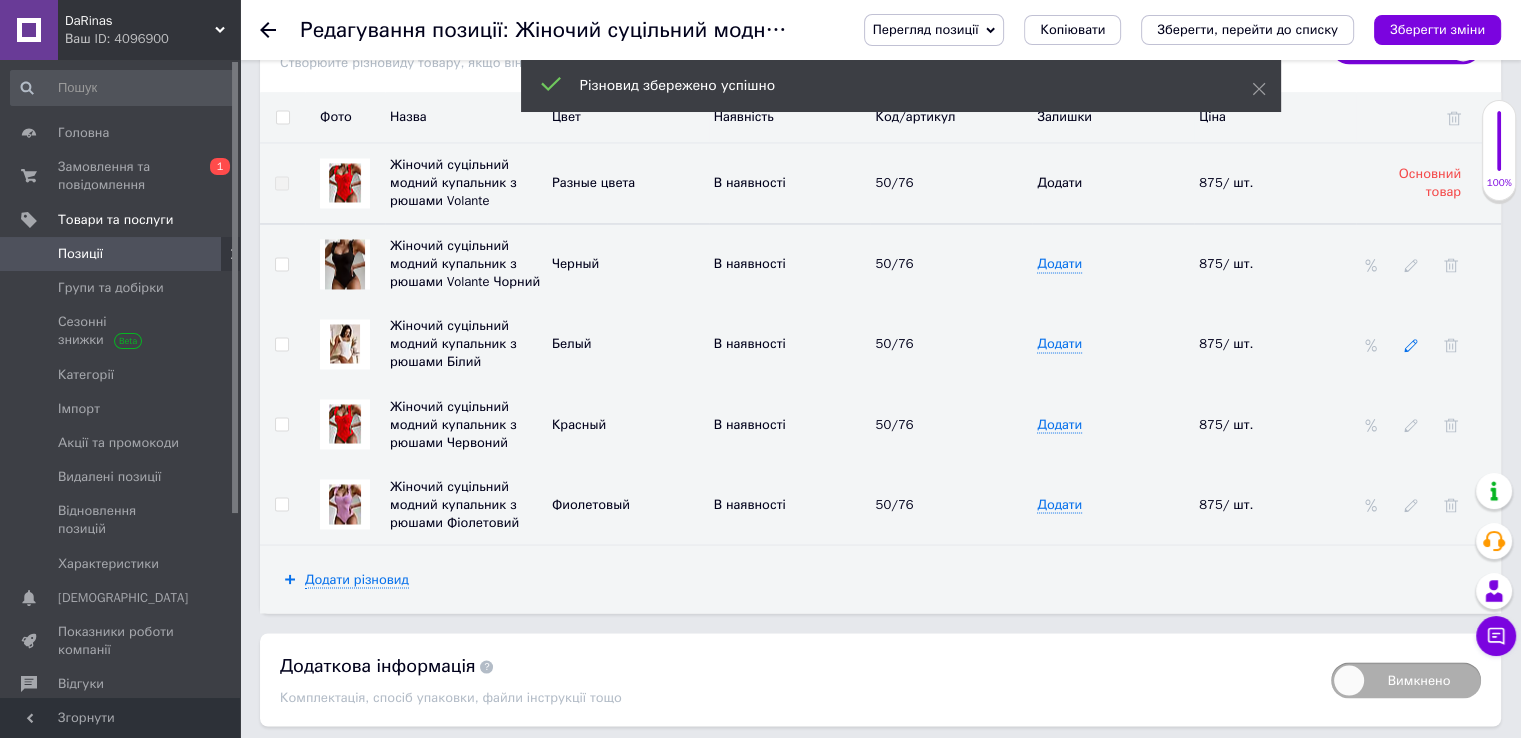 click 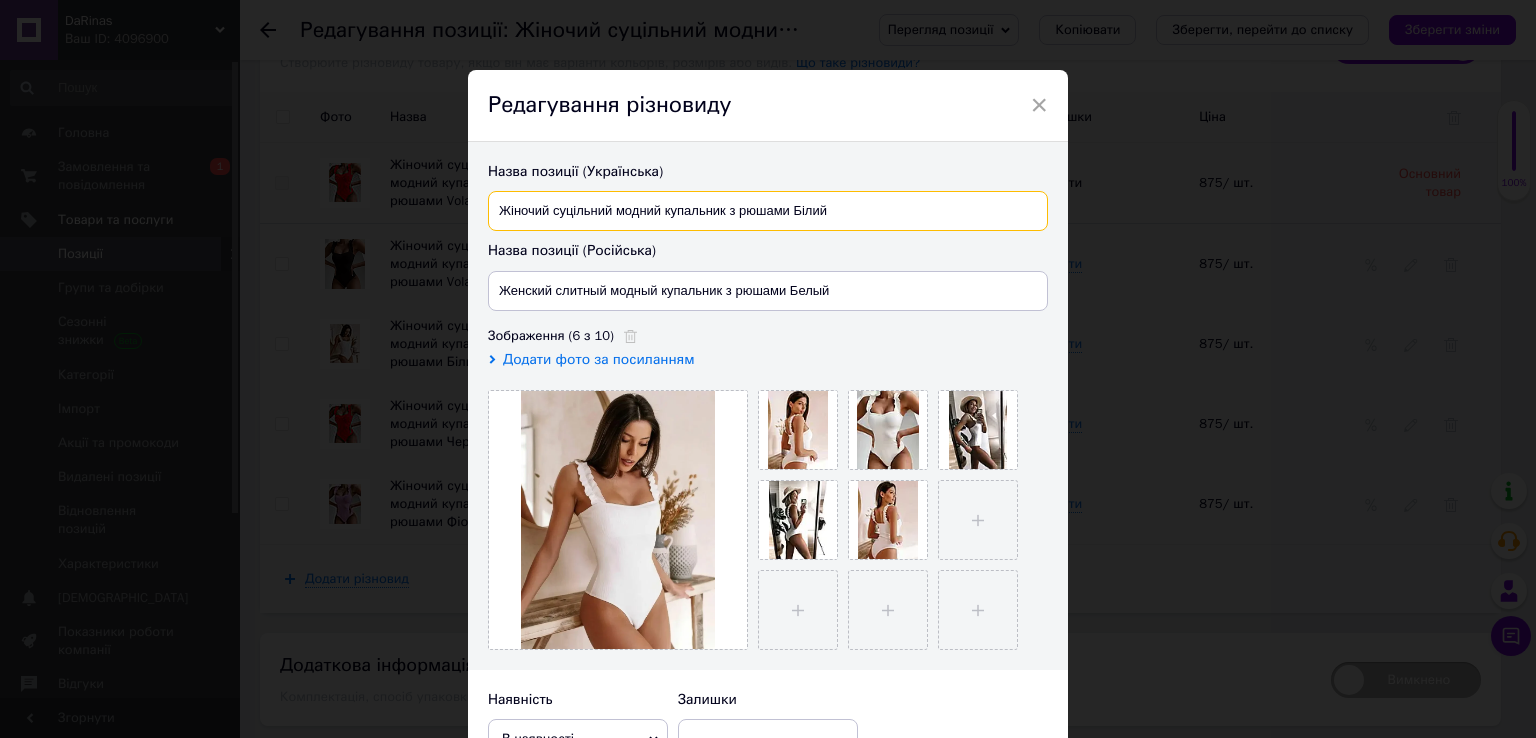 click on "Жіночий суцільний модний купальник з рюшами Білий" at bounding box center [768, 211] 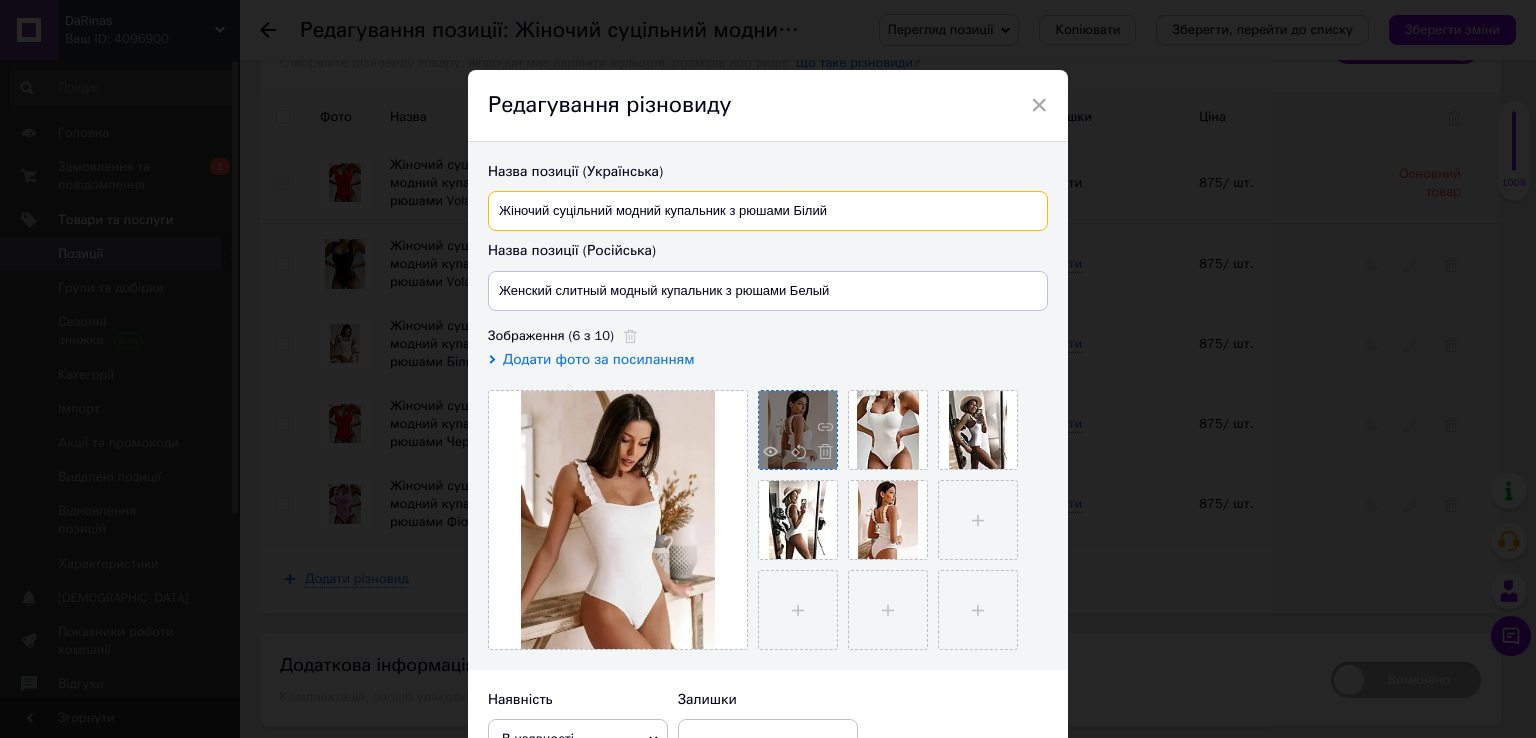 paste on "Volante" 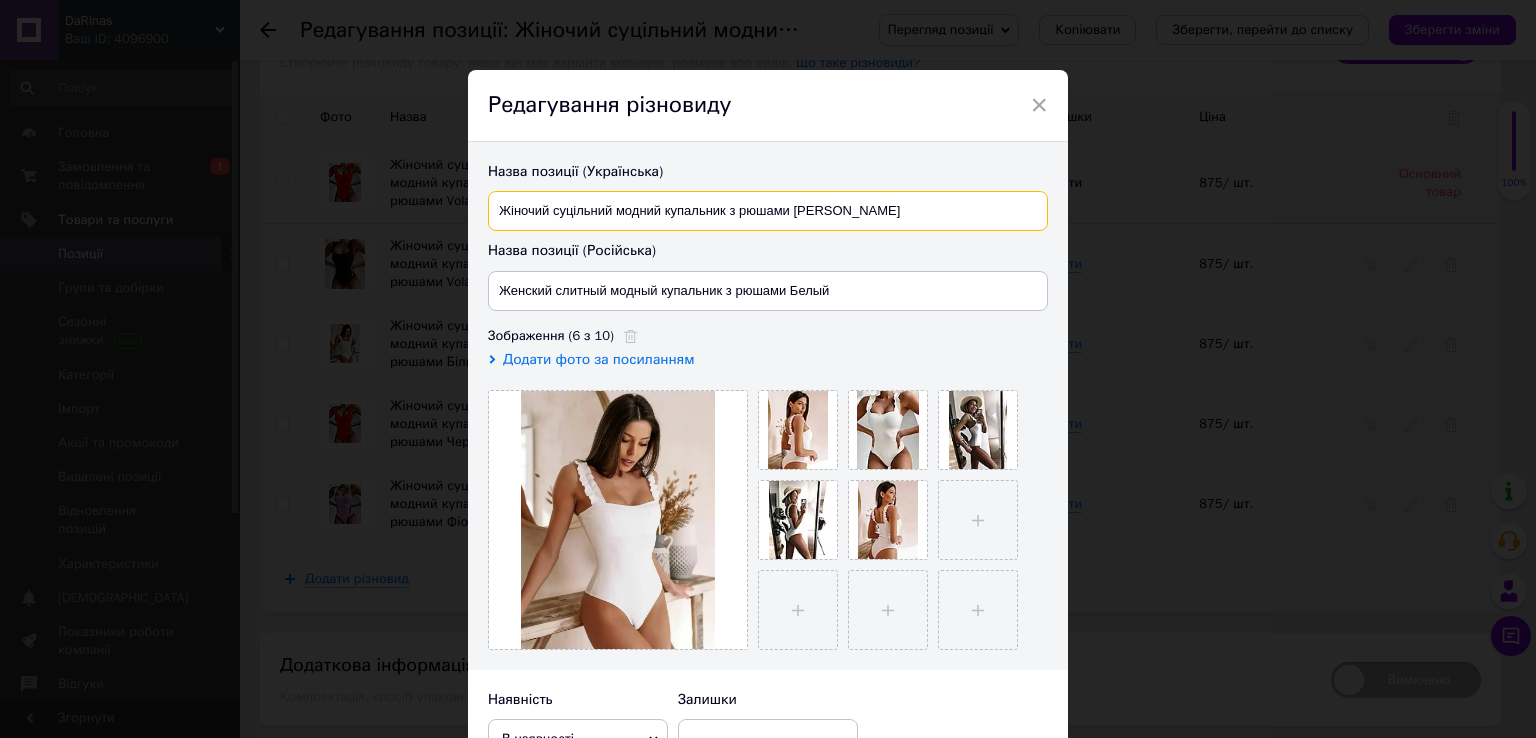 type on "Жіночий суцільний модний купальник з рюшами [PERSON_NAME]" 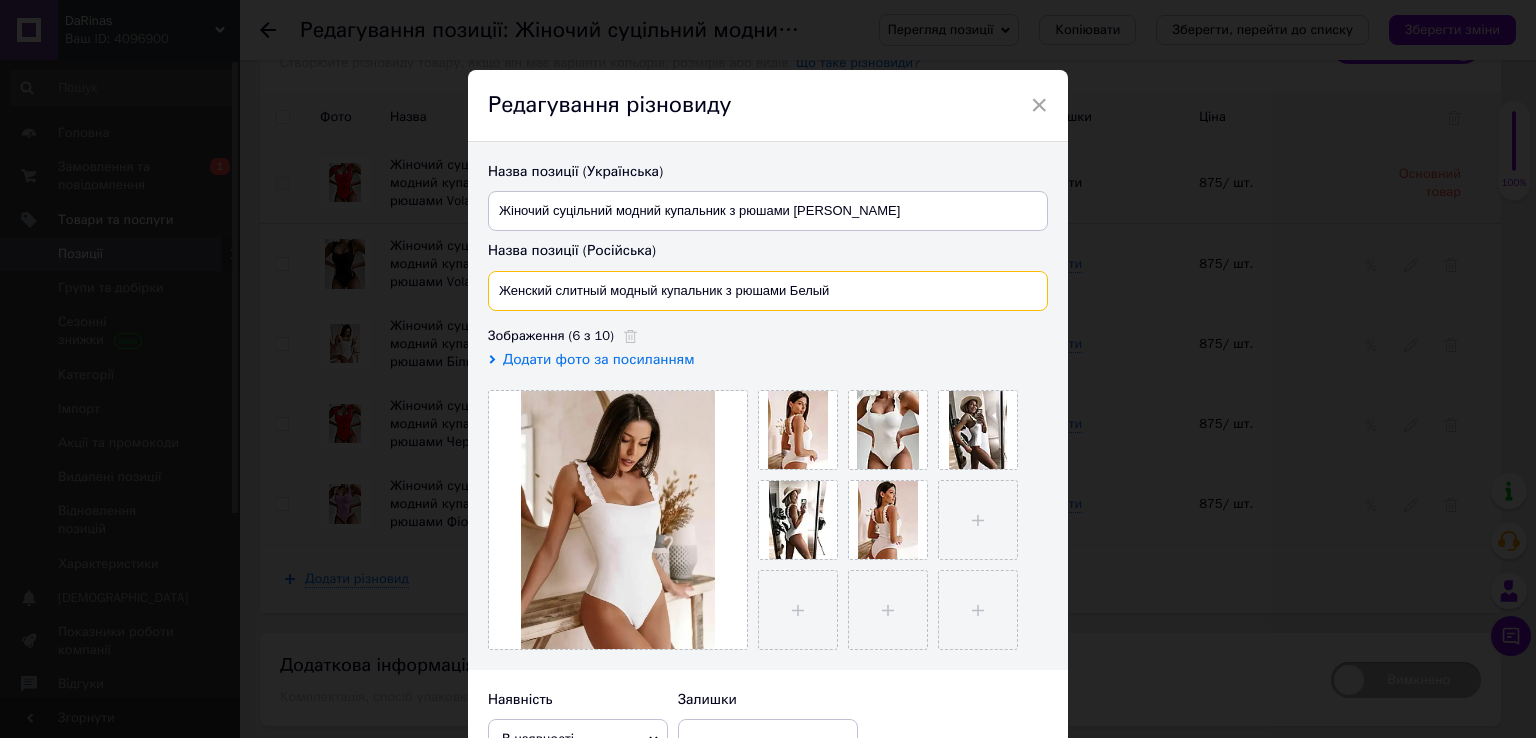 click on "Женский слитный модный купальник з рюшами Белый" at bounding box center (768, 291) 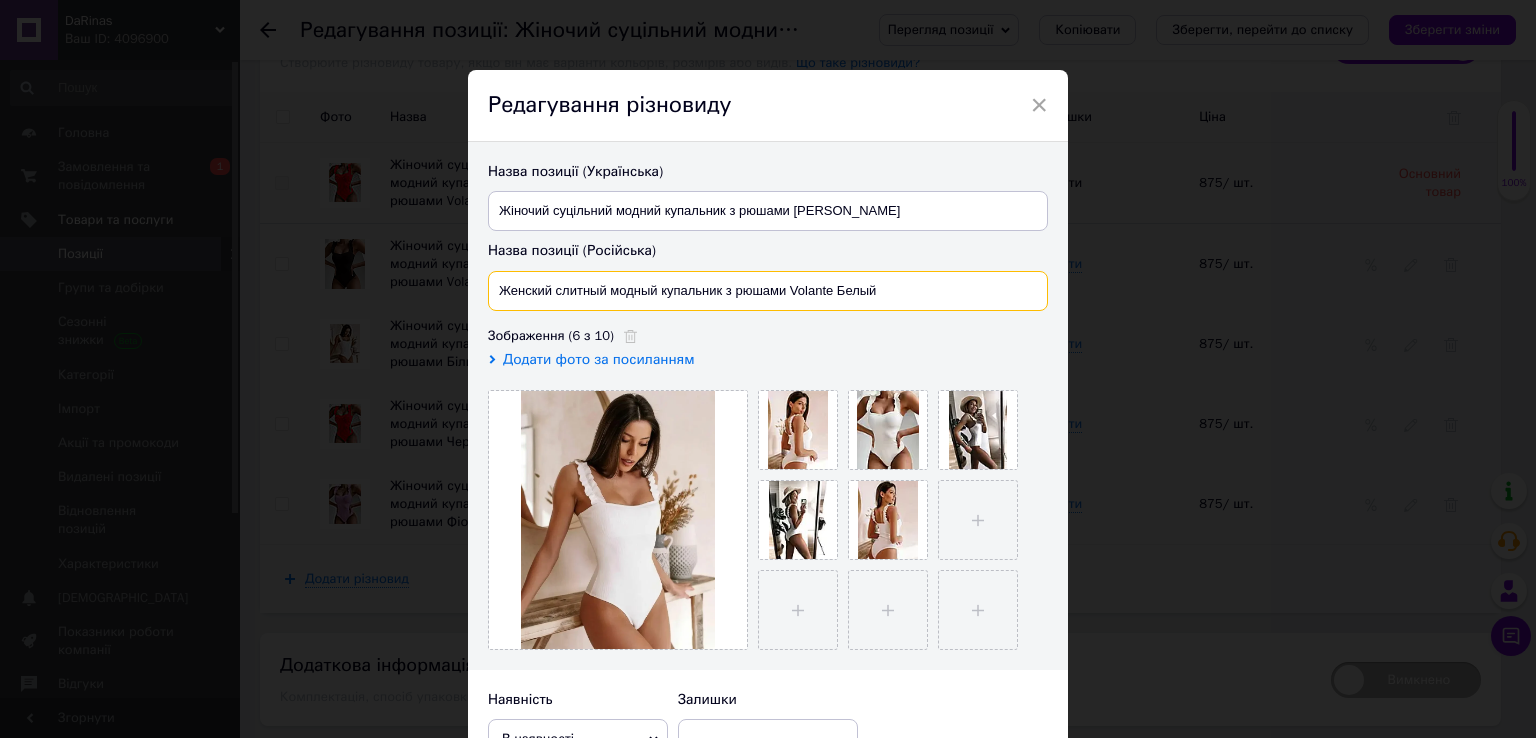 scroll, scrollTop: 400, scrollLeft: 0, axis: vertical 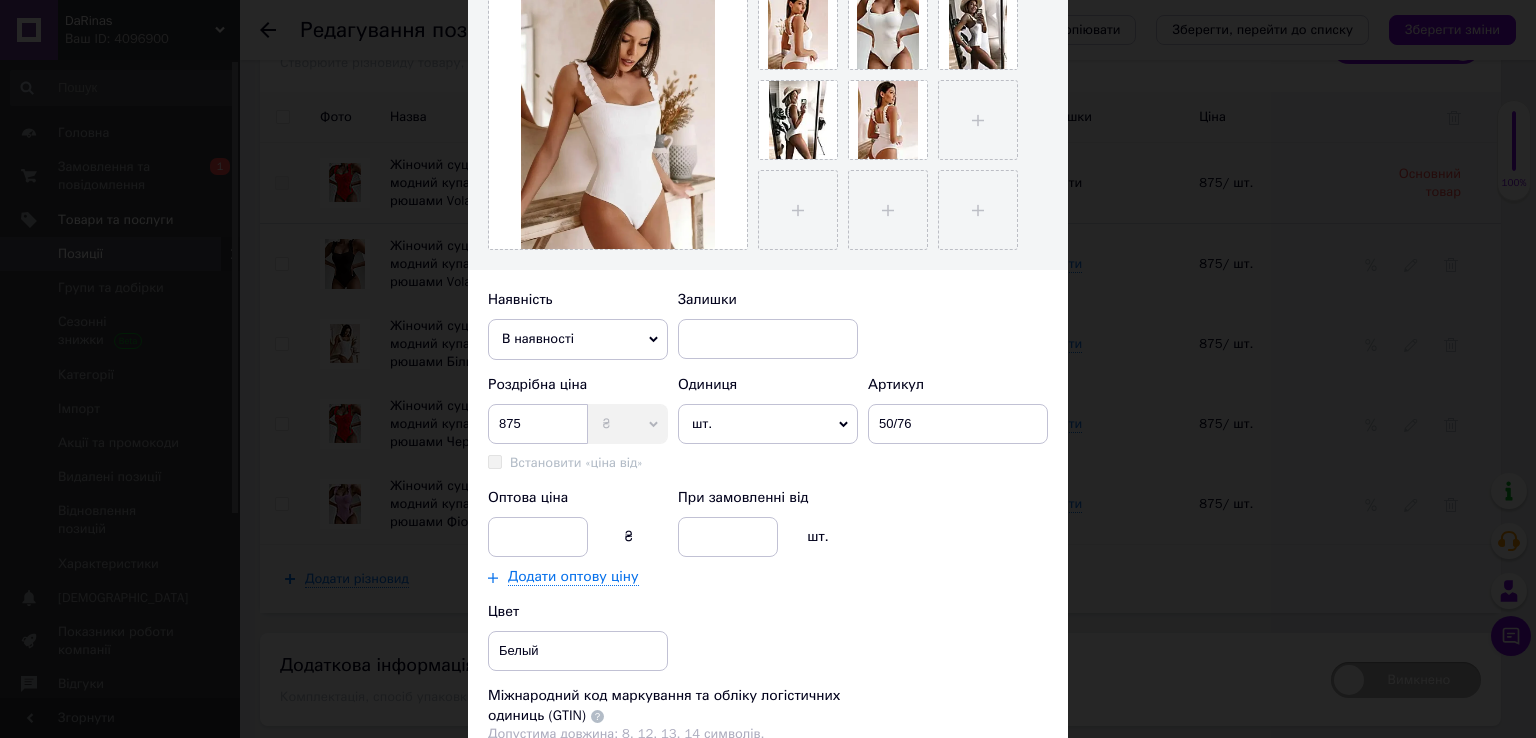 type on "Женский слитный модный купальник з рюшами Volante Белый" 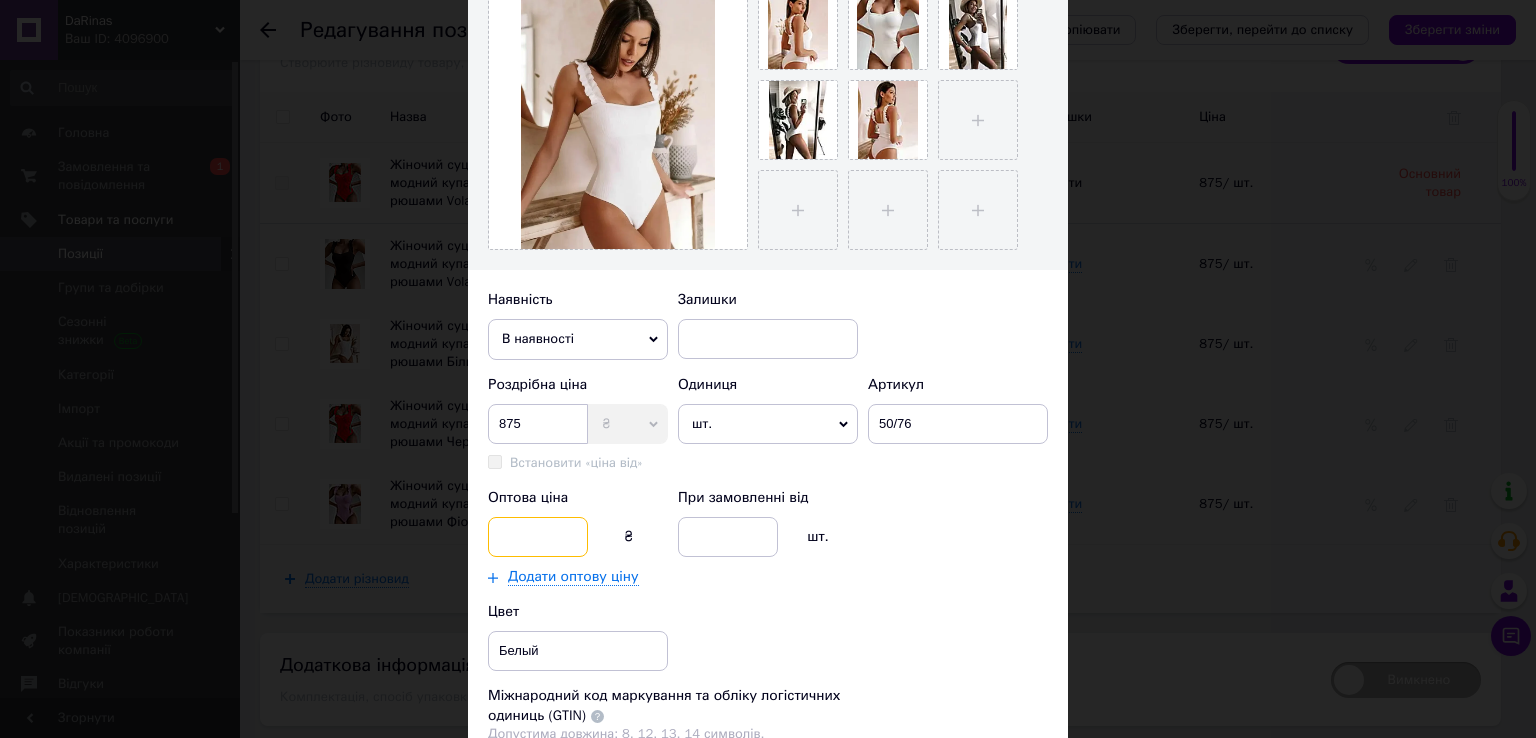 click at bounding box center [538, 537] 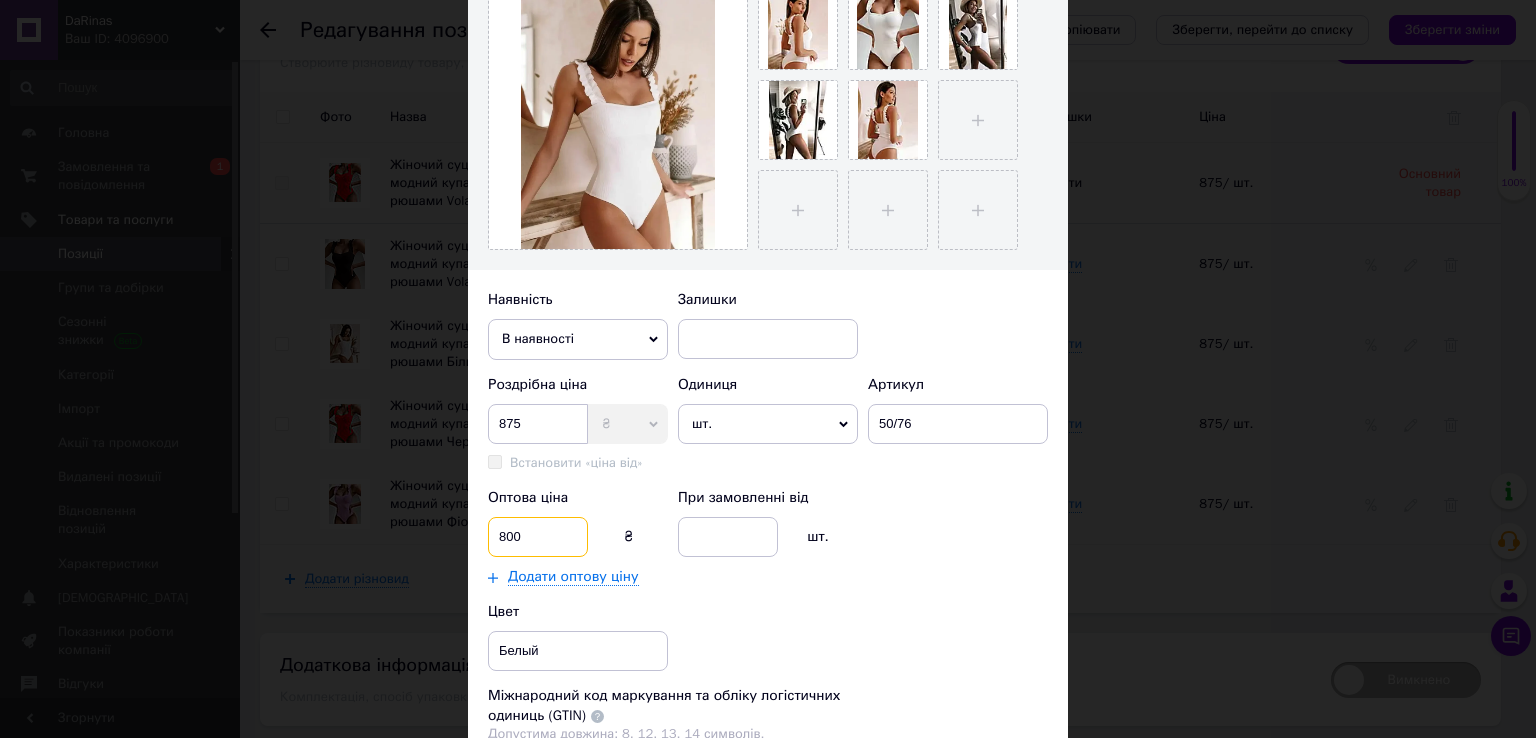 type on "800" 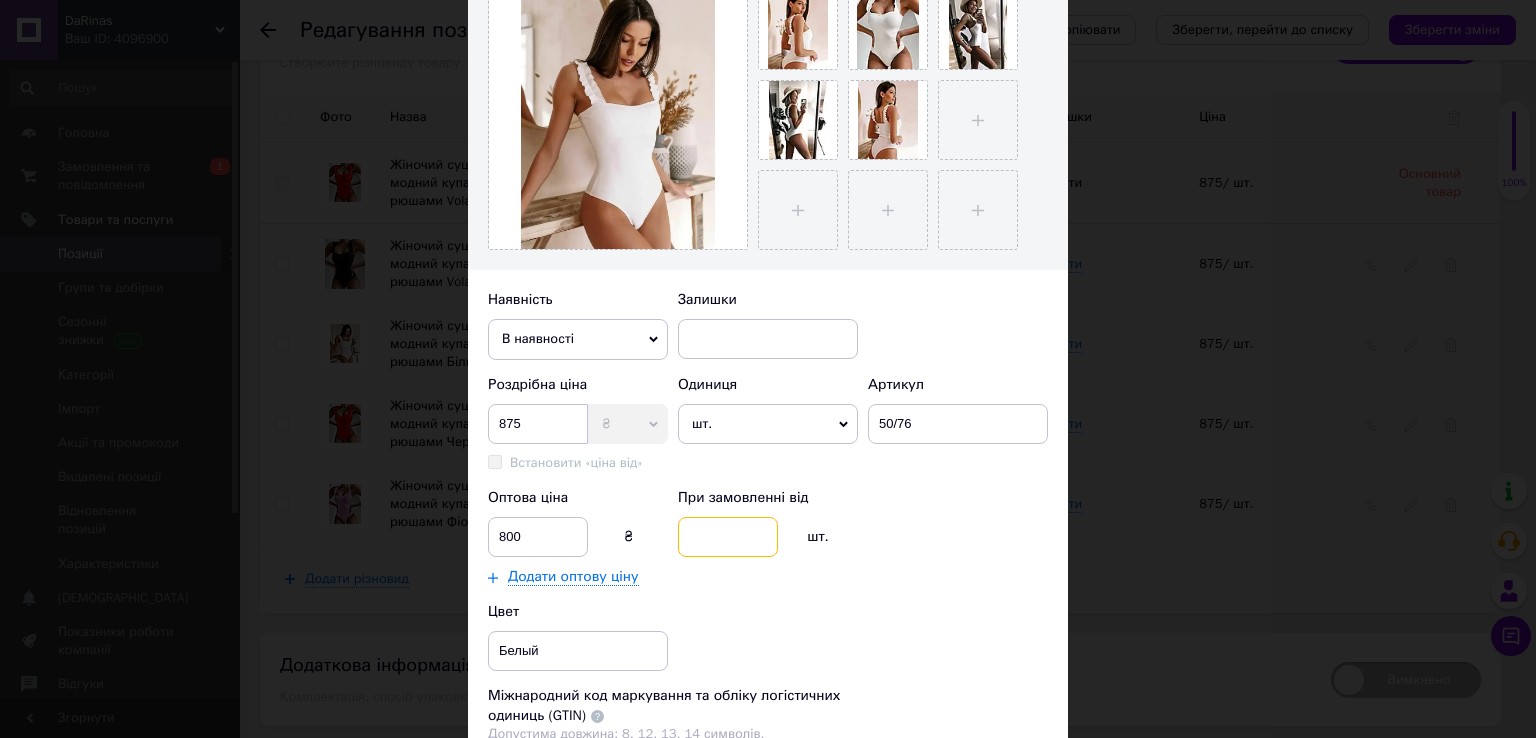 click at bounding box center (728, 537) 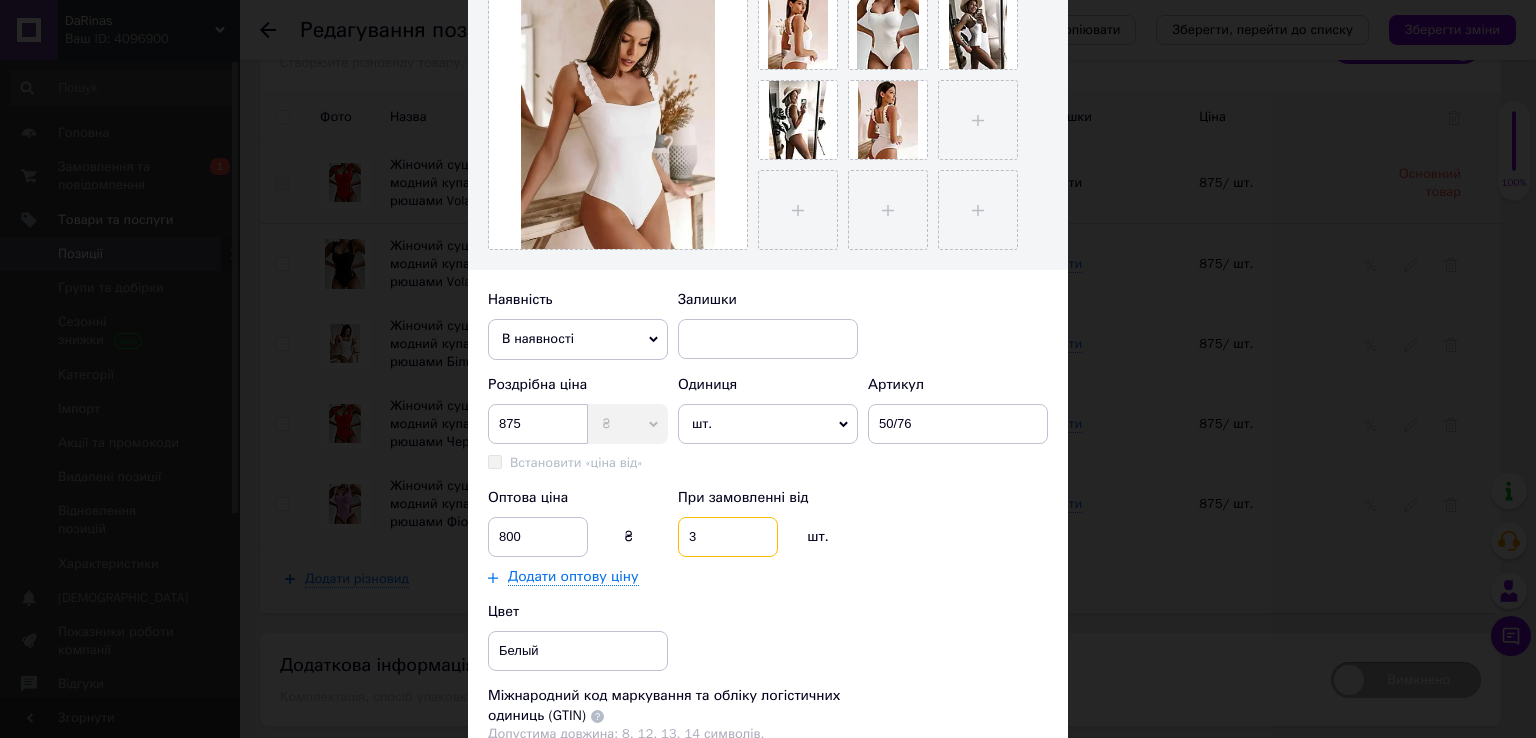 scroll, scrollTop: 686, scrollLeft: 0, axis: vertical 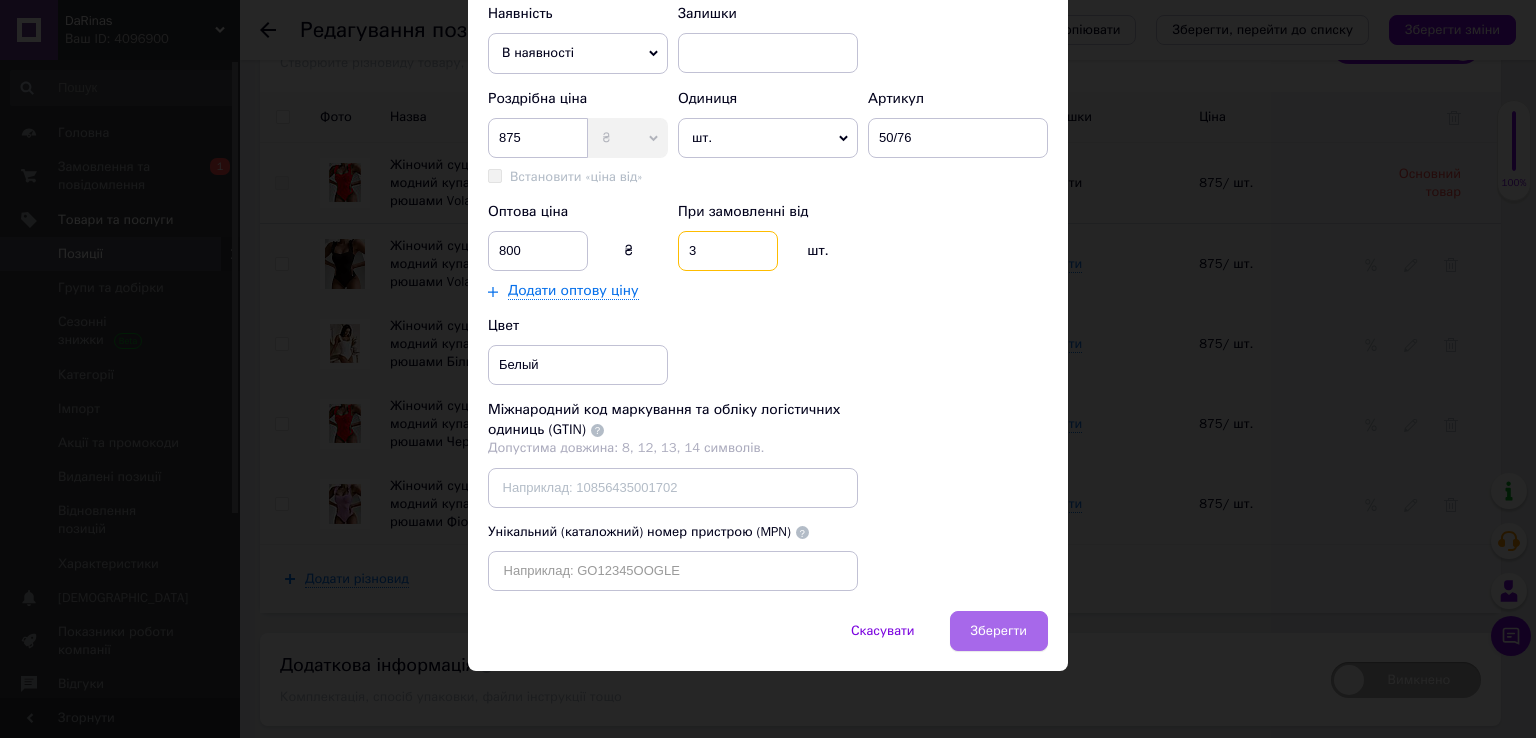 type on "3" 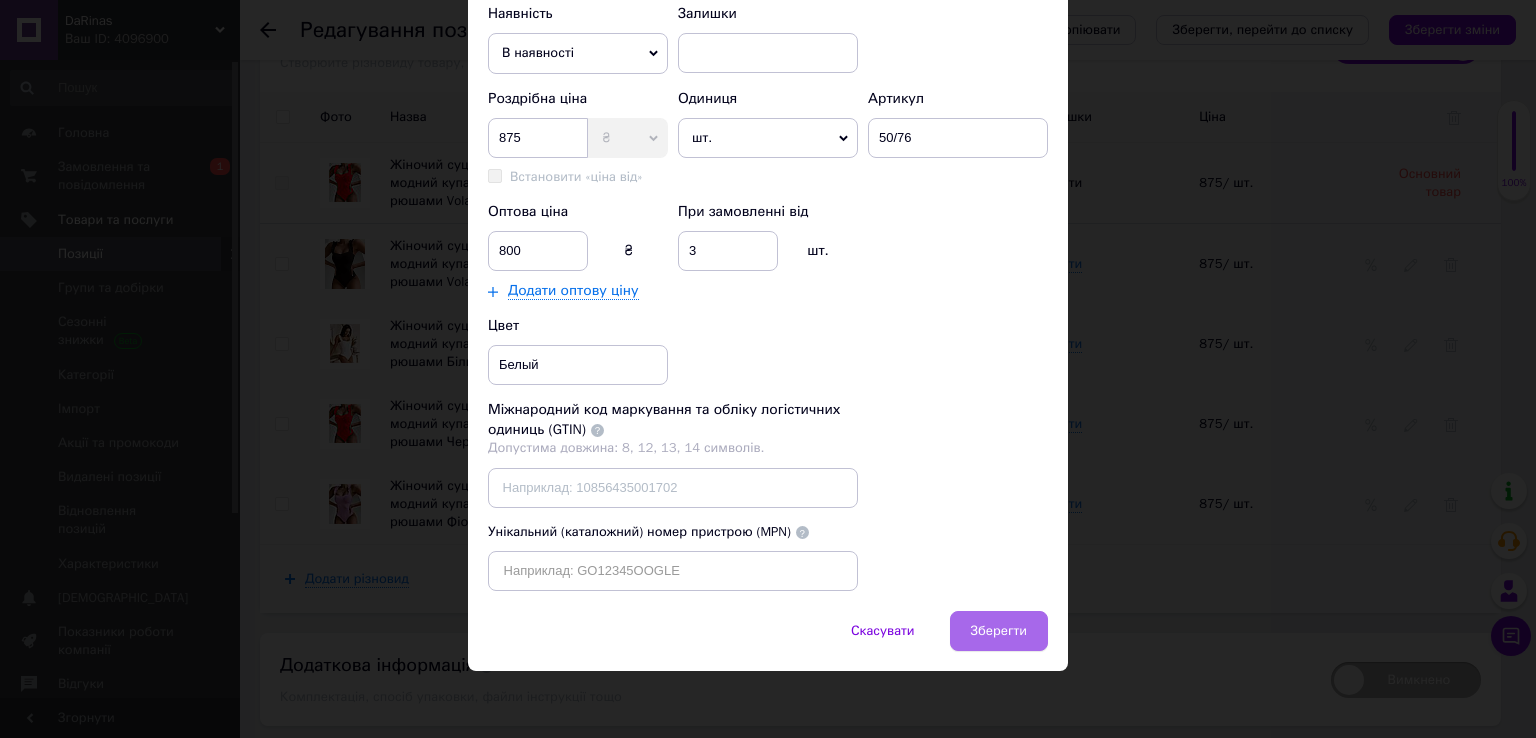 click on "Зберегти" at bounding box center (999, 631) 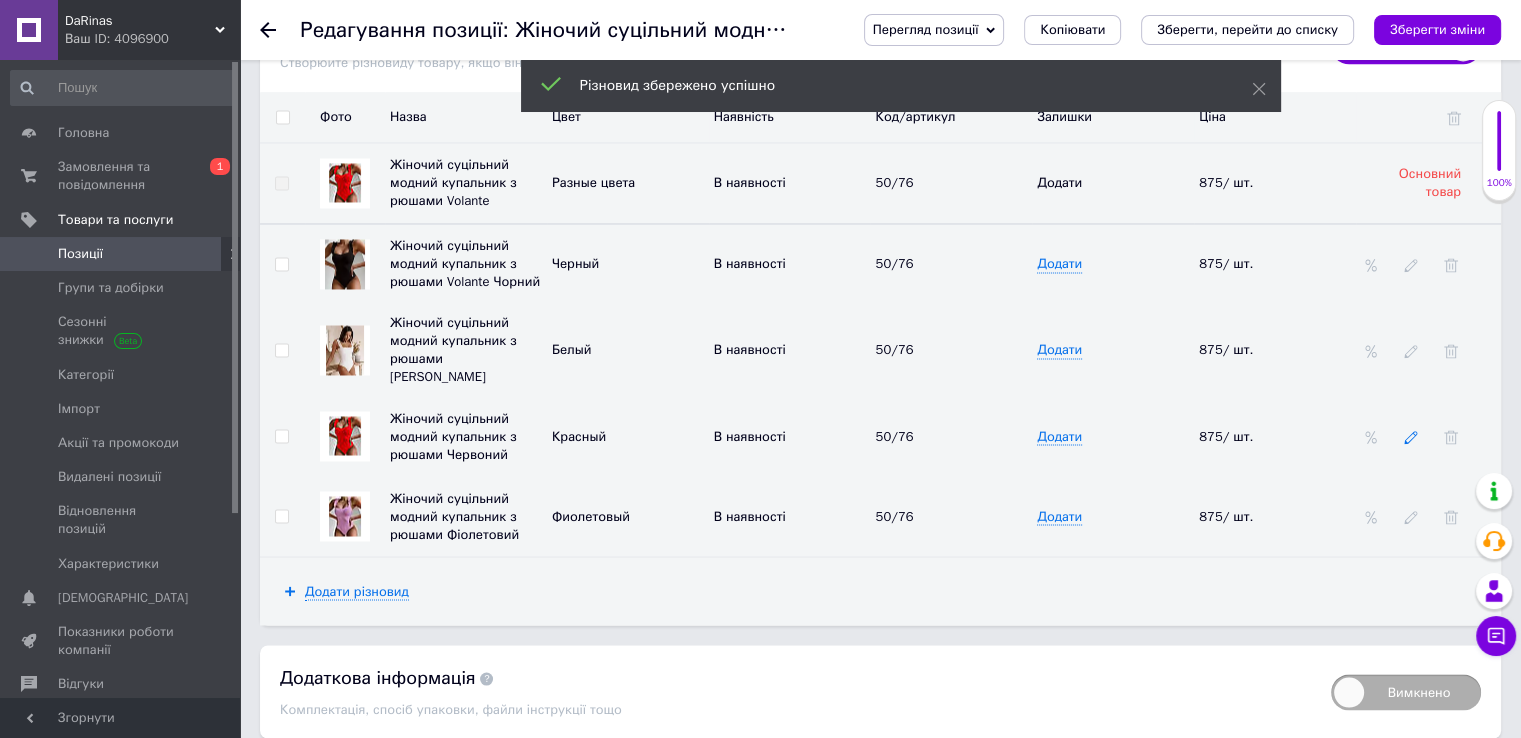 click 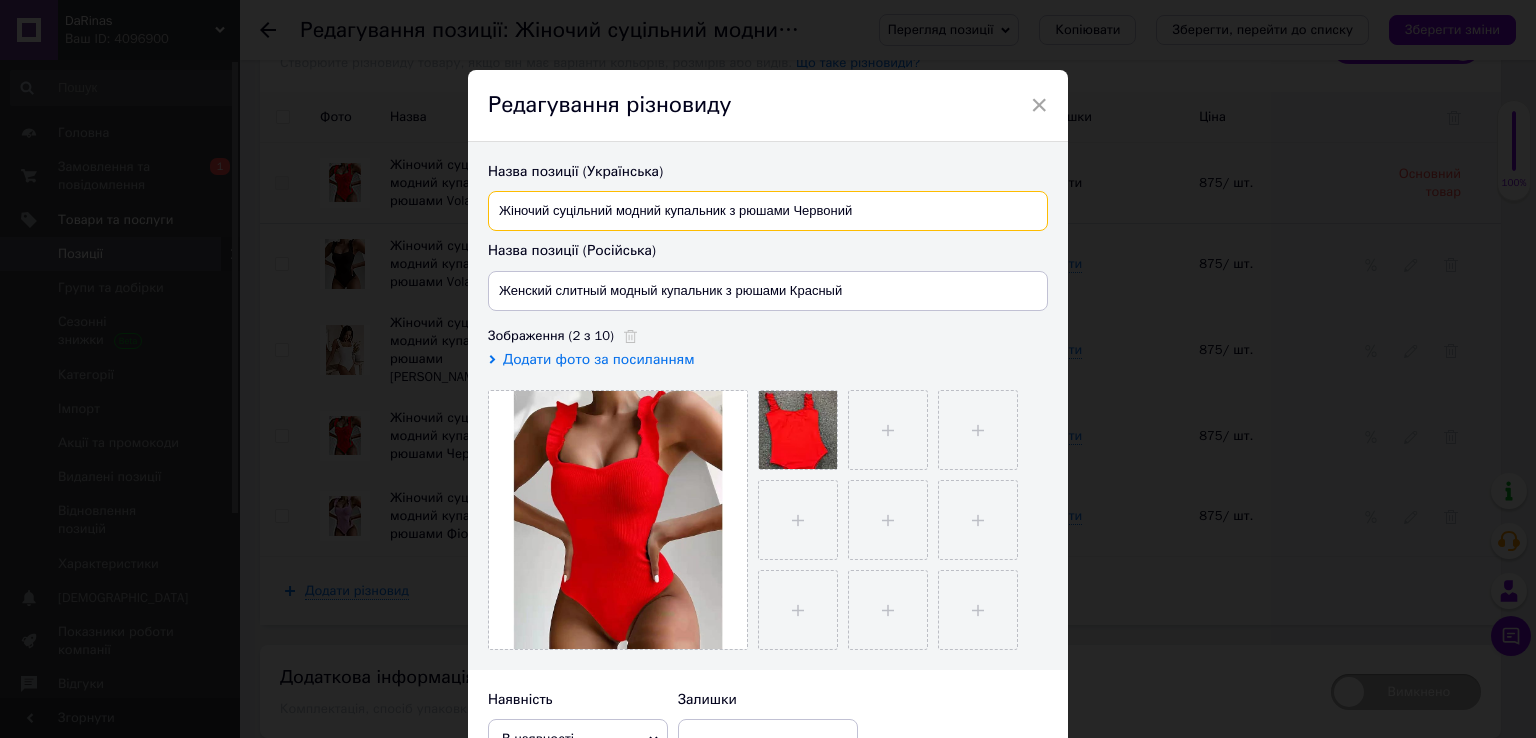 click on "Жіночий суцільний модний купальник з рюшами Червоний" at bounding box center (768, 211) 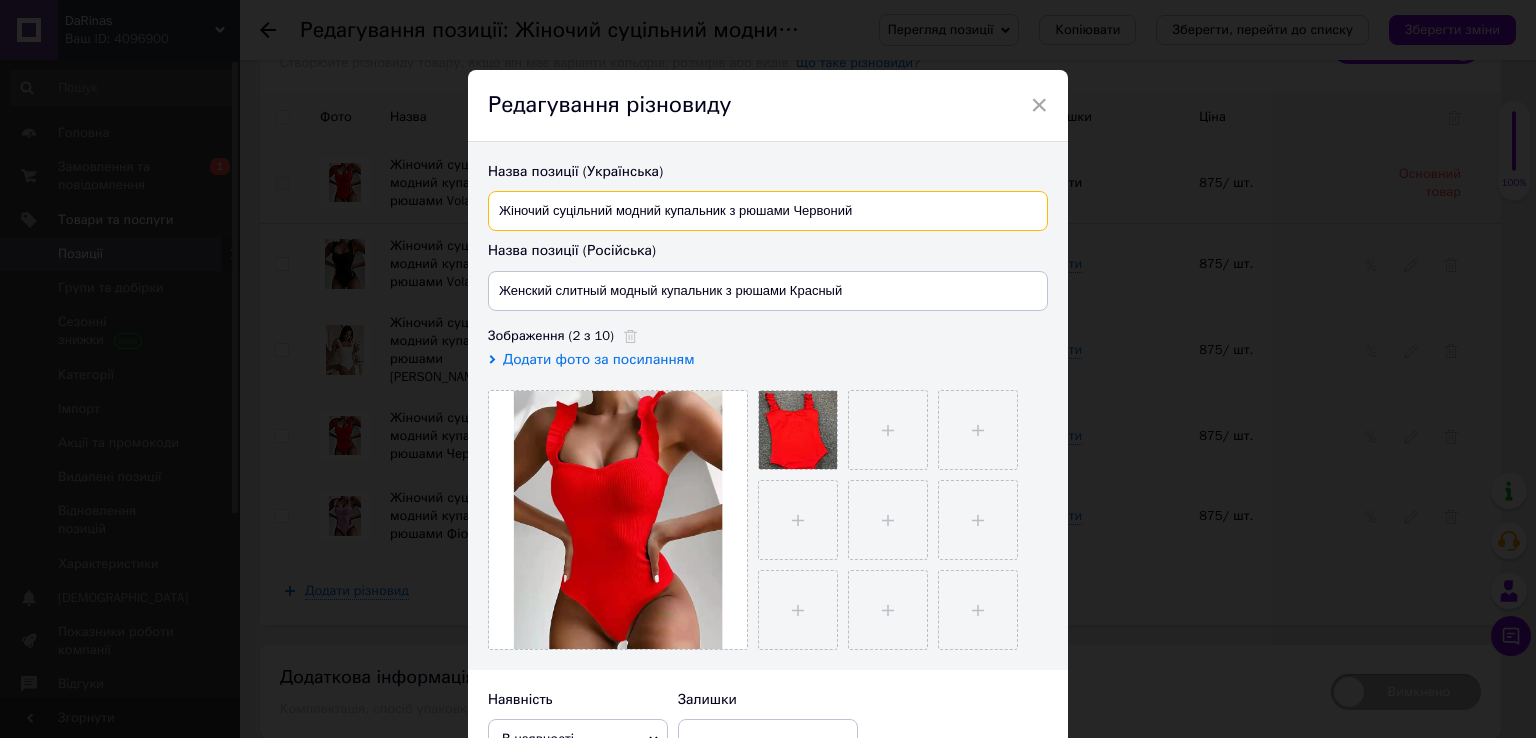 paste on "Volante" 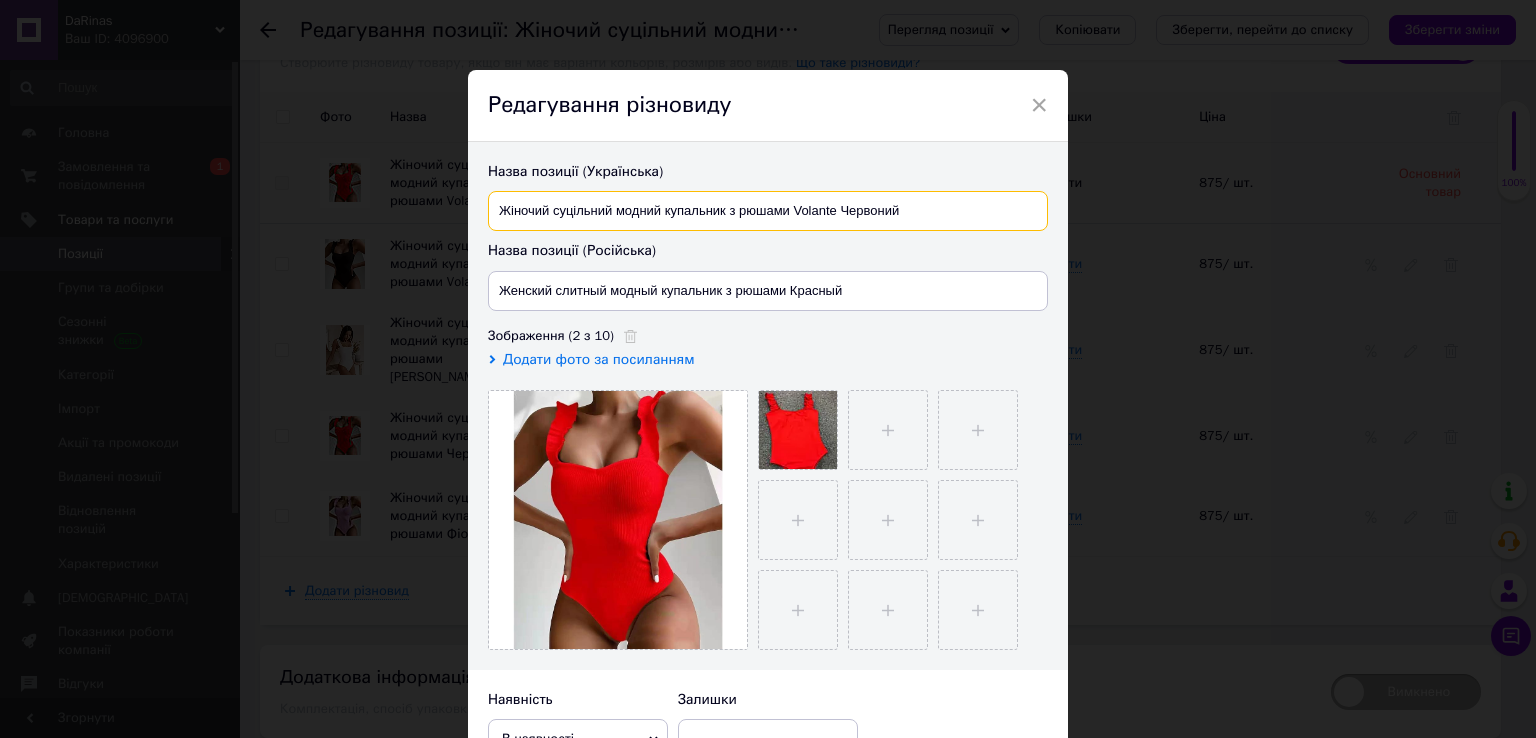 type on "Жіночий суцільний модний купальник з рюшами Volante Червоний" 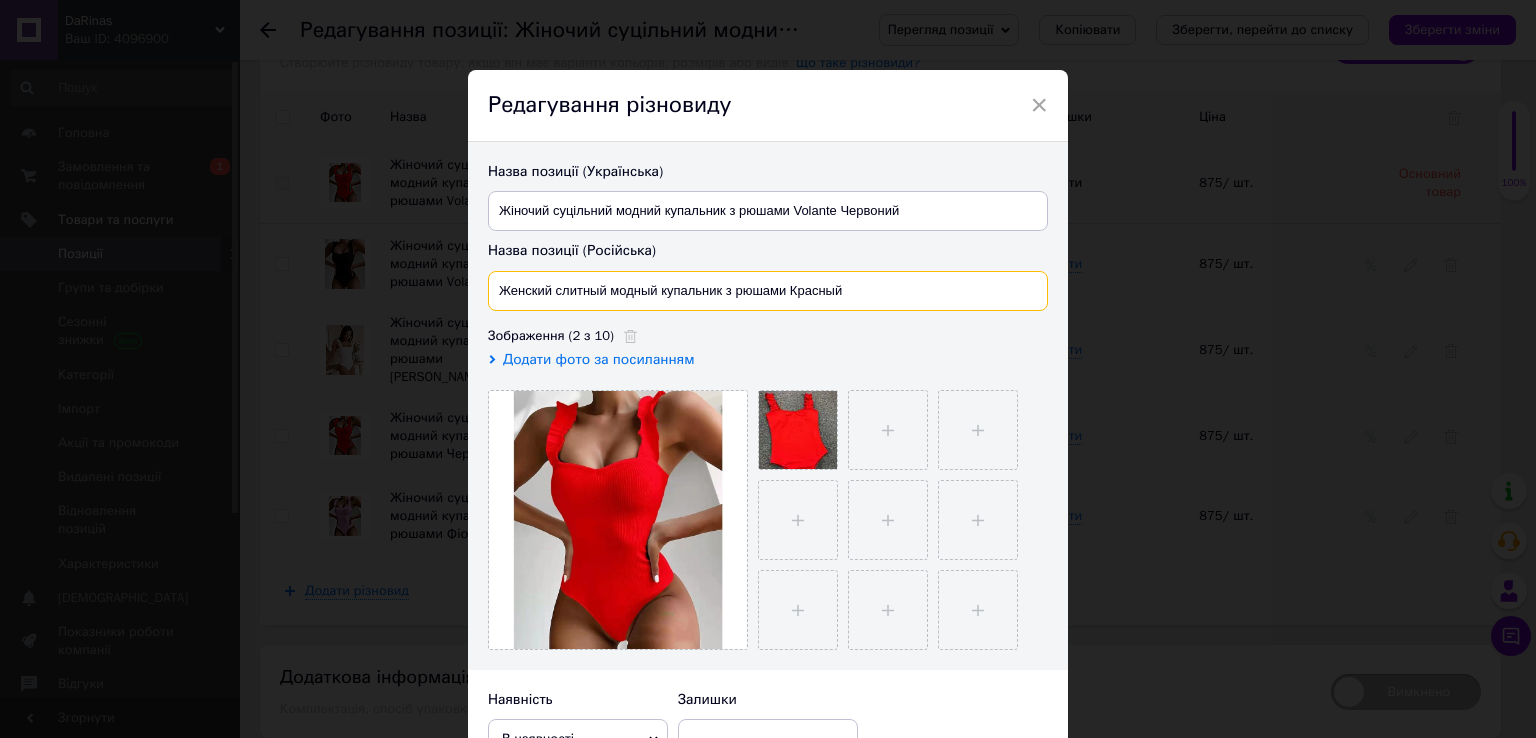 click on "Женский слитный модный купальник з рюшами Красный" at bounding box center [768, 291] 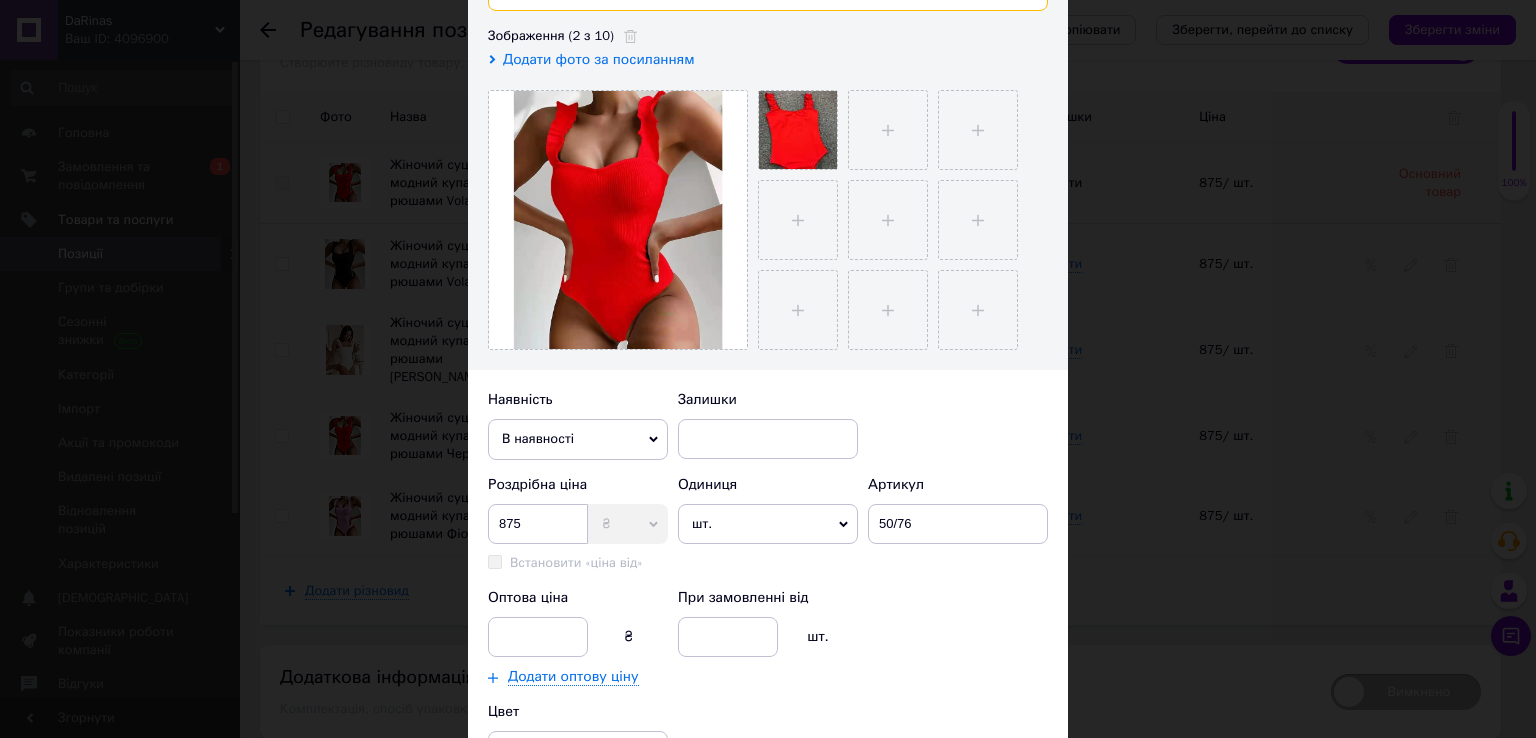 scroll, scrollTop: 400, scrollLeft: 0, axis: vertical 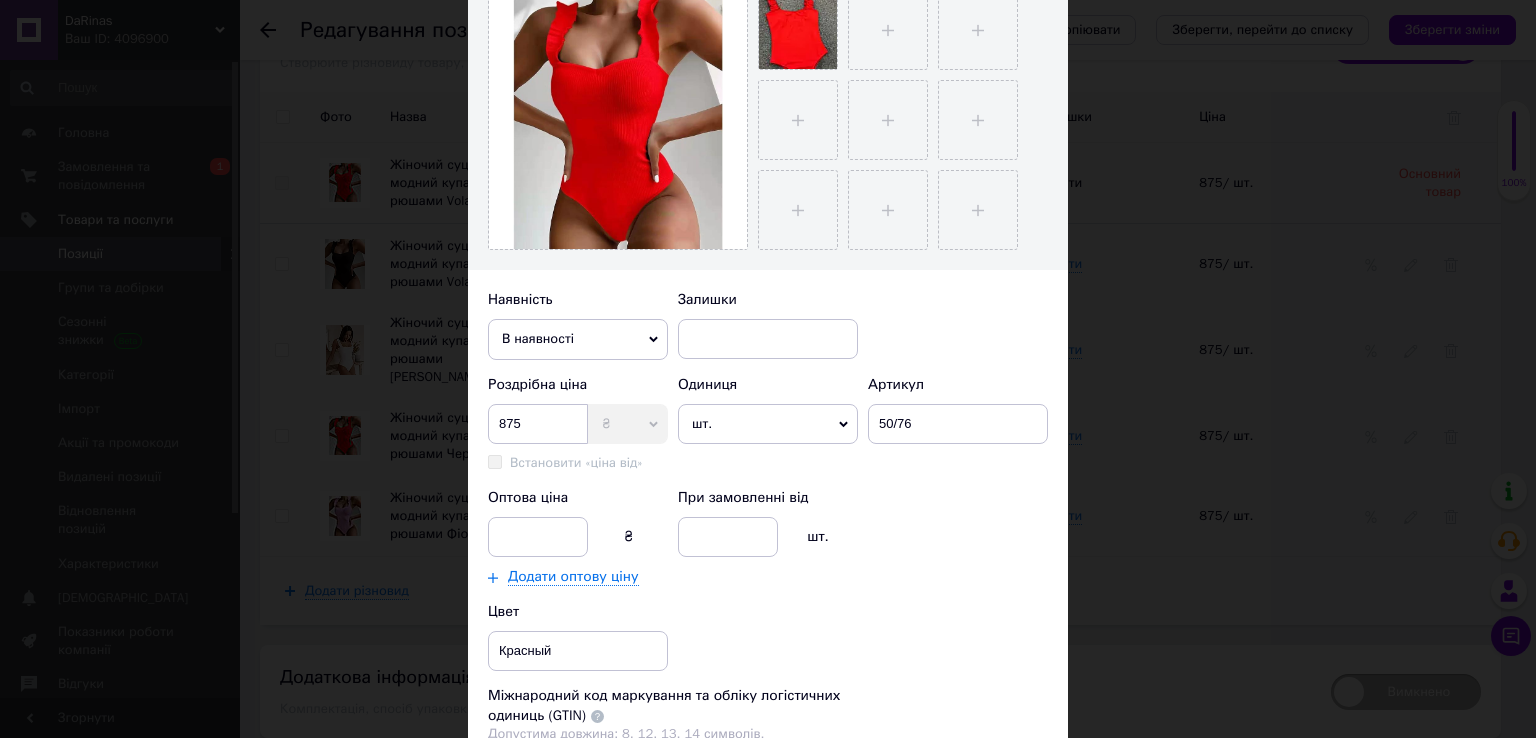 type on "Женский слитный модный купальник з рюшами Volante Красный" 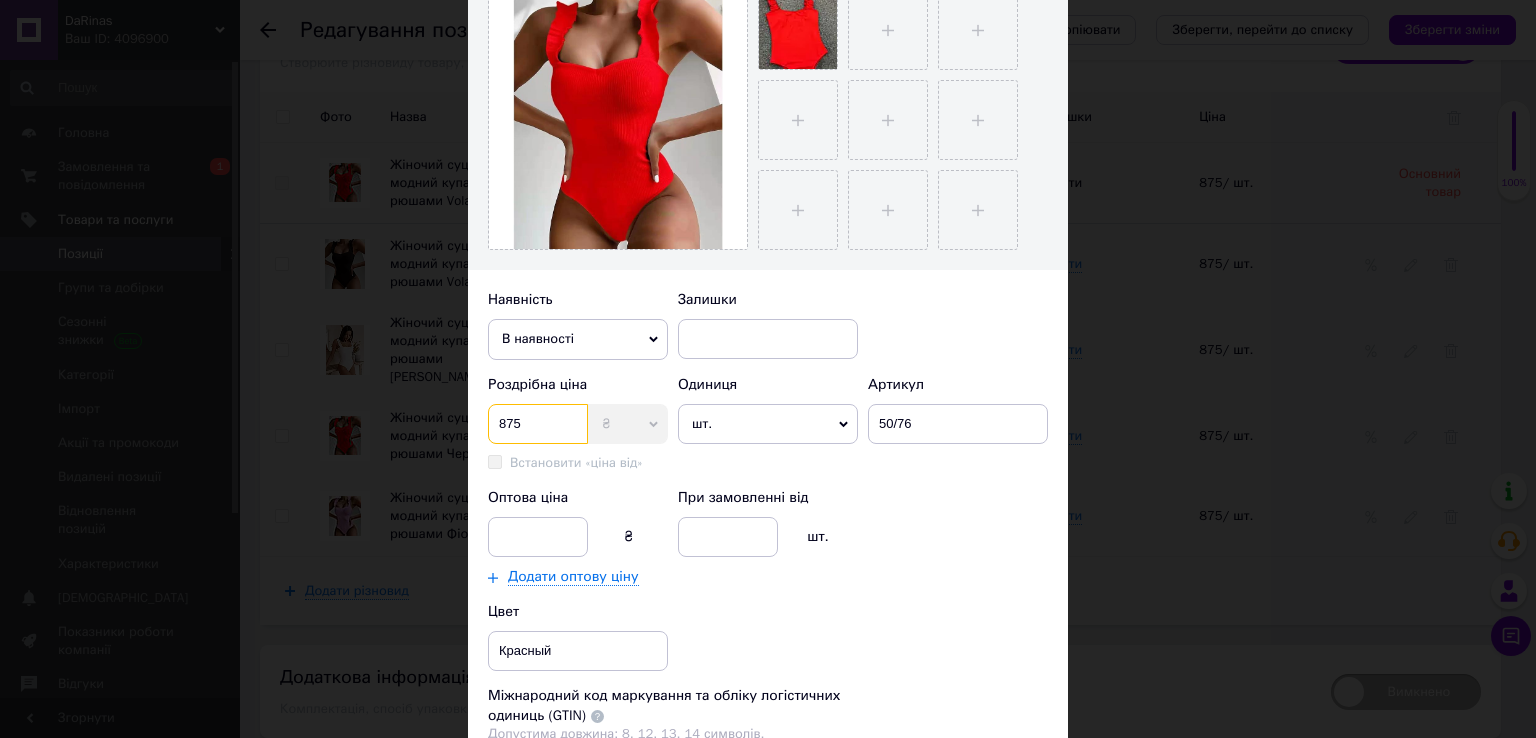 click on "875" at bounding box center [538, 424] 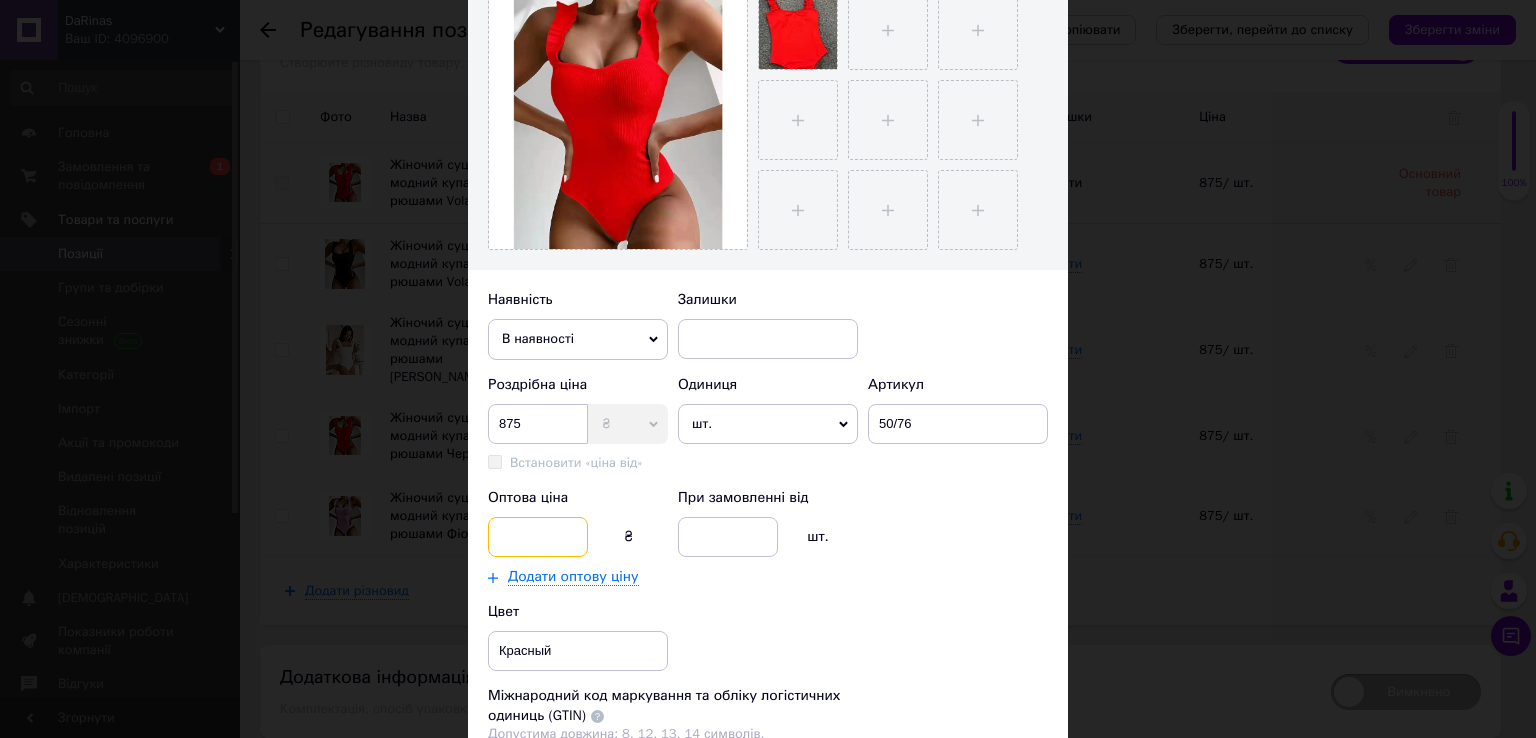click at bounding box center (538, 537) 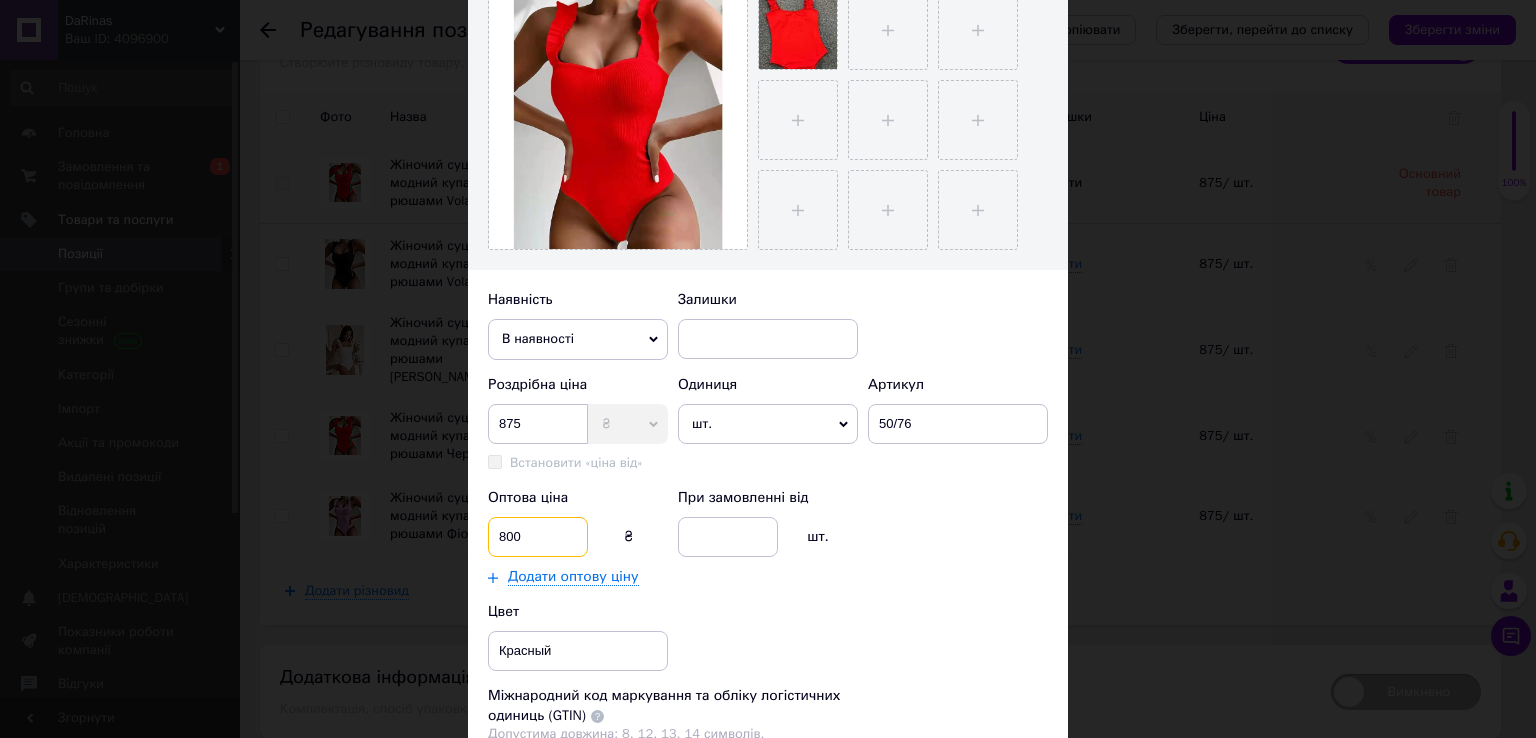 type on "800" 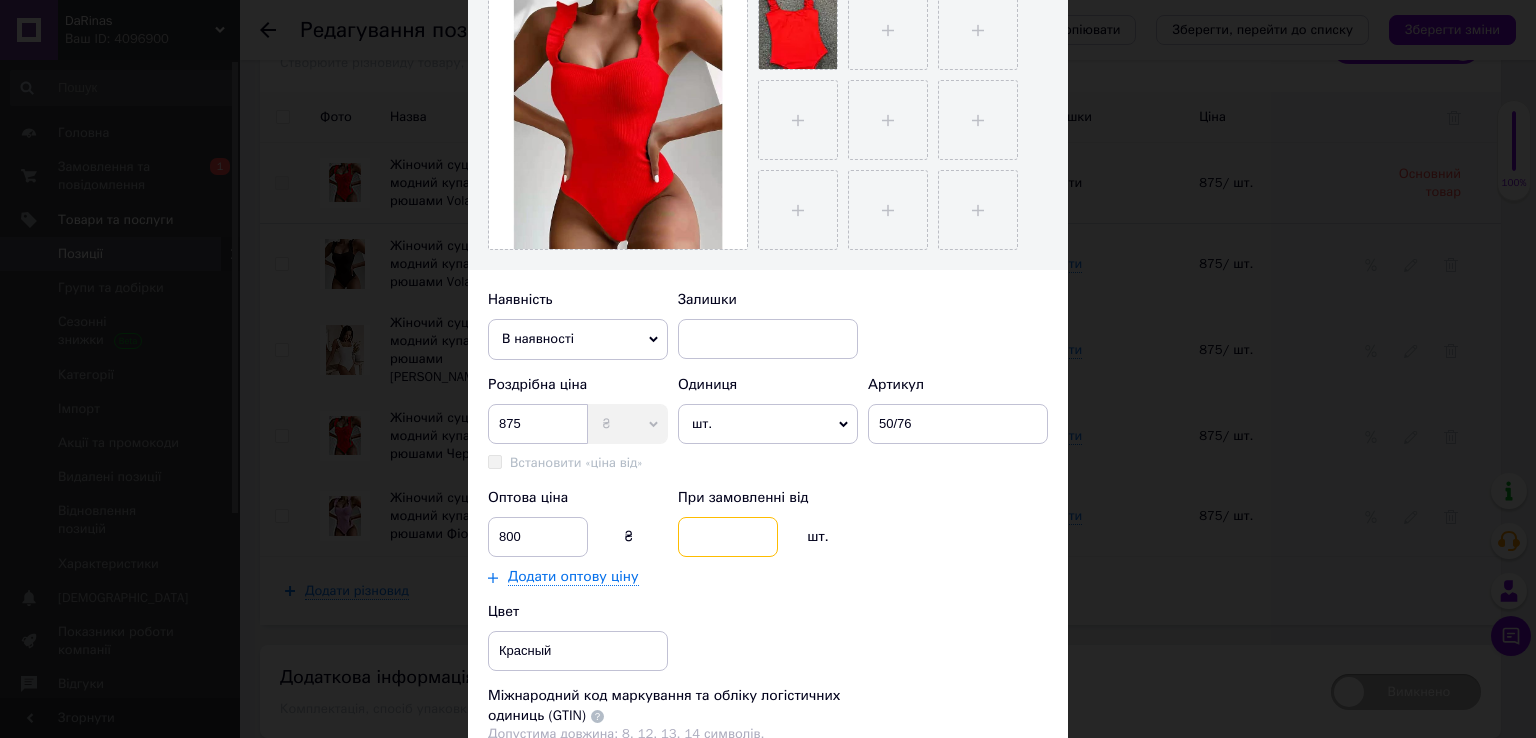 click at bounding box center (728, 537) 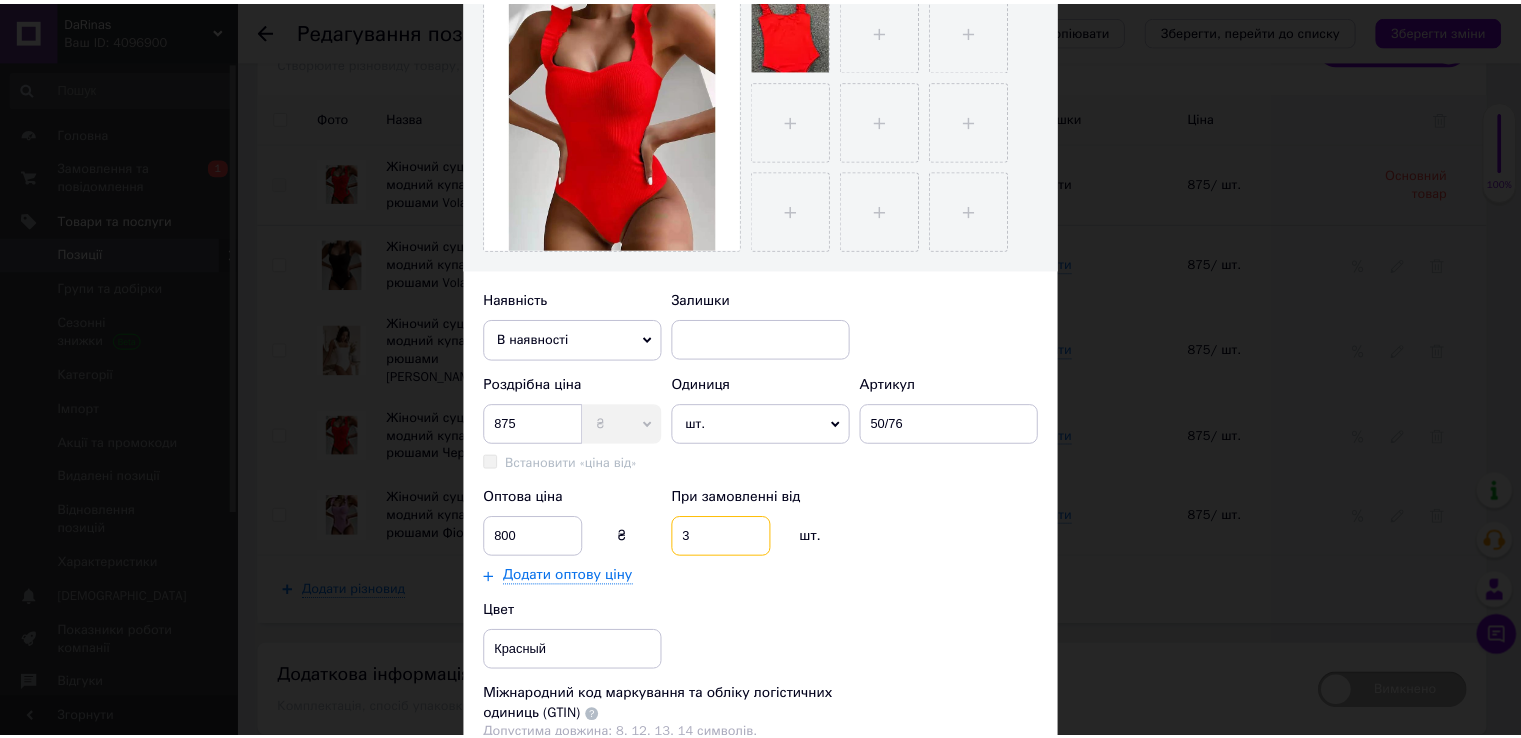 scroll, scrollTop: 686, scrollLeft: 0, axis: vertical 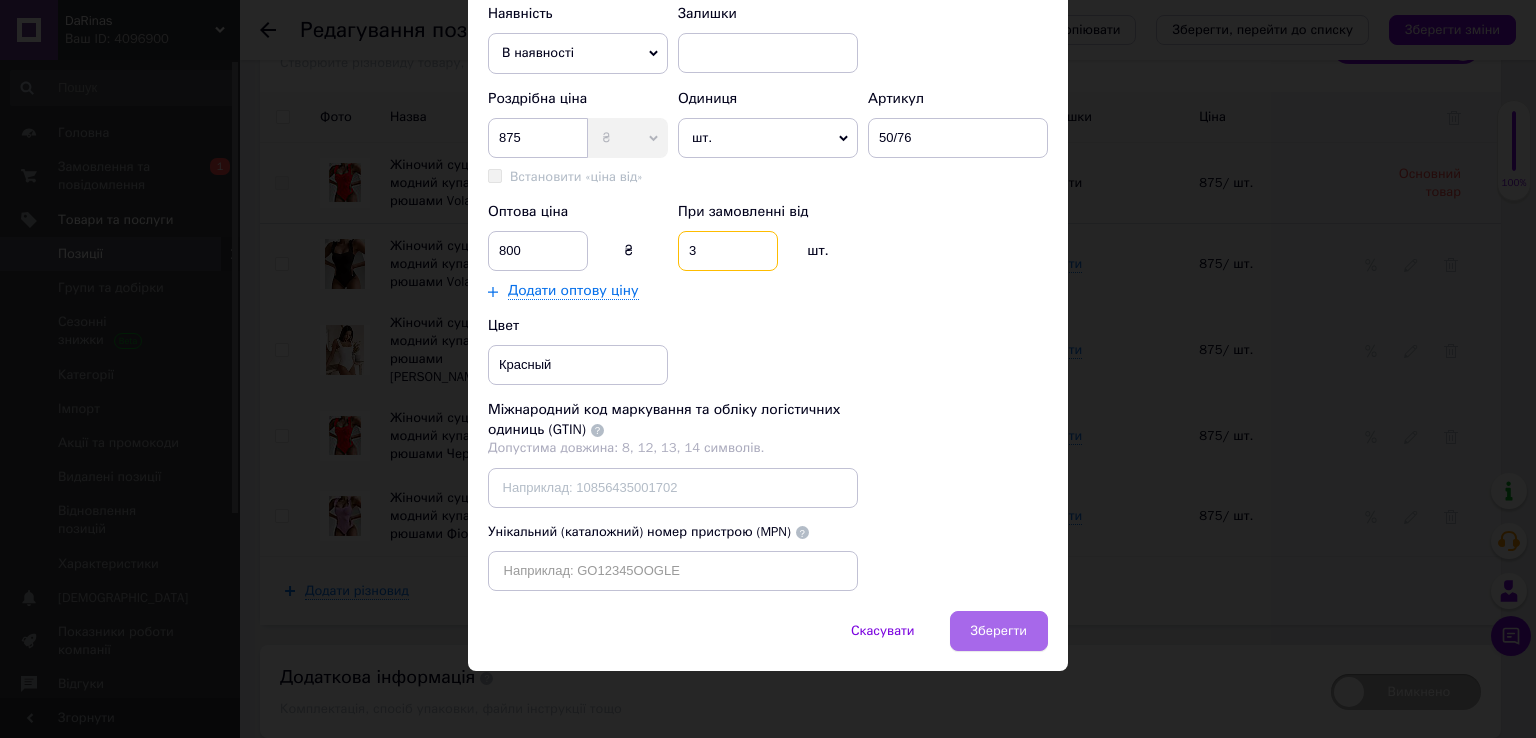 type on "3" 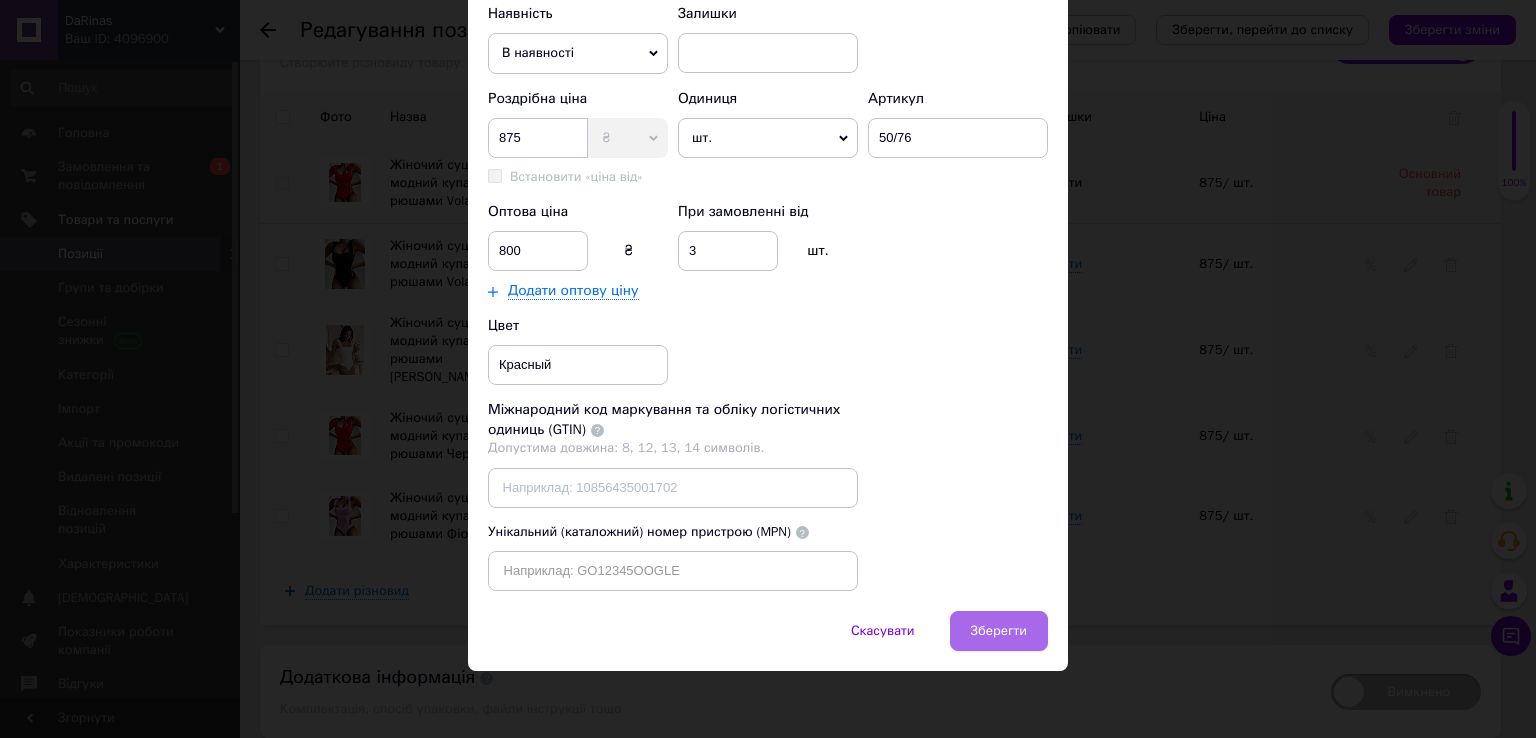 click on "Зберегти" at bounding box center [999, 631] 